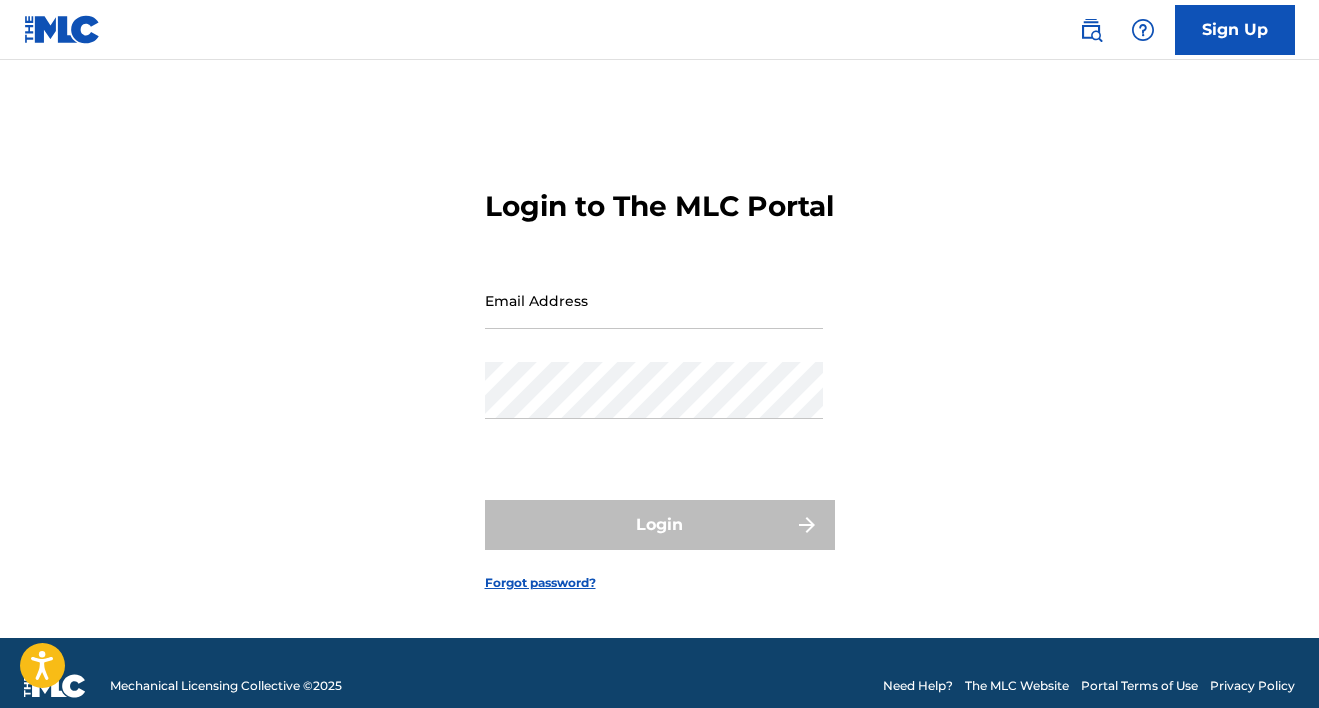 scroll, scrollTop: 0, scrollLeft: 0, axis: both 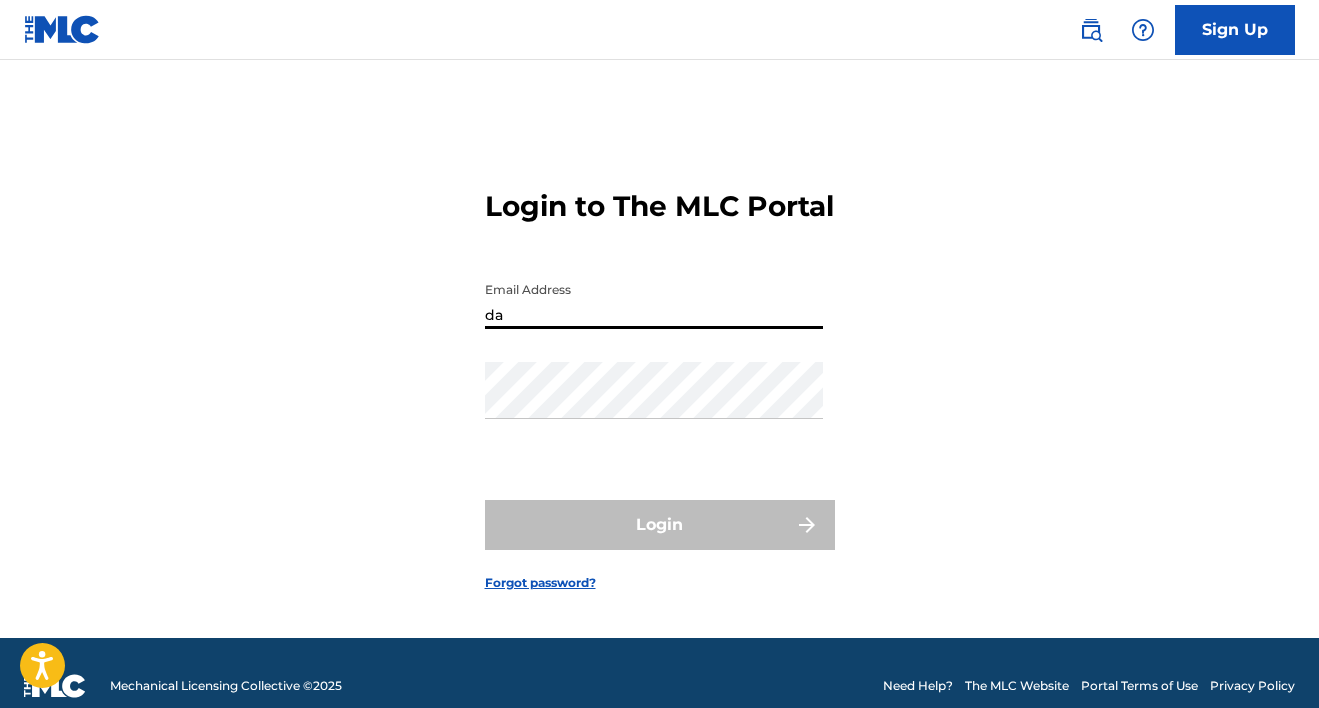 type on "[PERSON_NAME][EMAIL_ADDRESS][PERSON_NAME][DOMAIN_NAME]" 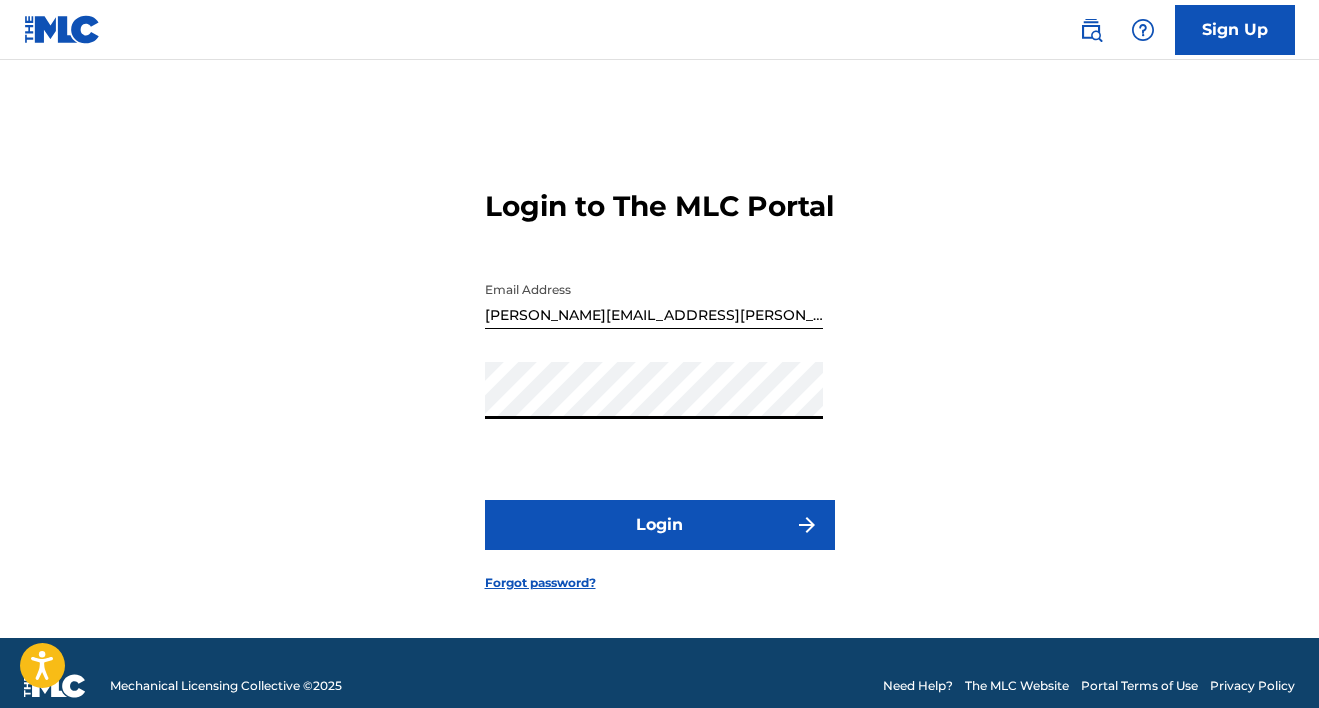 click on "Login to The MLC Portal Email Address [PERSON_NAME][EMAIL_ADDRESS][PERSON_NAME][DOMAIN_NAME] Password Login Forgot password?" at bounding box center (660, 374) 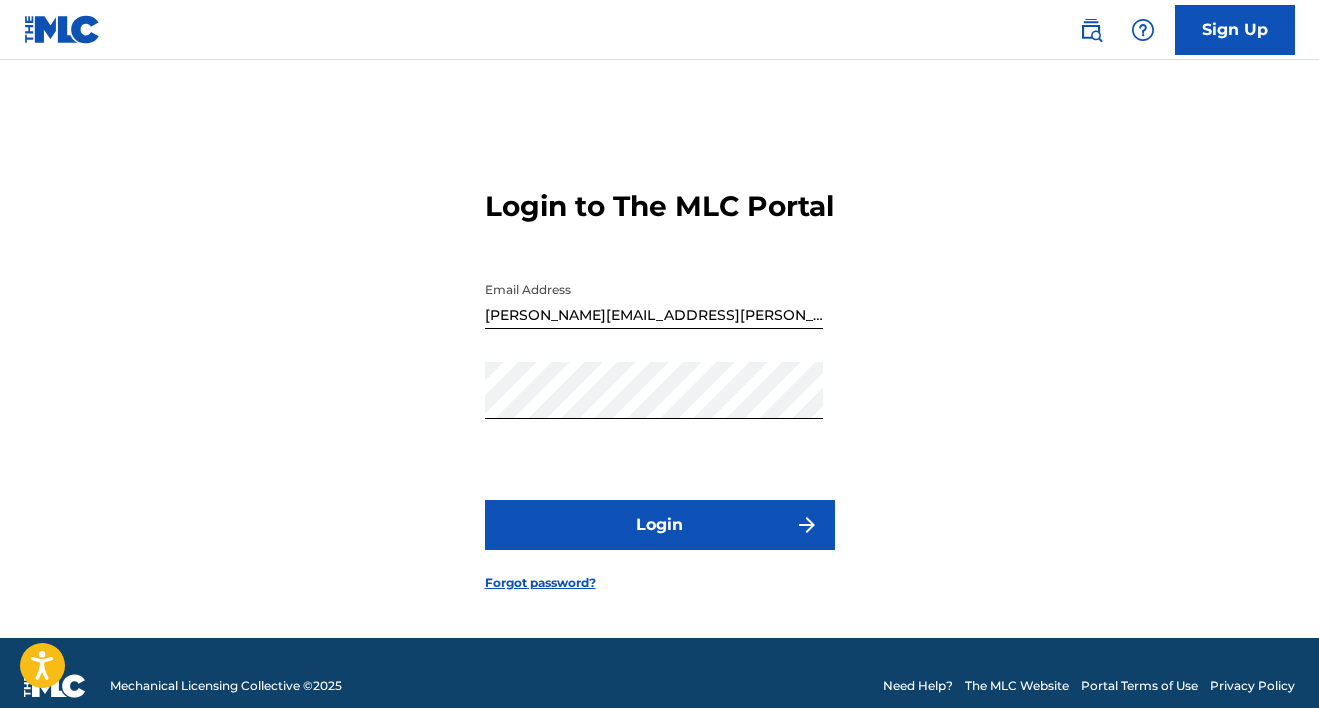 click on "Login" at bounding box center [660, 525] 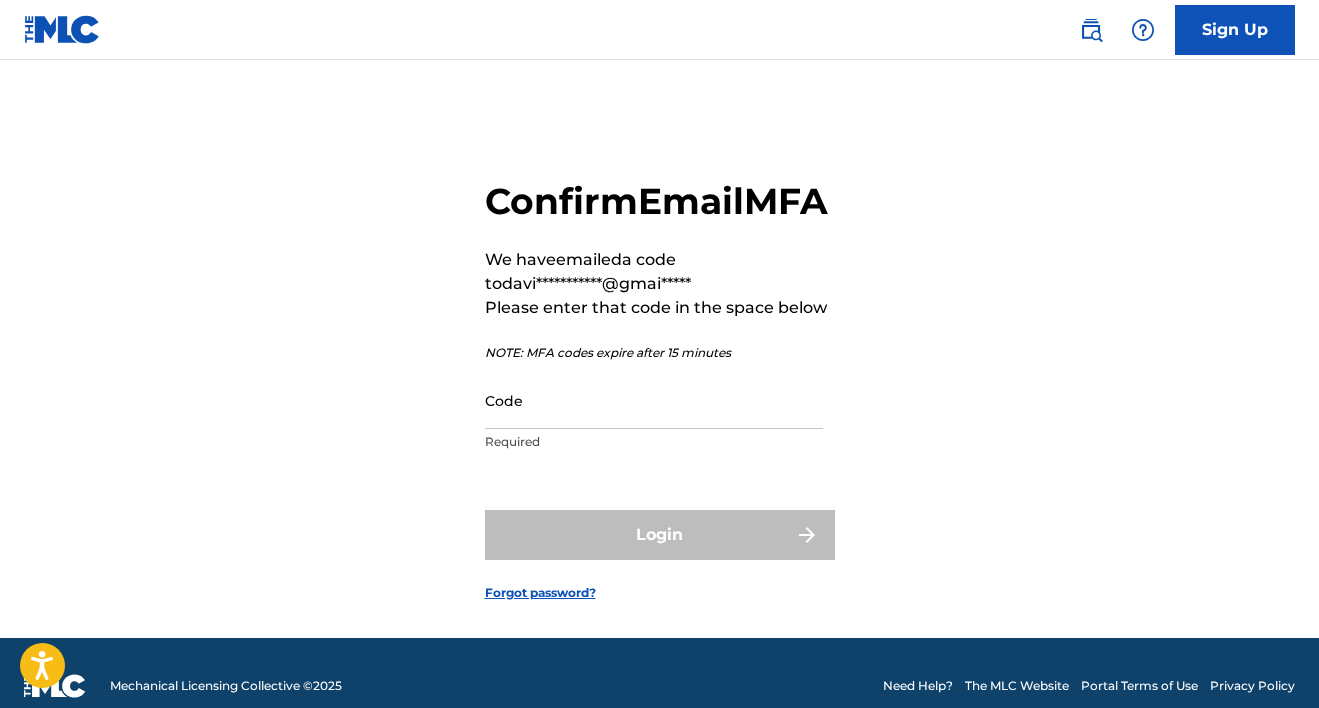 click on "Code" at bounding box center [654, 400] 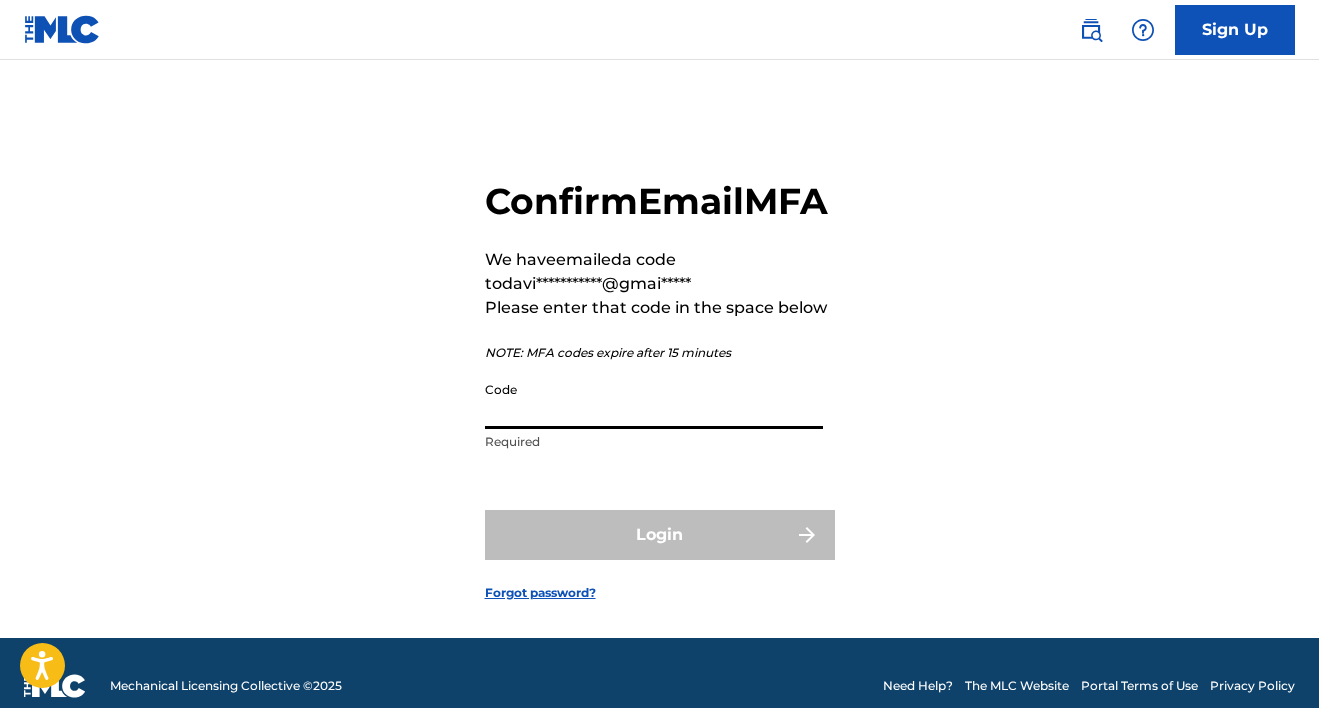 click on "Code" at bounding box center (654, 400) 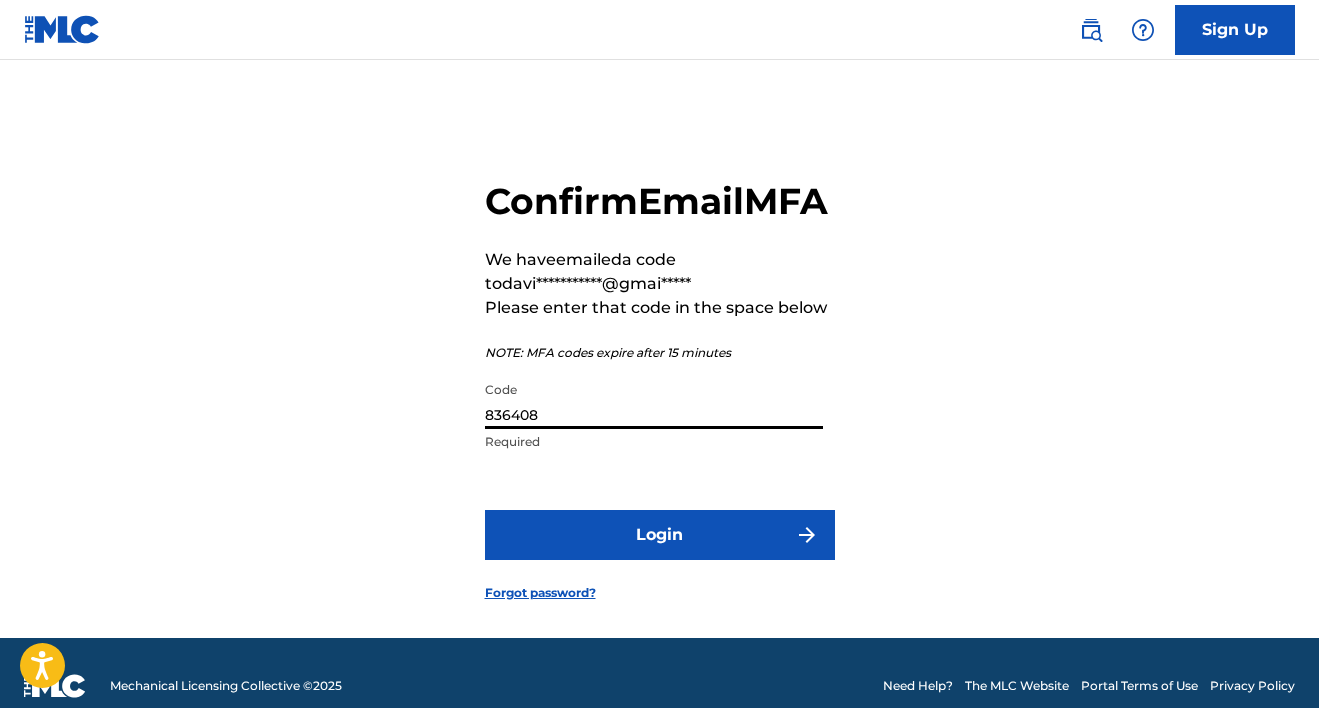type on "836408" 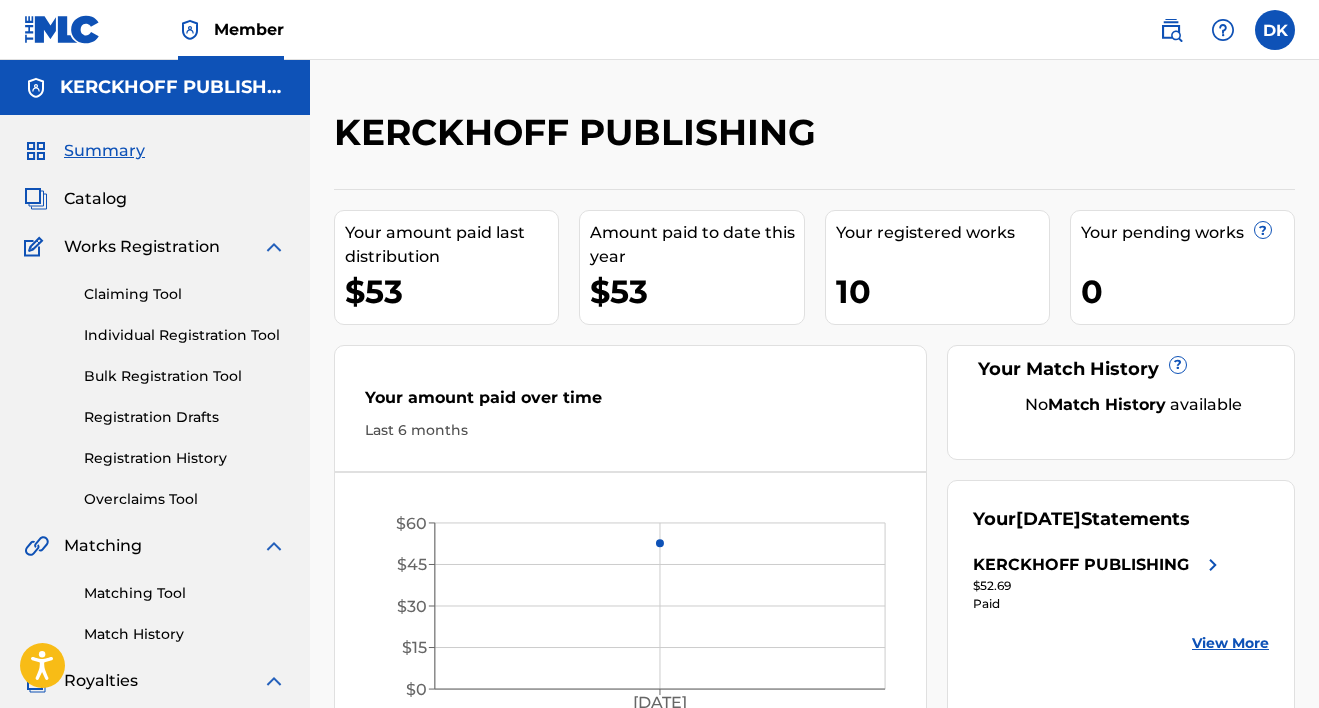 scroll, scrollTop: 0, scrollLeft: 0, axis: both 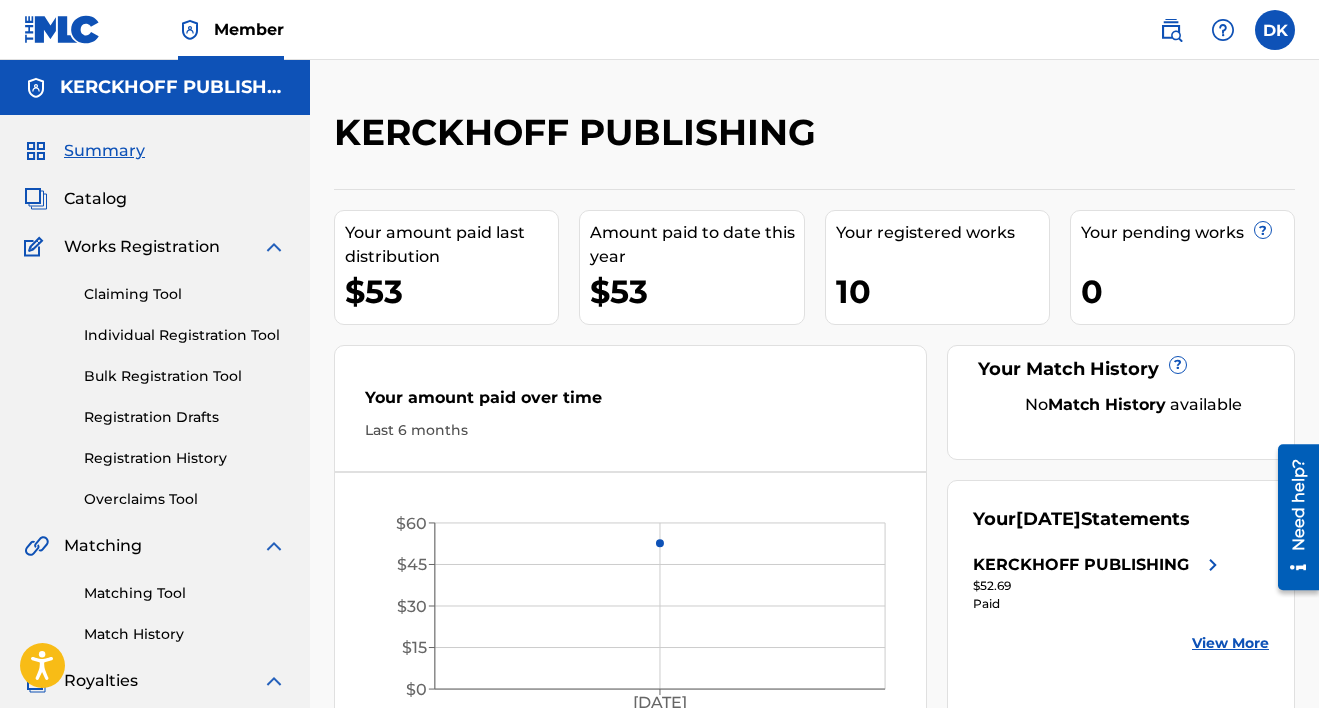 click on "Catalog" at bounding box center (95, 199) 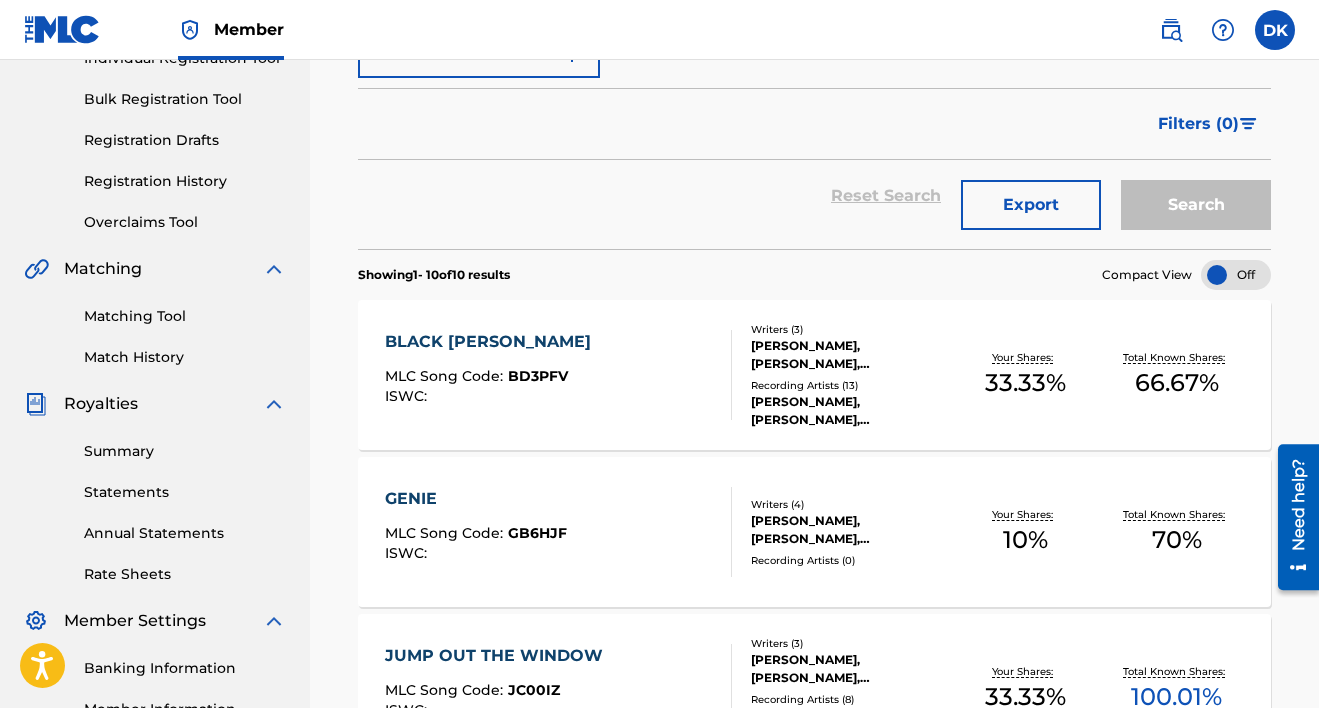 scroll, scrollTop: 306, scrollLeft: 0, axis: vertical 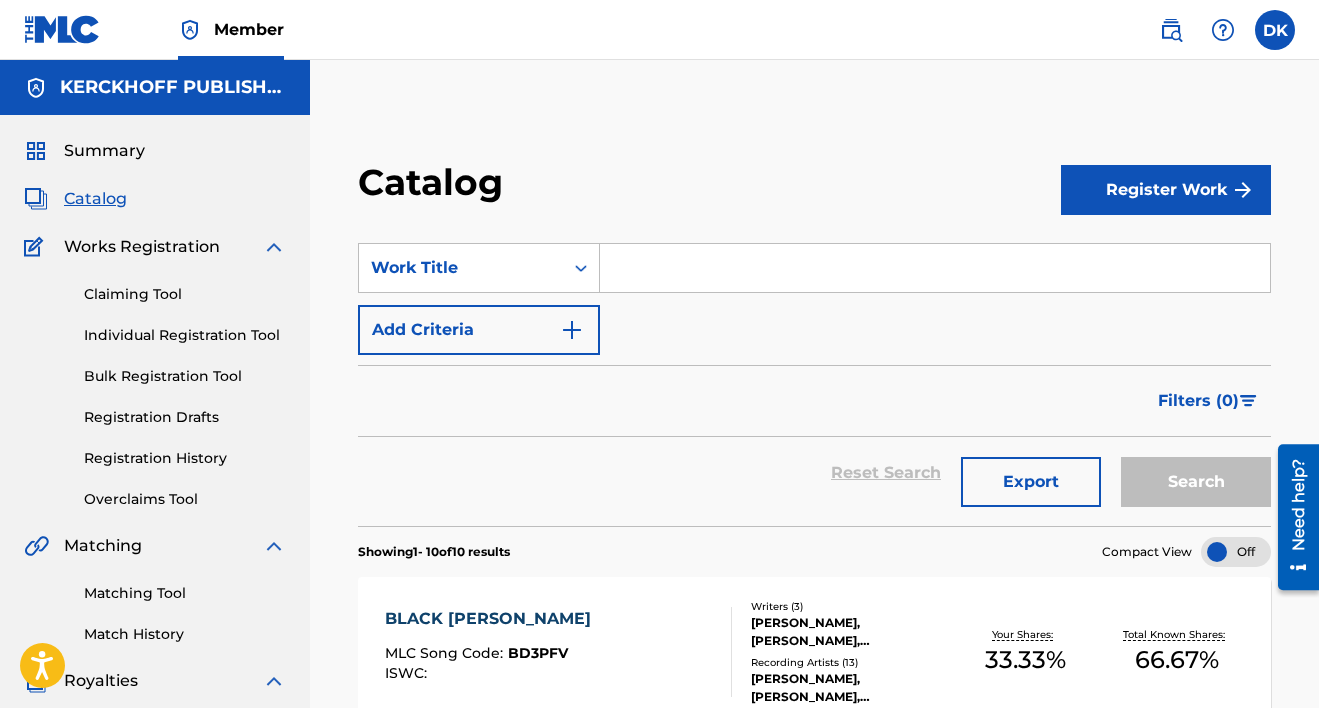 click on "Register Work" at bounding box center (1166, 190) 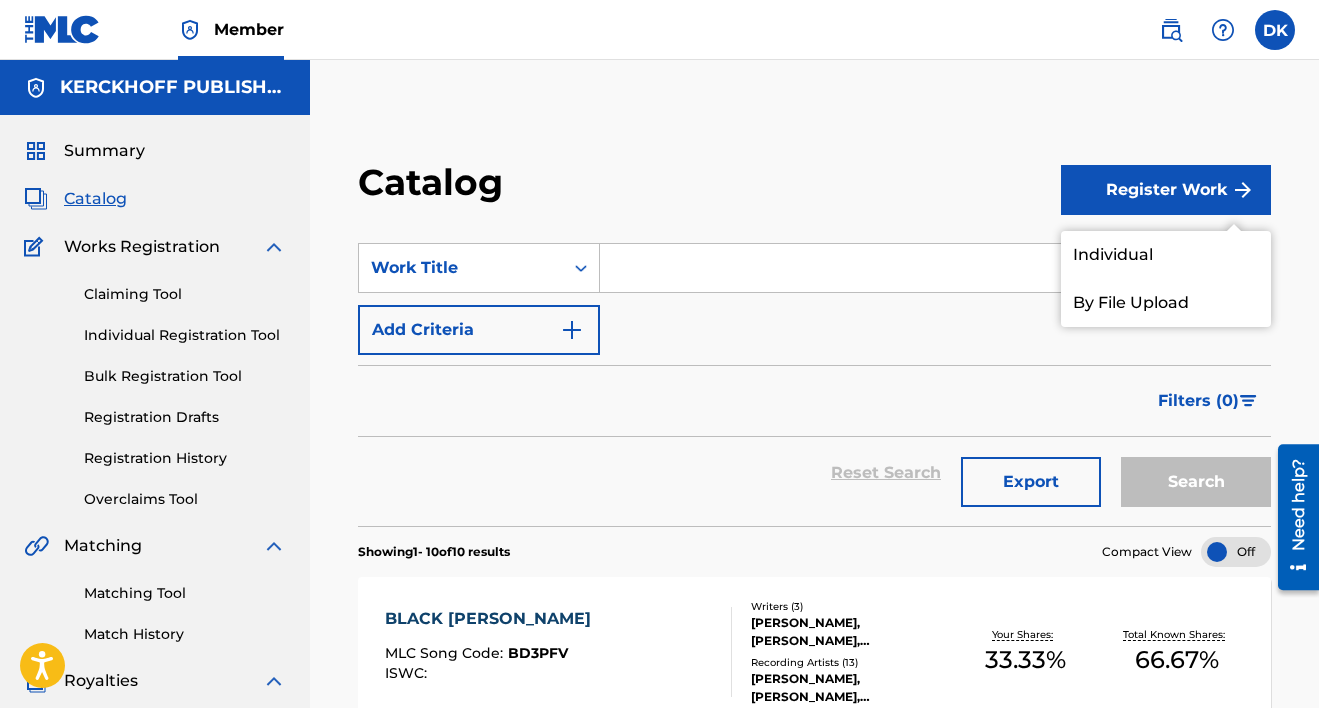click on "Individual" at bounding box center (1166, 255) 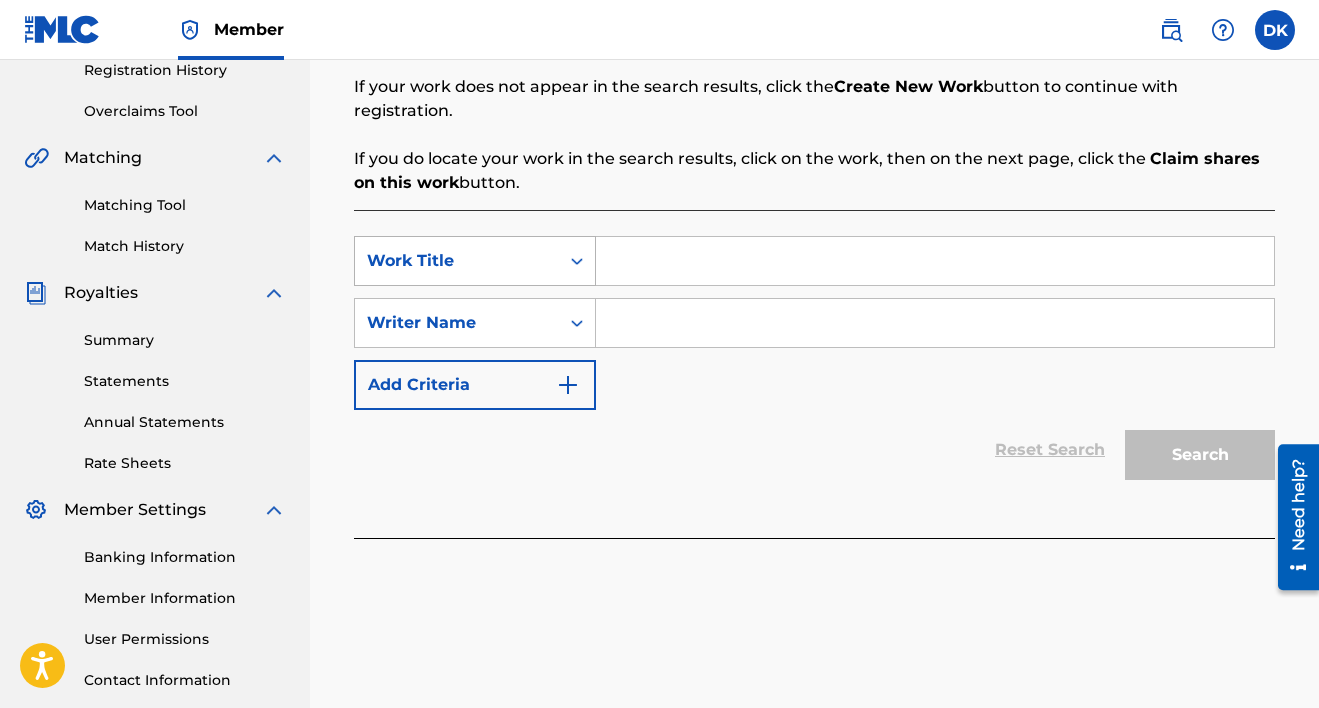 scroll, scrollTop: 398, scrollLeft: 0, axis: vertical 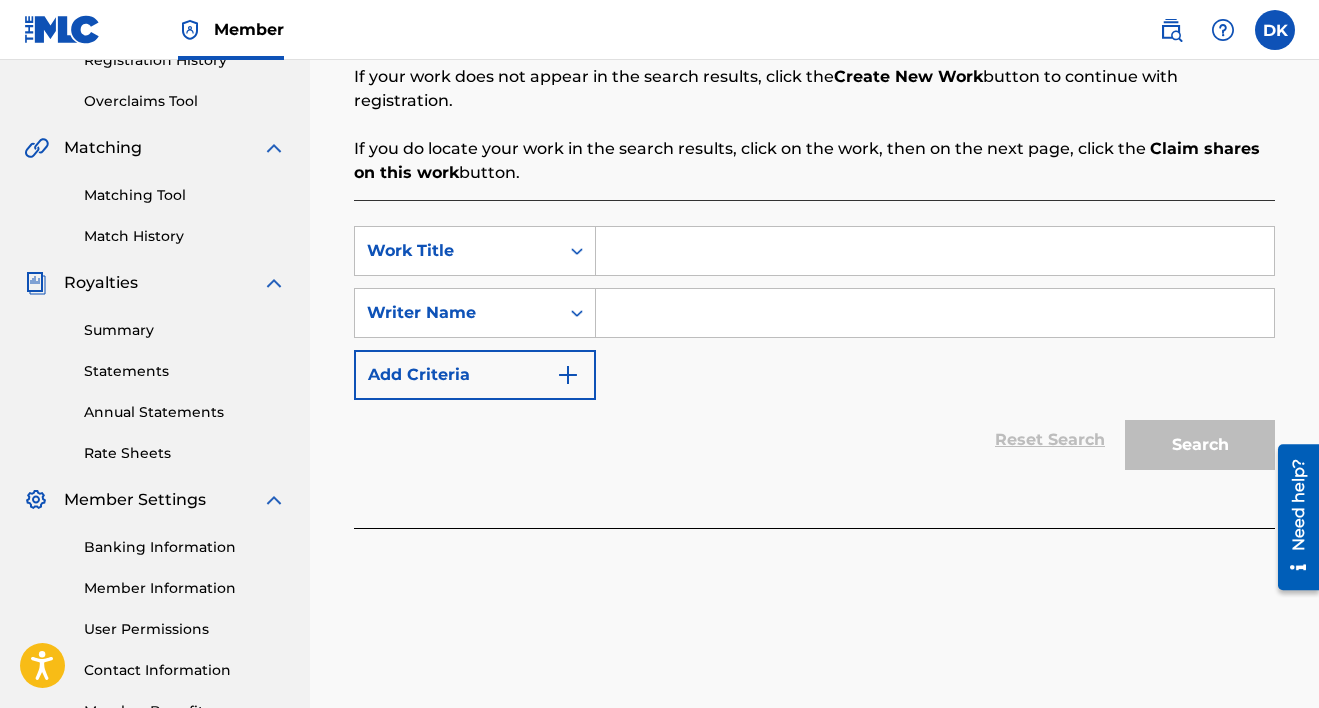 click at bounding box center (935, 251) 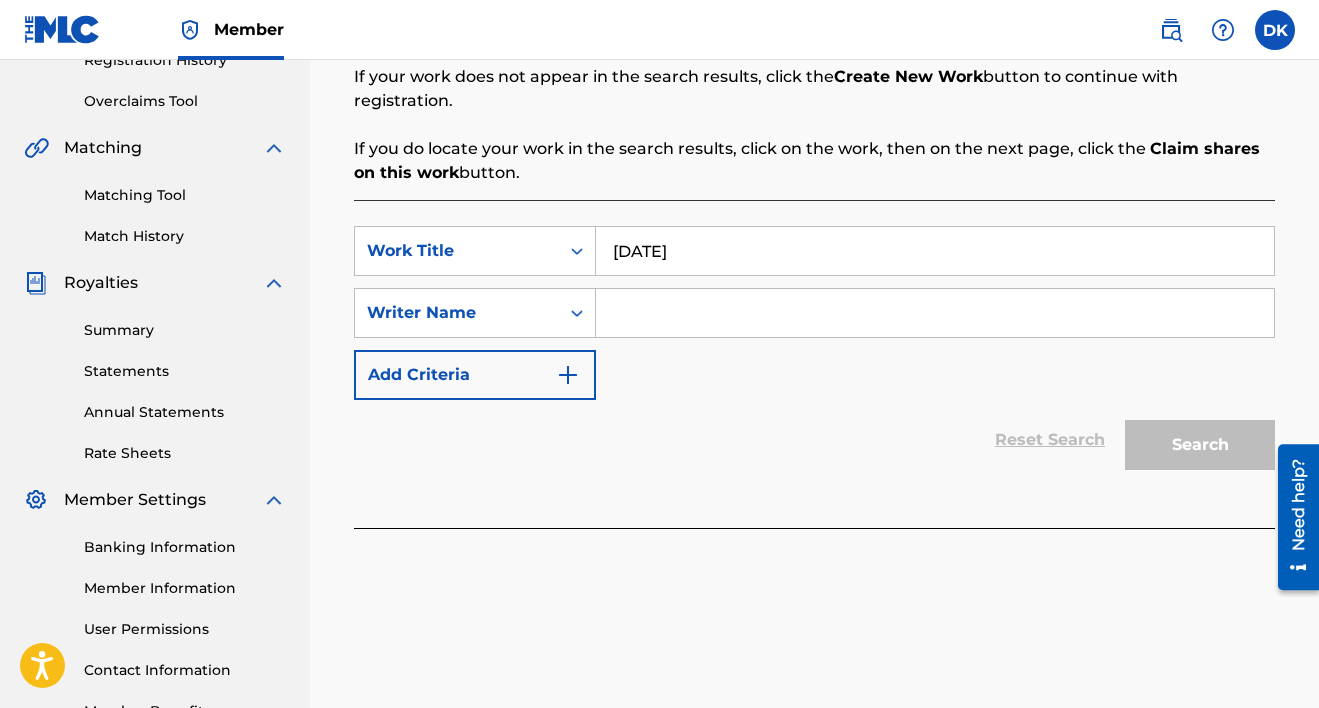 type on "[DATE]" 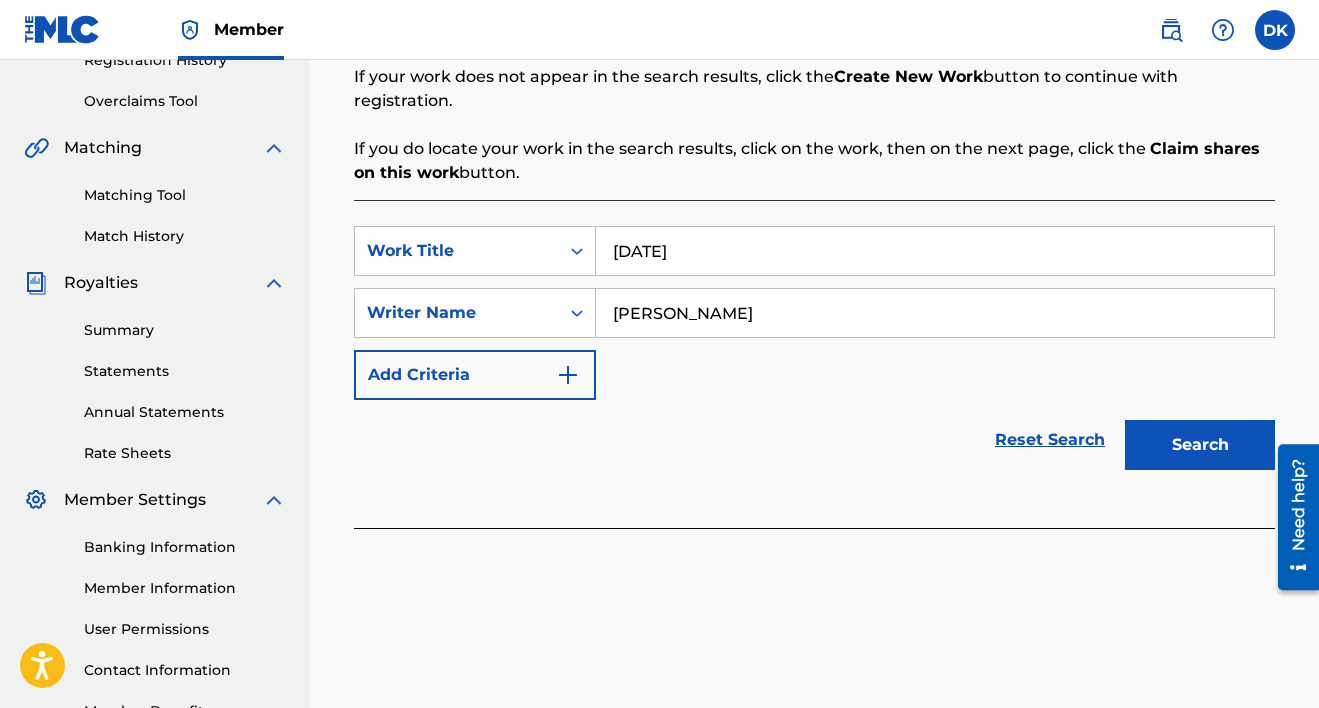 type on "[PERSON_NAME]" 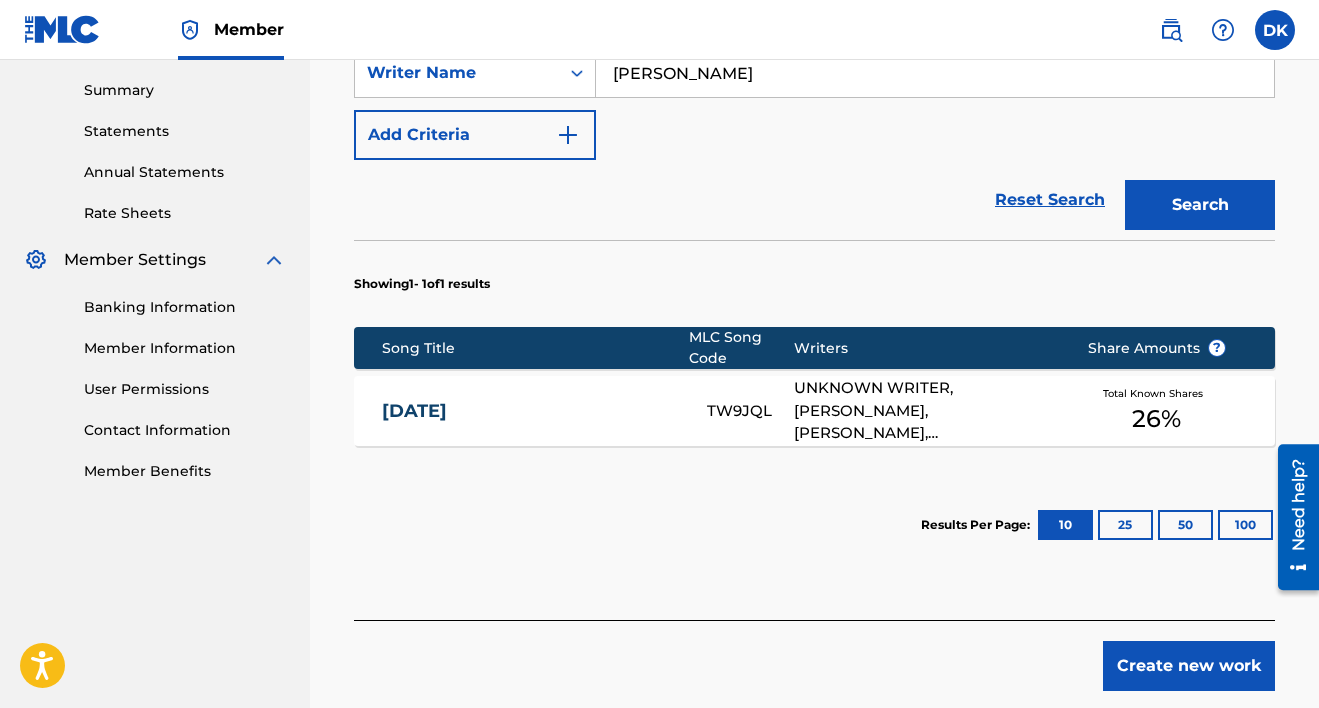 scroll, scrollTop: 641, scrollLeft: 0, axis: vertical 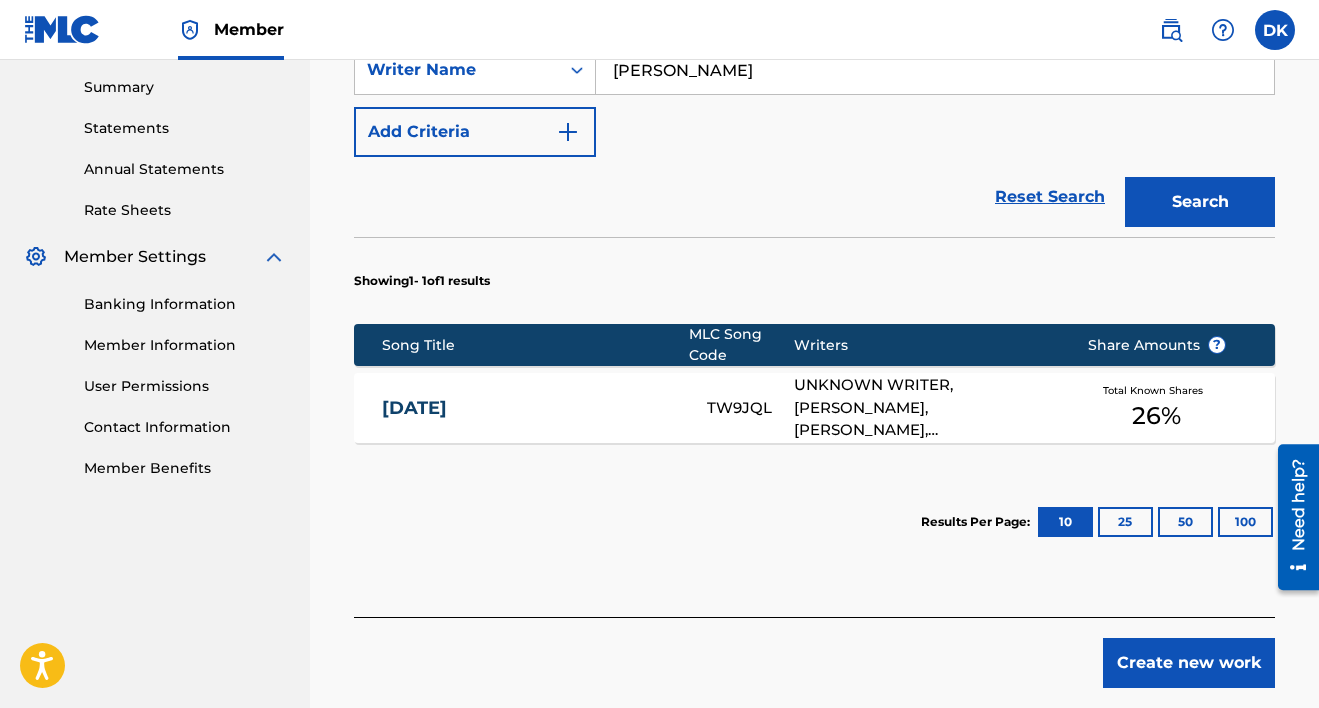 click on "Total Known Shares 26 %" at bounding box center [1157, 408] 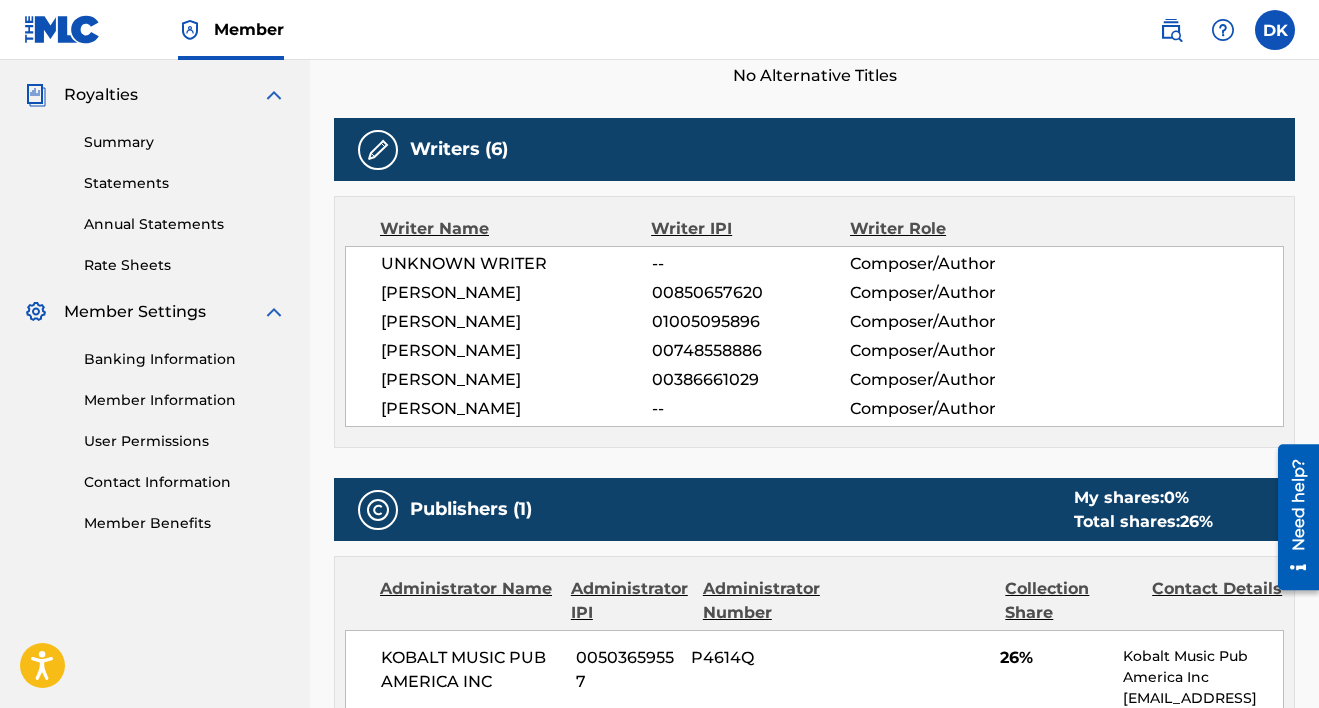 scroll, scrollTop: 583, scrollLeft: 0, axis: vertical 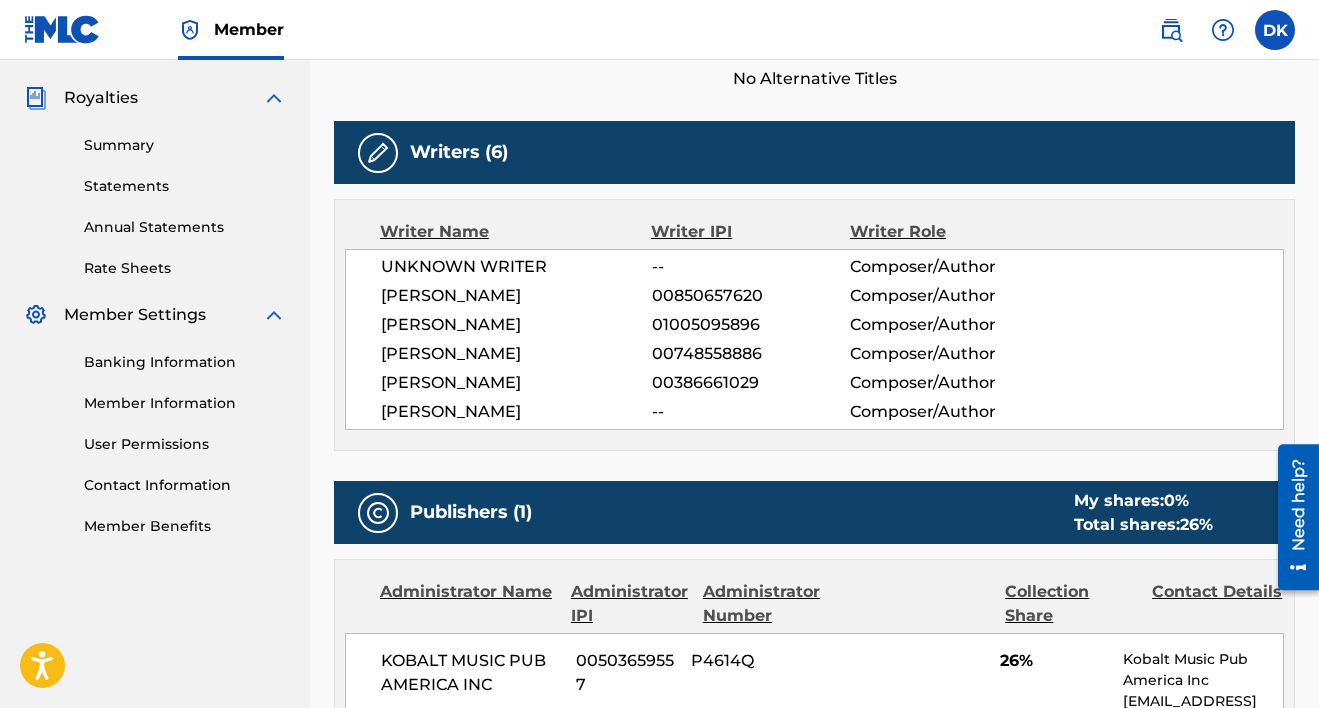 drag, startPoint x: 643, startPoint y: 321, endPoint x: 782, endPoint y: 321, distance: 139 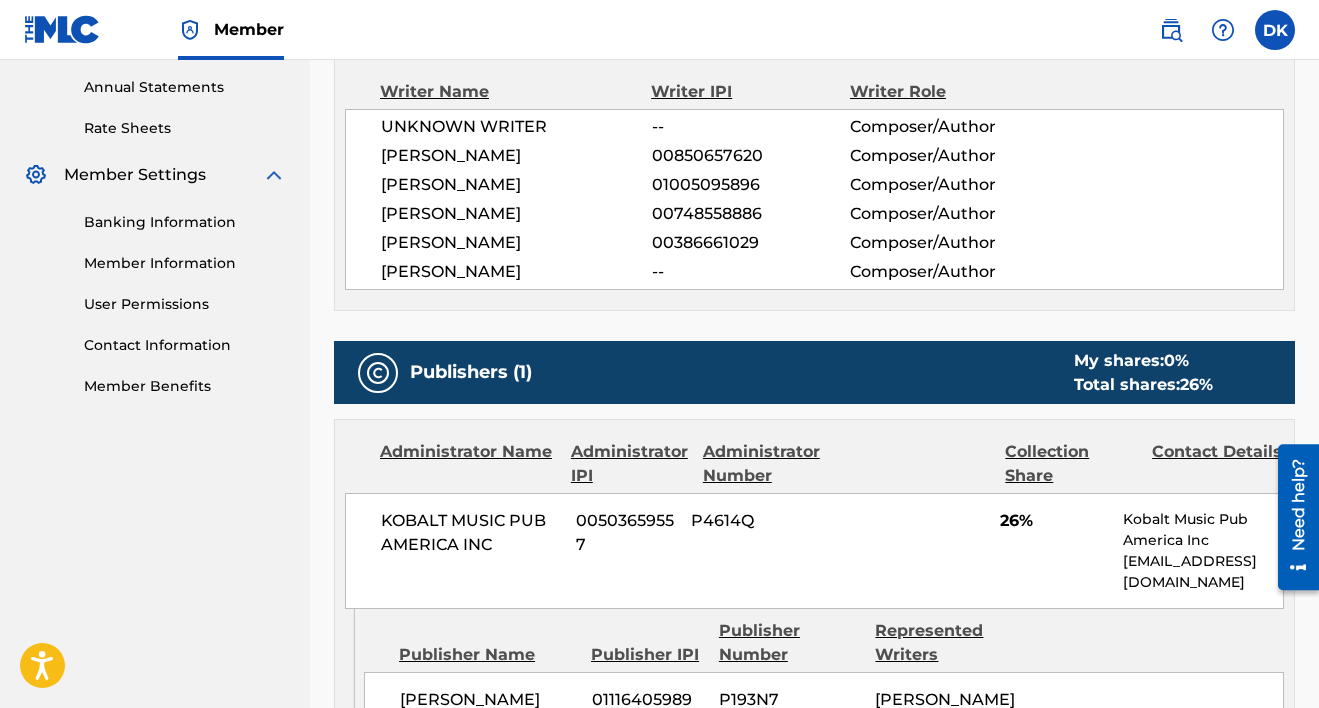 scroll, scrollTop: 0, scrollLeft: 0, axis: both 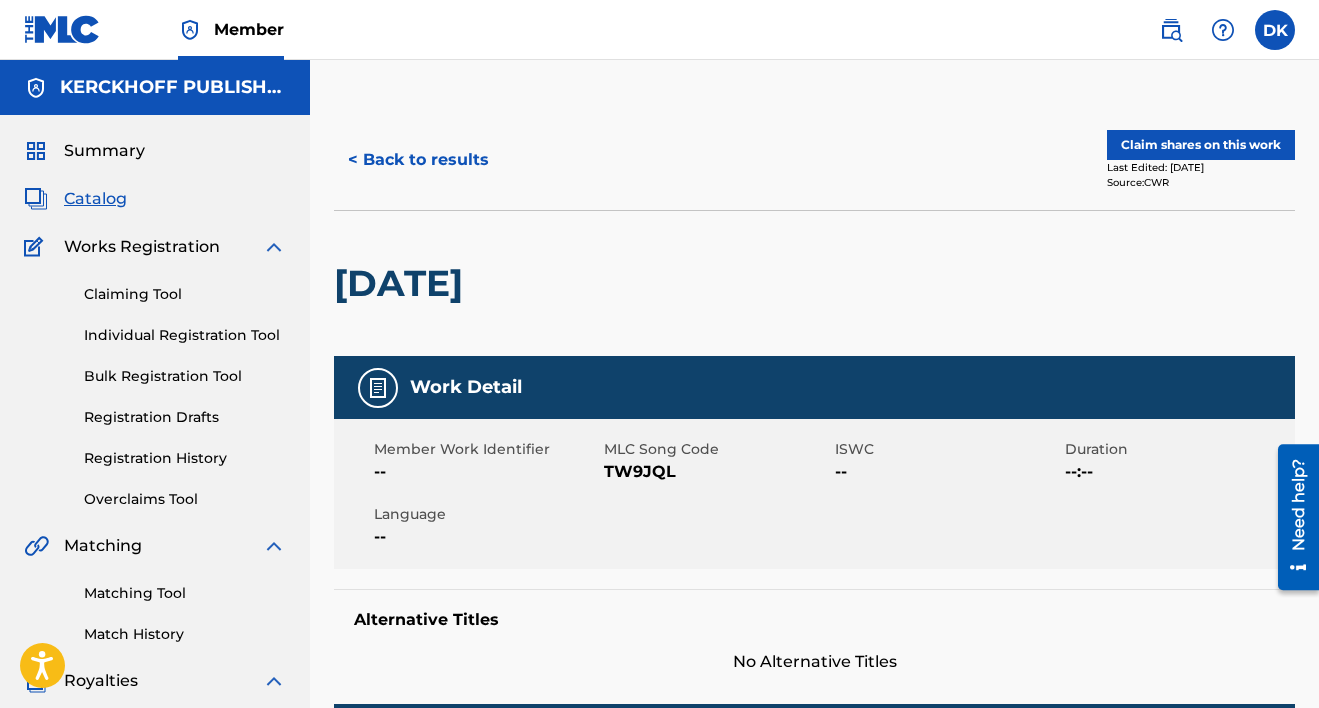click on "Claim shares on this work" at bounding box center [1201, 145] 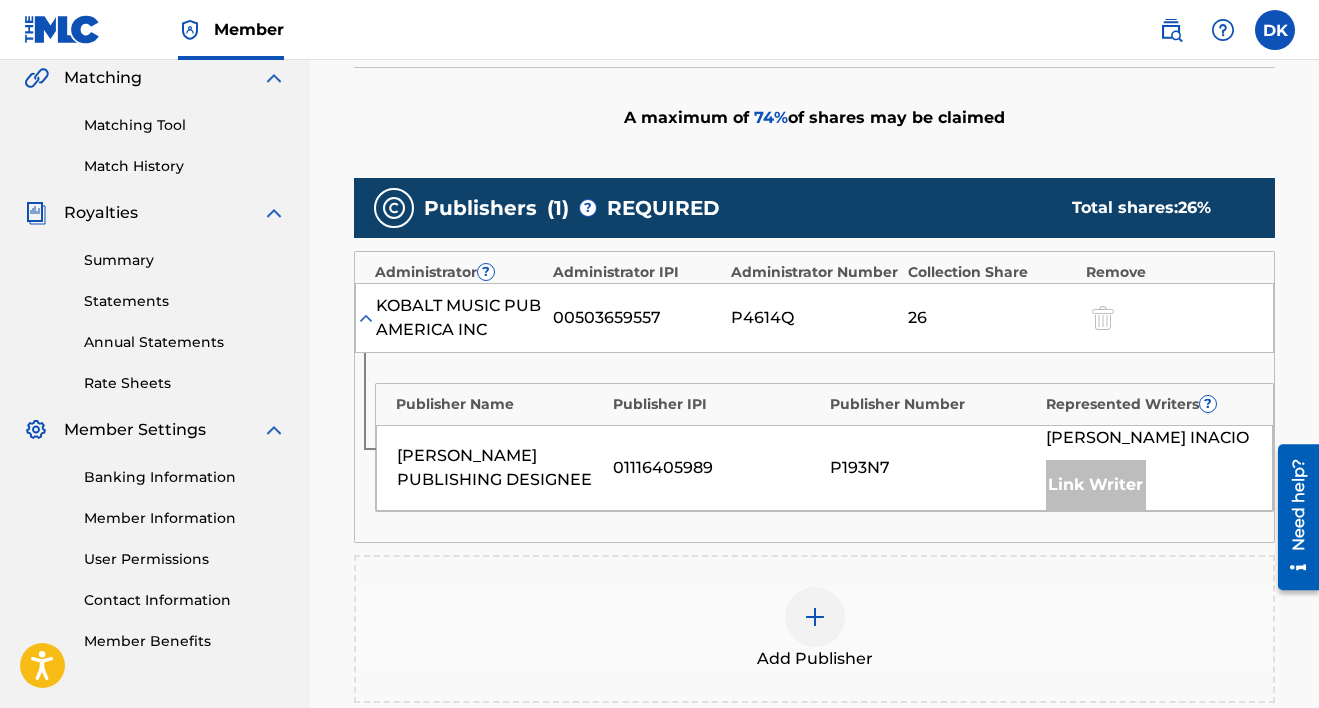scroll, scrollTop: 566, scrollLeft: 0, axis: vertical 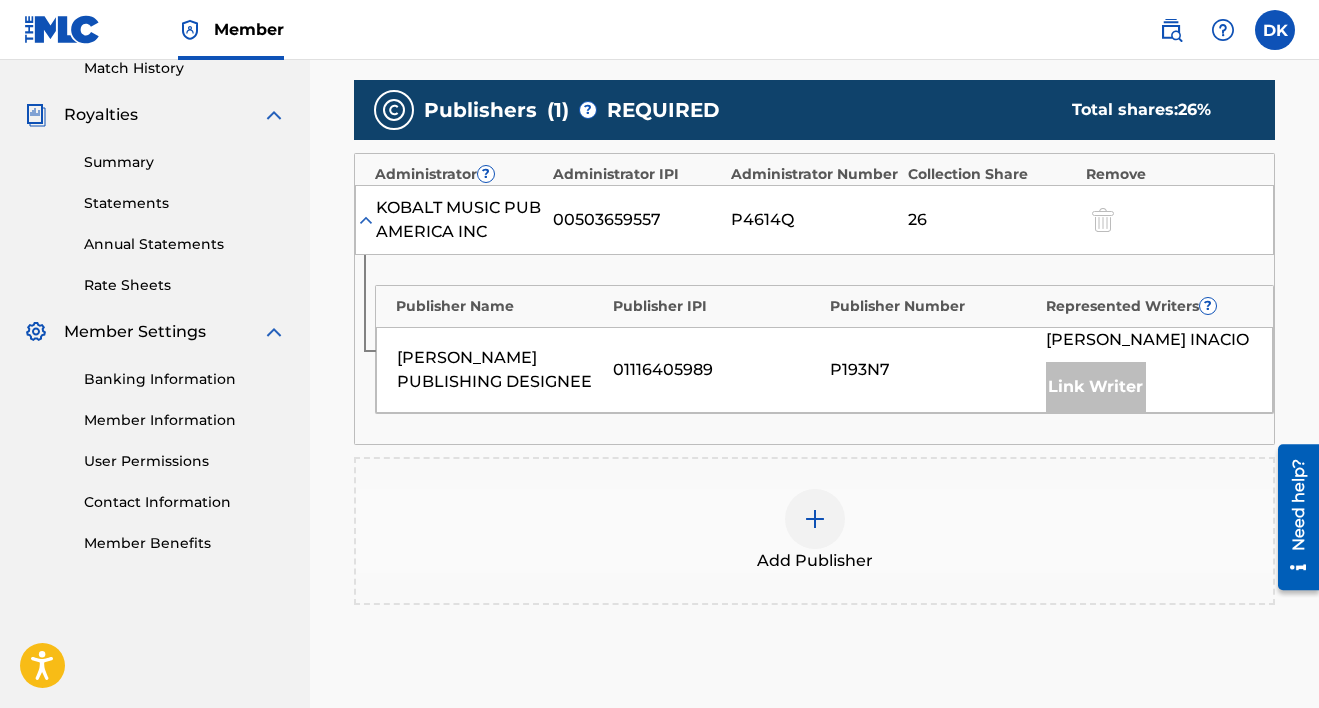 click at bounding box center [815, 519] 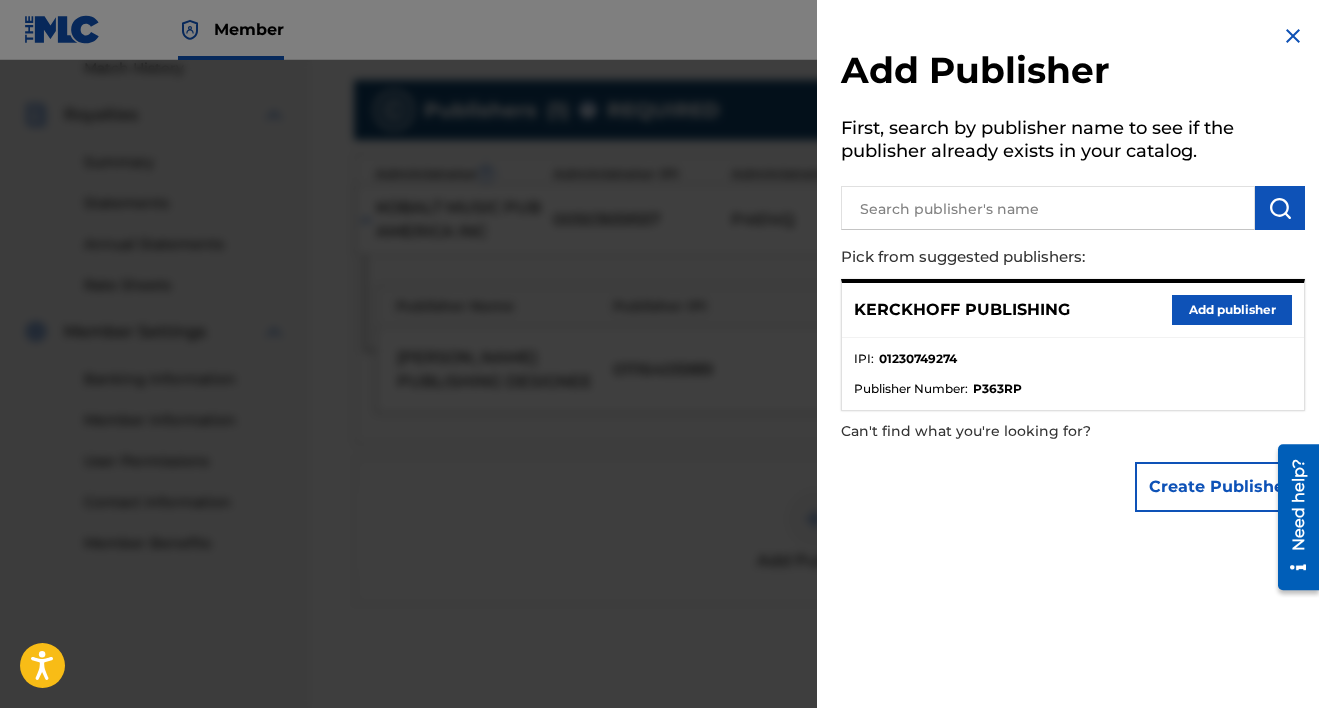 click on "Add publisher" at bounding box center (1232, 310) 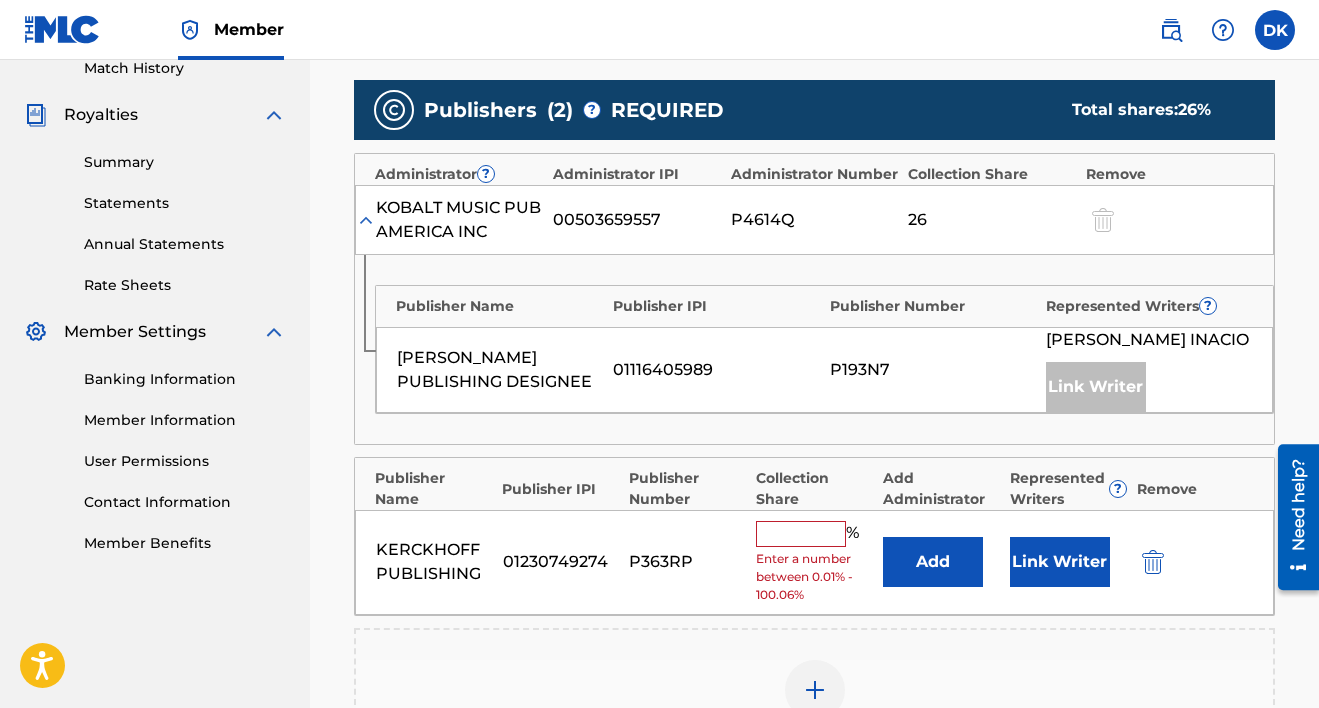 click on "KERCKHOFF PUBLISHING 01230749274 P363RP % Enter a number between 0.01% - 100.06% Add Link Writer" at bounding box center [814, 562] 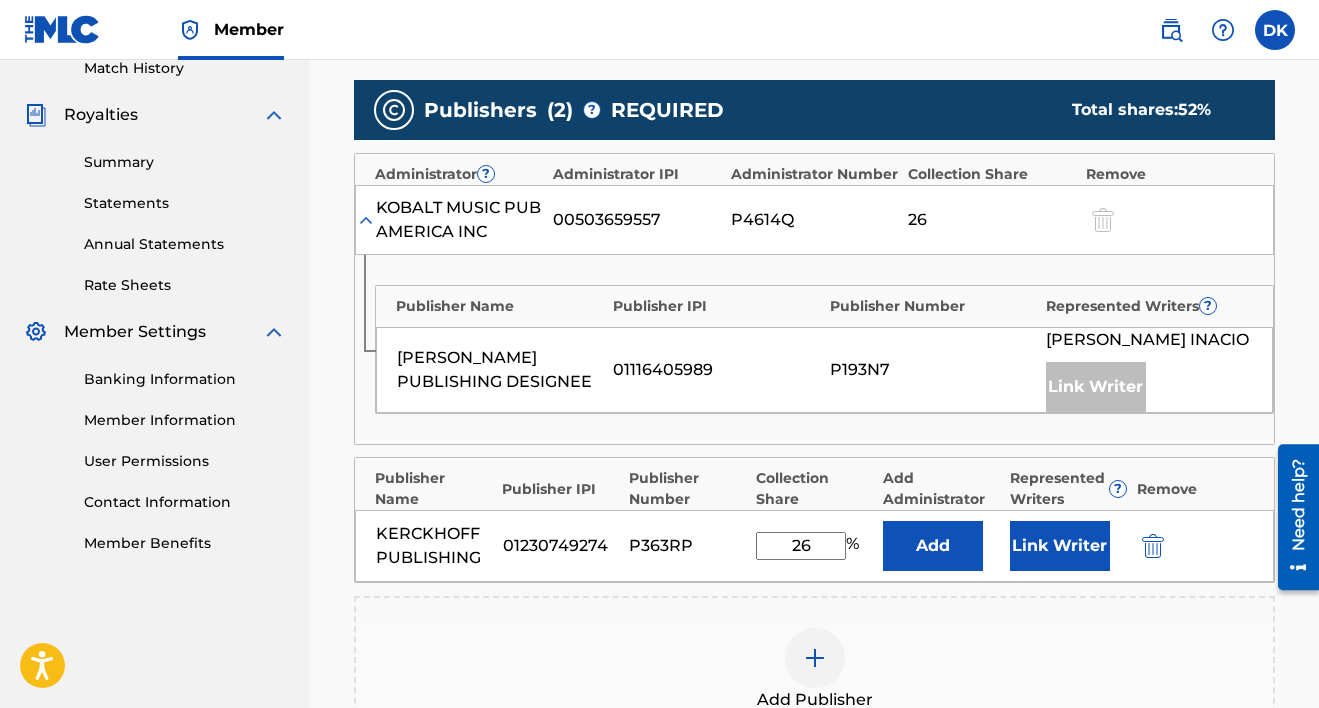 type on "26" 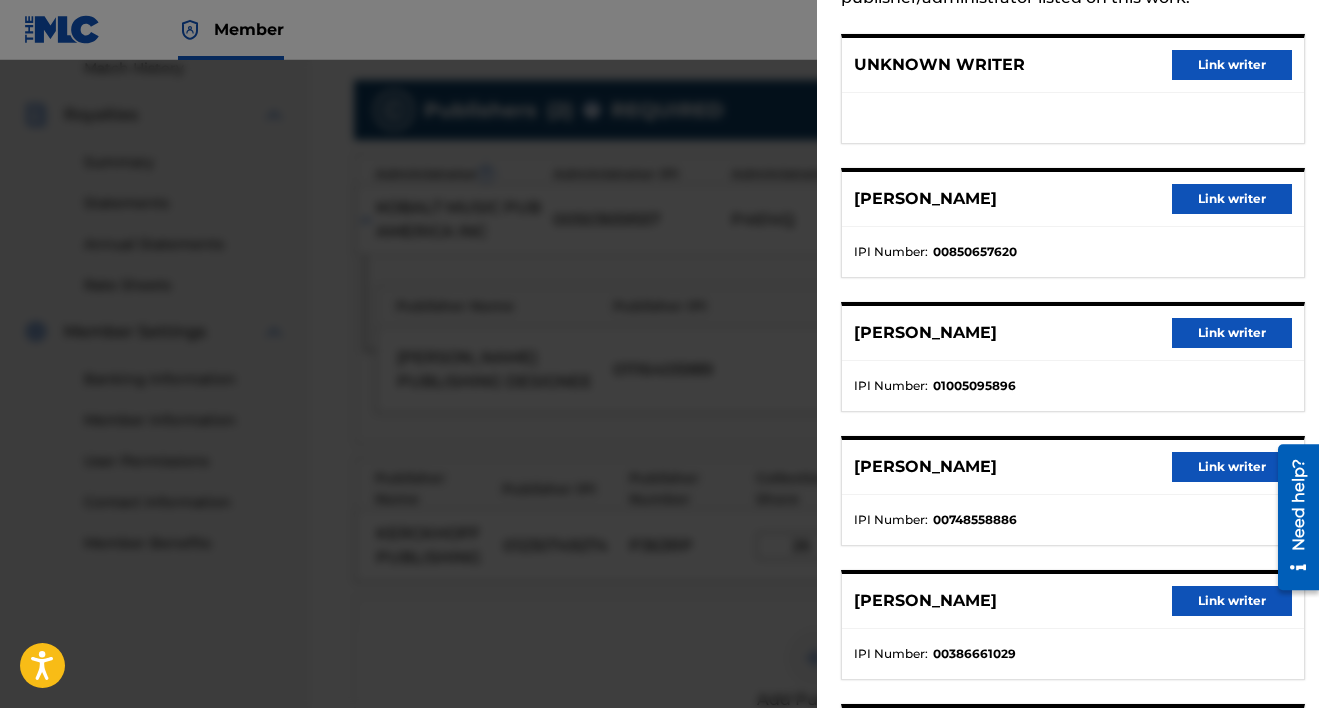 scroll, scrollTop: 248, scrollLeft: 0, axis: vertical 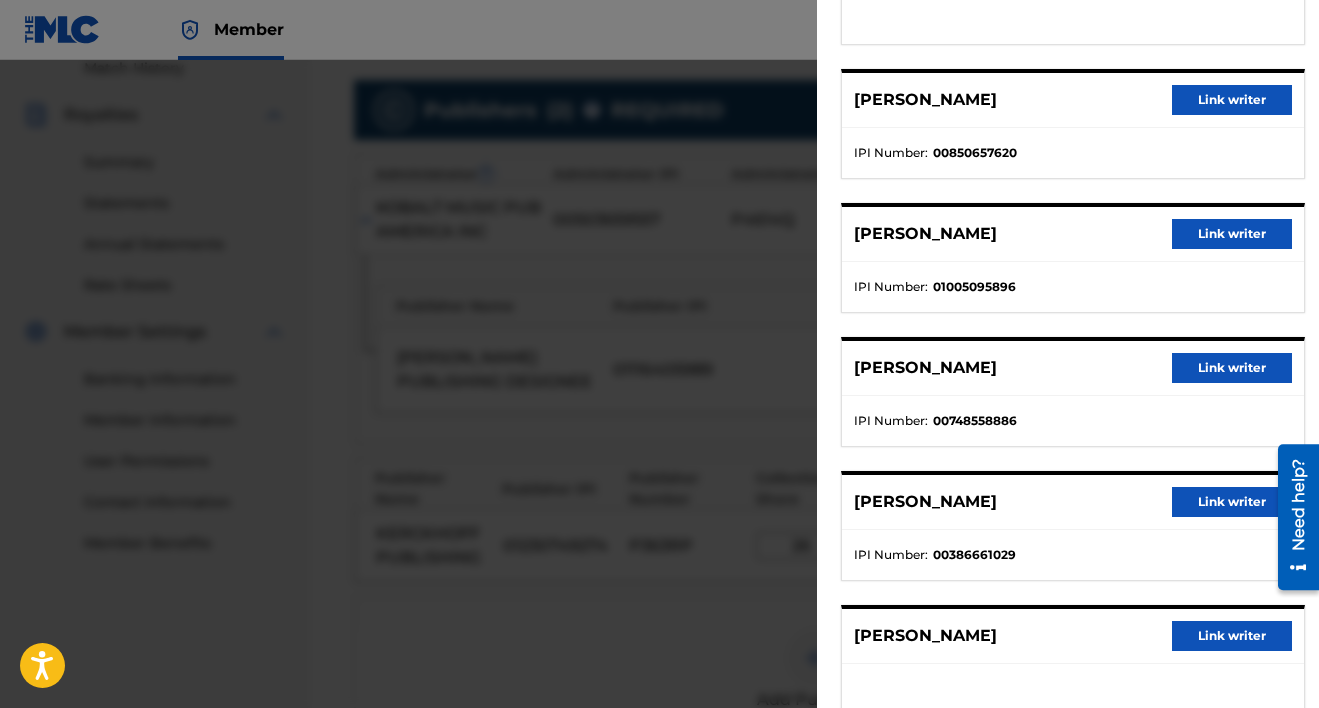click on "Link writer" at bounding box center (1232, 234) 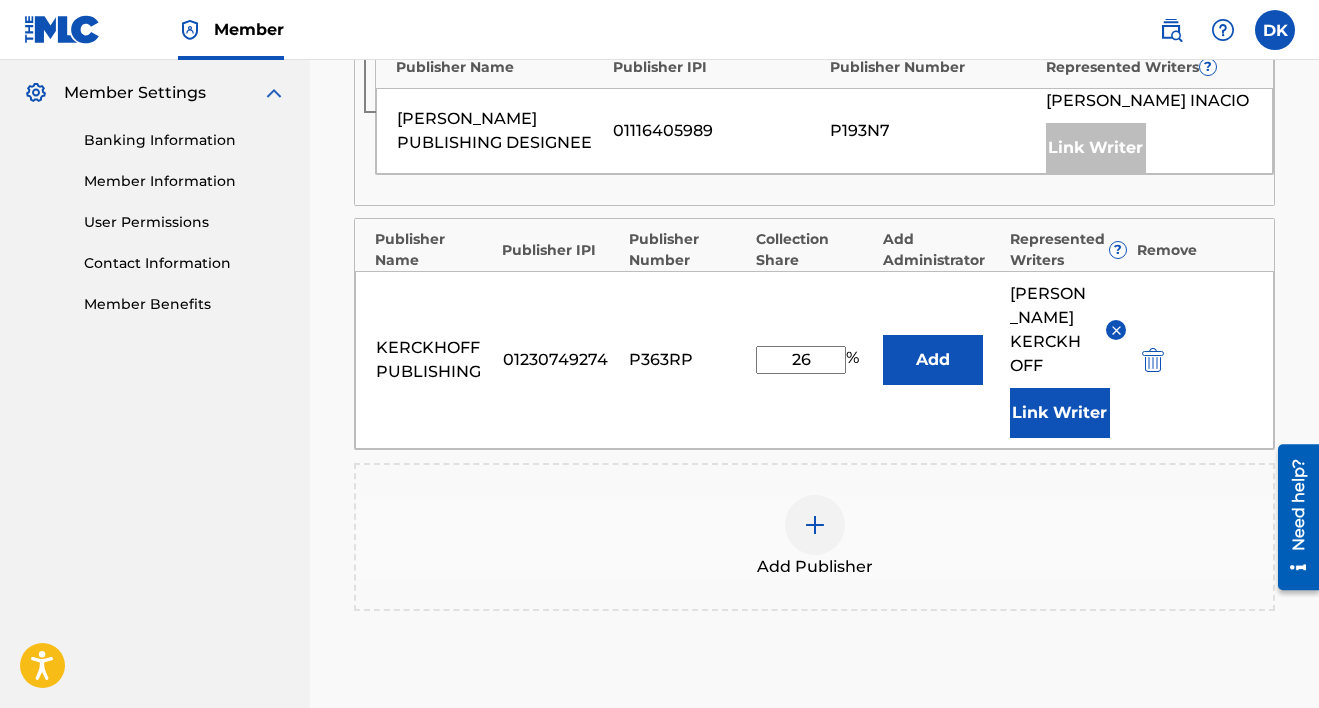 scroll, scrollTop: 817, scrollLeft: 0, axis: vertical 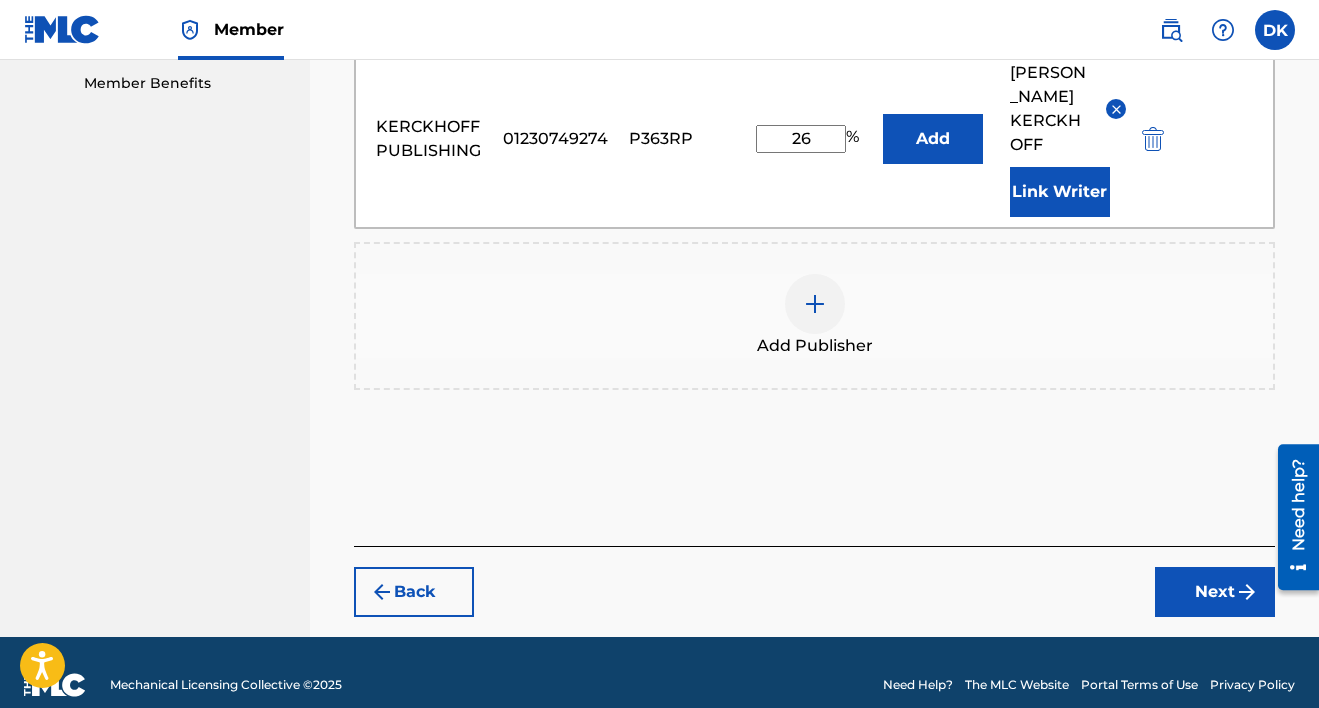 click on "Next" at bounding box center [1215, 592] 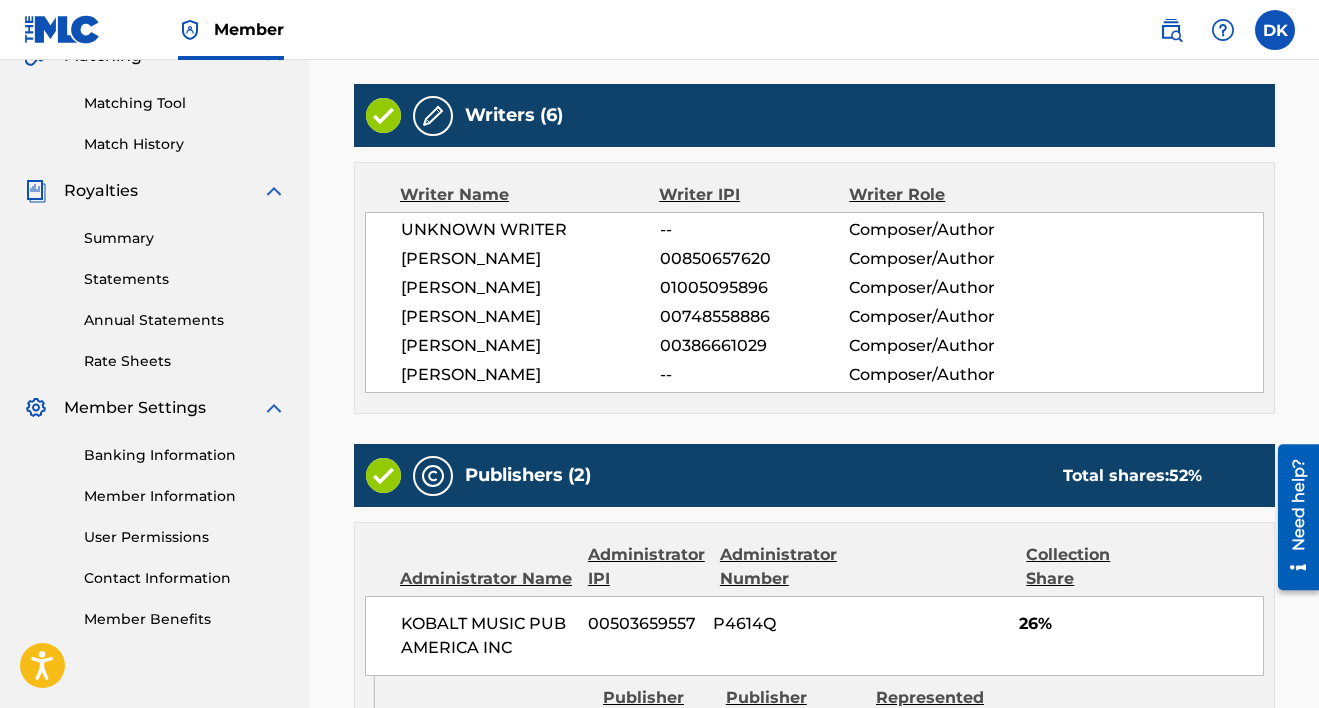 scroll, scrollTop: 1039, scrollLeft: 0, axis: vertical 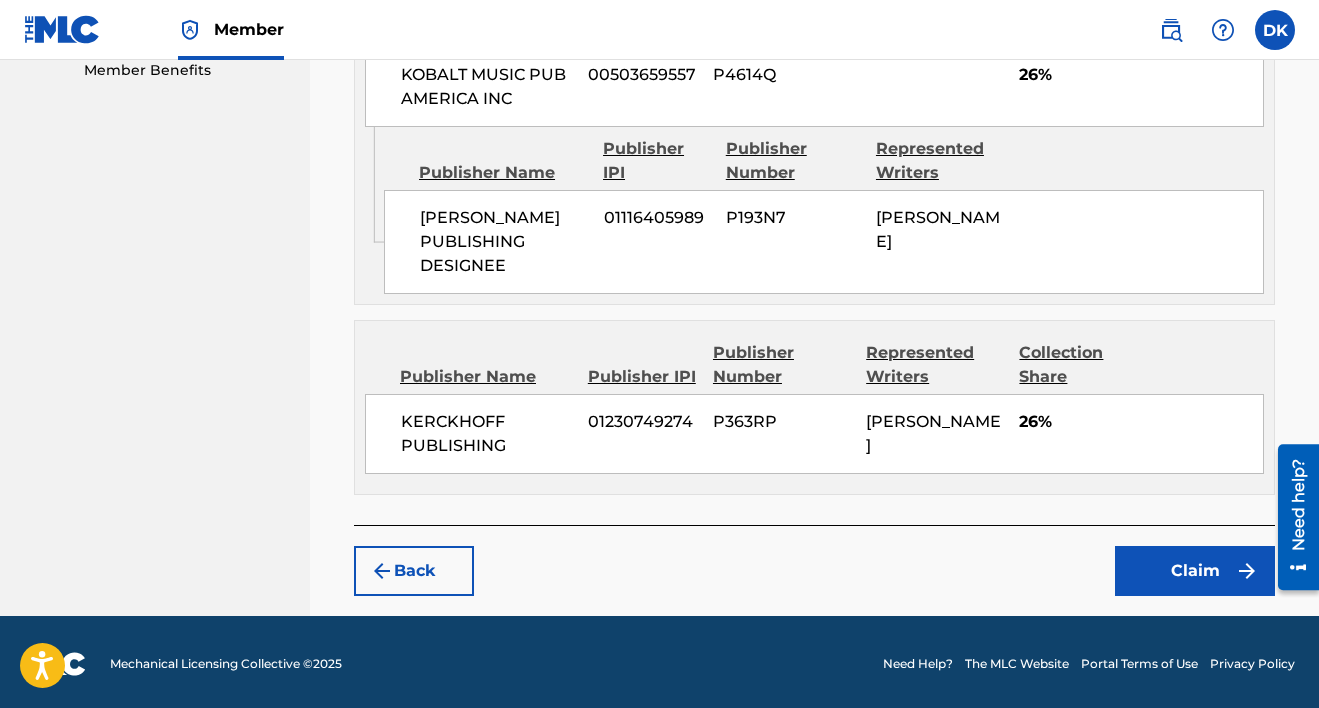 click on "Claim" at bounding box center [1195, 571] 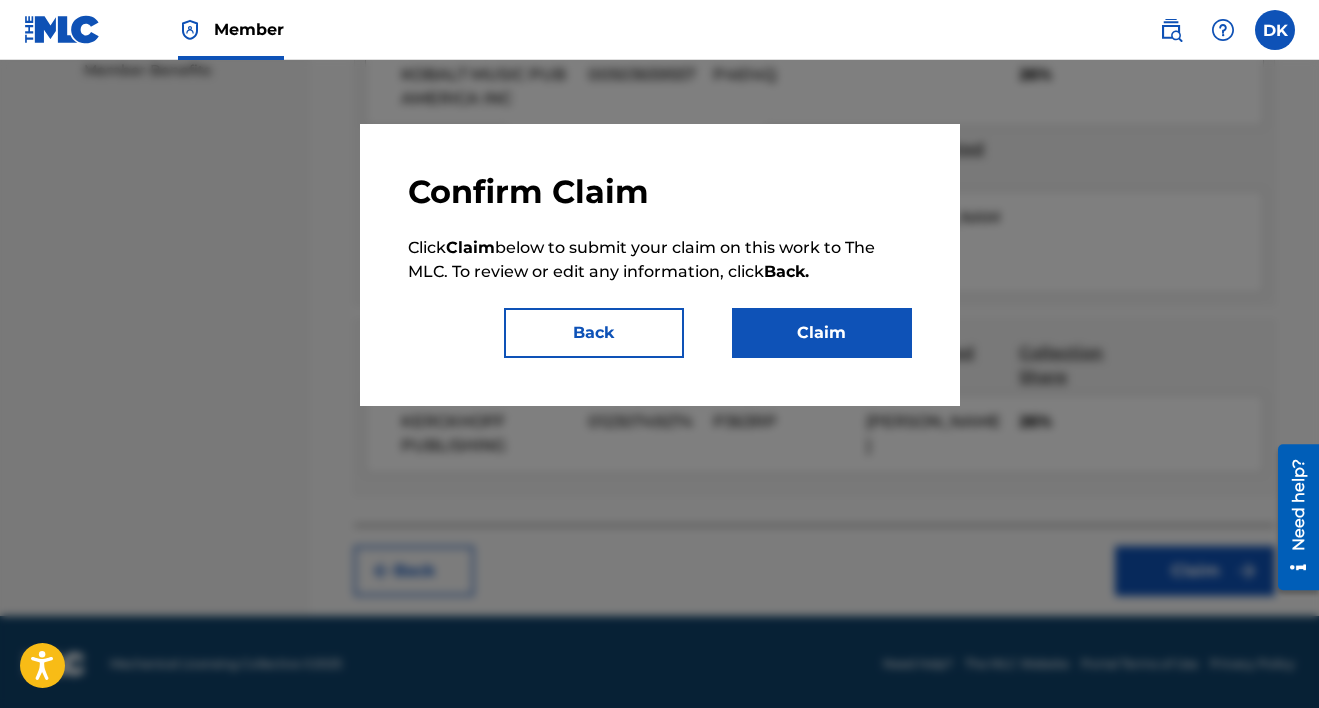 click on "Claim" at bounding box center (822, 333) 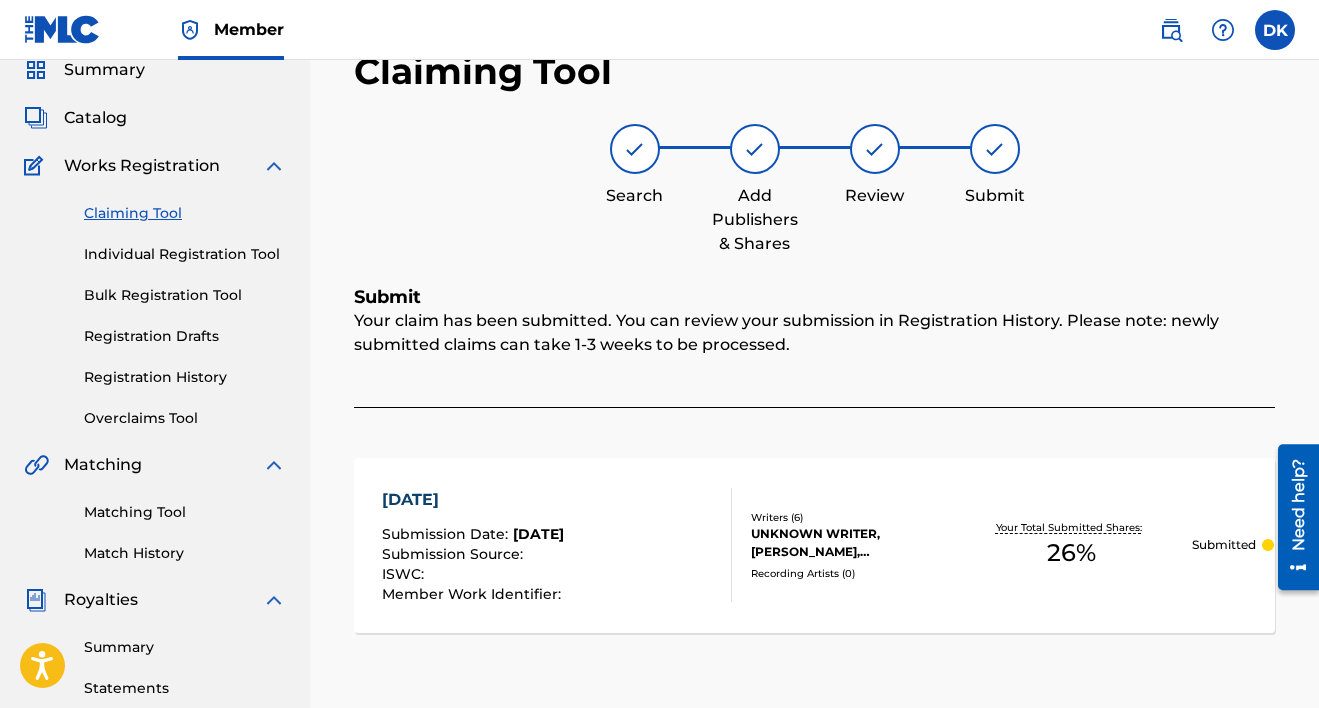 scroll, scrollTop: 0, scrollLeft: 0, axis: both 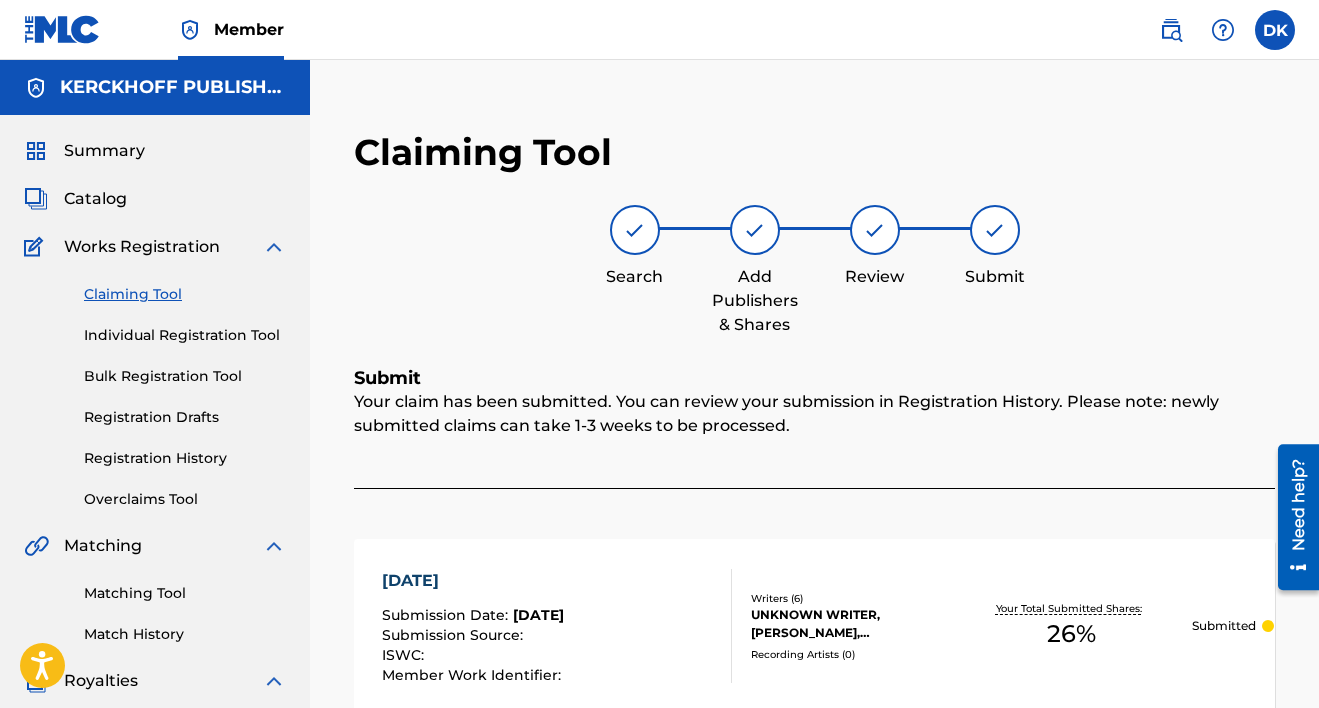 click on "Claiming Tool" at bounding box center [185, 294] 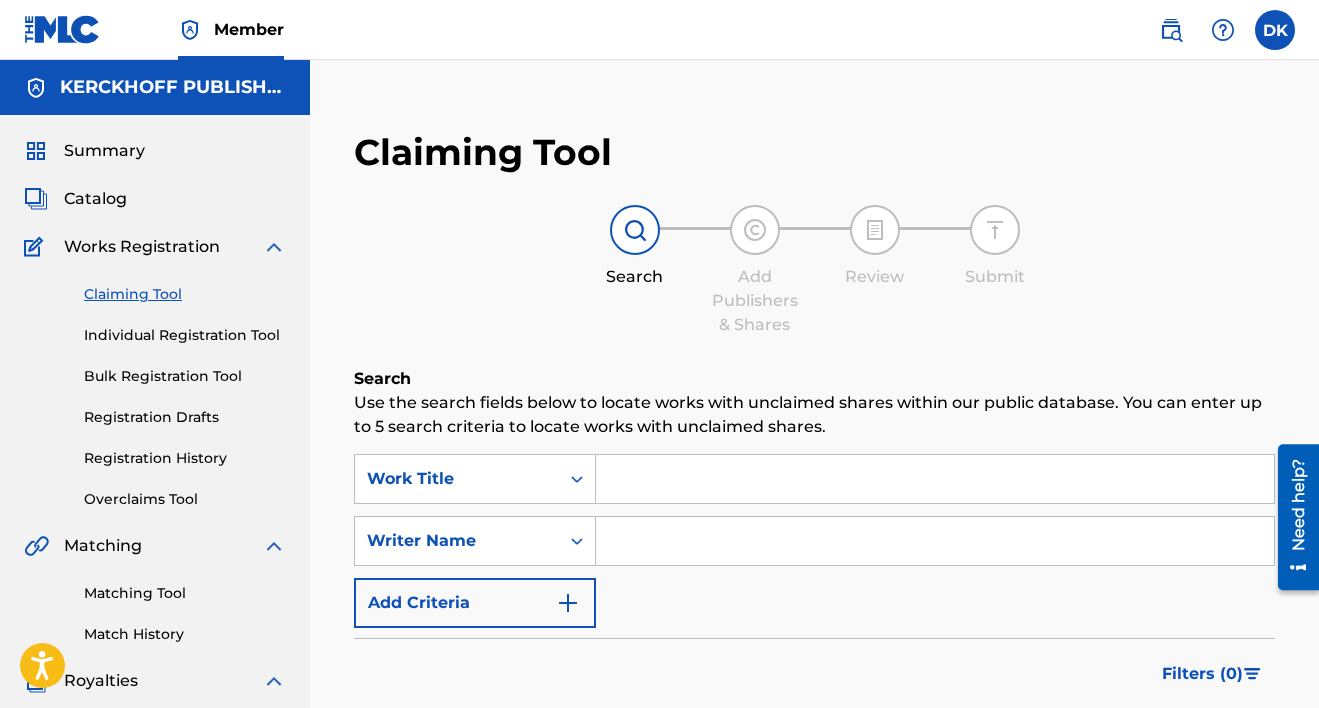 click at bounding box center (935, 479) 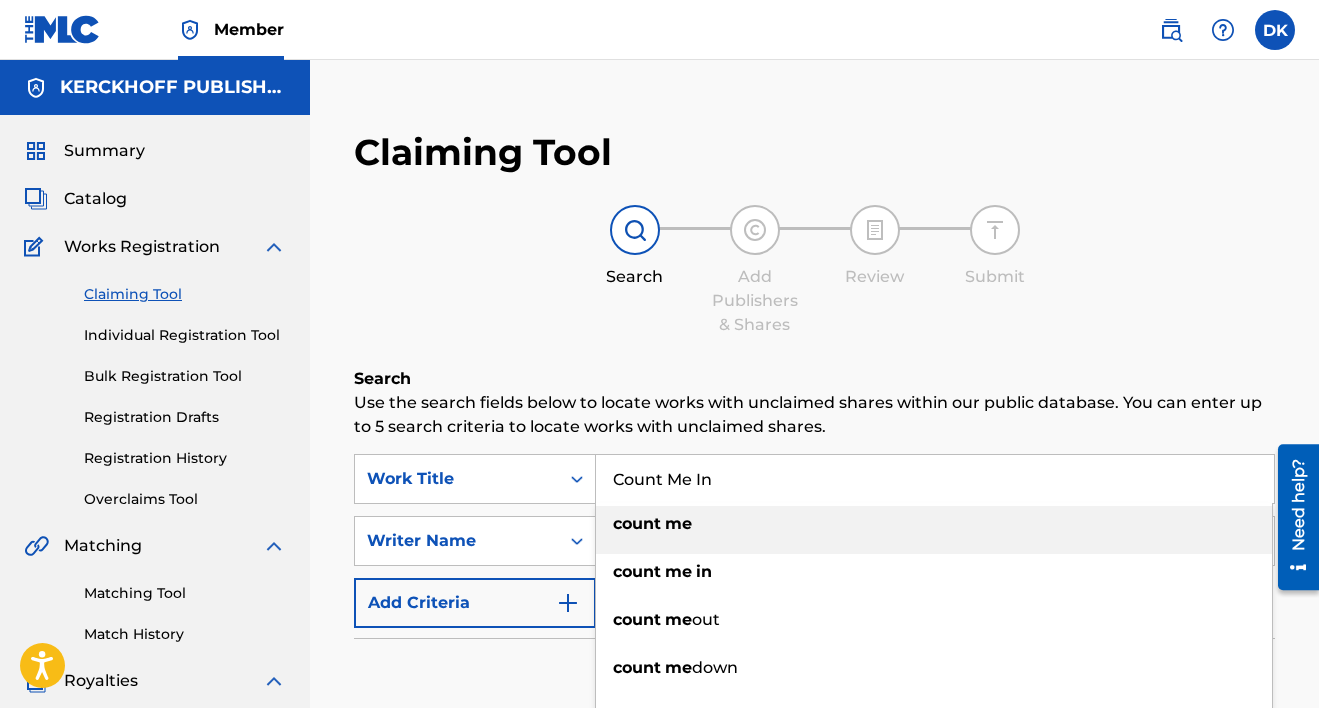 type on "Count Me In" 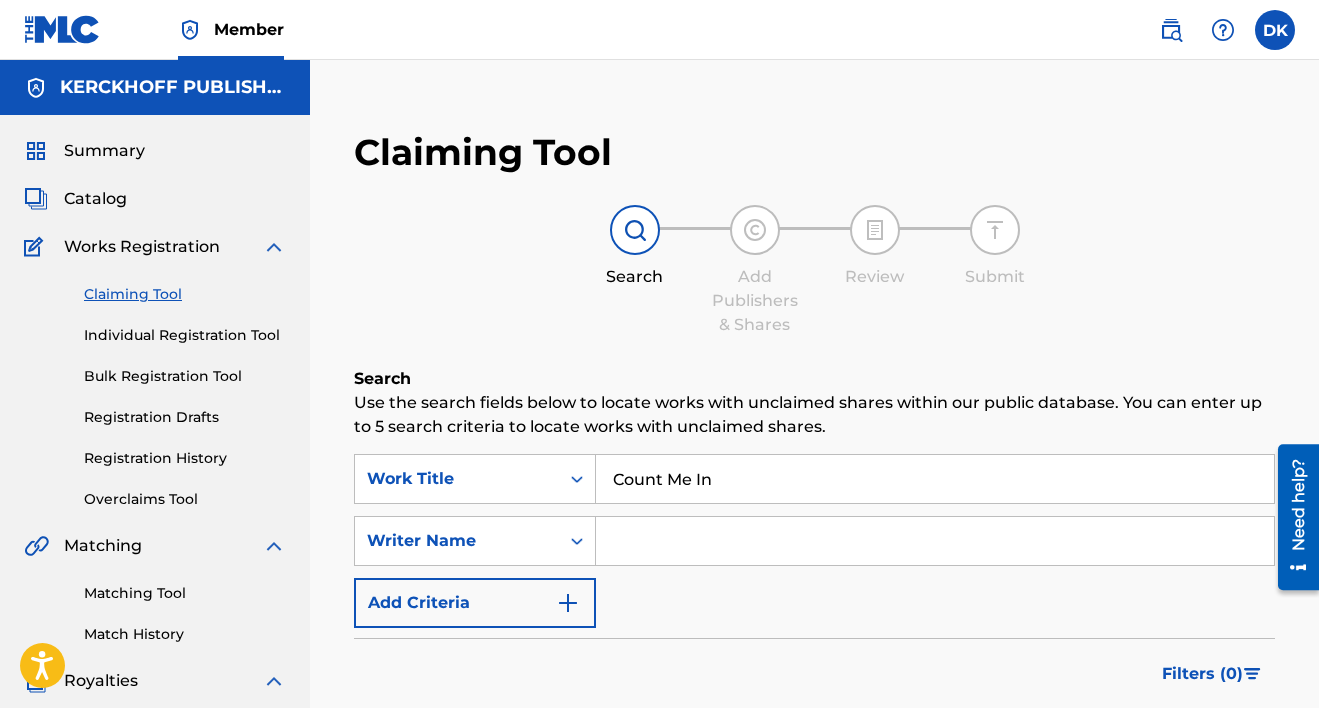click at bounding box center (935, 541) 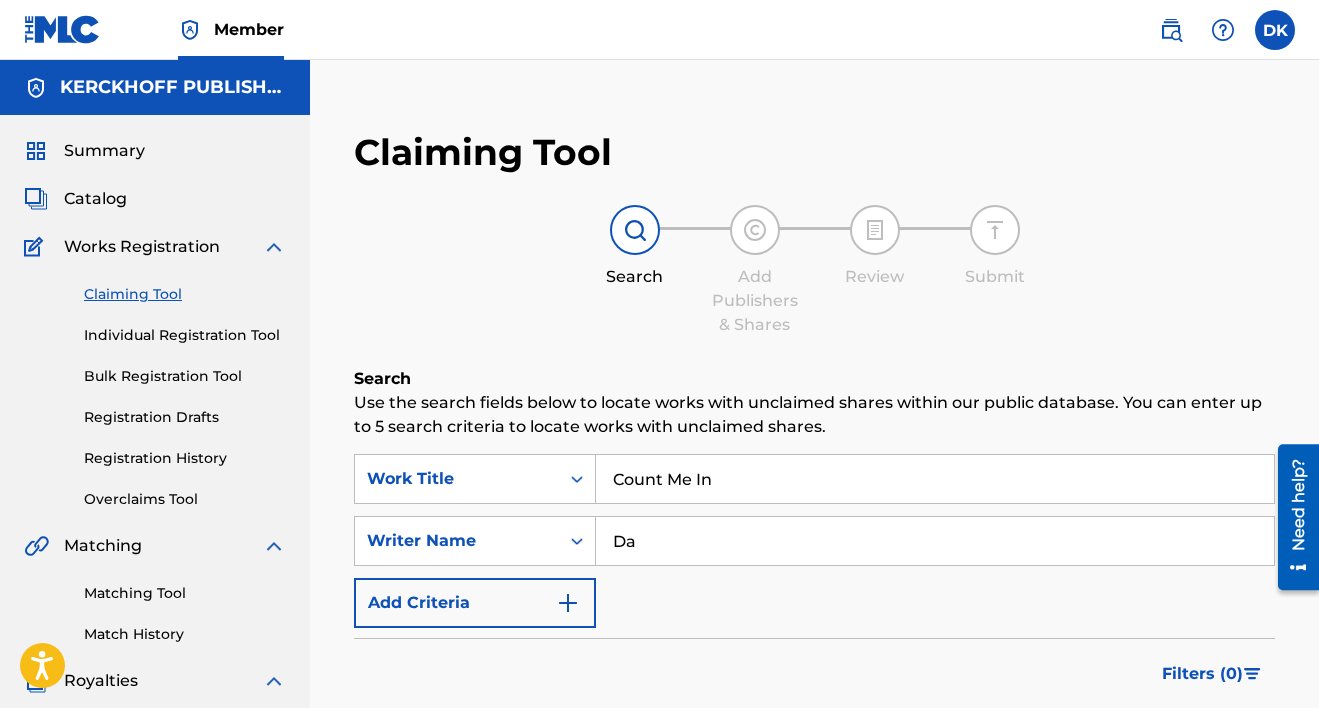 type on "[PERSON_NAME]" 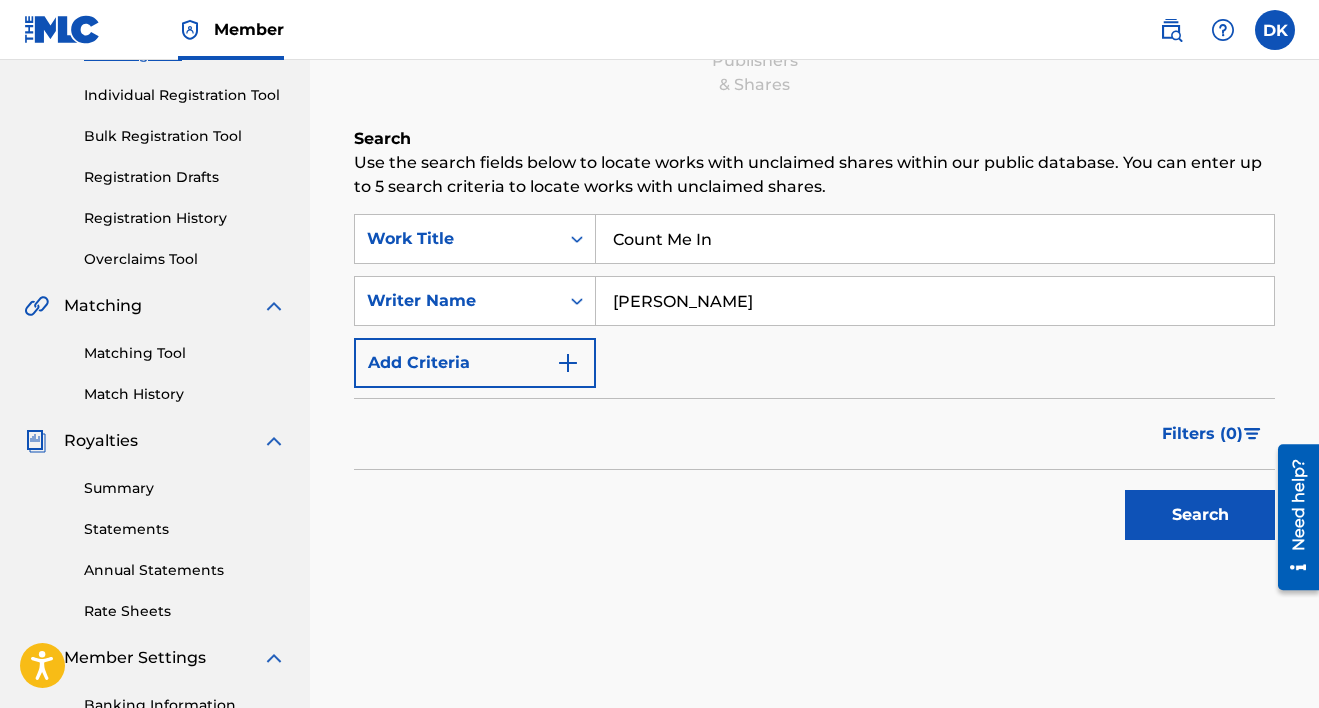 scroll, scrollTop: 278, scrollLeft: 0, axis: vertical 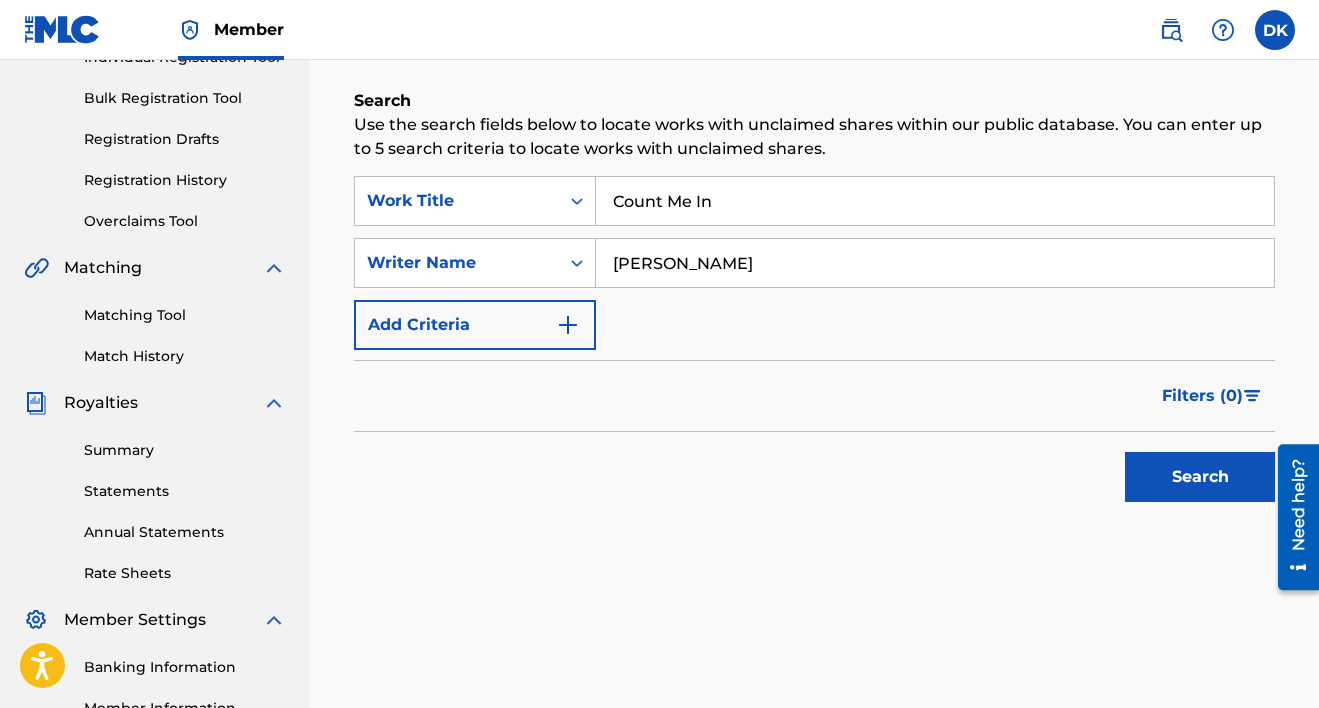 click at bounding box center (1291, 517) 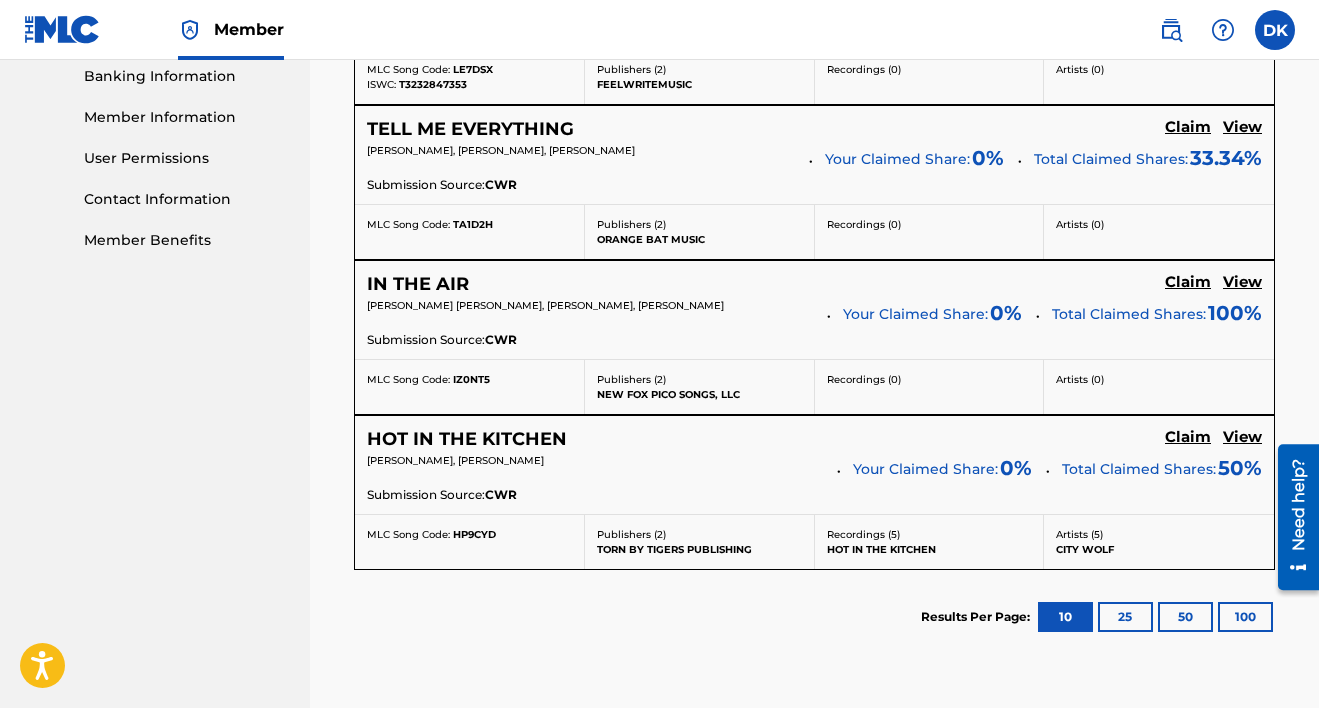 scroll, scrollTop: 1041, scrollLeft: 0, axis: vertical 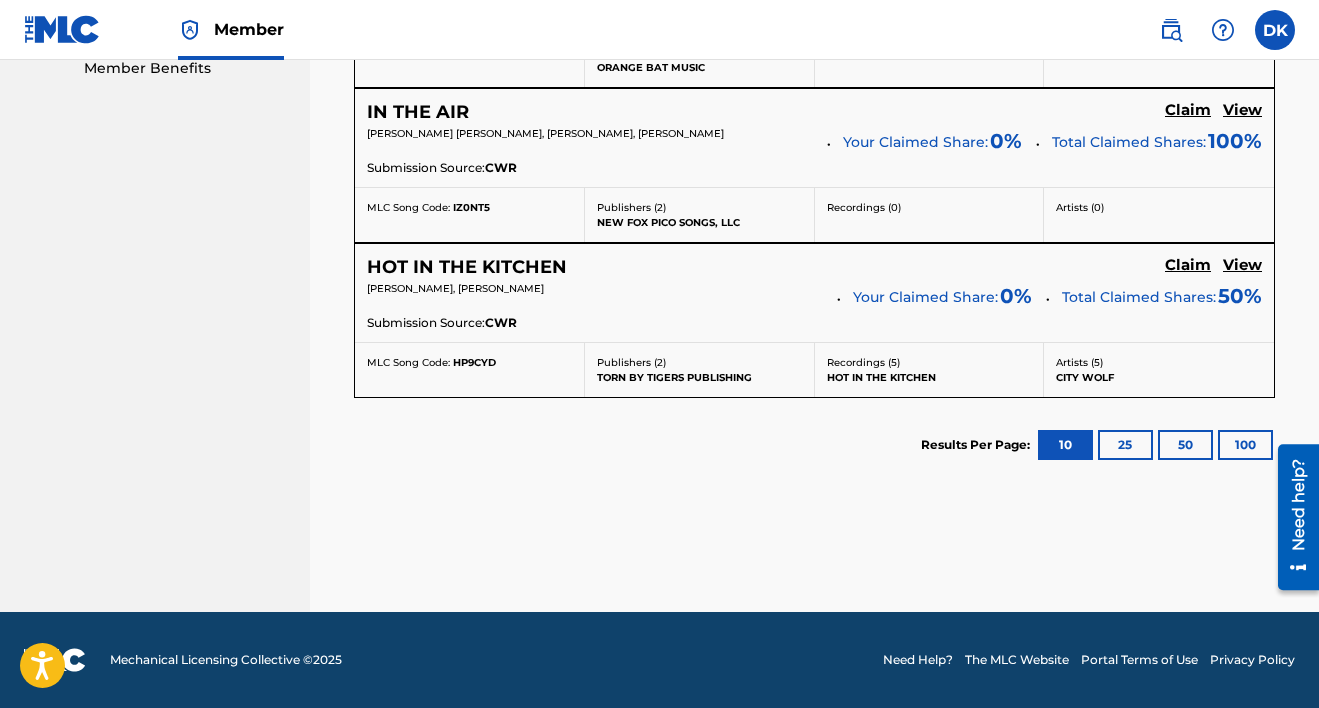 click on "Claim" at bounding box center [1188, -200] 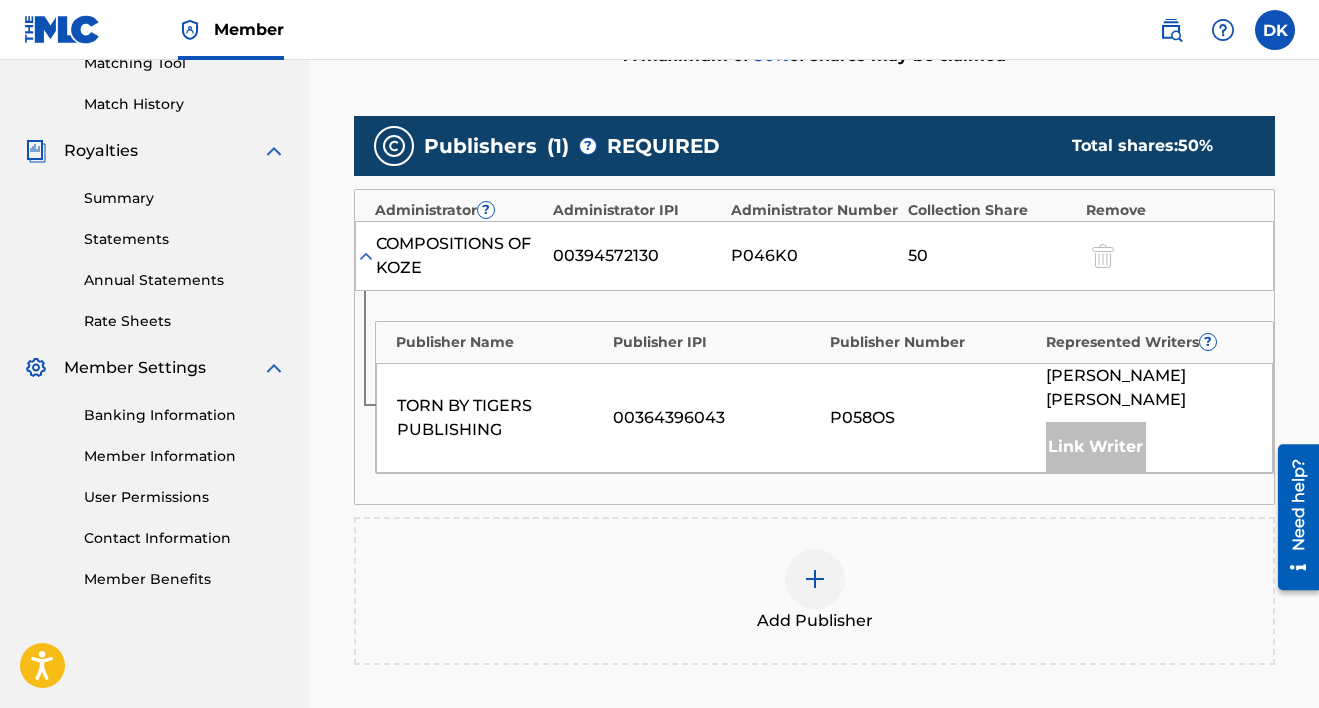 scroll, scrollTop: 513, scrollLeft: 0, axis: vertical 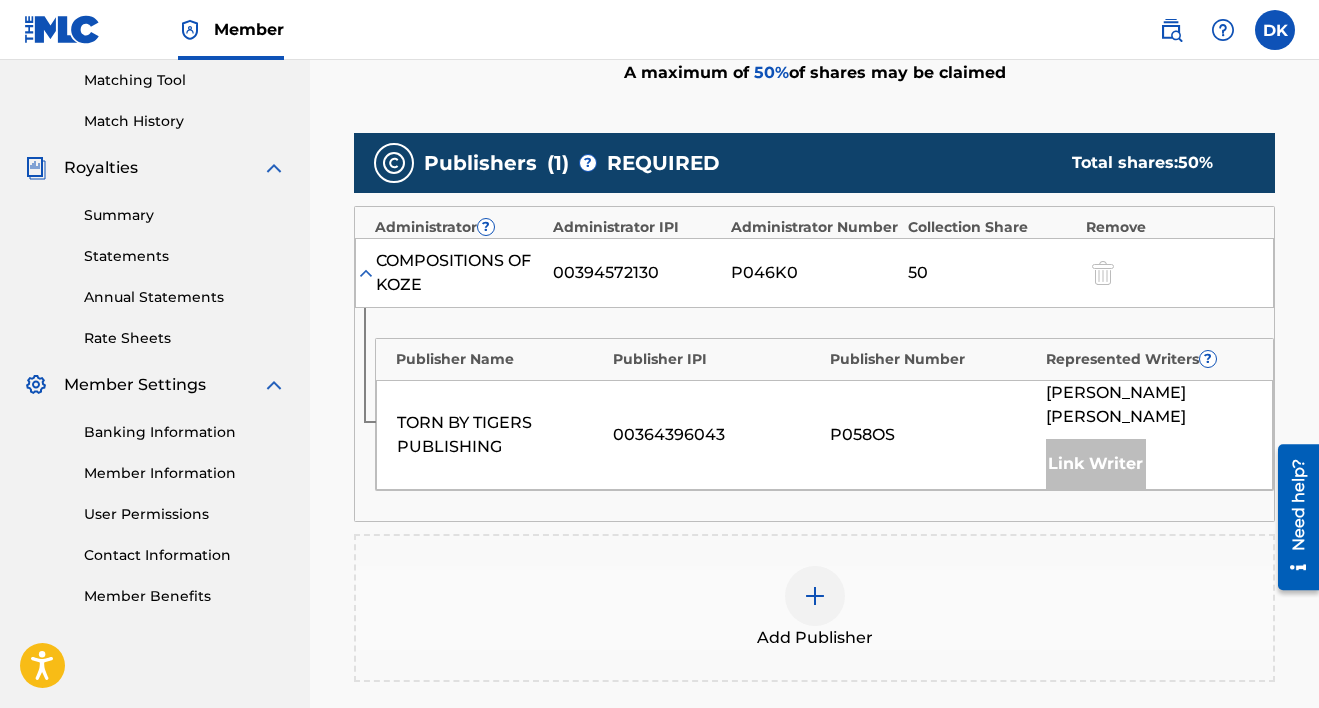click at bounding box center [815, 596] 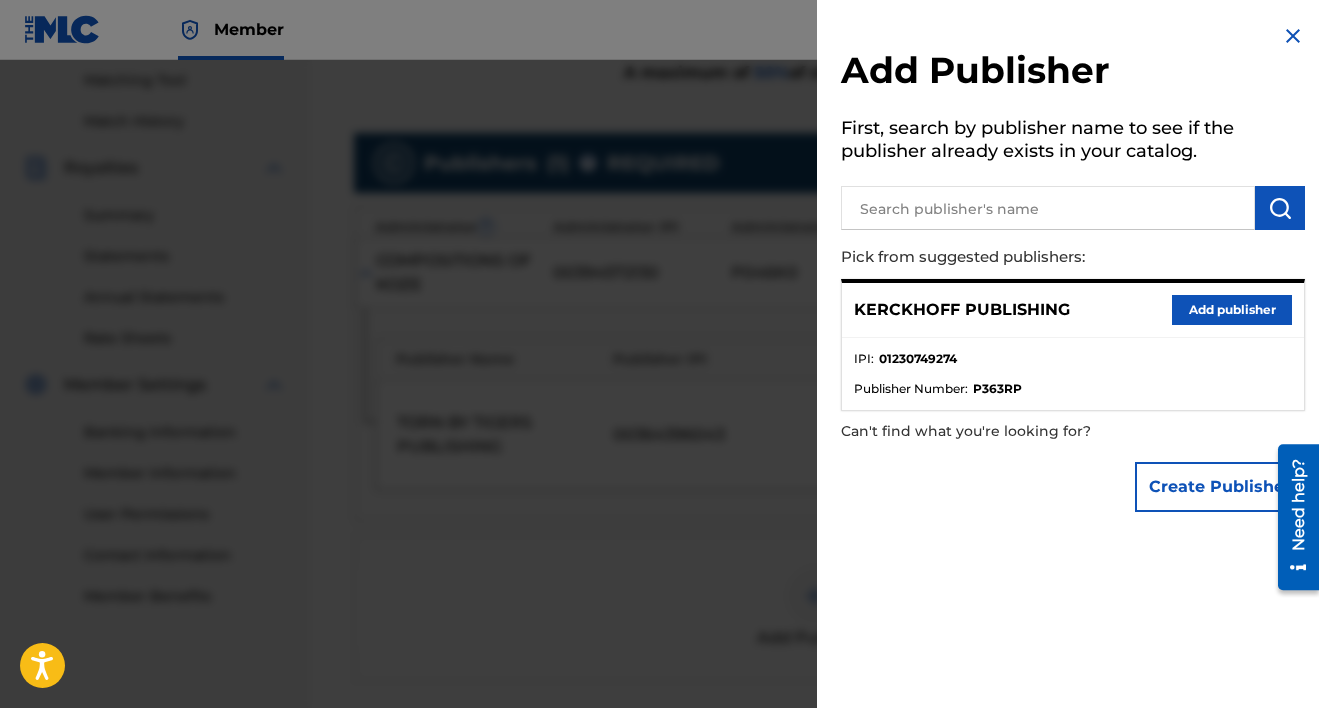 click on "Add publisher" at bounding box center [1232, 310] 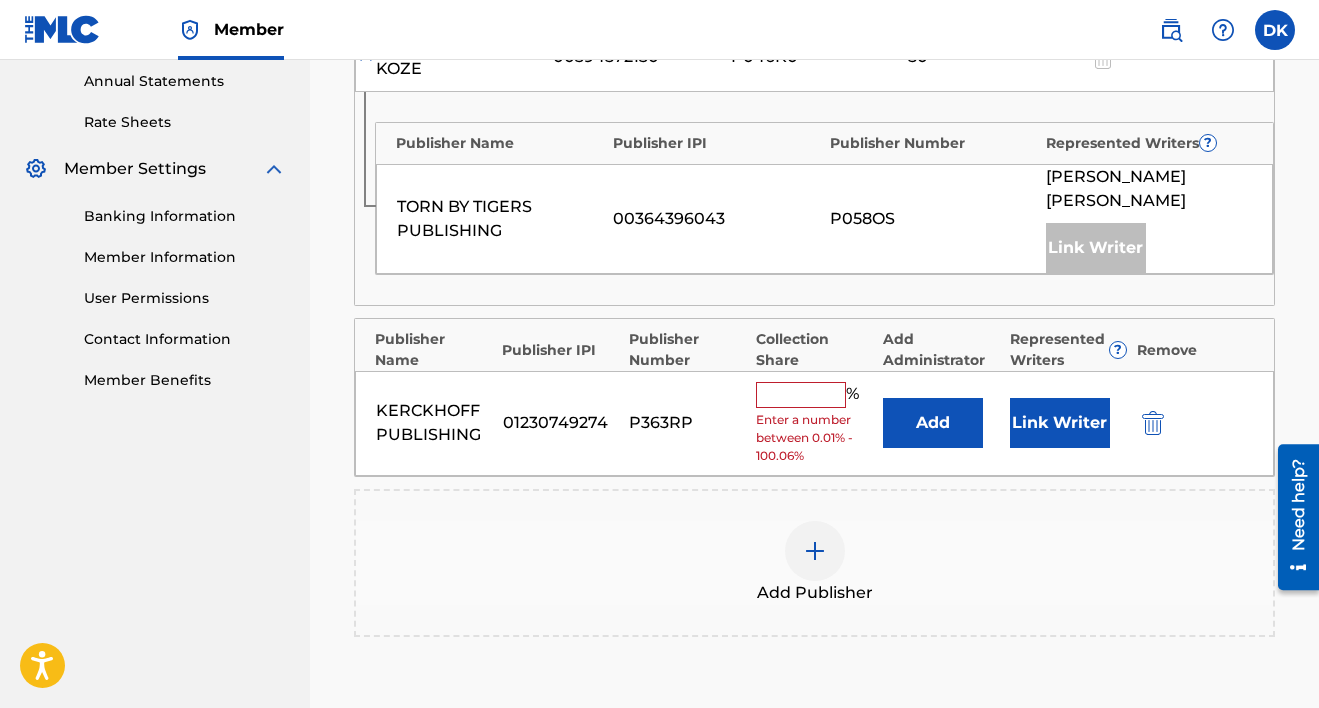 scroll, scrollTop: 762, scrollLeft: 0, axis: vertical 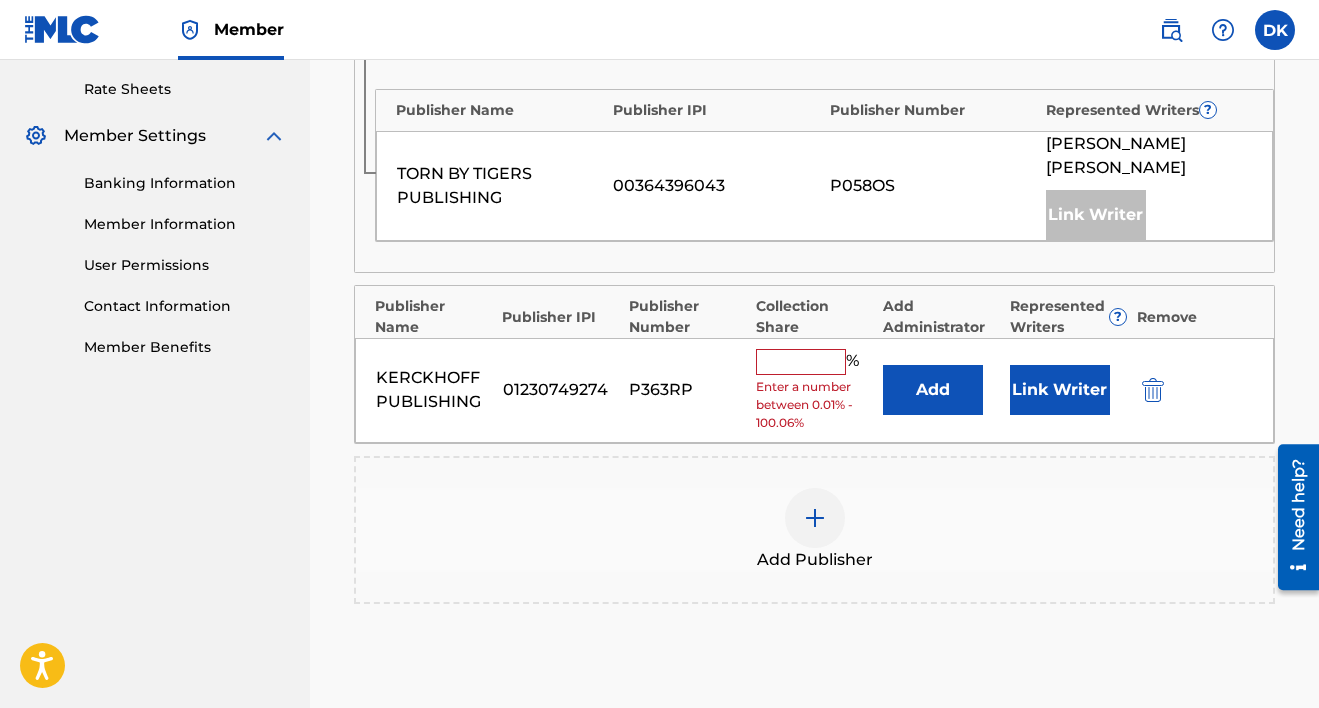 click at bounding box center (801, 362) 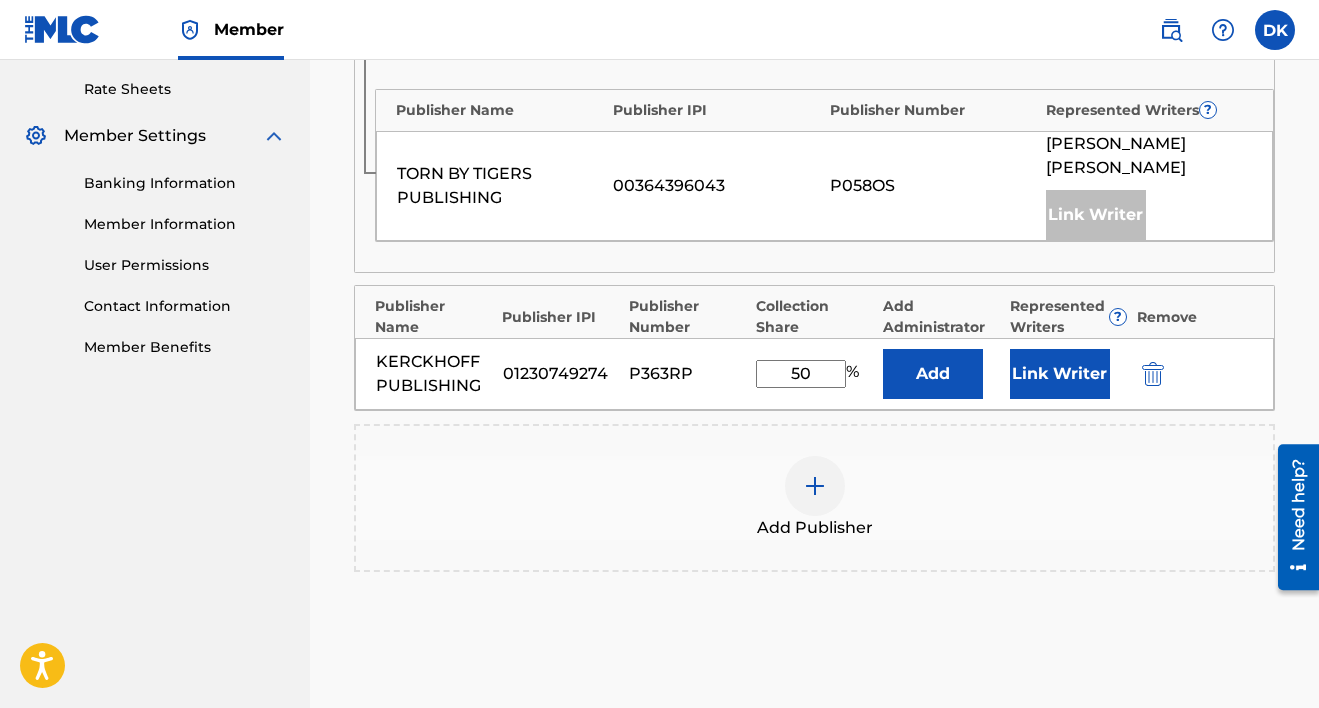 type on "50" 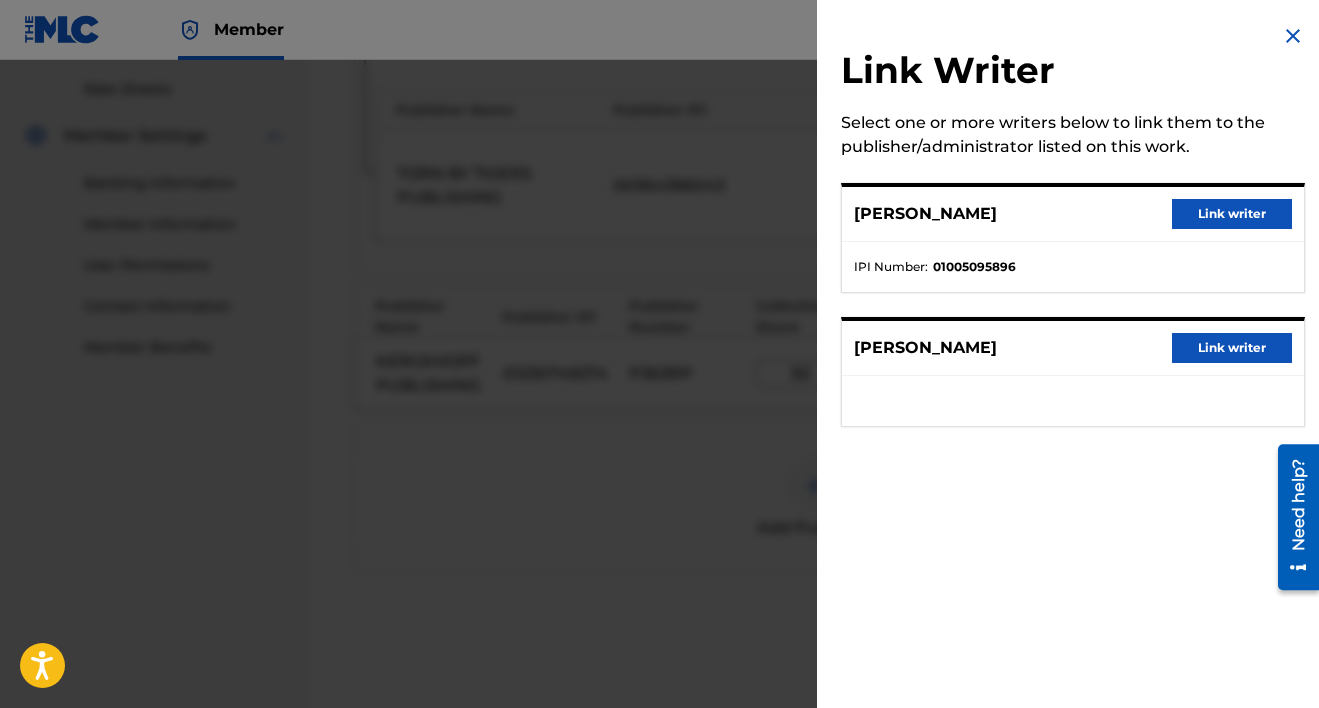 click on "Link writer" at bounding box center (1232, 214) 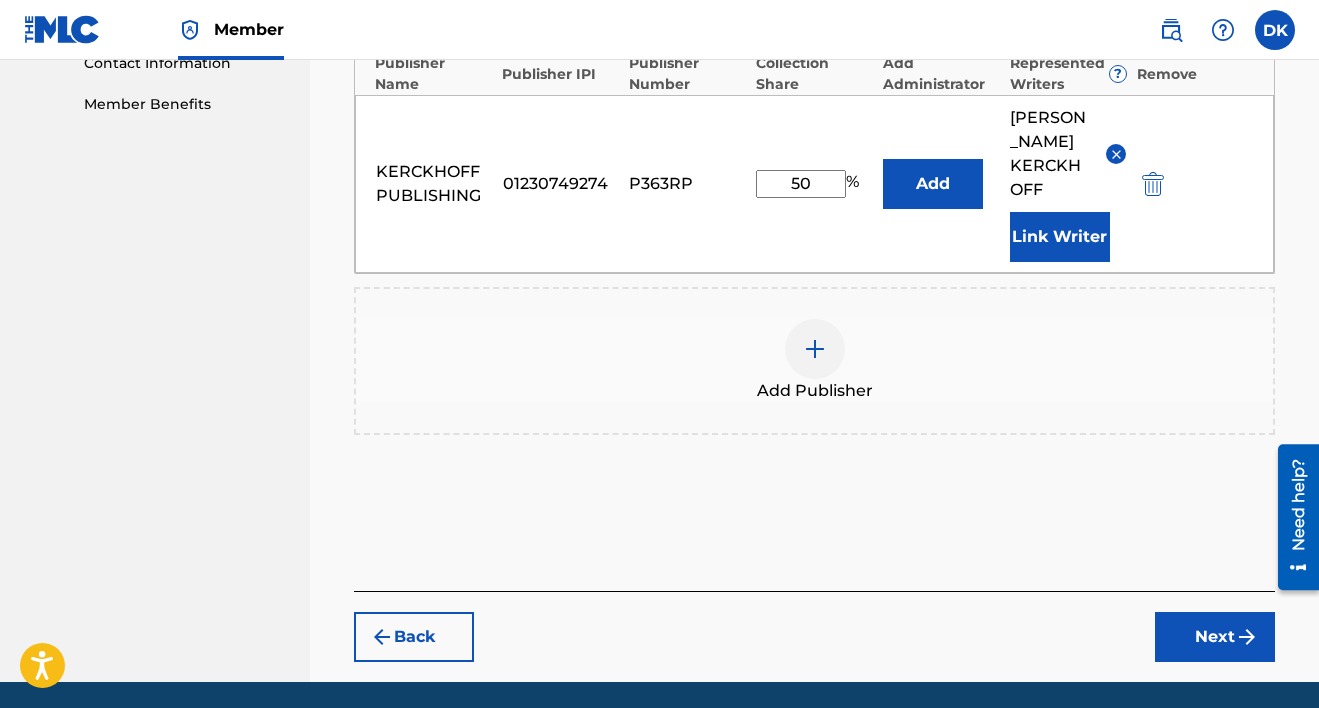 click on "Next" at bounding box center [1215, 637] 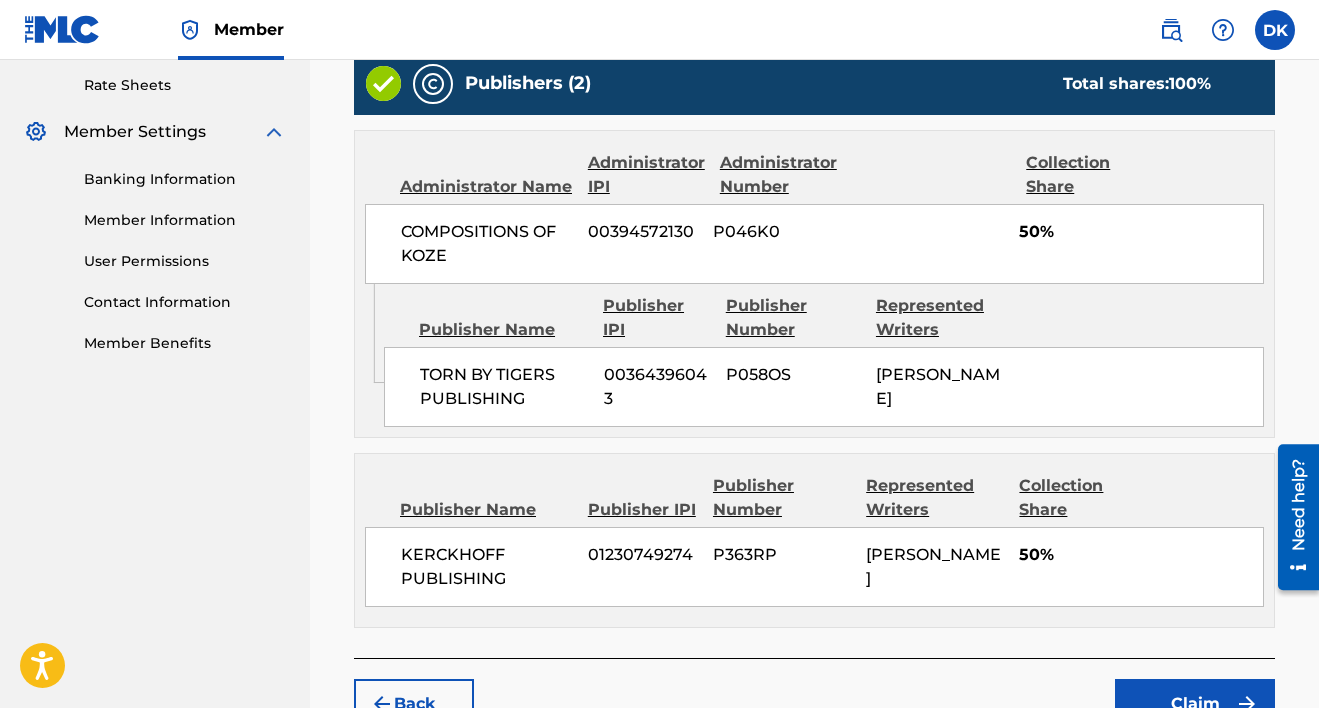 scroll, scrollTop: 923, scrollLeft: 0, axis: vertical 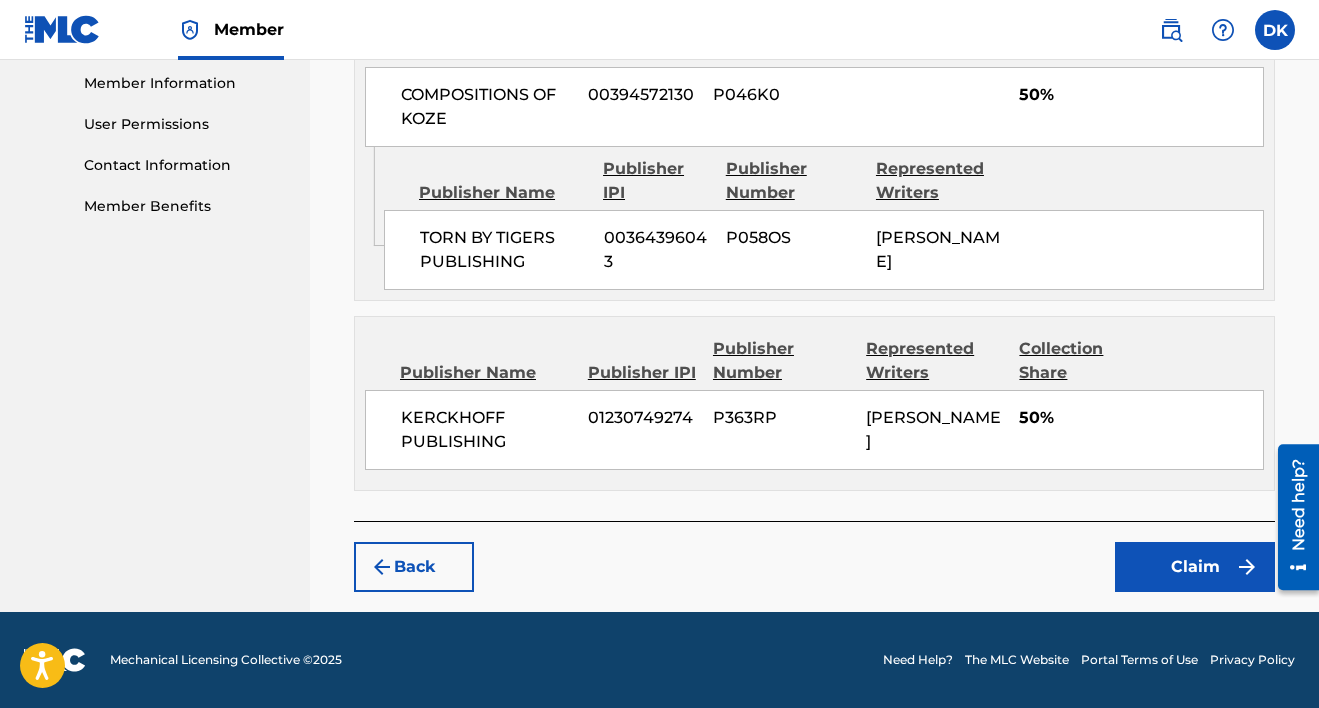 click on "Claim" at bounding box center (1195, 567) 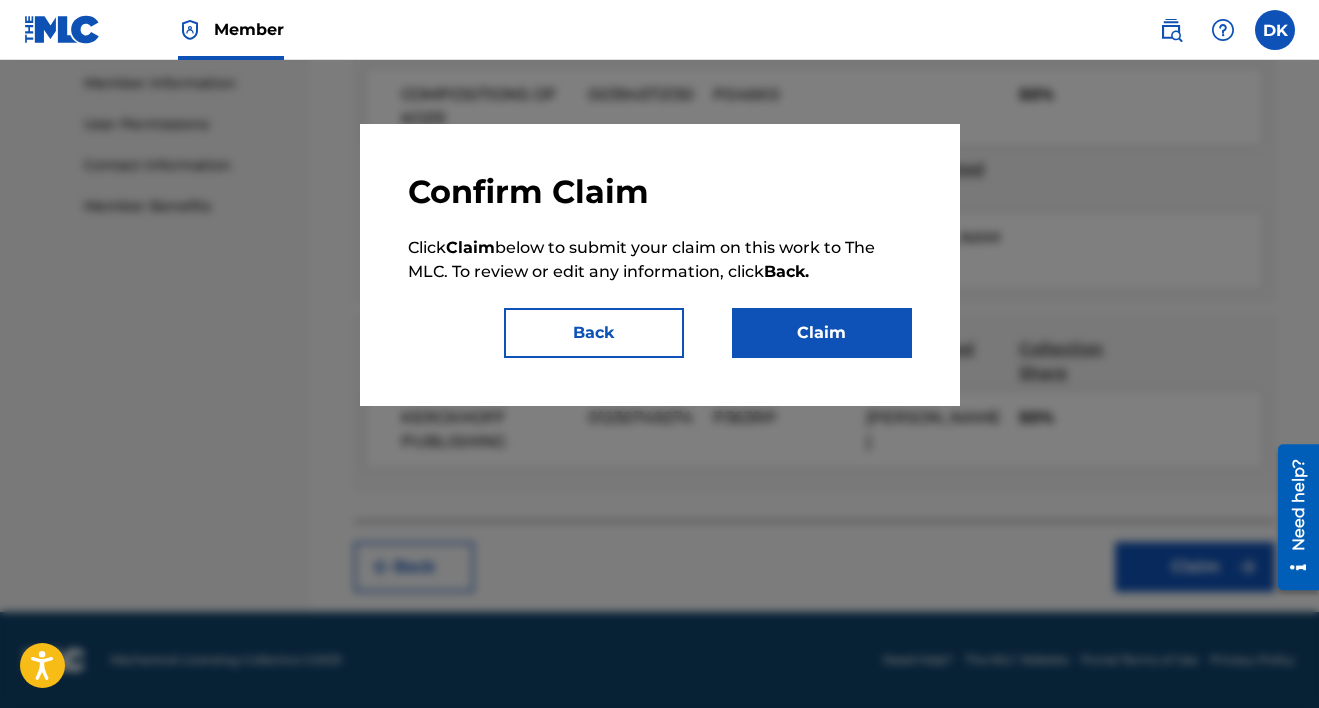click on "Claim" at bounding box center [822, 333] 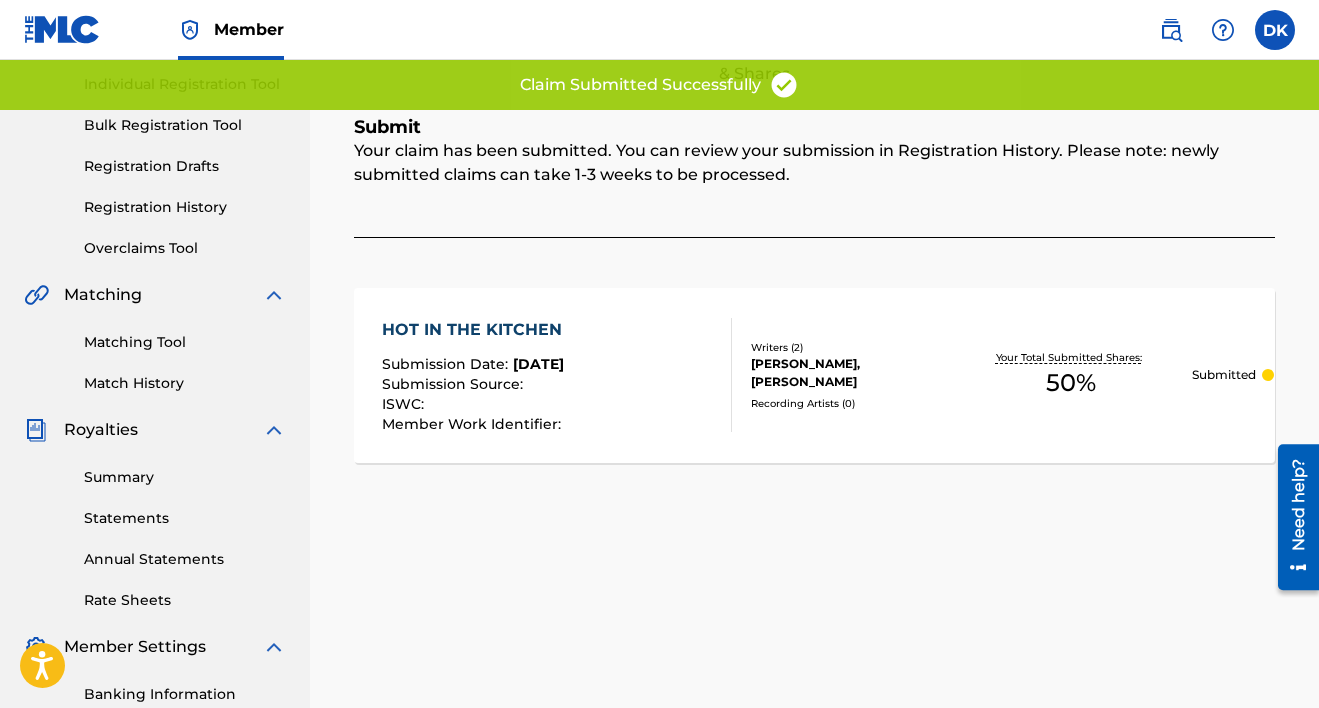 scroll, scrollTop: 0, scrollLeft: 0, axis: both 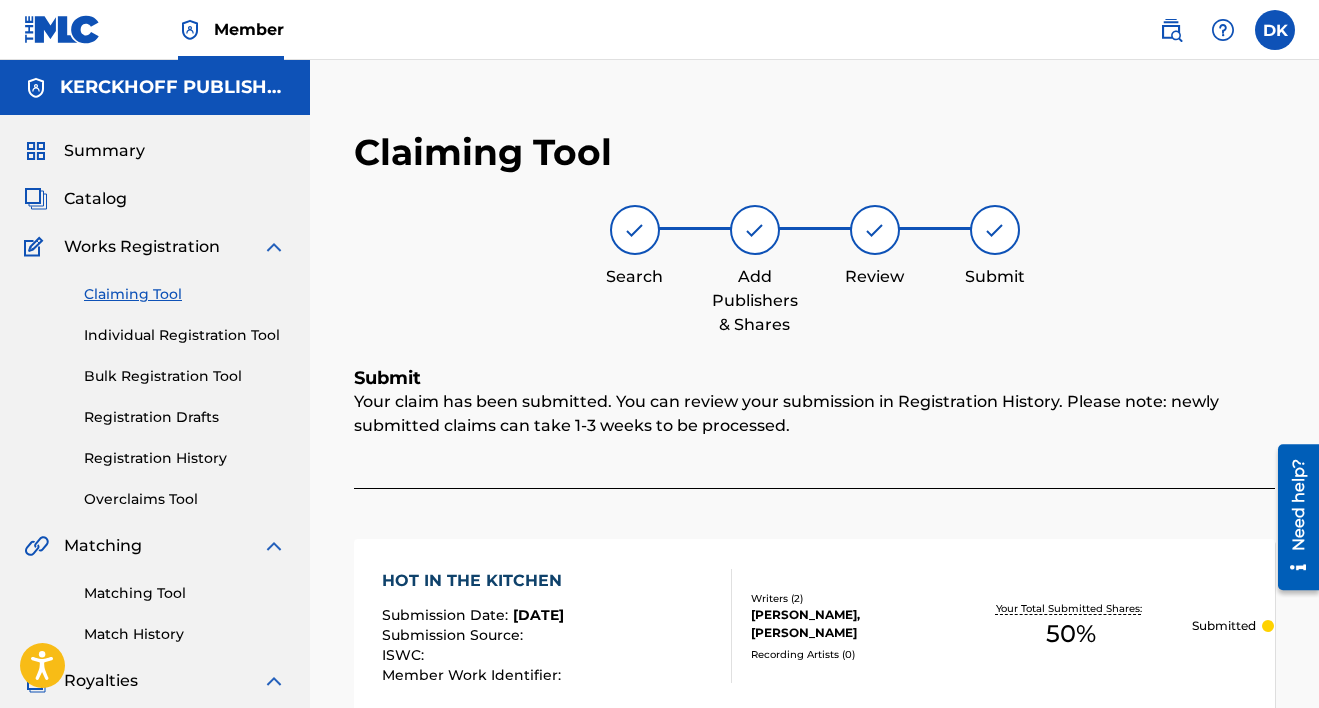 click on "Catalog" at bounding box center [95, 199] 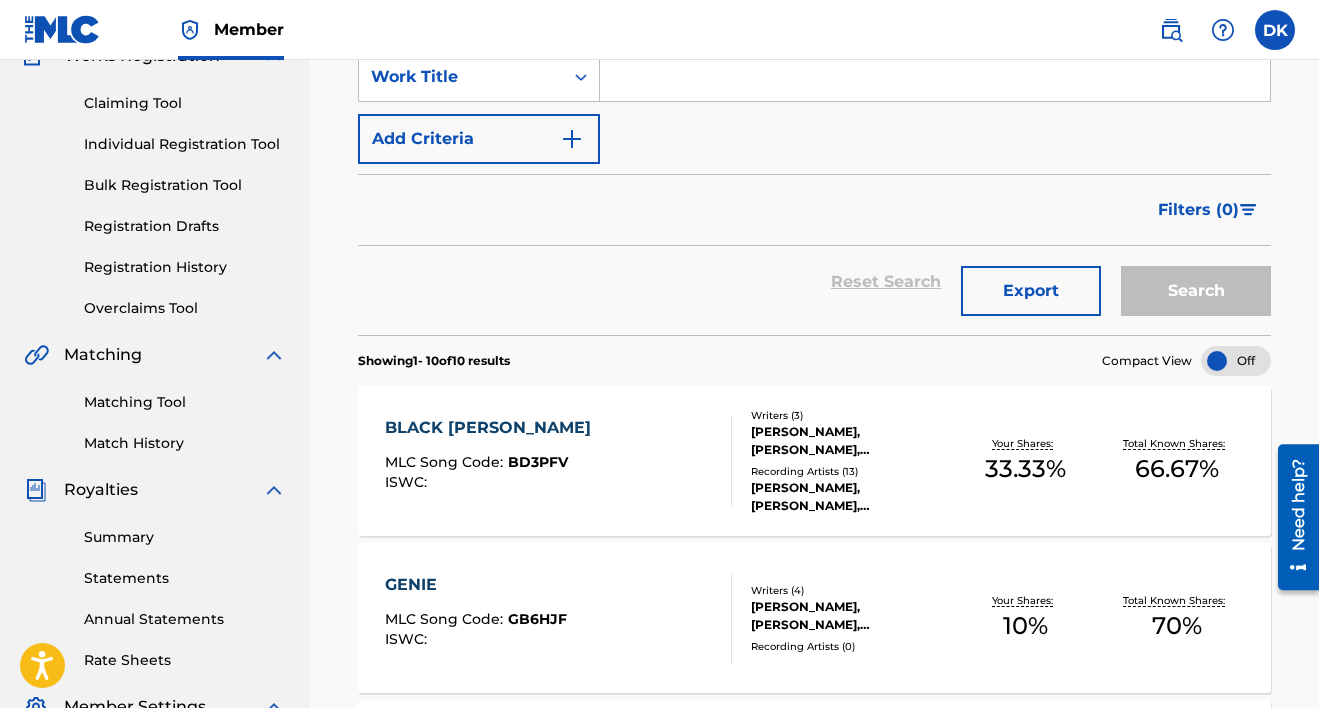 scroll, scrollTop: 0, scrollLeft: 0, axis: both 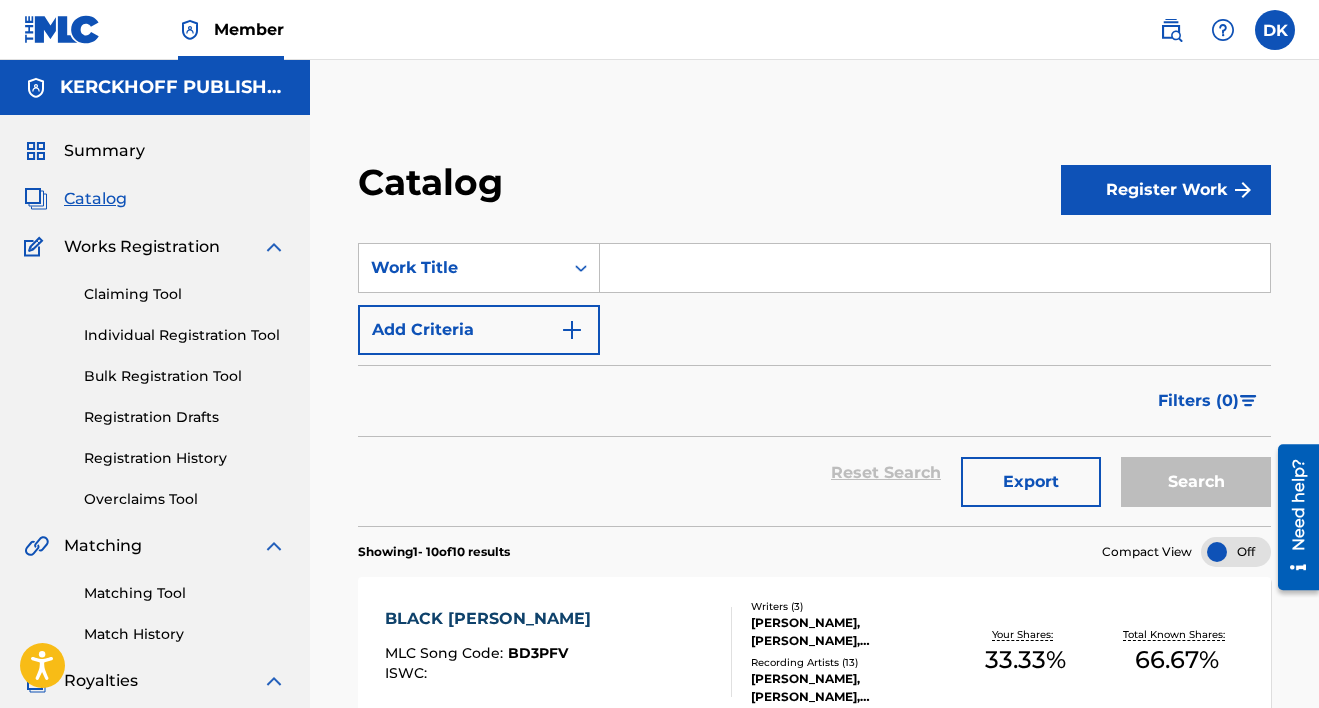 click on "Claiming Tool" at bounding box center [185, 294] 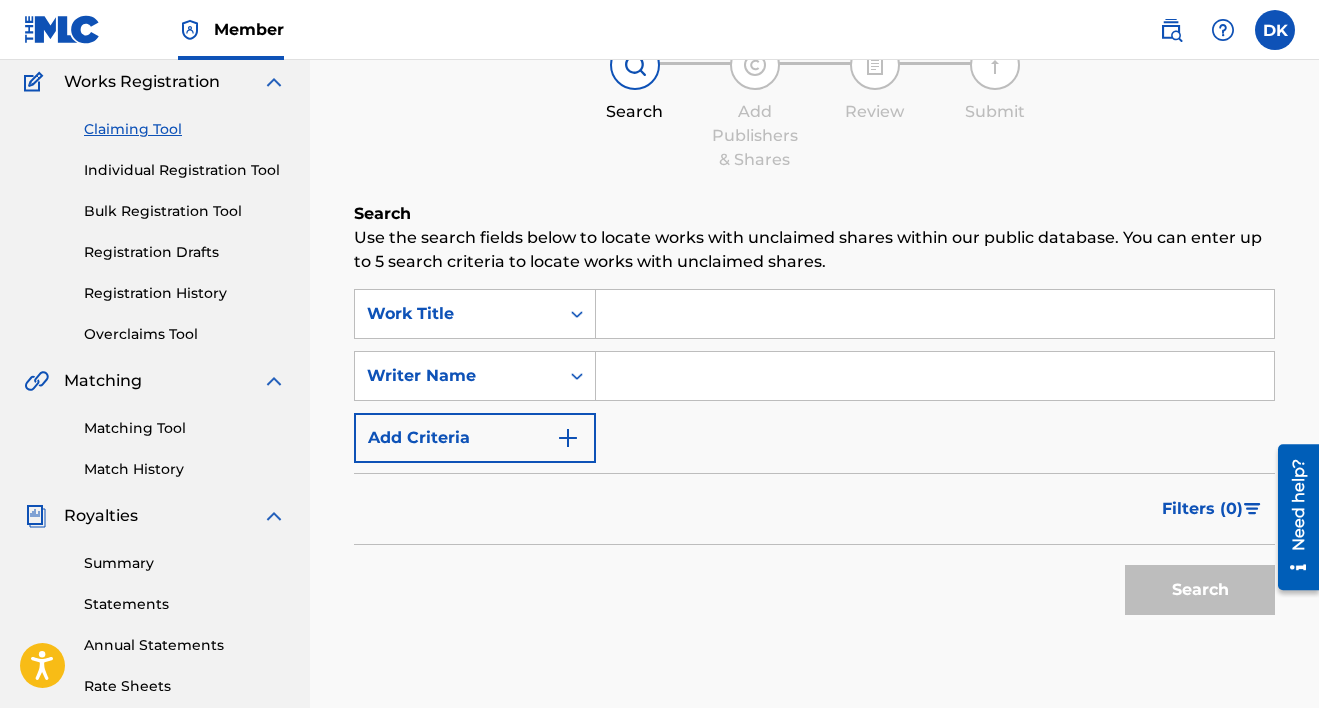 scroll, scrollTop: 193, scrollLeft: 0, axis: vertical 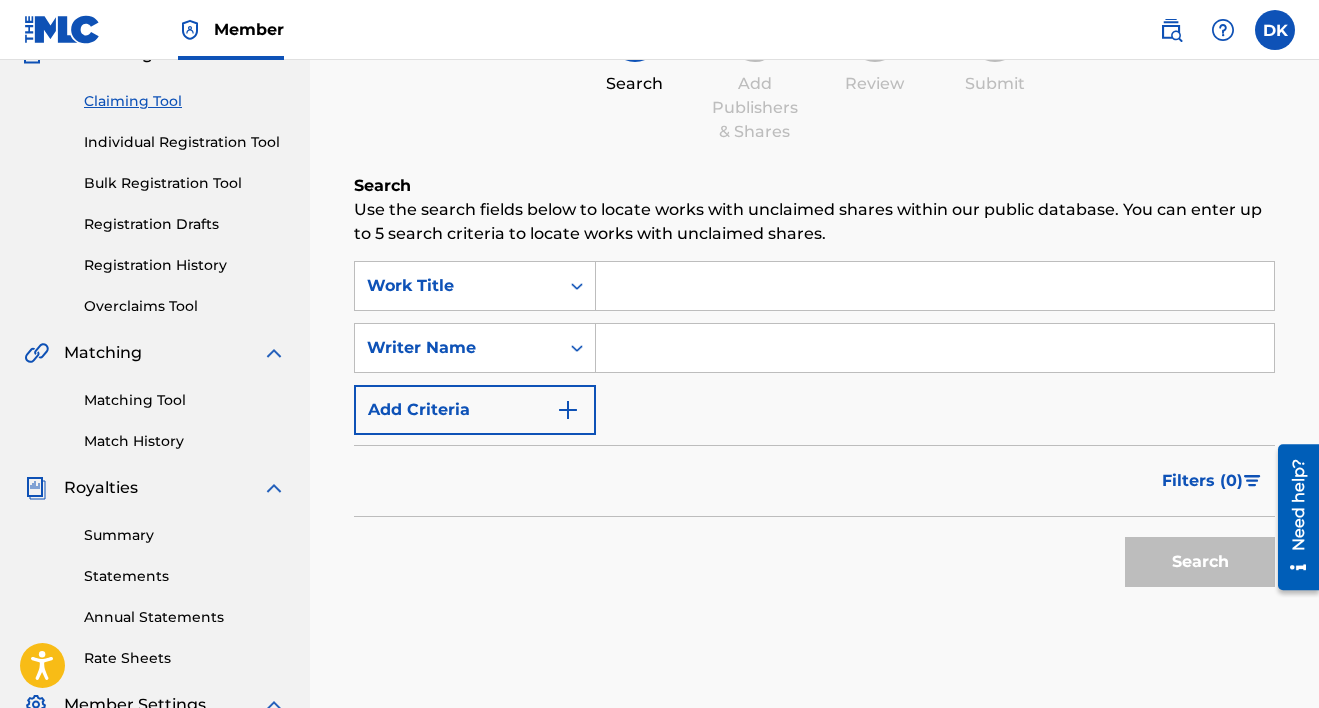 click at bounding box center (935, 348) 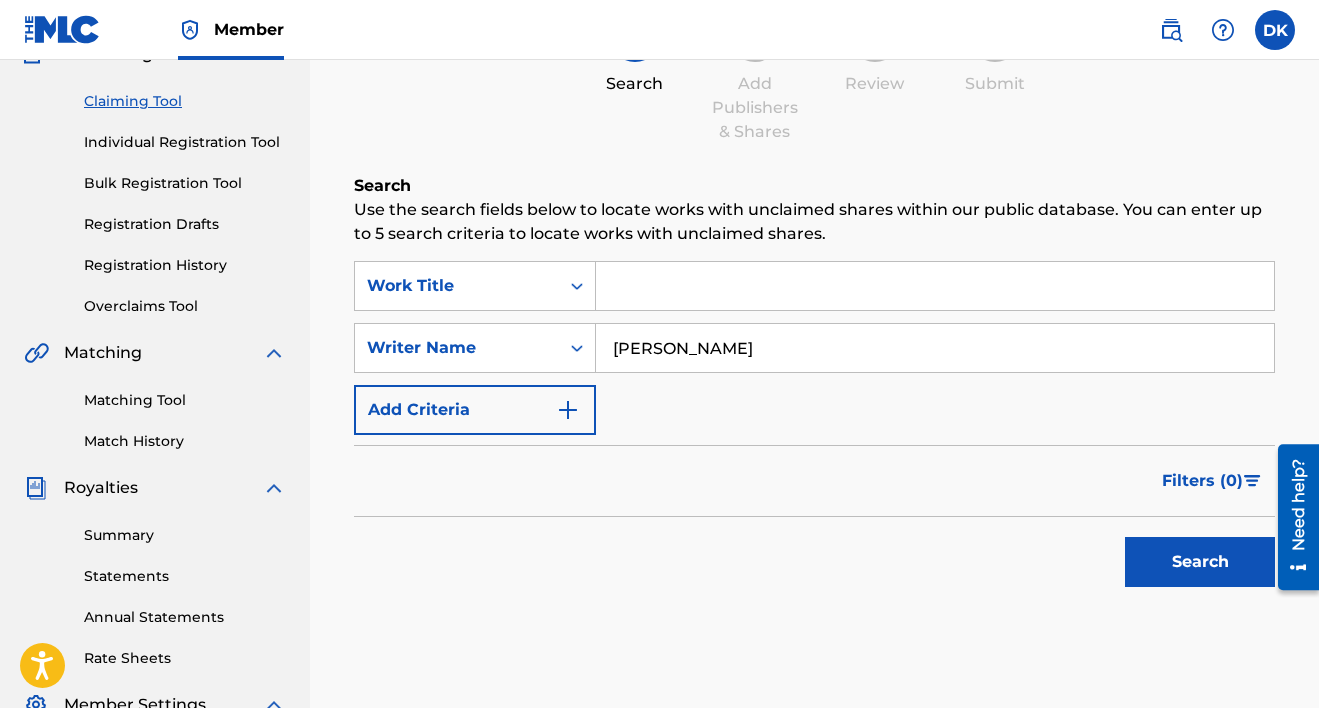 type on "[PERSON_NAME]" 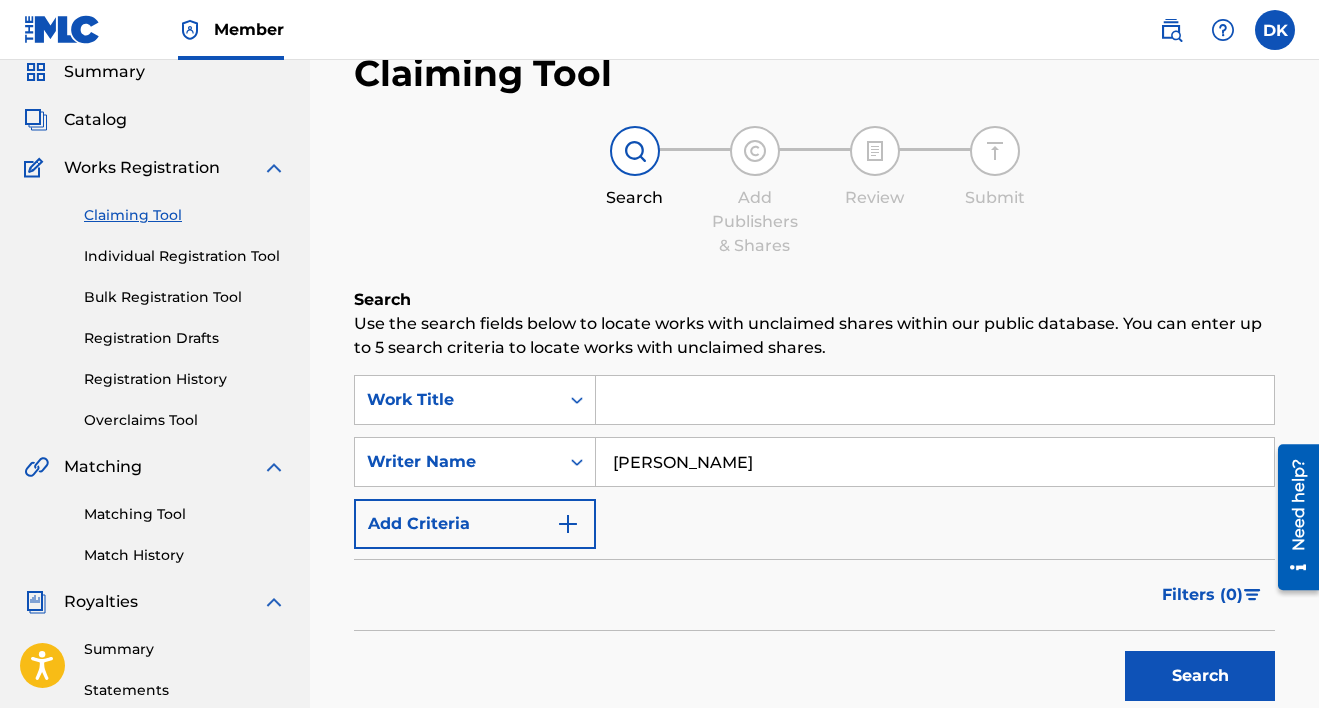 scroll, scrollTop: 0, scrollLeft: 0, axis: both 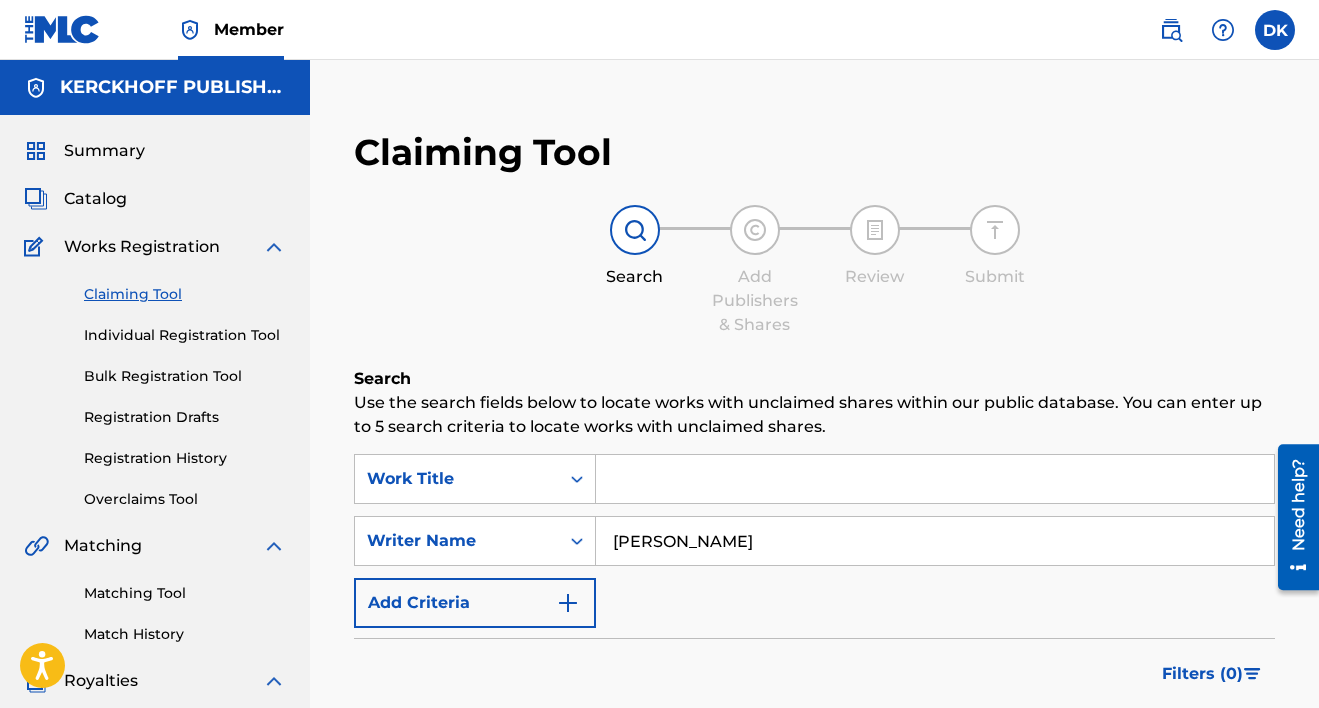 click at bounding box center (935, 479) 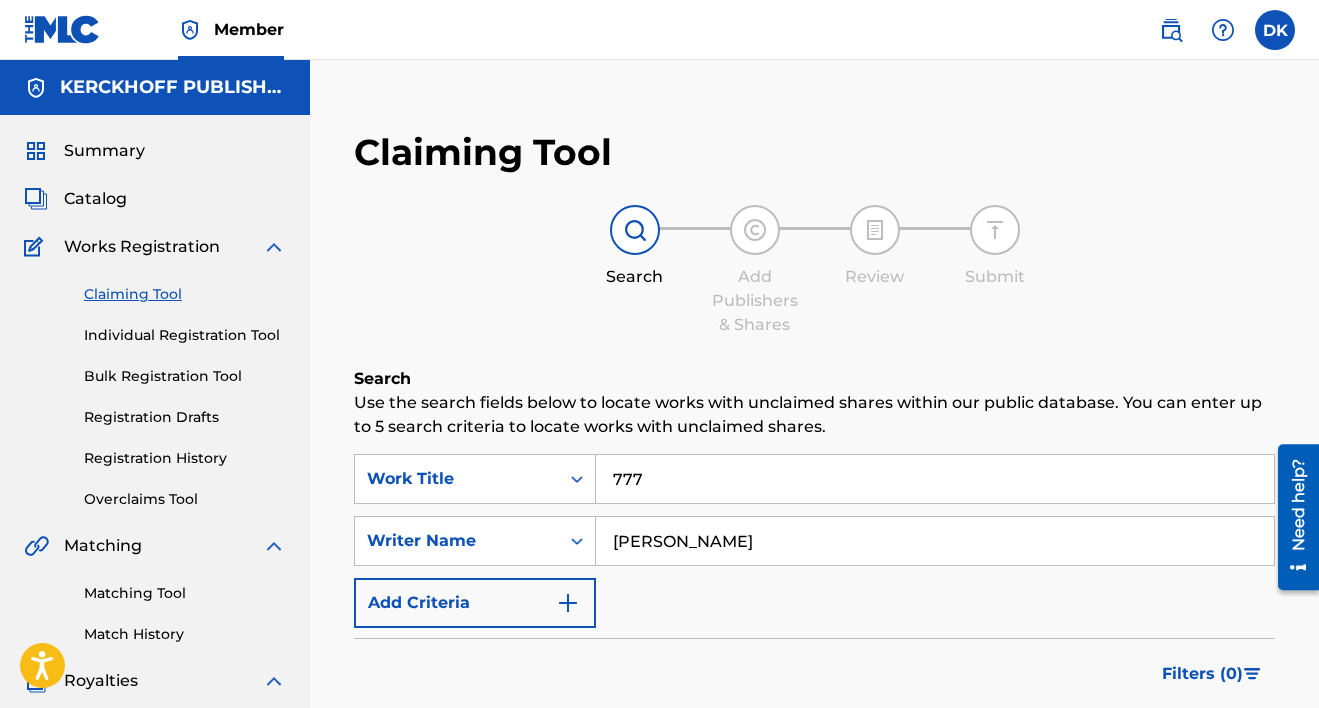 type on "777" 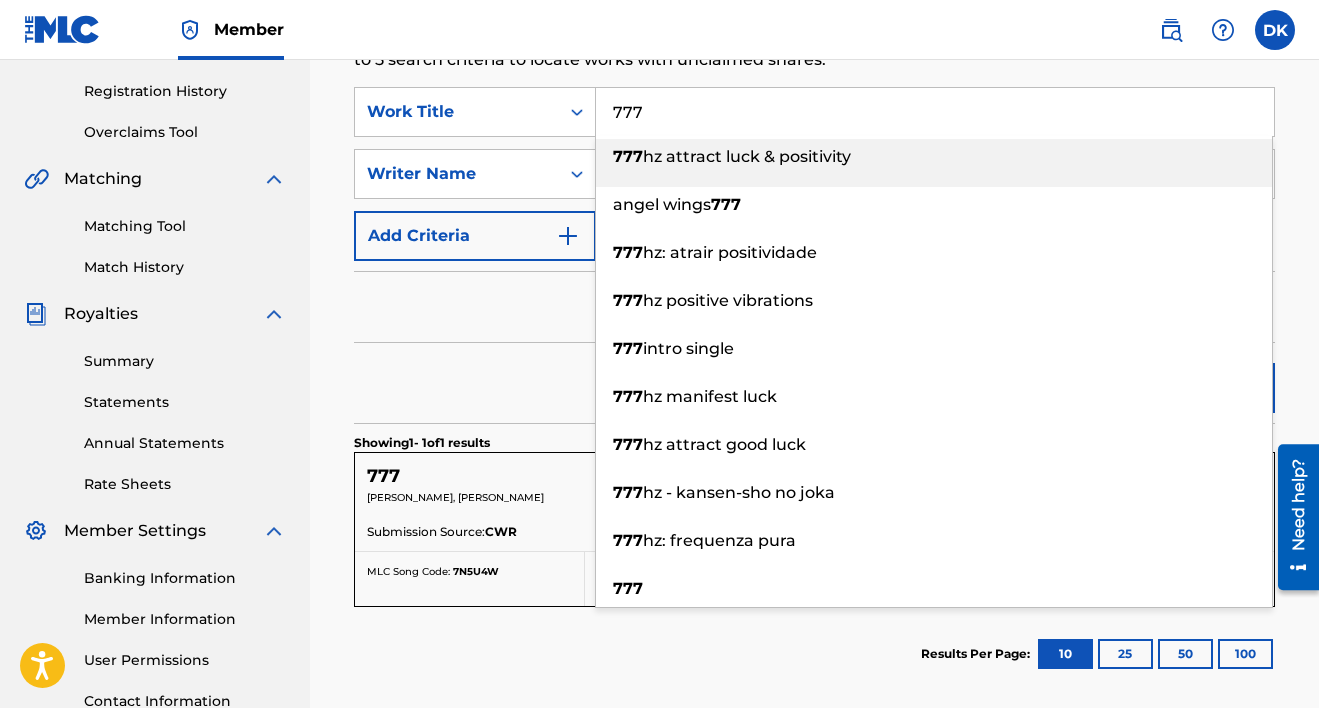 scroll, scrollTop: 372, scrollLeft: 0, axis: vertical 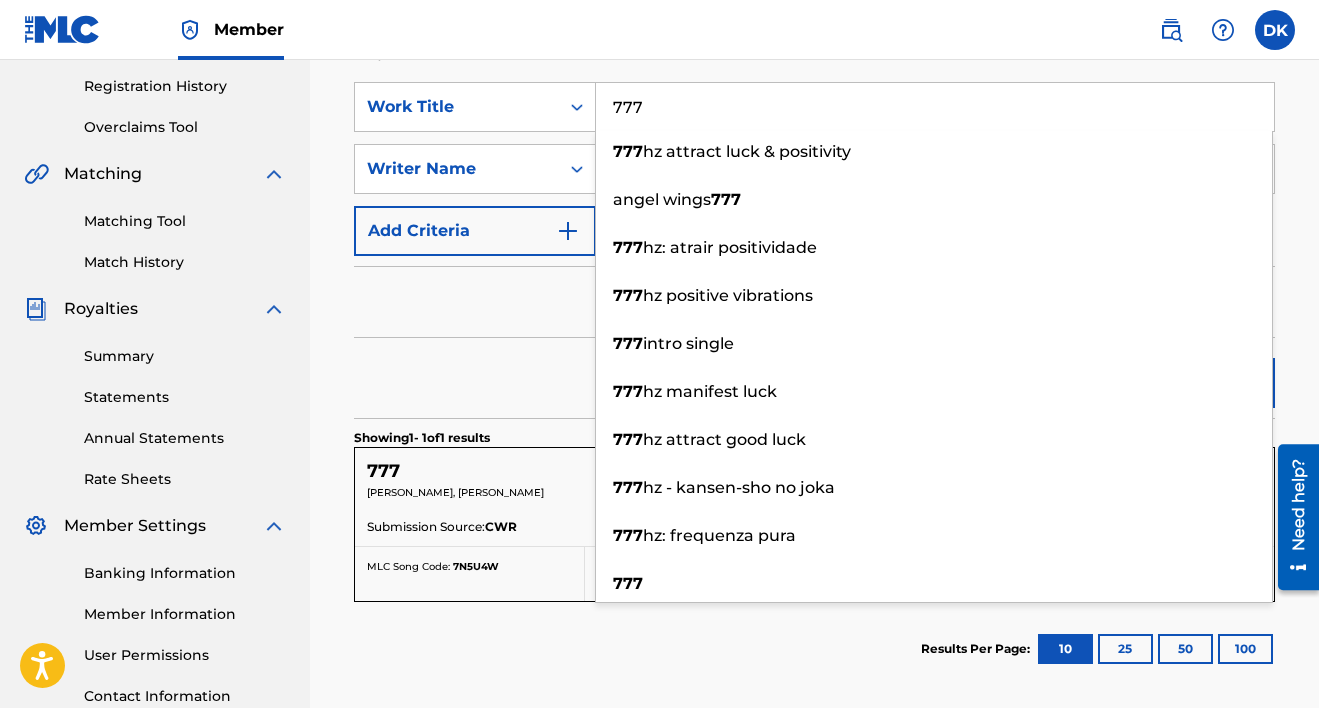 click on "SearchWithCriteria36f4af31-af42-44b5-80f4-625a9ebb4e23 Work Title 777 777  hz attract luck & positivity angel wings  777 777  hz: atrair positividade 777  hz positive vibrations 777  intro single 777  hz manifest luck 777  hz attract good luck 777  hz - kansen-sho no joka 777  hz: frequenza pura 777 SearchWithCriteria8e69a446-5b4f-4034-bf58-b64ff9760c7a Writer Name [PERSON_NAME] Add Criteria Filter Claim Search Filters Include works claimed by my Member   Remove Filters Apply Filters Filters ( 0 ) Search" at bounding box center (814, 250) 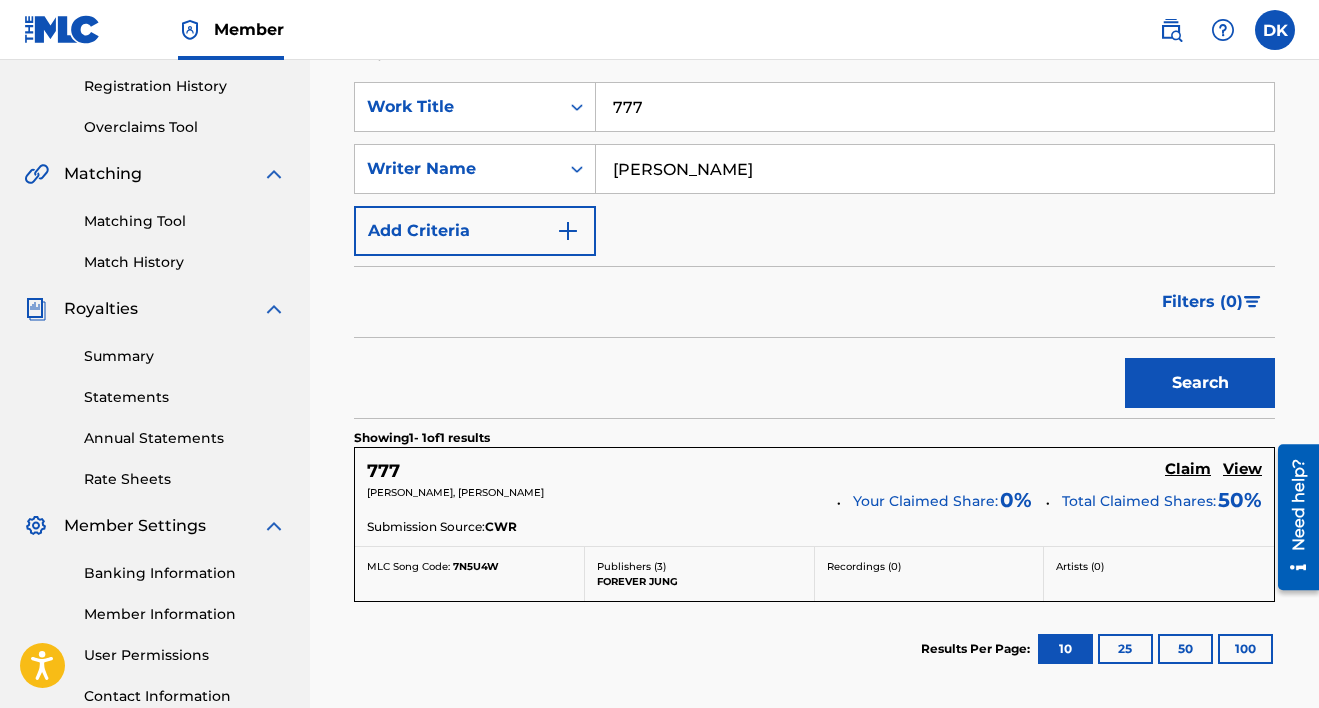 click on "Claim" at bounding box center [1188, 469] 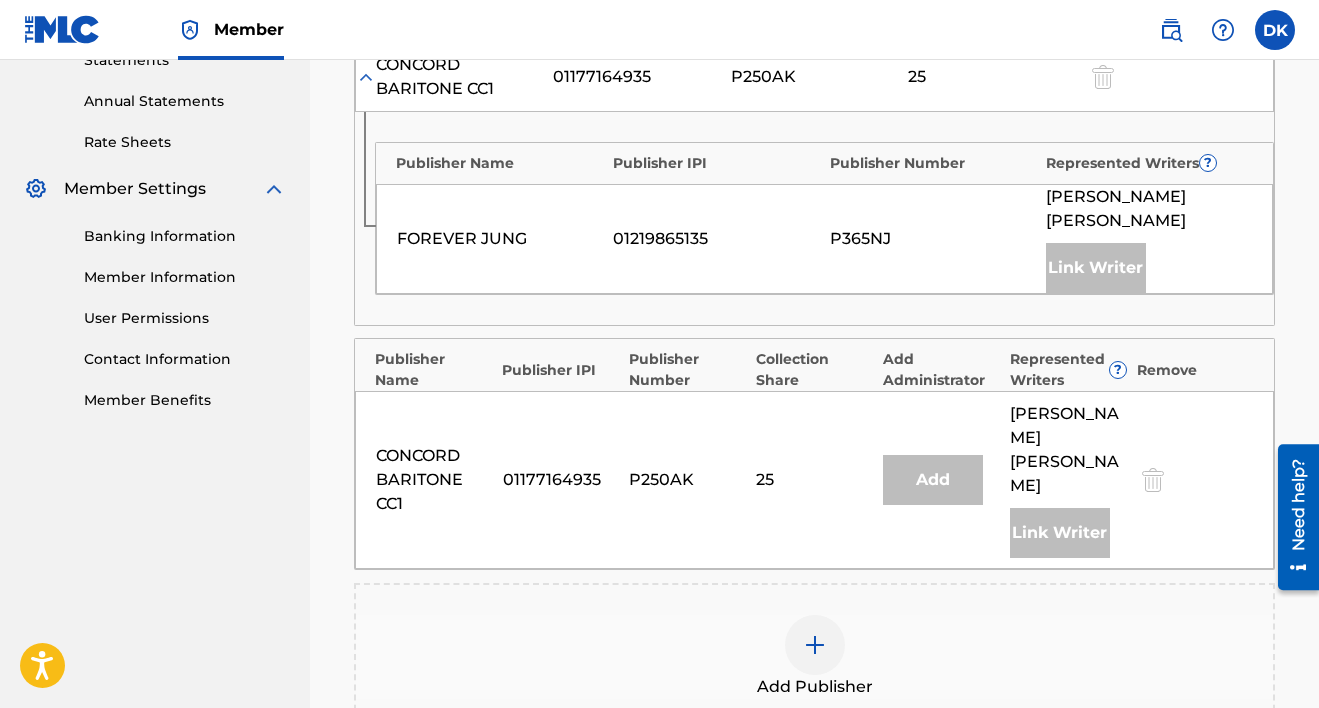 scroll, scrollTop: 708, scrollLeft: 0, axis: vertical 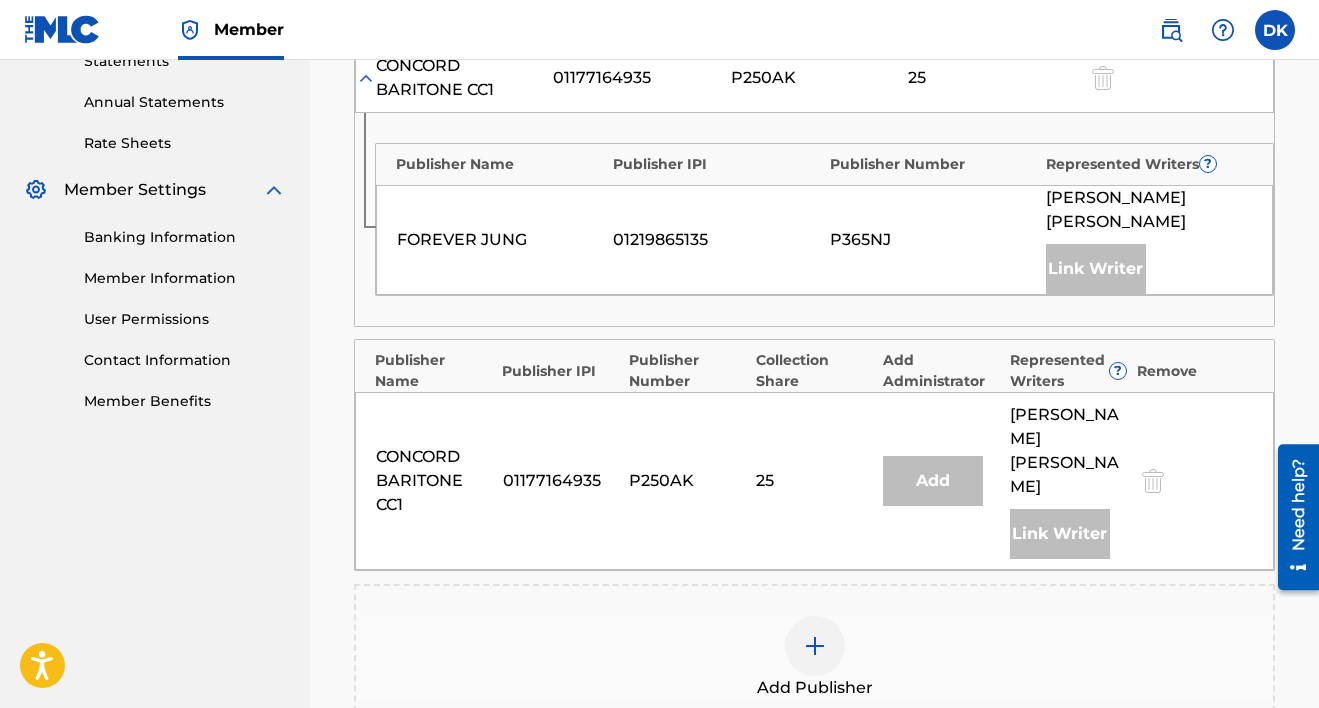 click at bounding box center [815, 646] 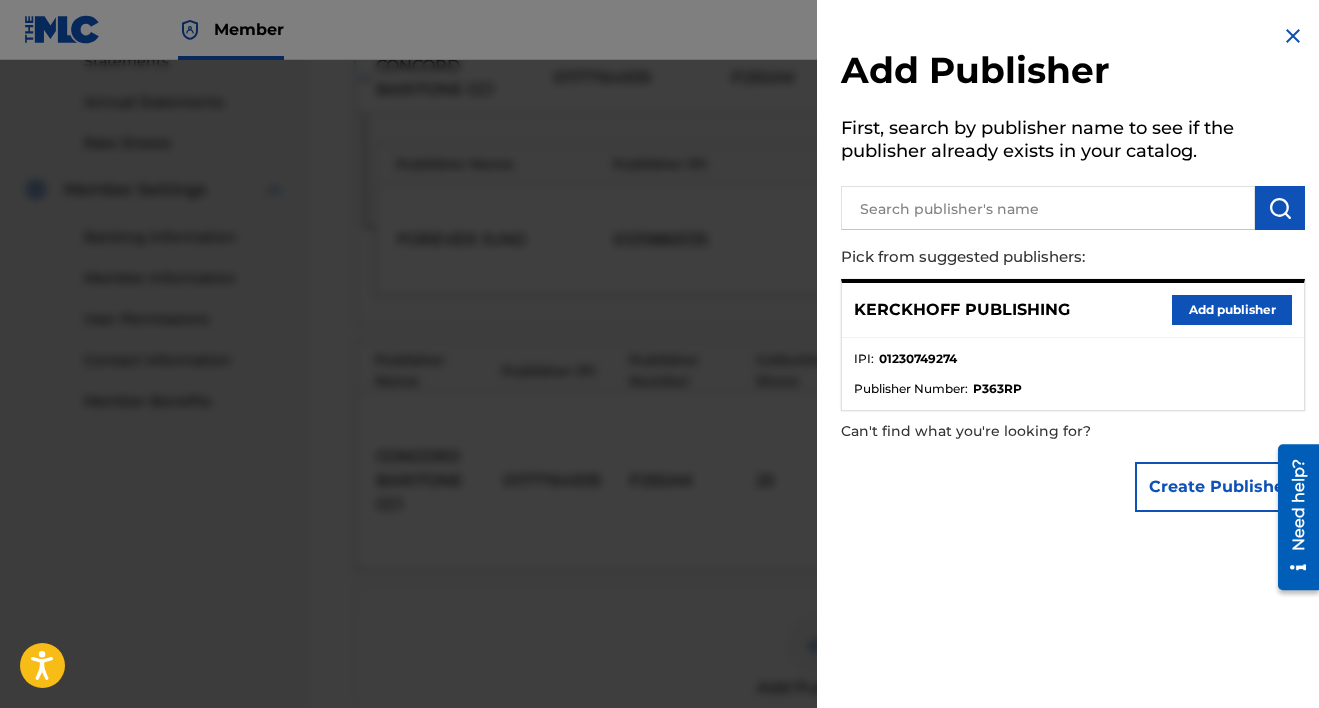 click on "Add publisher" at bounding box center [1232, 310] 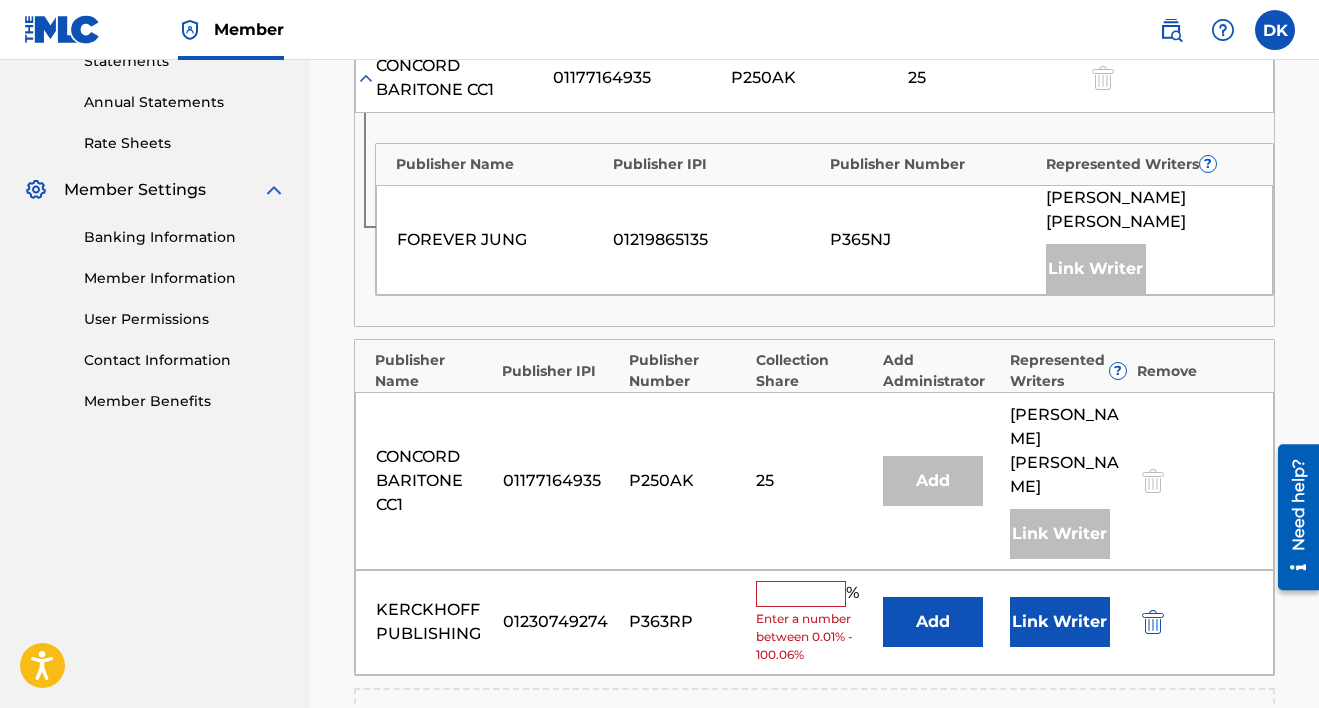 click at bounding box center (801, 594) 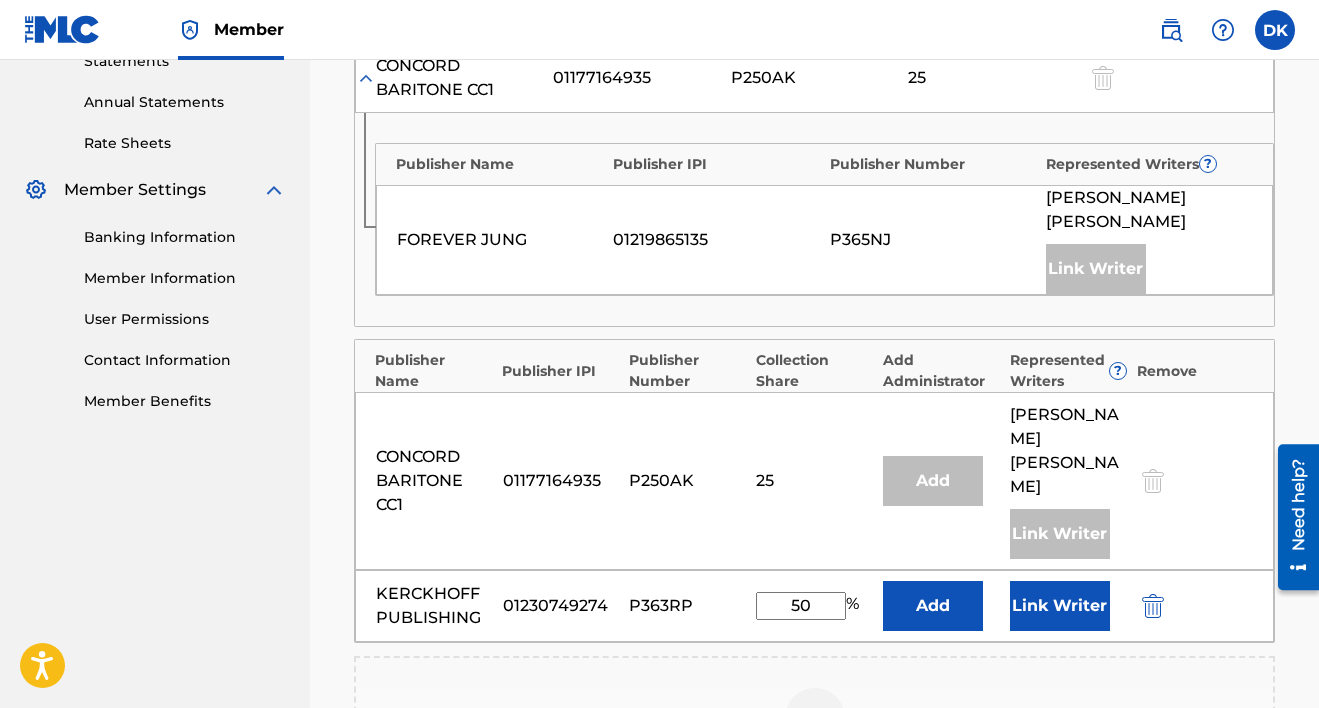 type on "50" 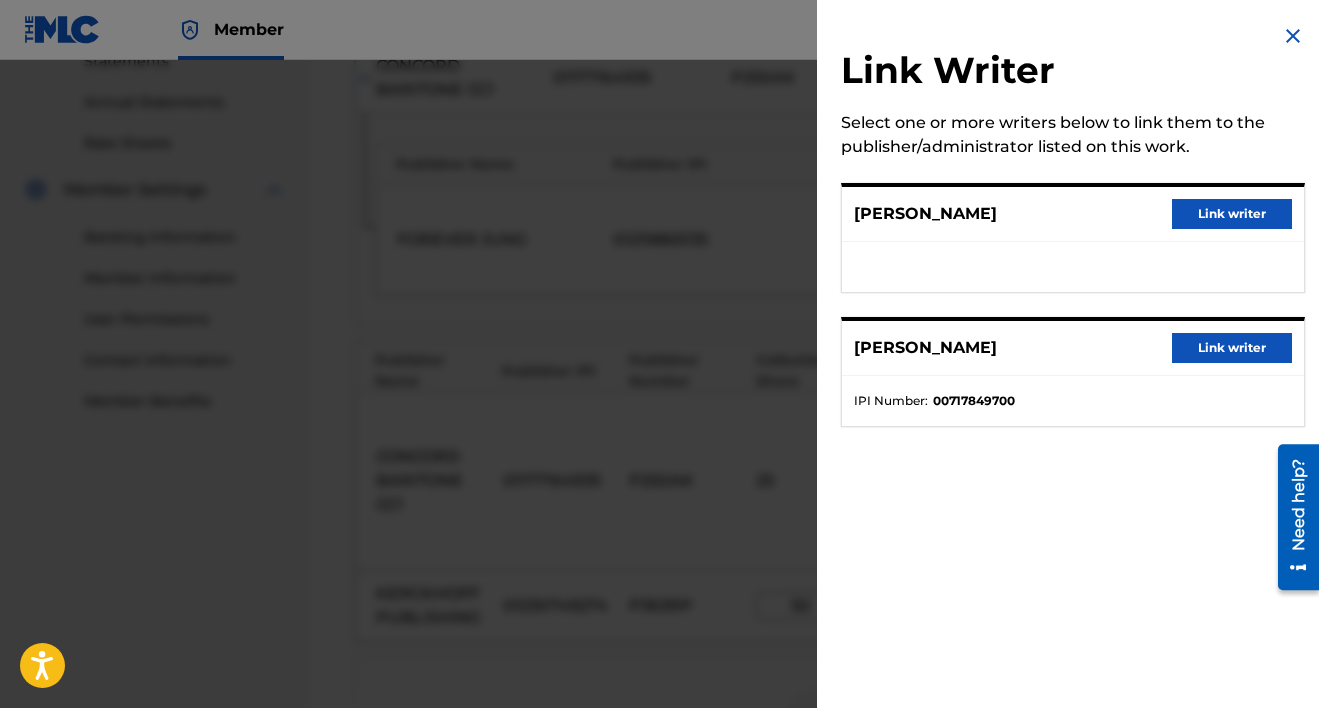 click on "Link writer" at bounding box center (1232, 214) 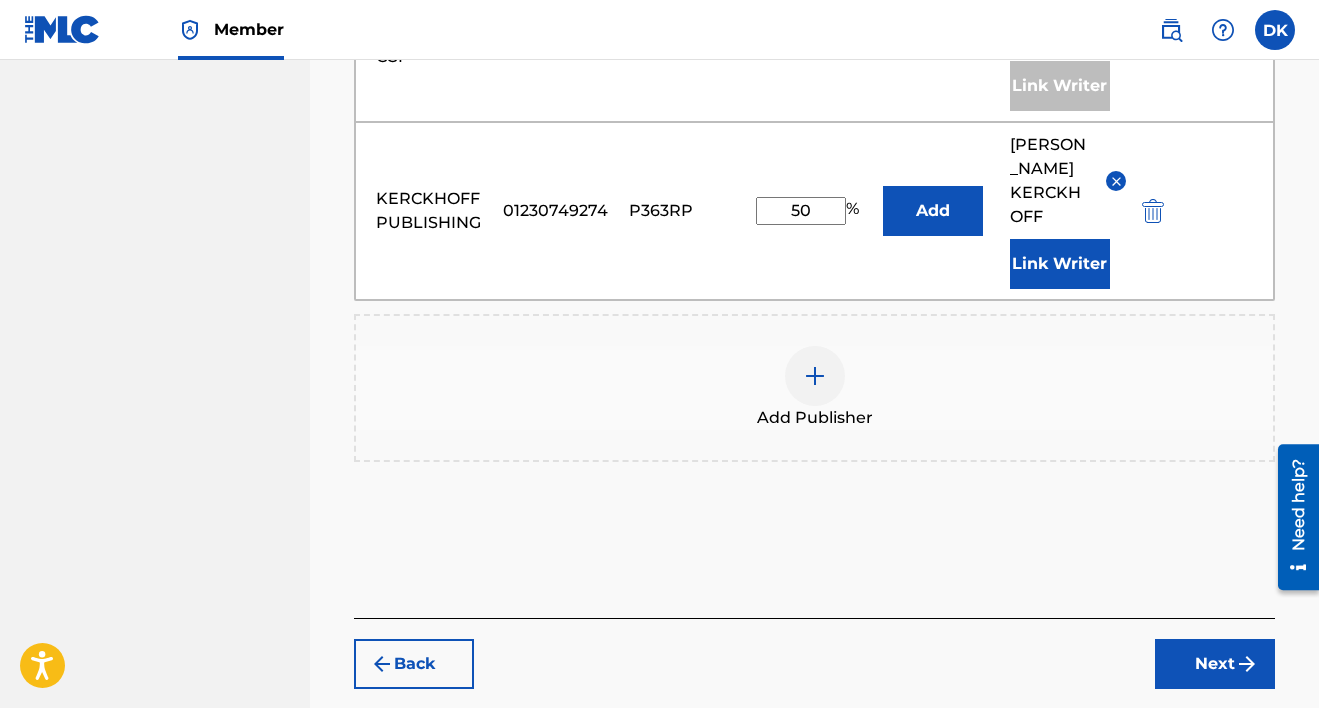 click on "Next" at bounding box center [1215, 664] 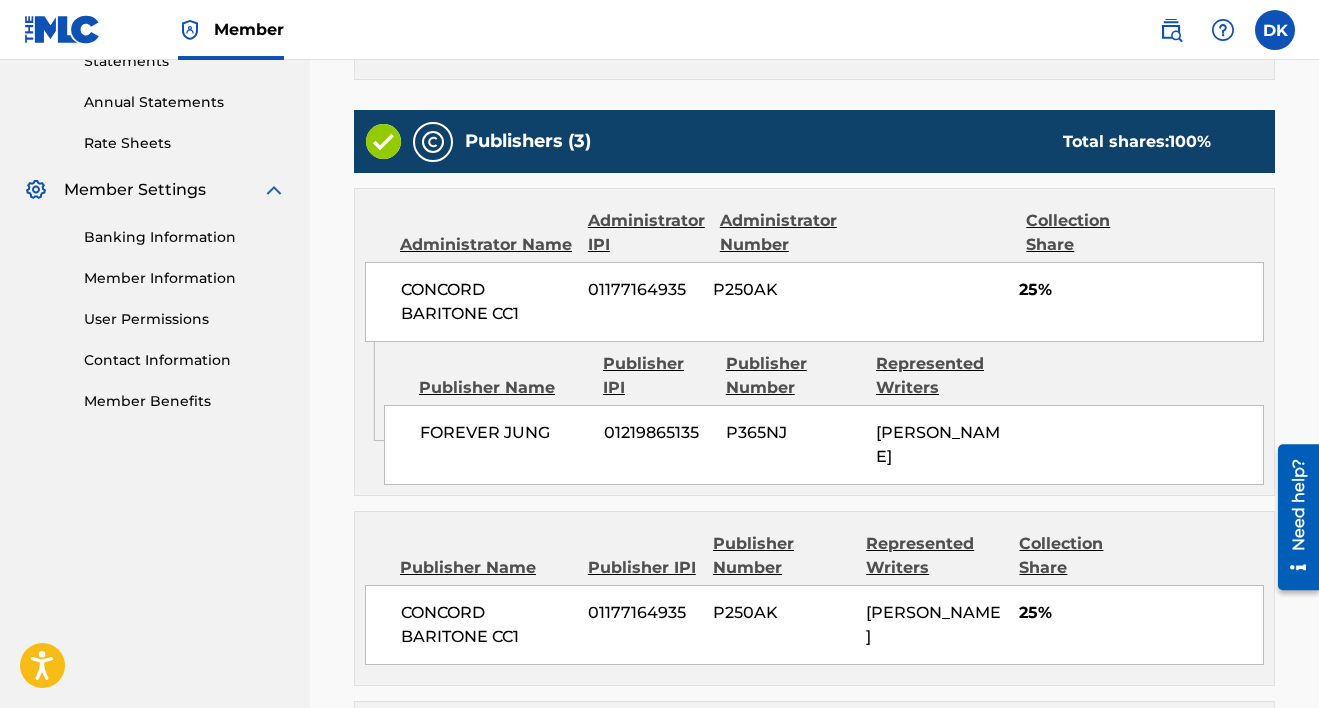 scroll, scrollTop: 1088, scrollLeft: 0, axis: vertical 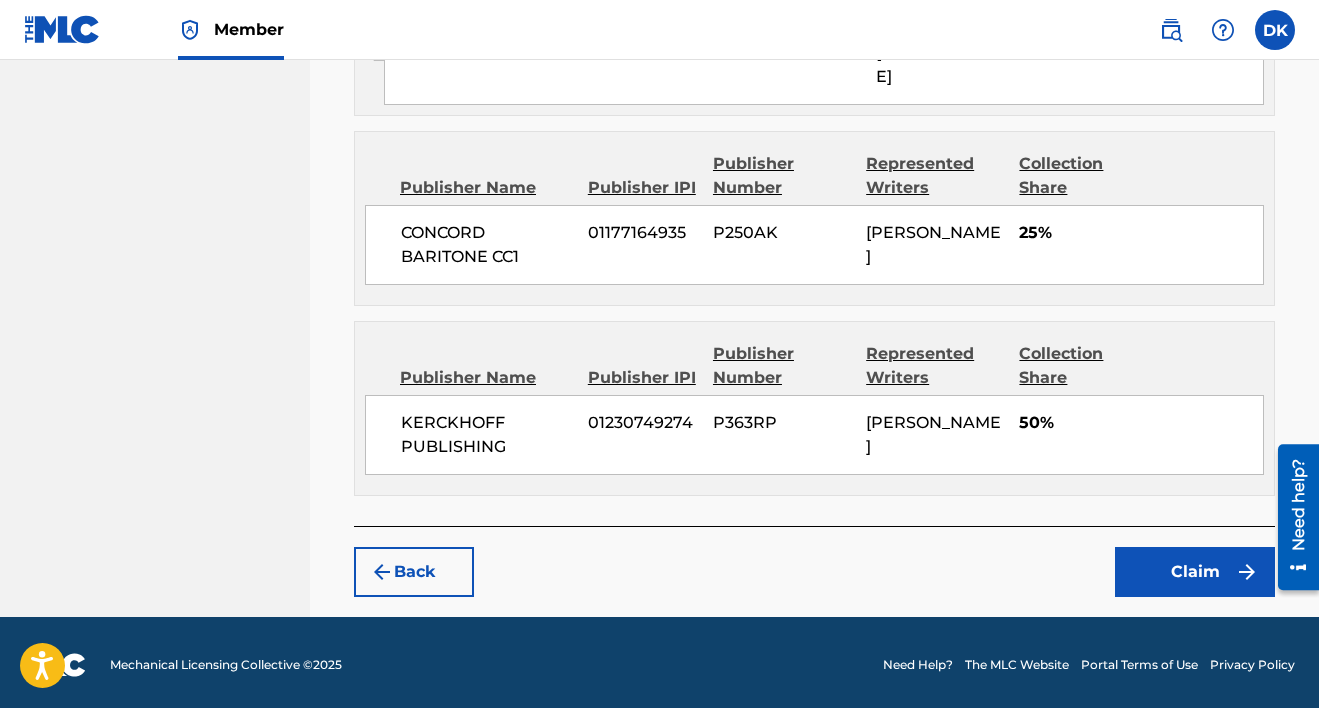 click on "Claim" at bounding box center [1195, 572] 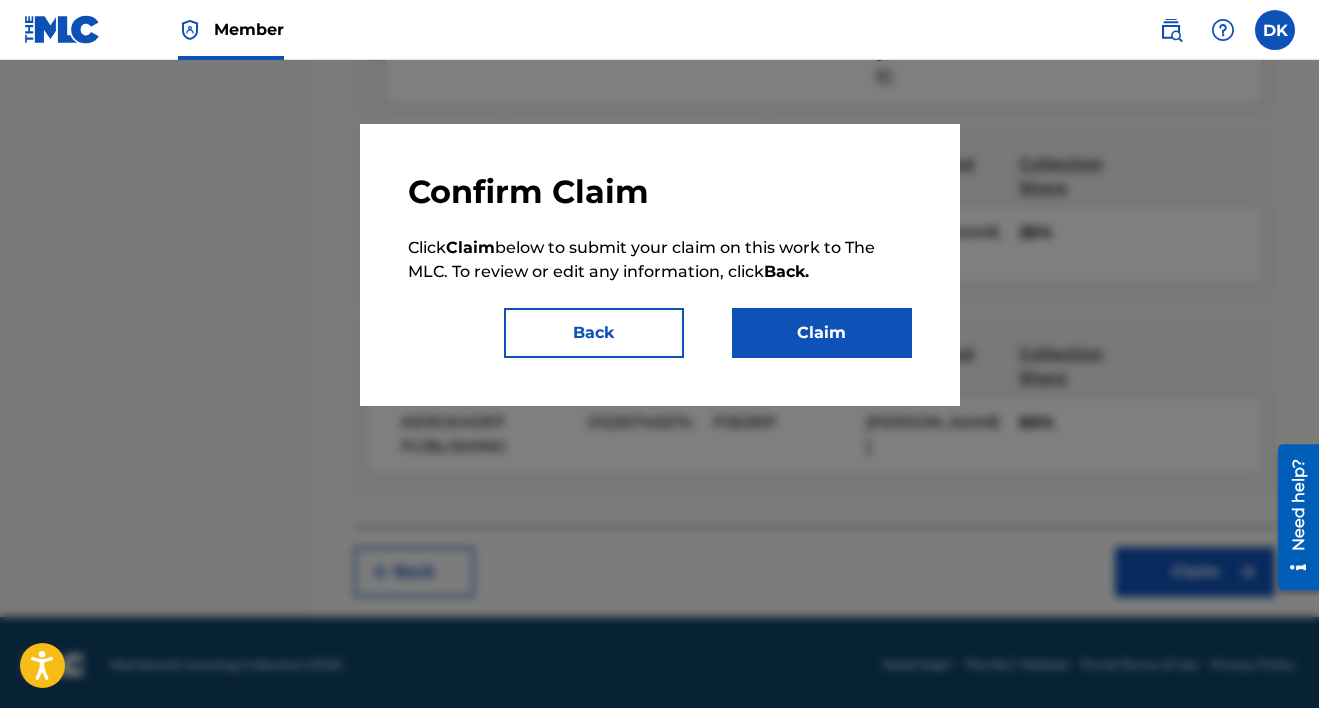 click on "Confirm Claim Click  Claim  below to submit your claim on this work to The MLC. To review or edit any information, click  Back. Back Claim" at bounding box center [660, 265] 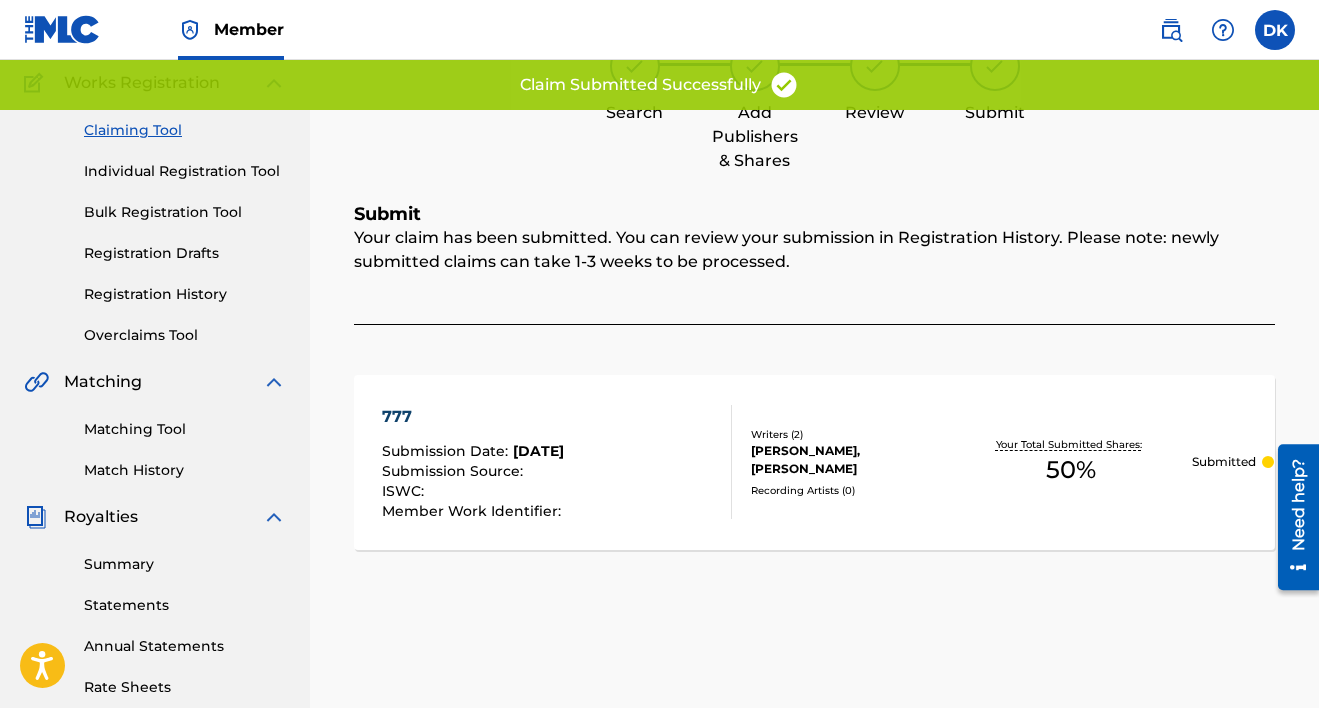 scroll, scrollTop: 0, scrollLeft: 0, axis: both 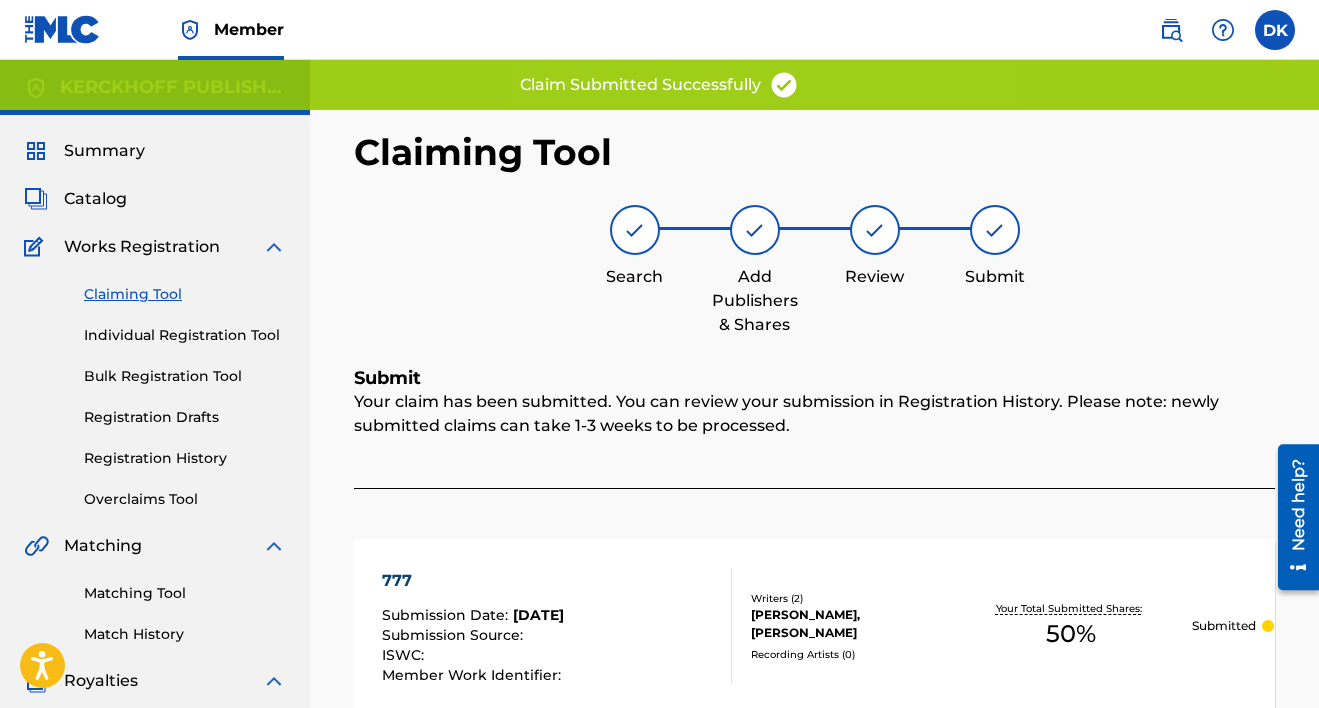 click on "Claiming Tool" at bounding box center (185, 294) 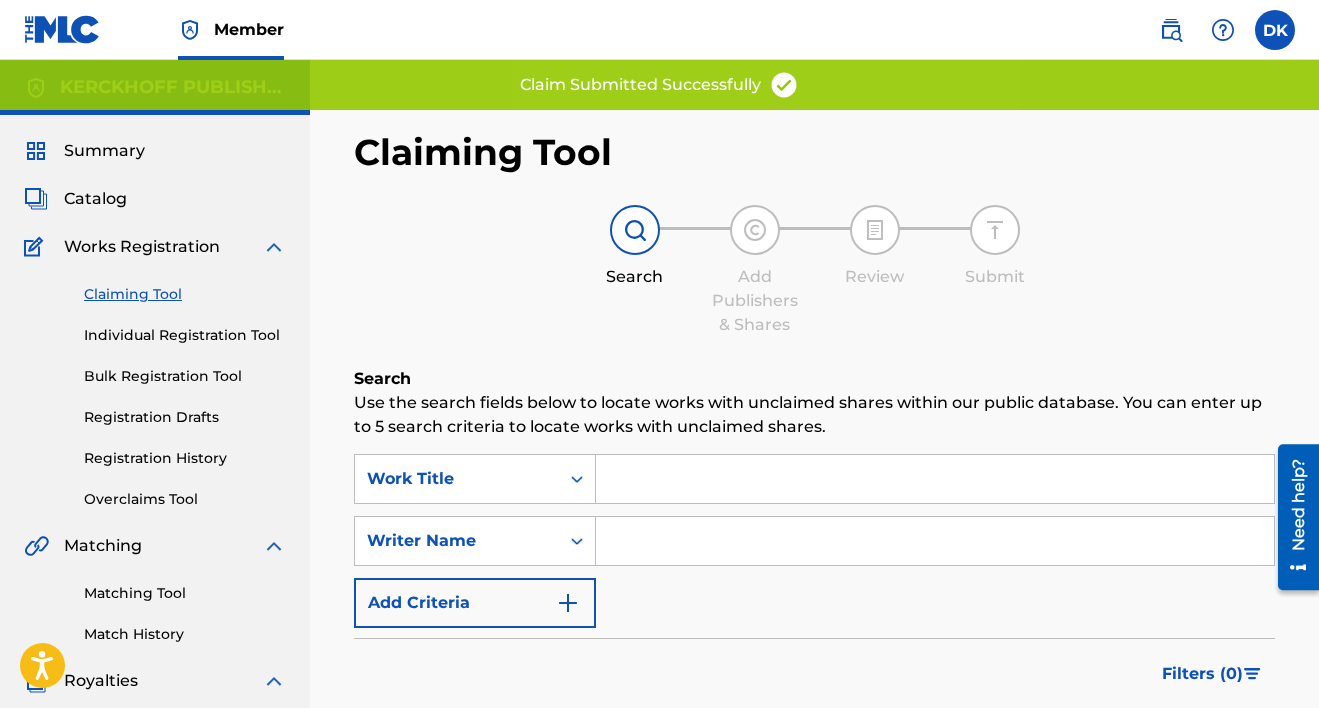 click at bounding box center (935, 541) 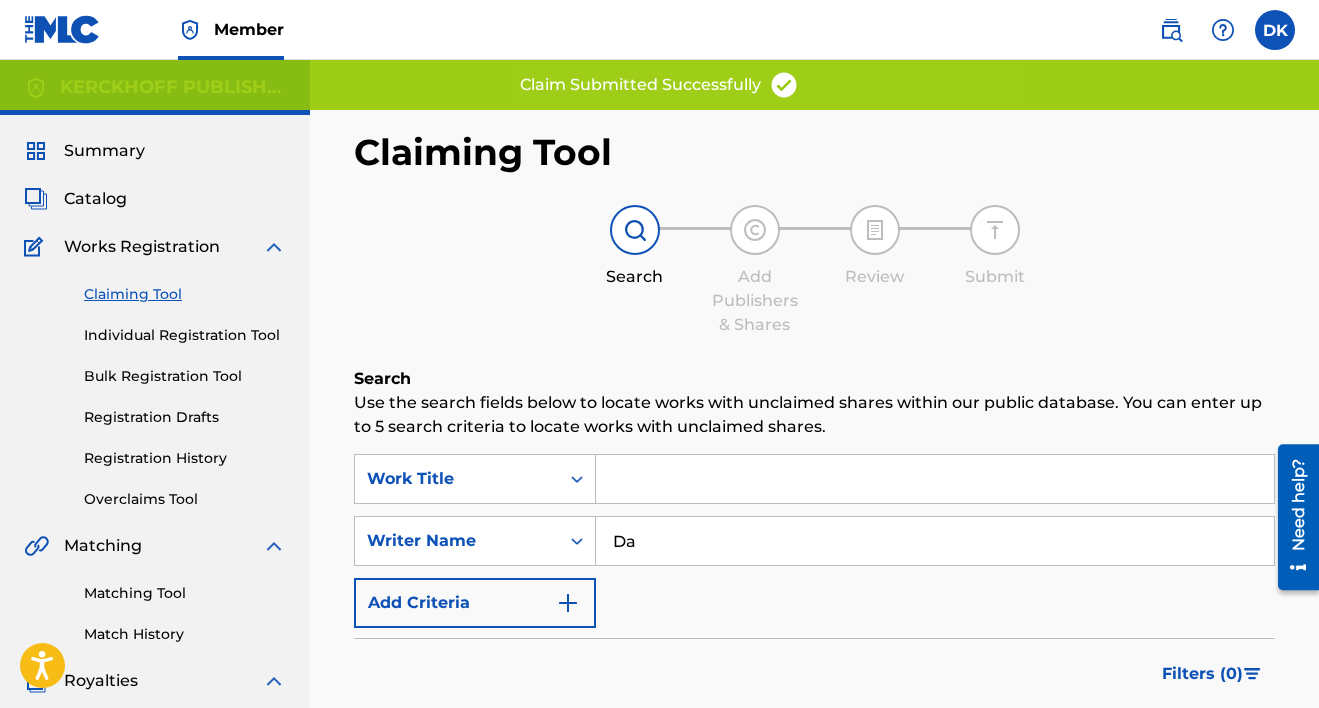 type on "[PERSON_NAME]" 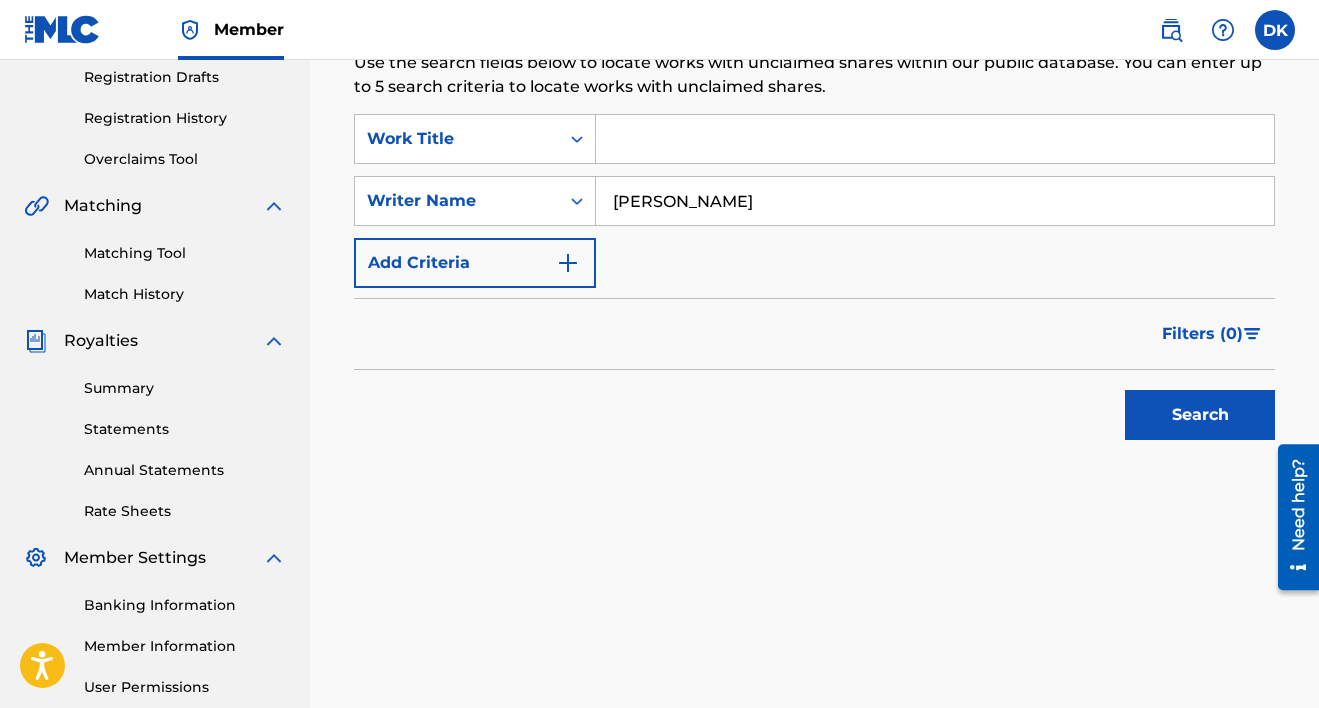 scroll, scrollTop: 361, scrollLeft: 0, axis: vertical 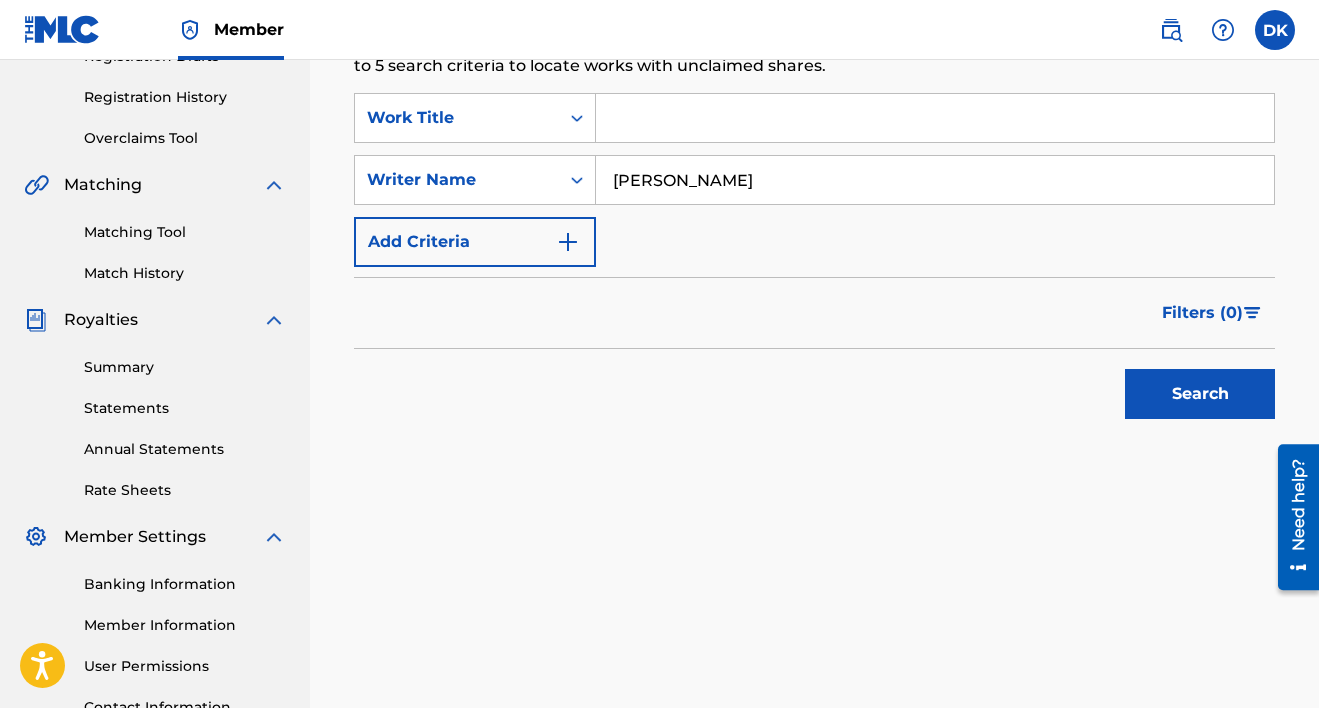 click on "Search" at bounding box center (1200, 394) 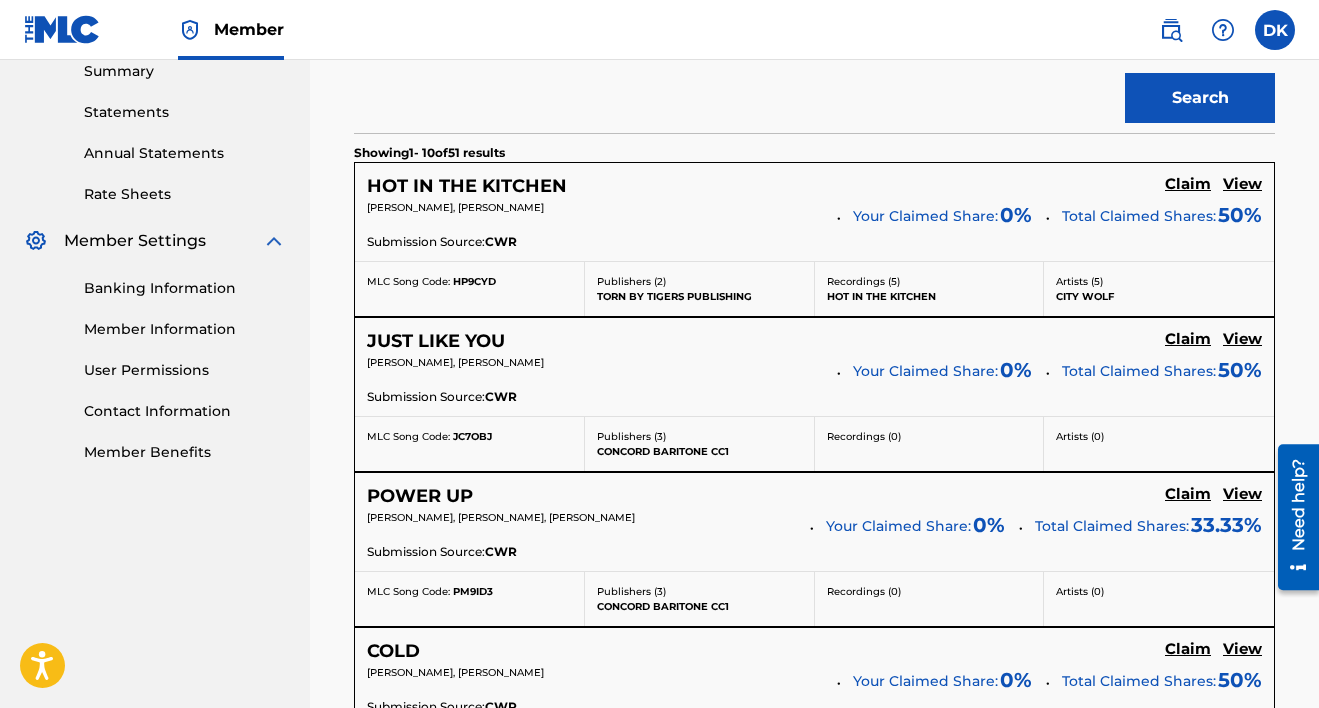 scroll, scrollTop: 628, scrollLeft: 0, axis: vertical 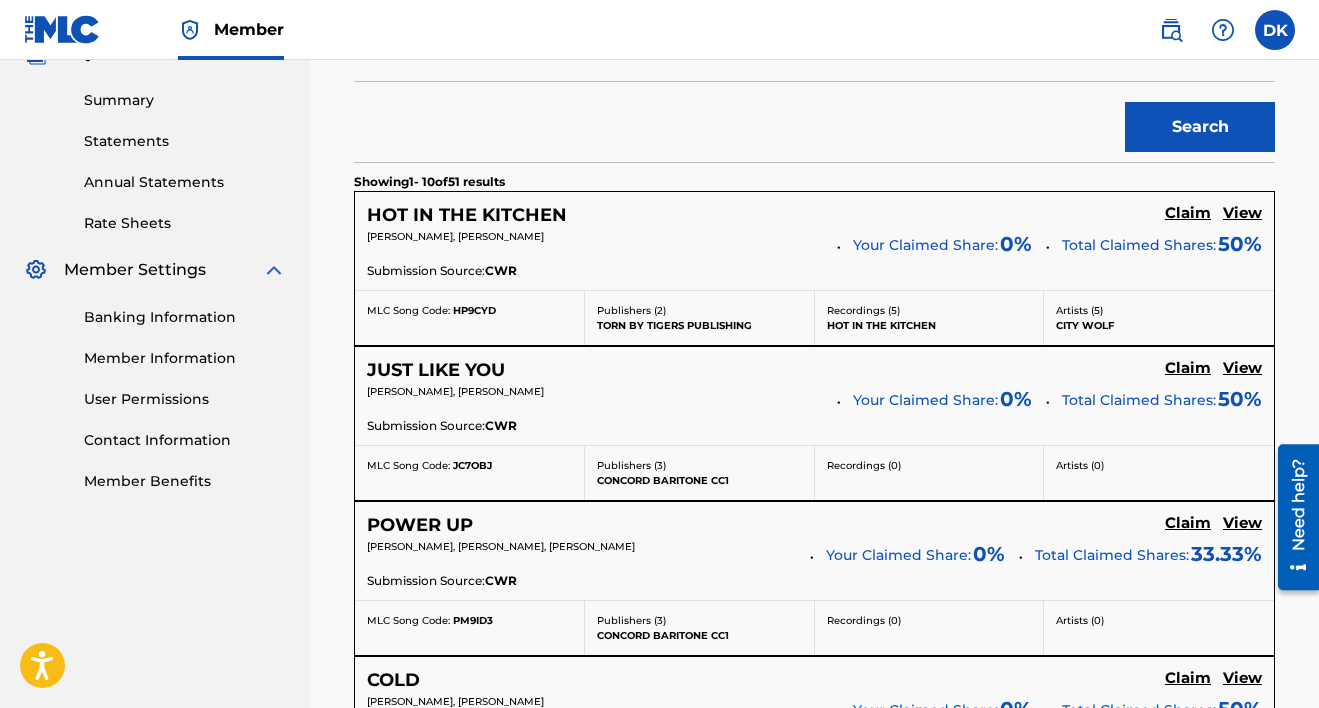 click on "Claim" at bounding box center (1188, 213) 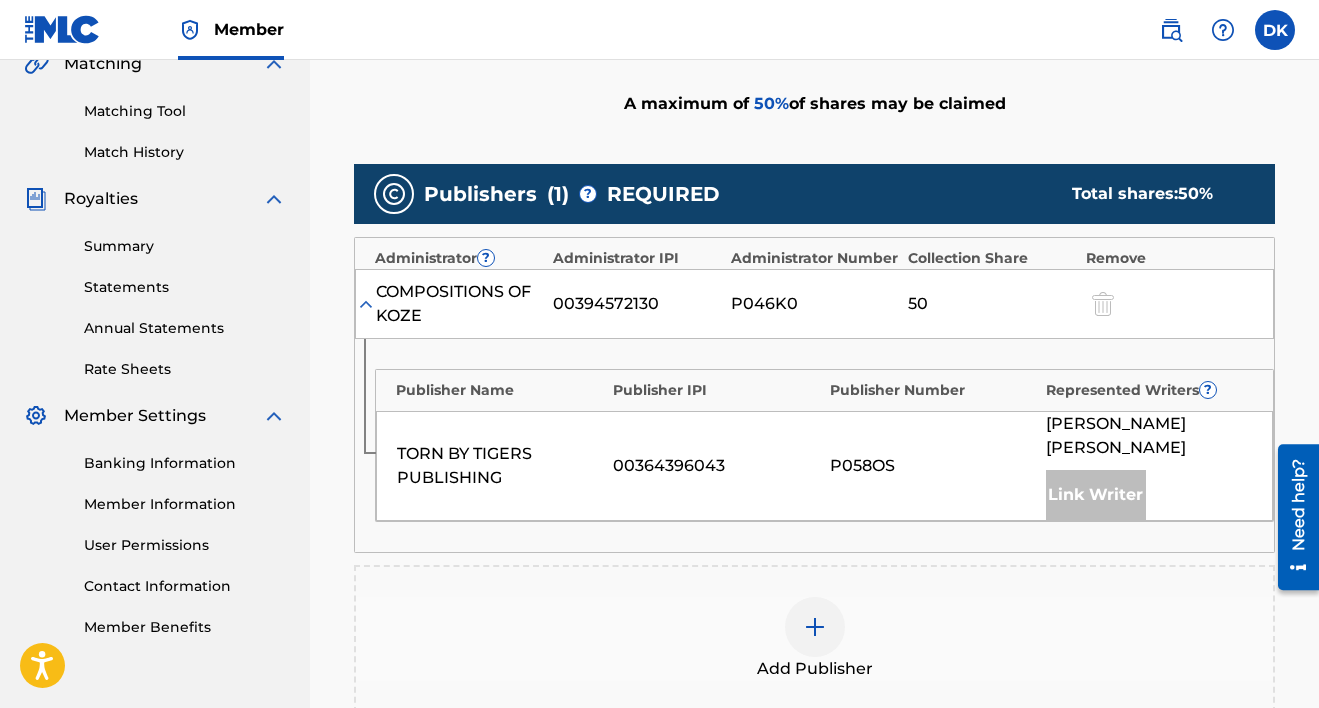 scroll, scrollTop: 830, scrollLeft: 0, axis: vertical 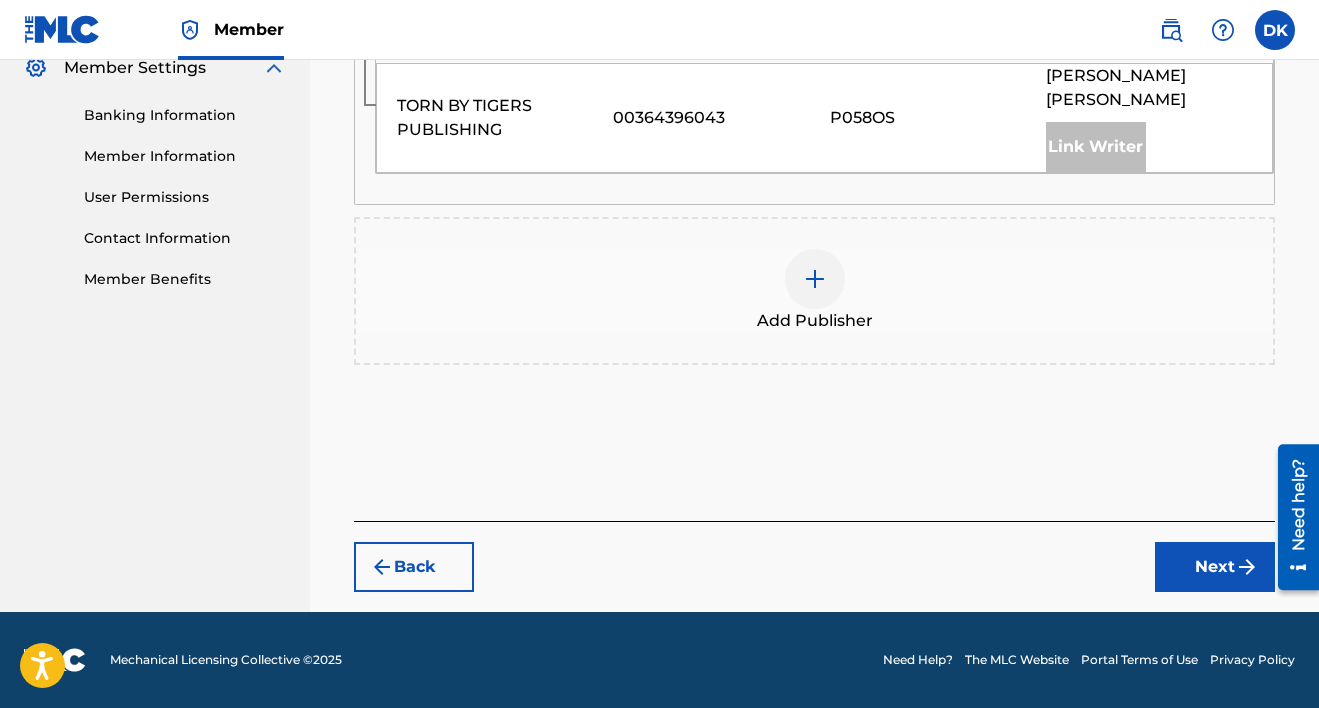 click at bounding box center [815, 279] 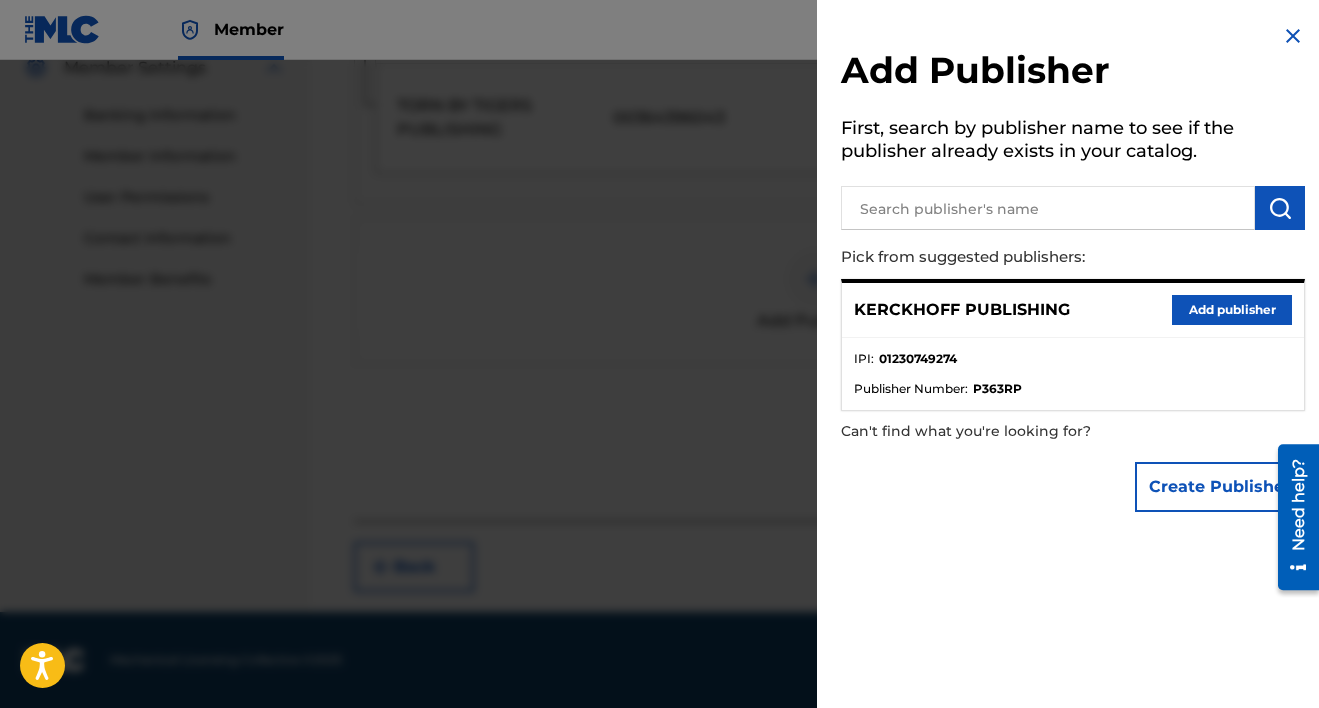 click on "Add publisher" at bounding box center [1232, 310] 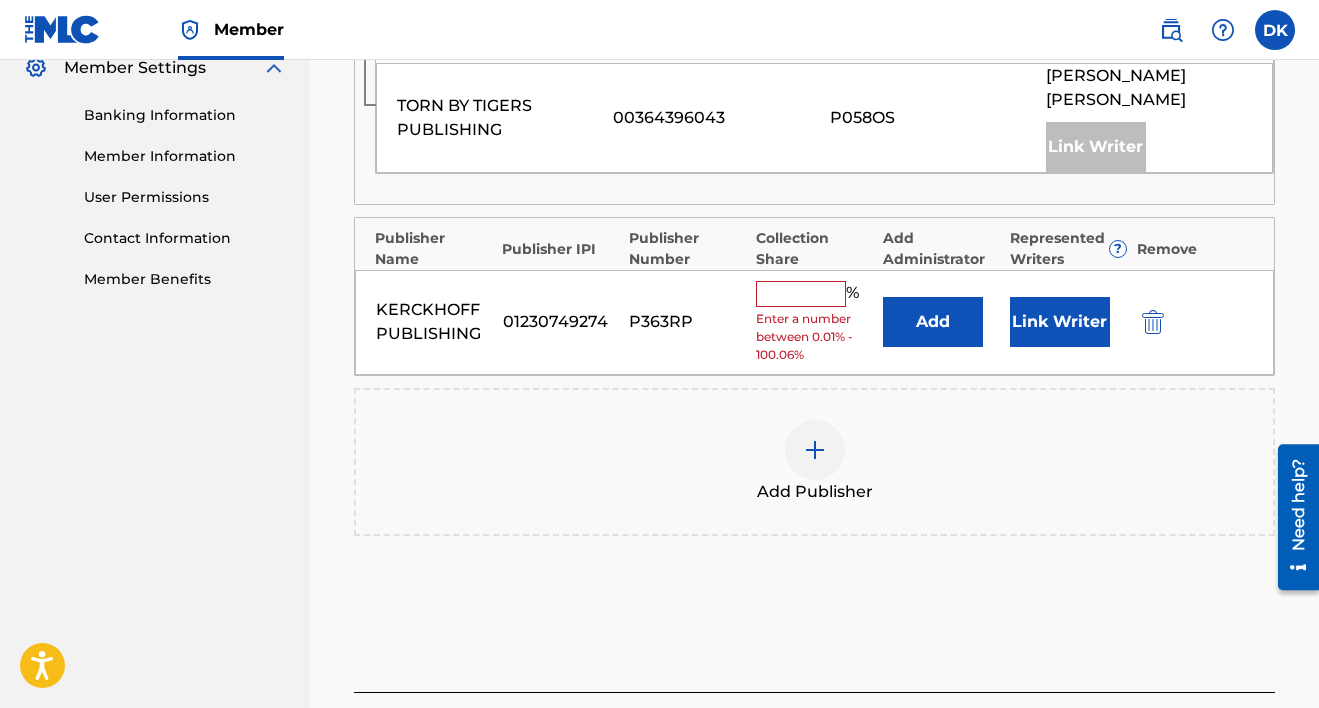 click at bounding box center (801, 294) 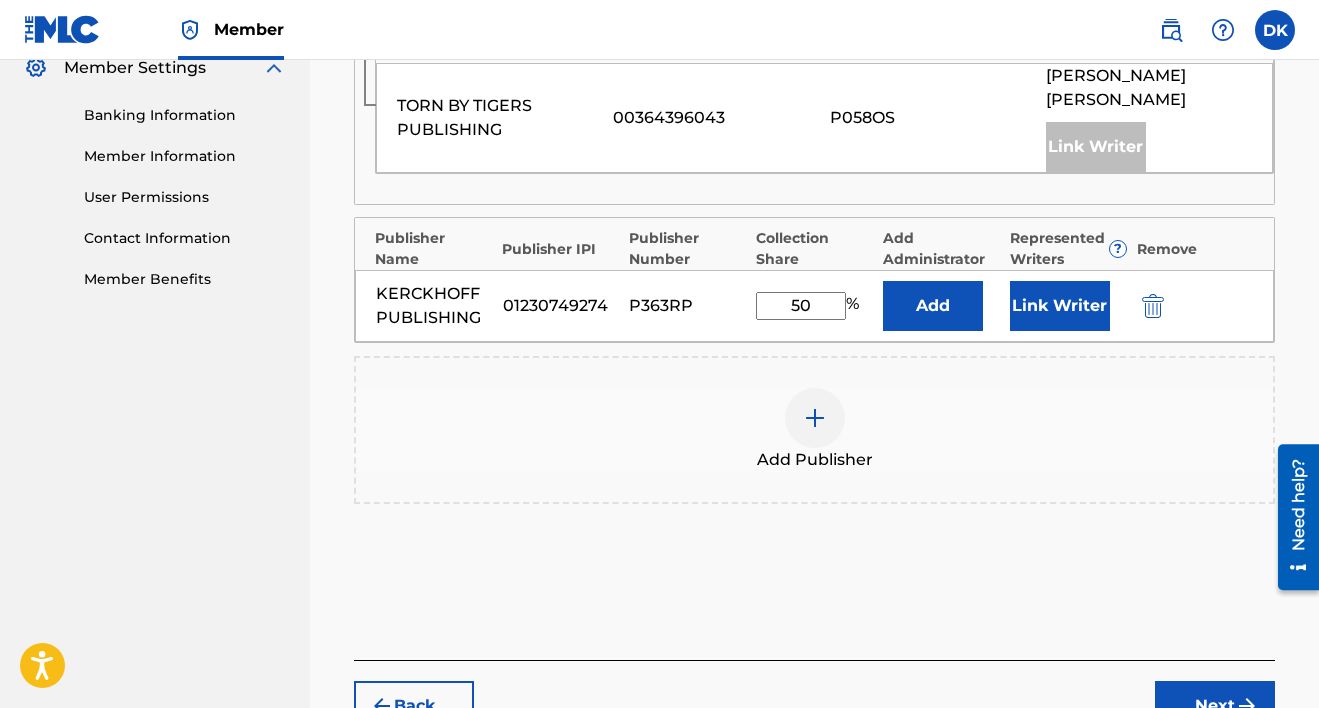 type on "50" 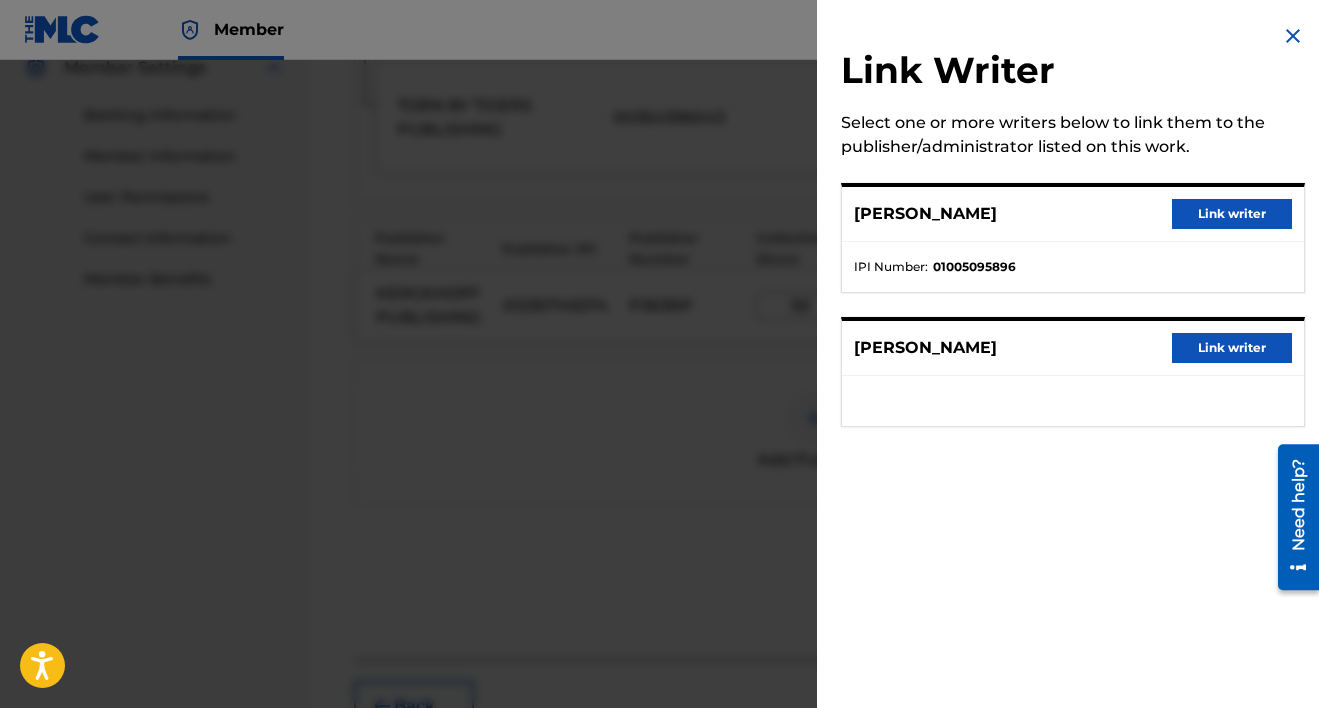 click on "Link writer" at bounding box center (1232, 214) 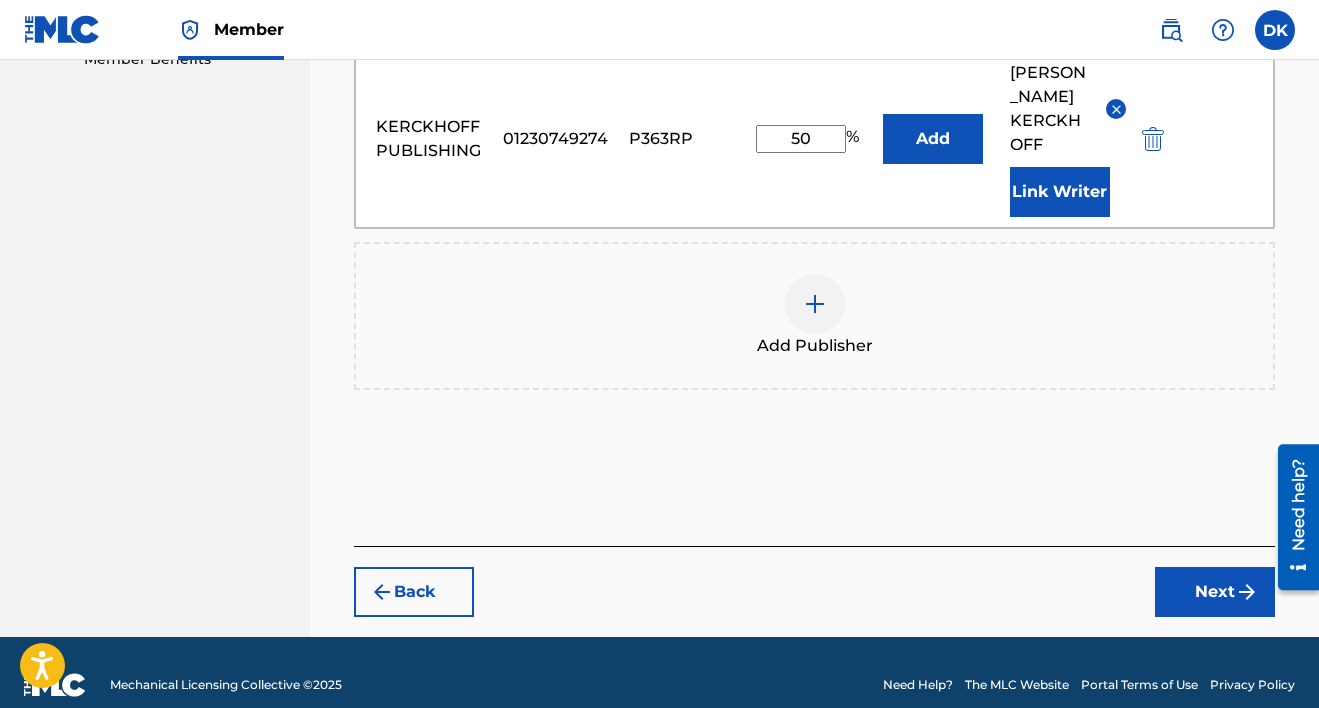 click on "Next" at bounding box center [1215, 592] 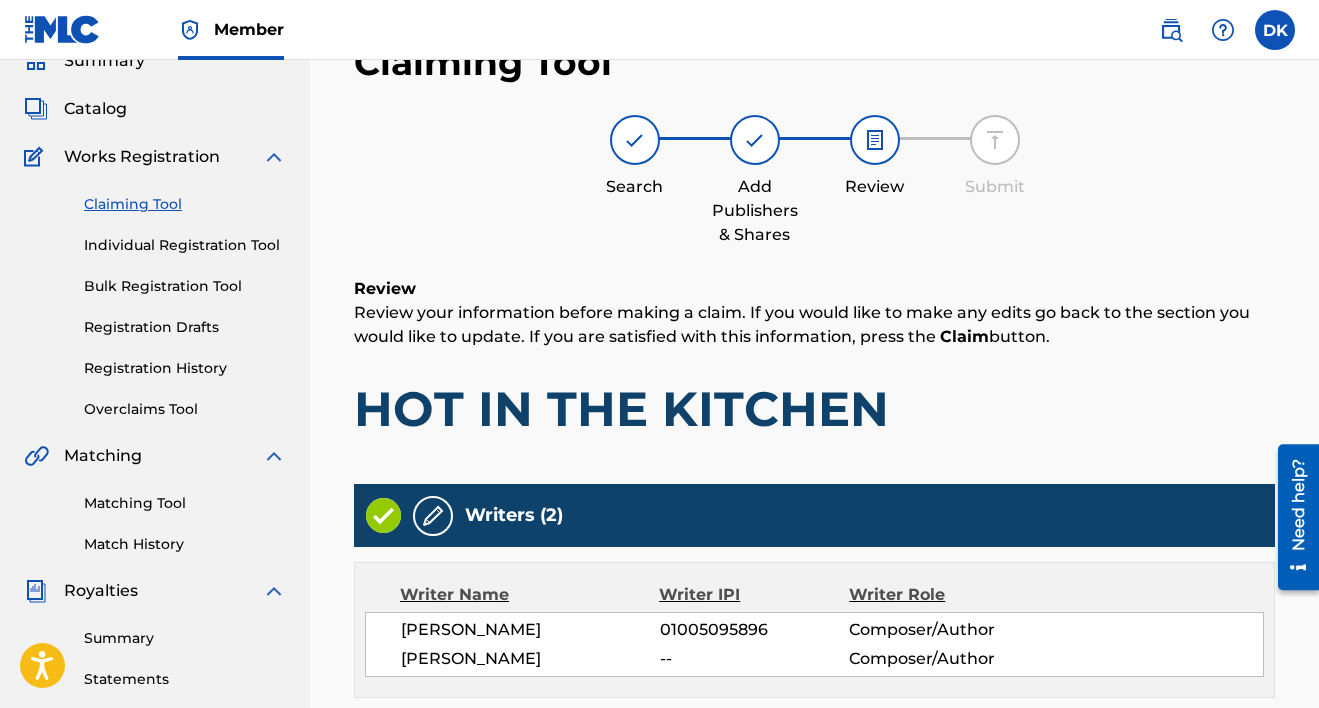 scroll, scrollTop: 923, scrollLeft: 0, axis: vertical 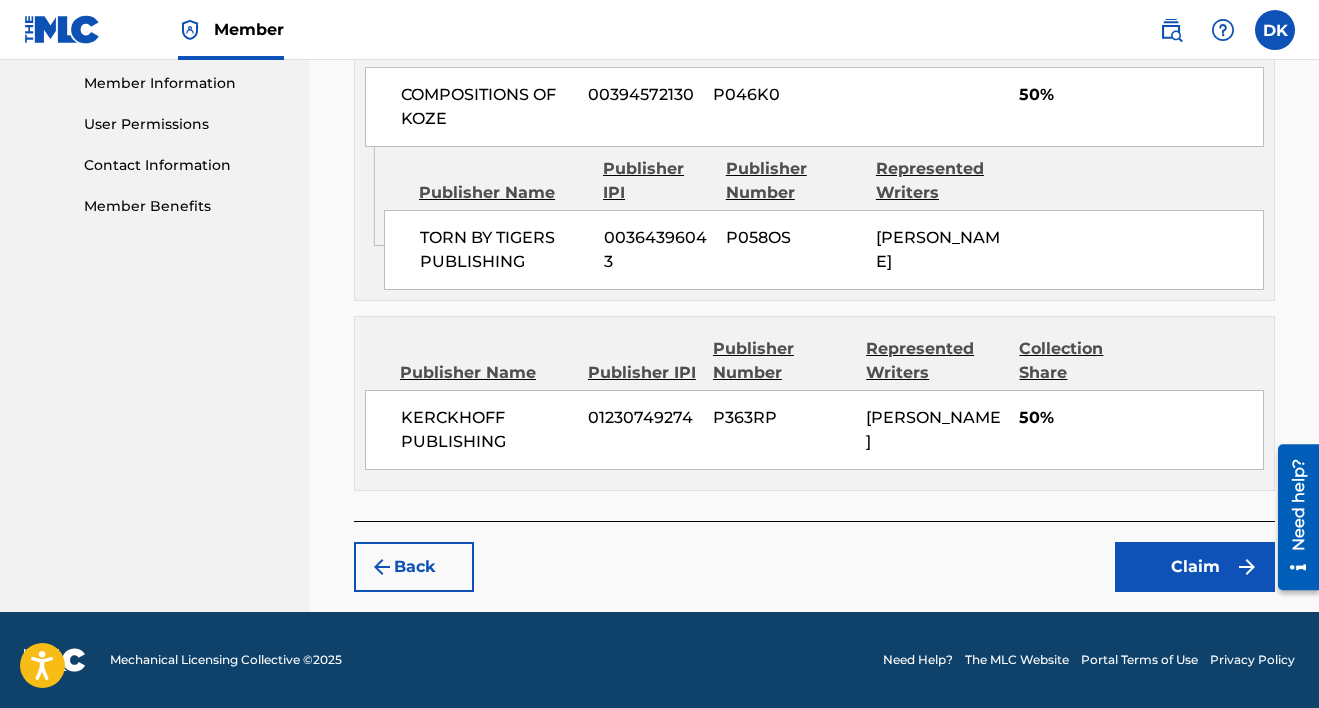 click on "Claim" at bounding box center [1195, 567] 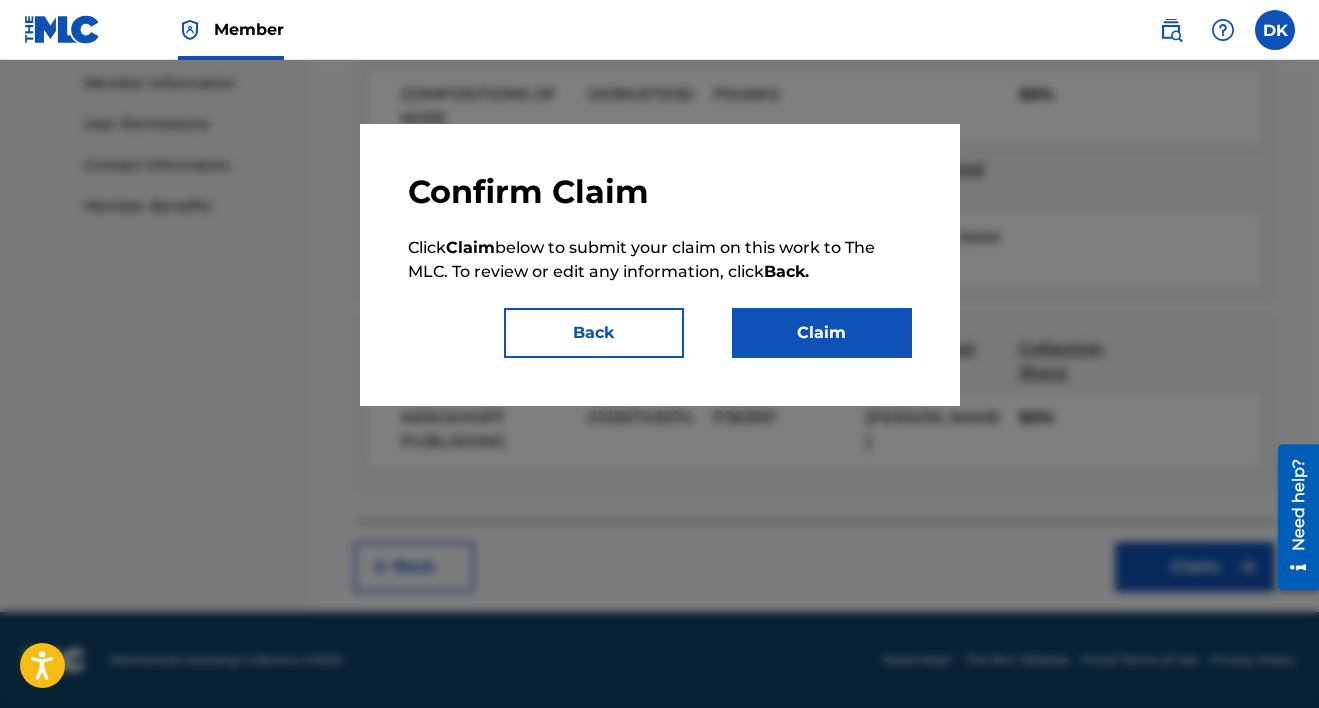 click on "Claim" at bounding box center [822, 333] 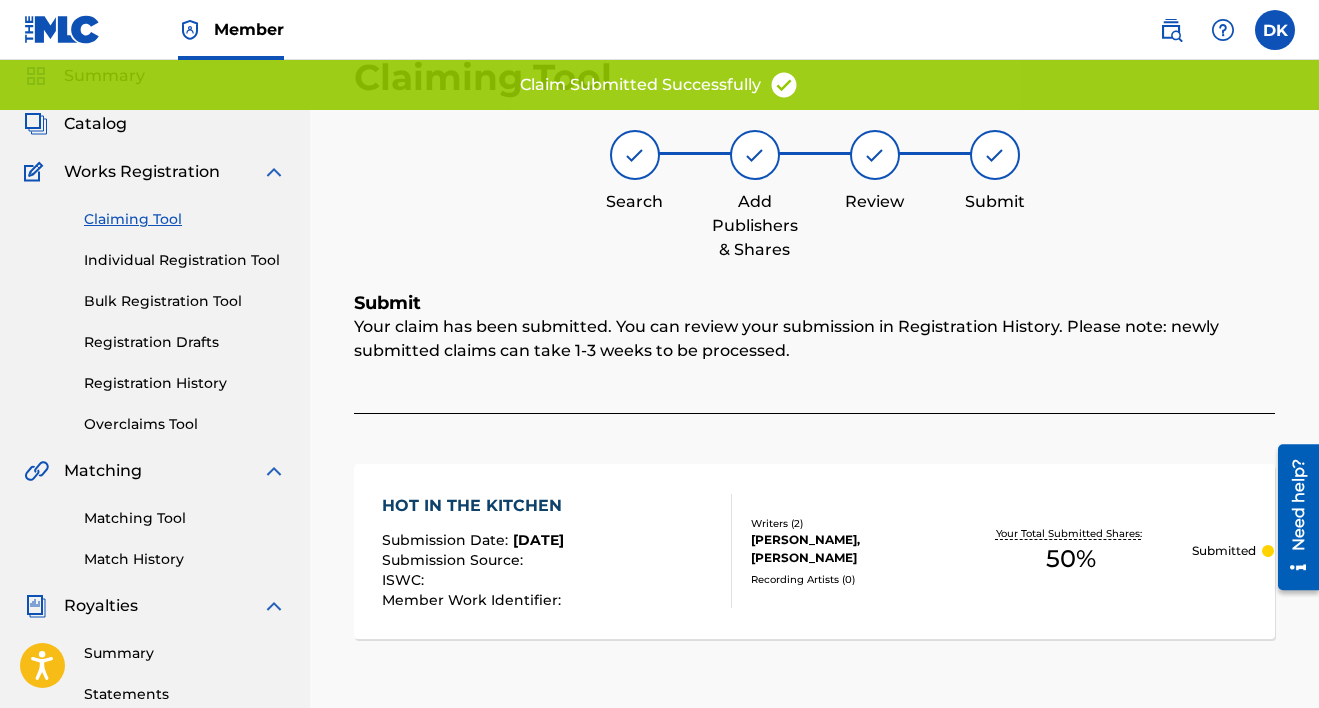scroll, scrollTop: 74, scrollLeft: 0, axis: vertical 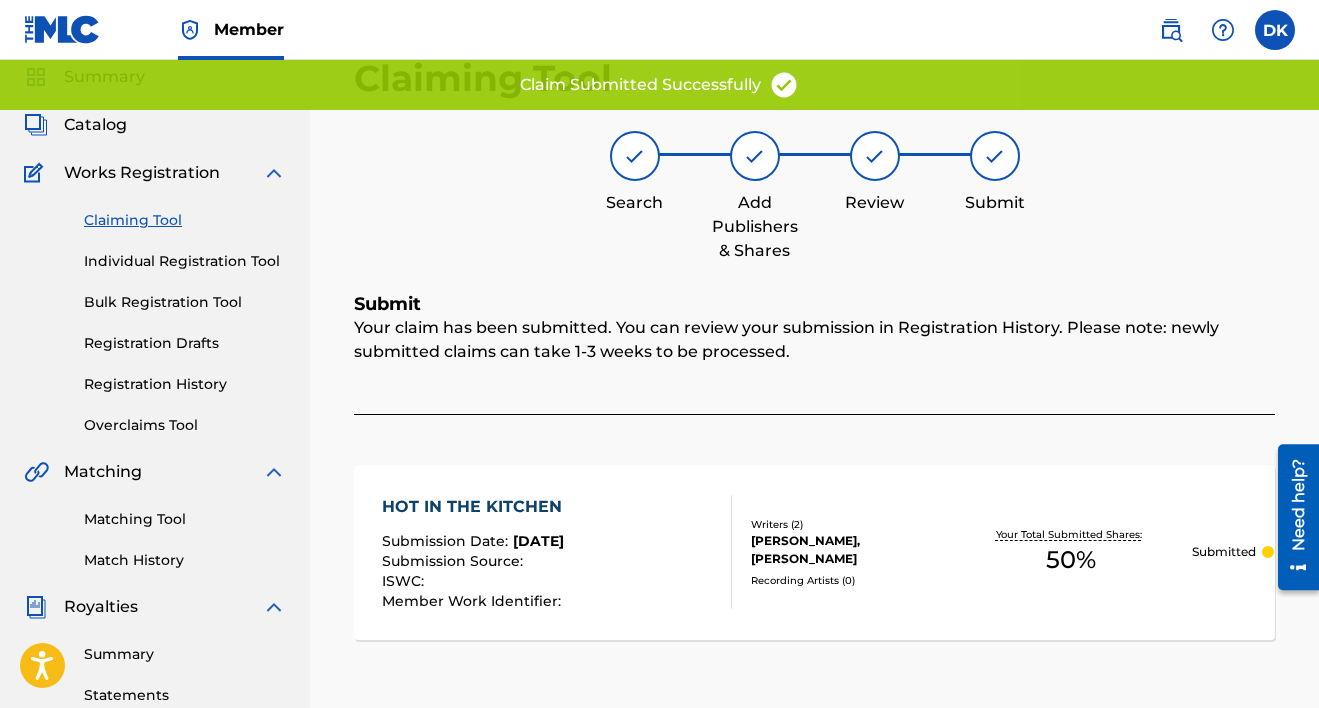 click on "Claiming Tool" at bounding box center [185, 220] 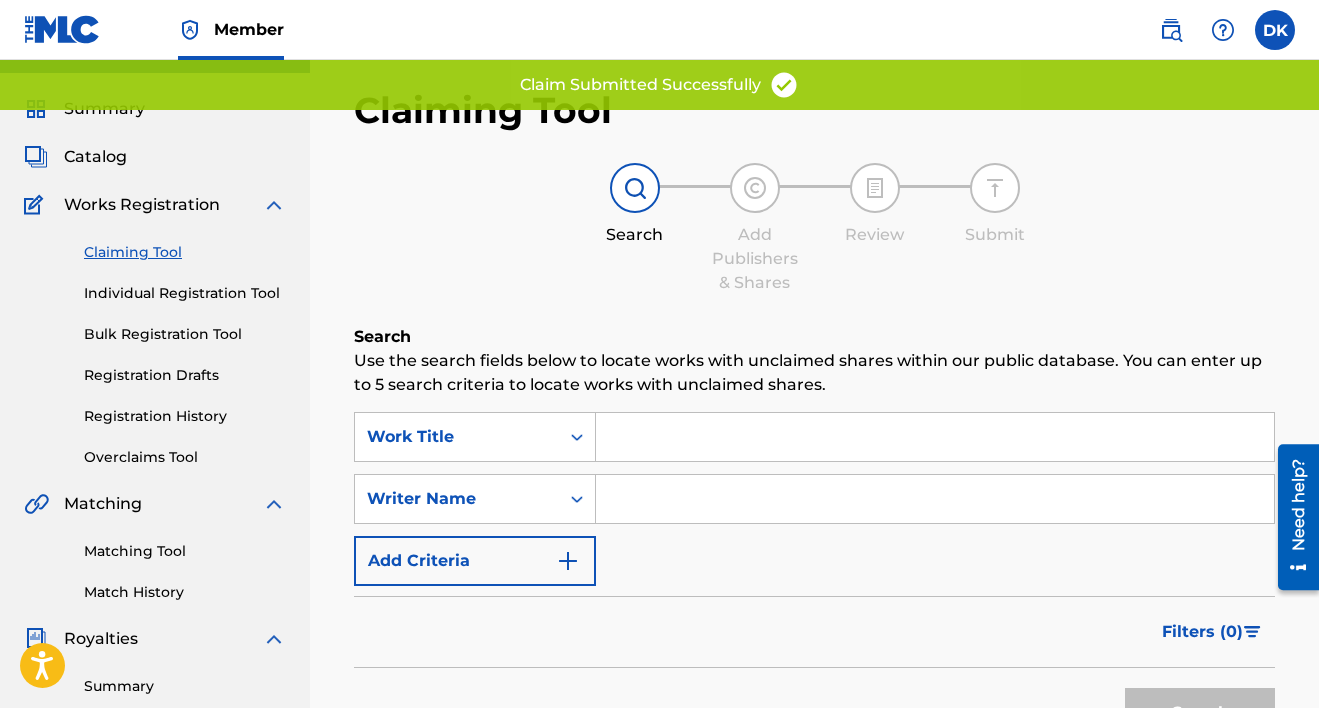 scroll, scrollTop: 44, scrollLeft: 0, axis: vertical 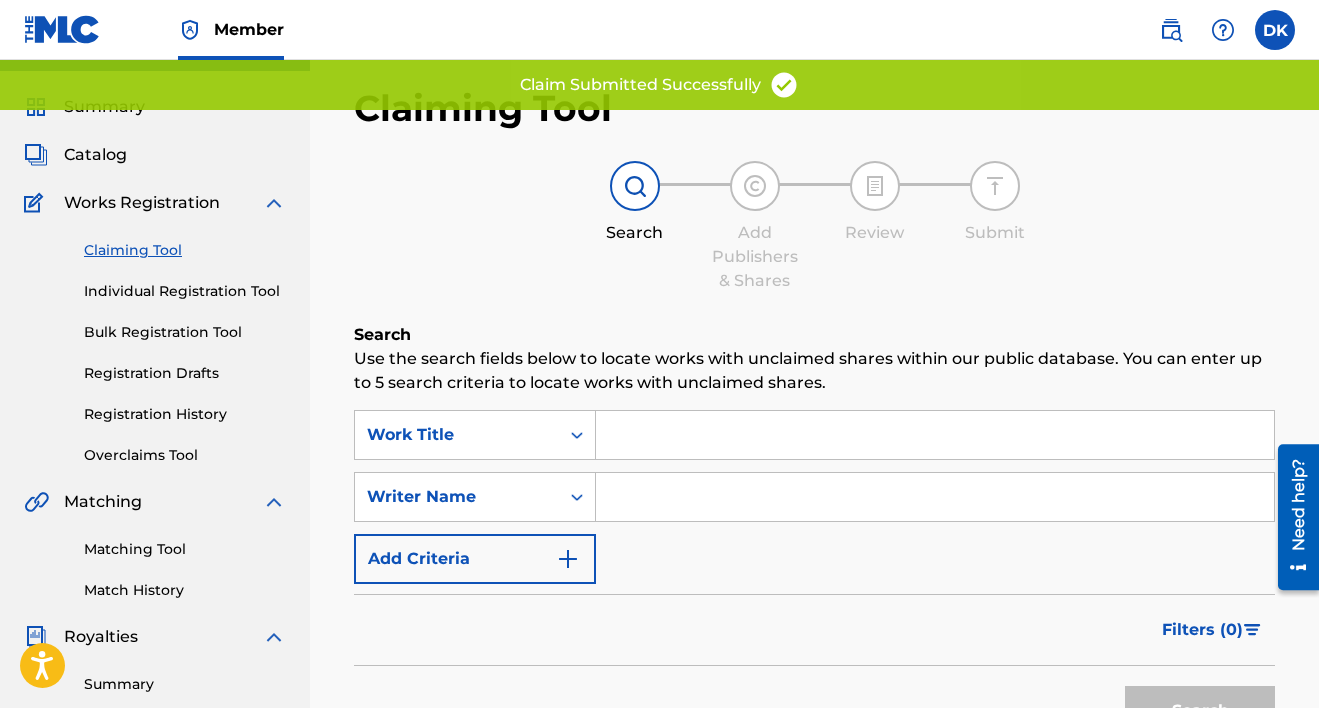 click at bounding box center [935, 497] 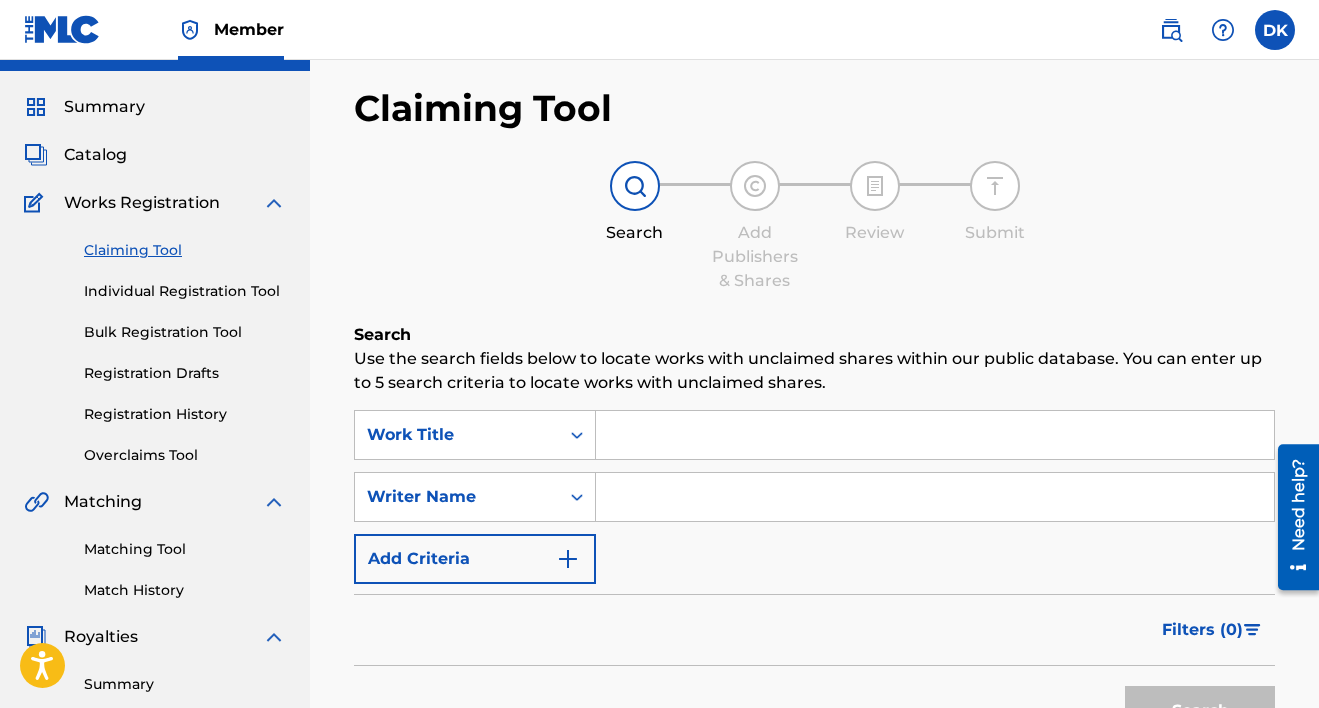 type on "[PERSON_NAME]" 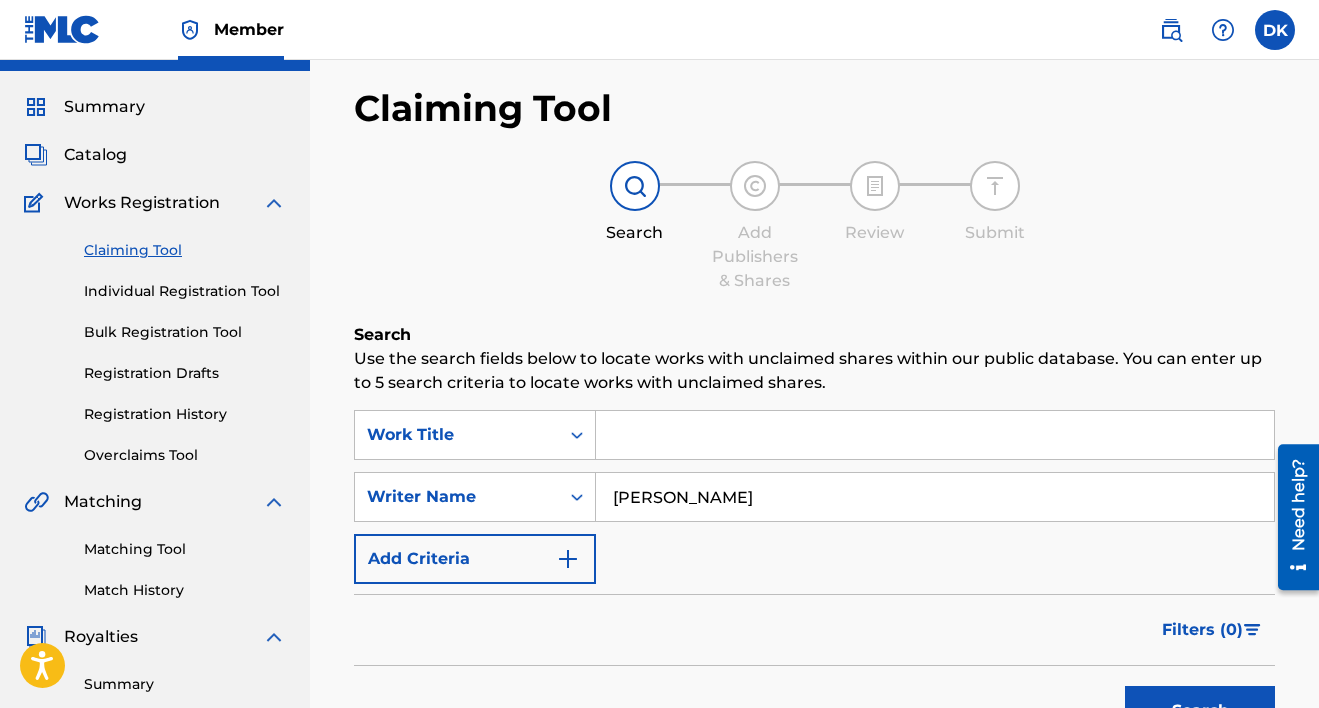 click on "Search" at bounding box center (1200, 711) 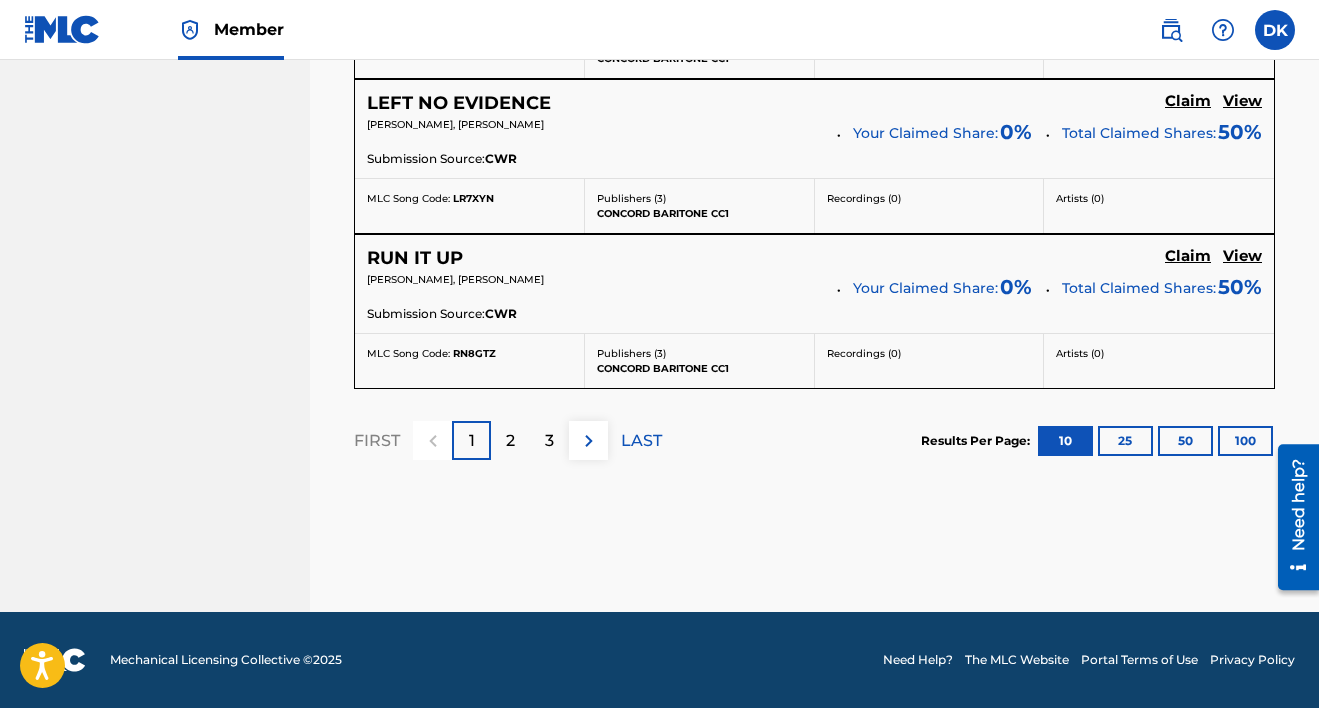 click on "2" at bounding box center (510, 440) 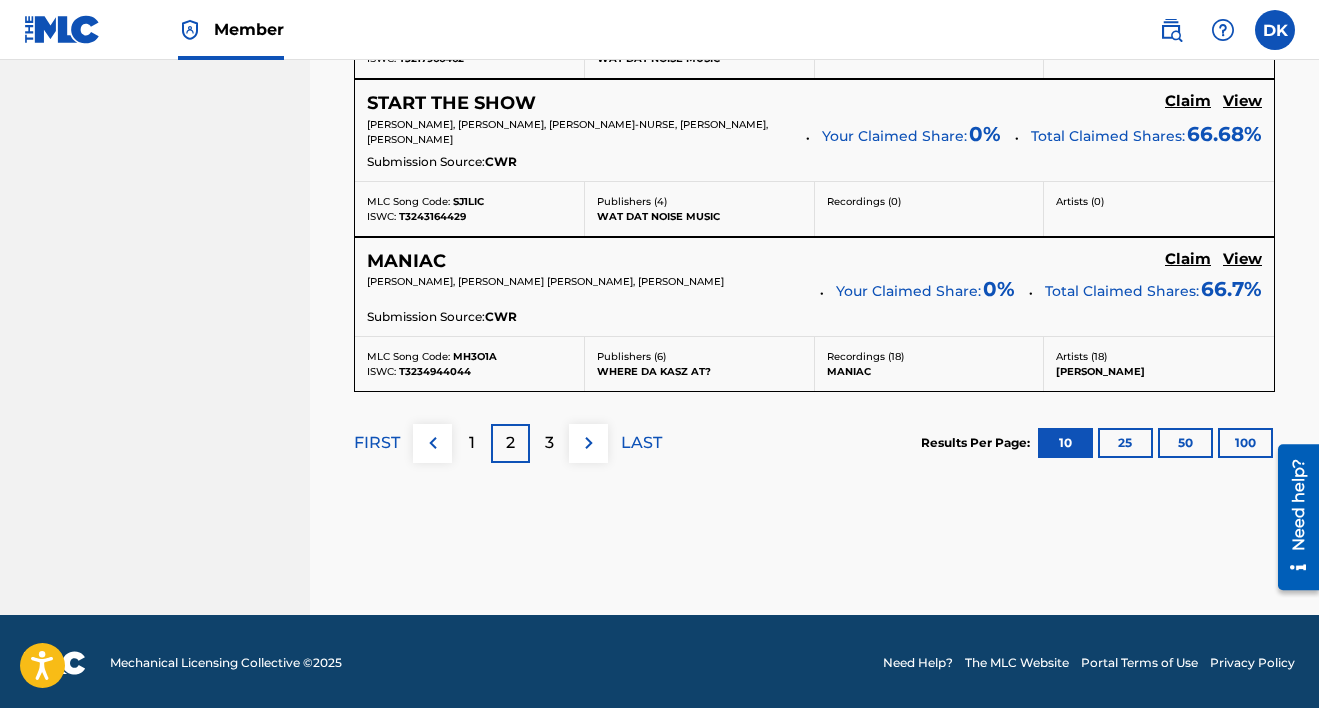 scroll, scrollTop: 1734, scrollLeft: 0, axis: vertical 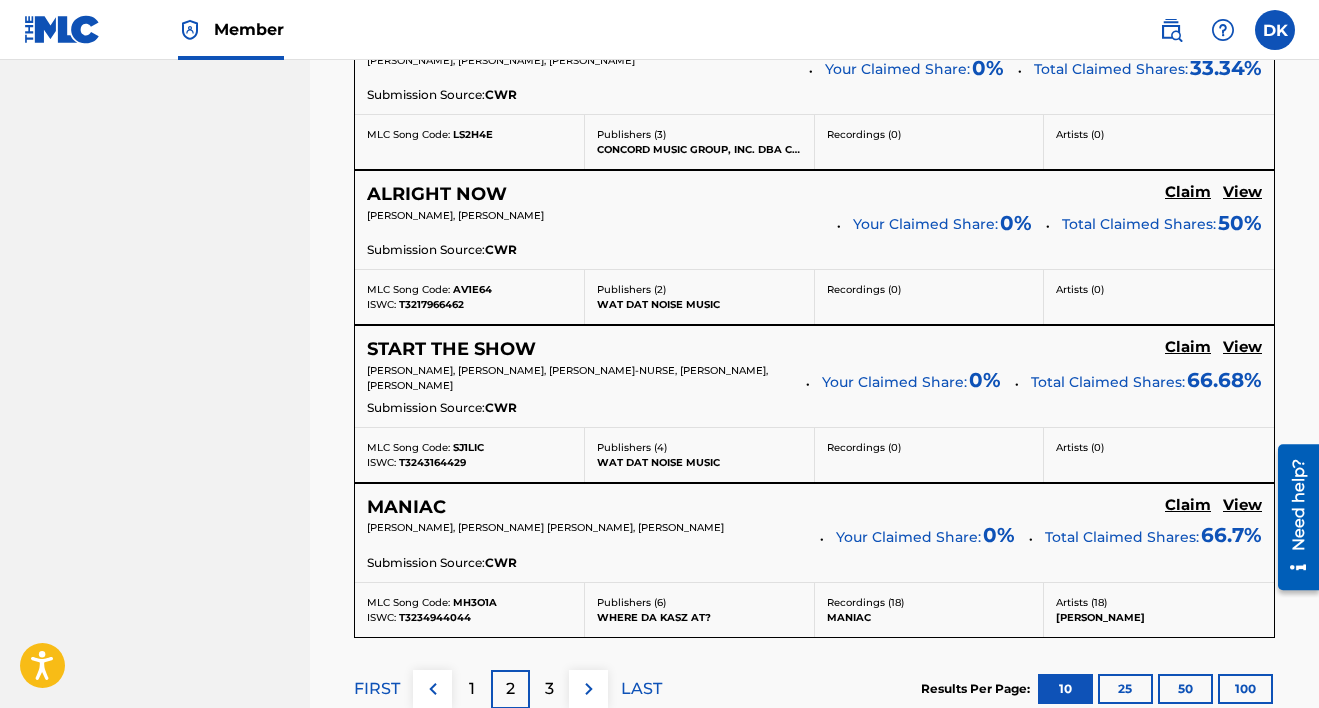 click on "Claim" at bounding box center [1188, -893] 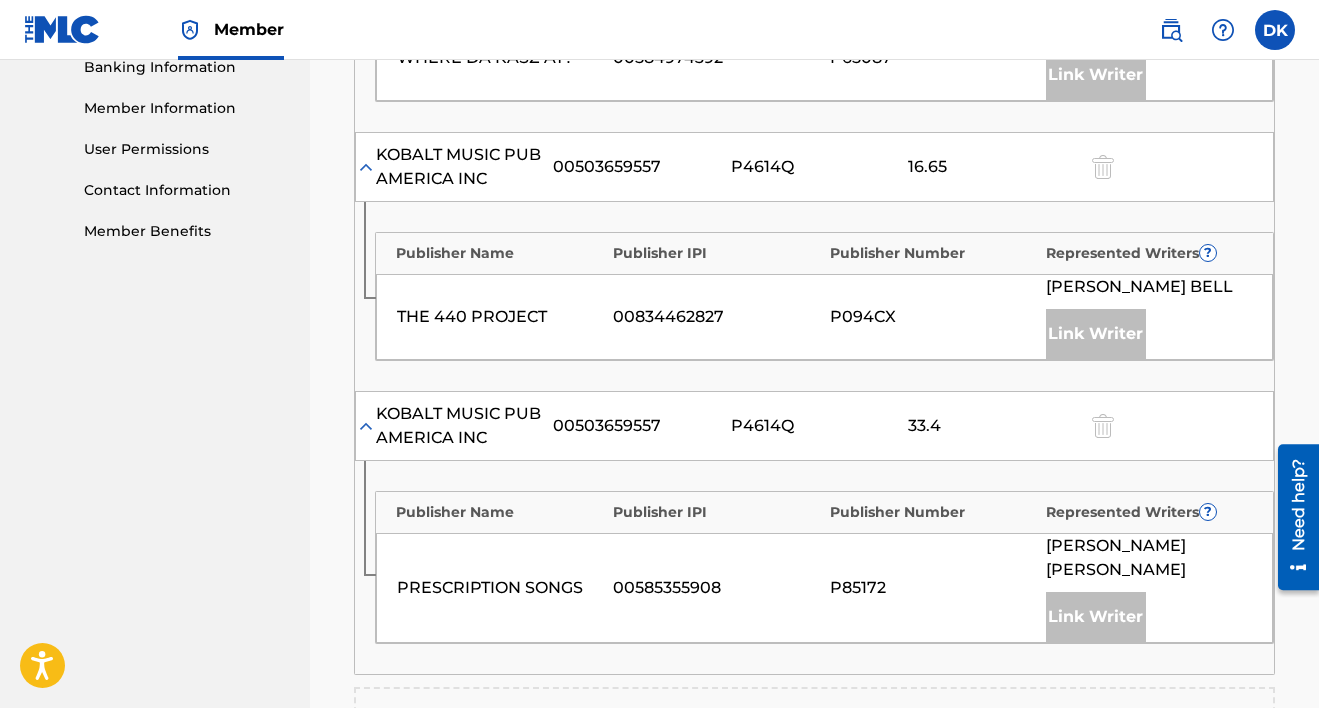 scroll, scrollTop: 911, scrollLeft: 0, axis: vertical 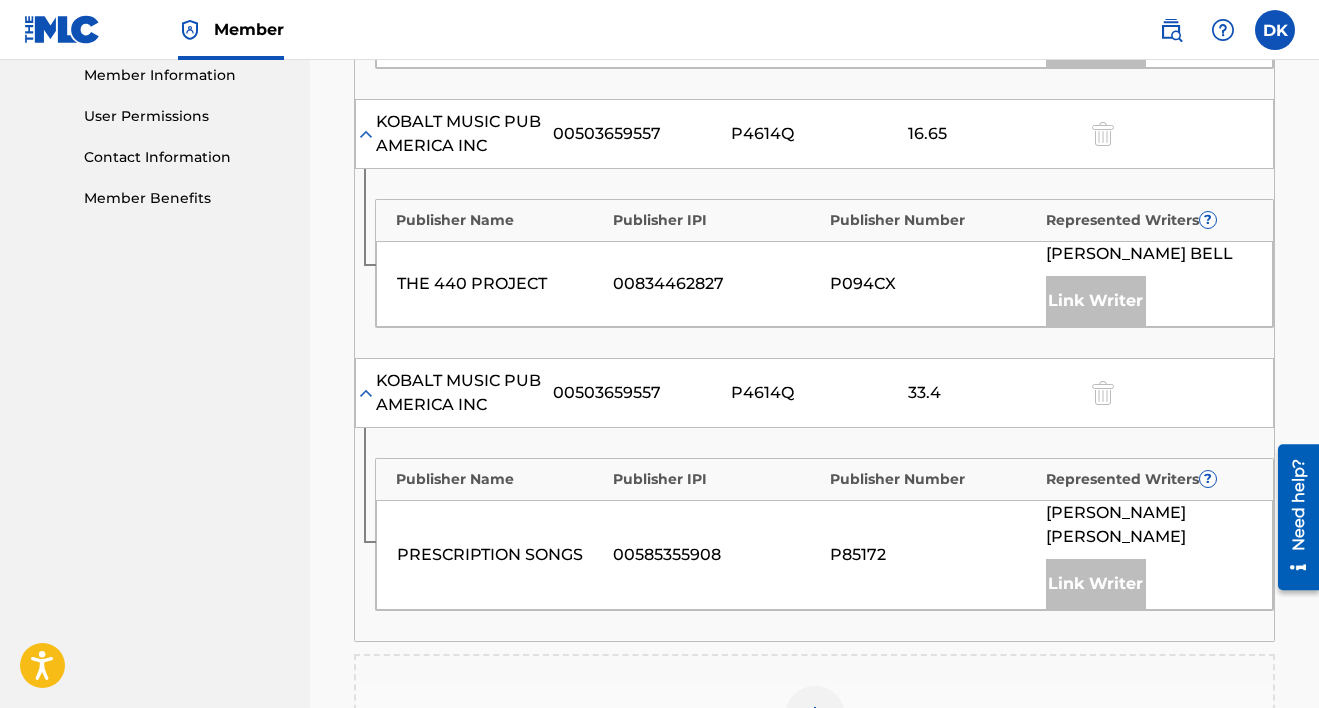 click at bounding box center (815, 716) 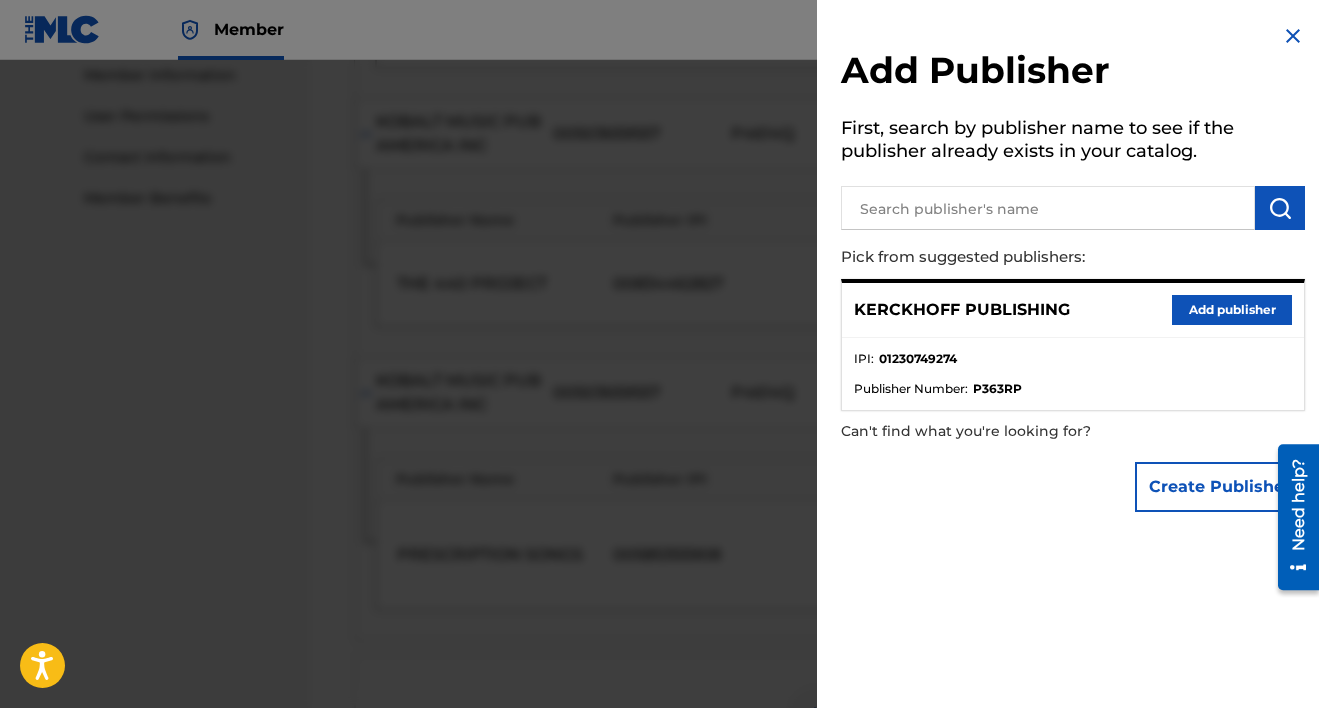 click on "Add publisher" at bounding box center [1232, 310] 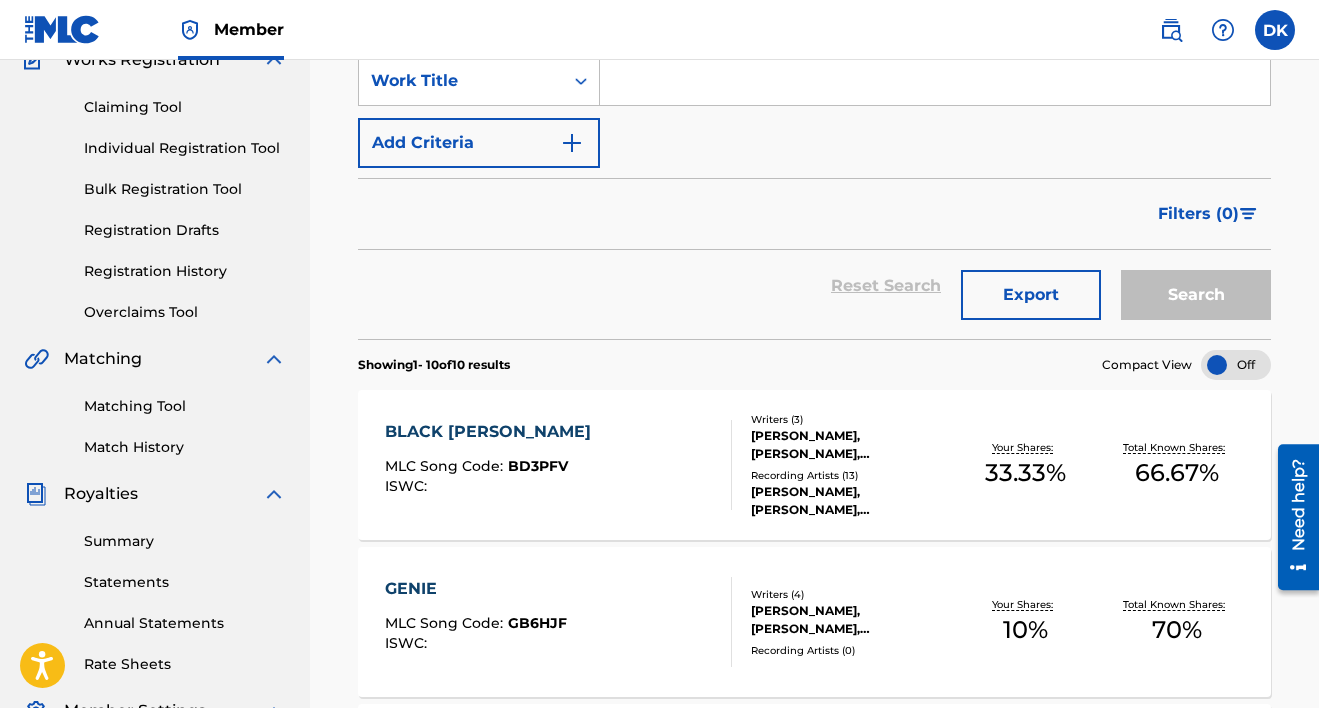 scroll, scrollTop: 158, scrollLeft: 0, axis: vertical 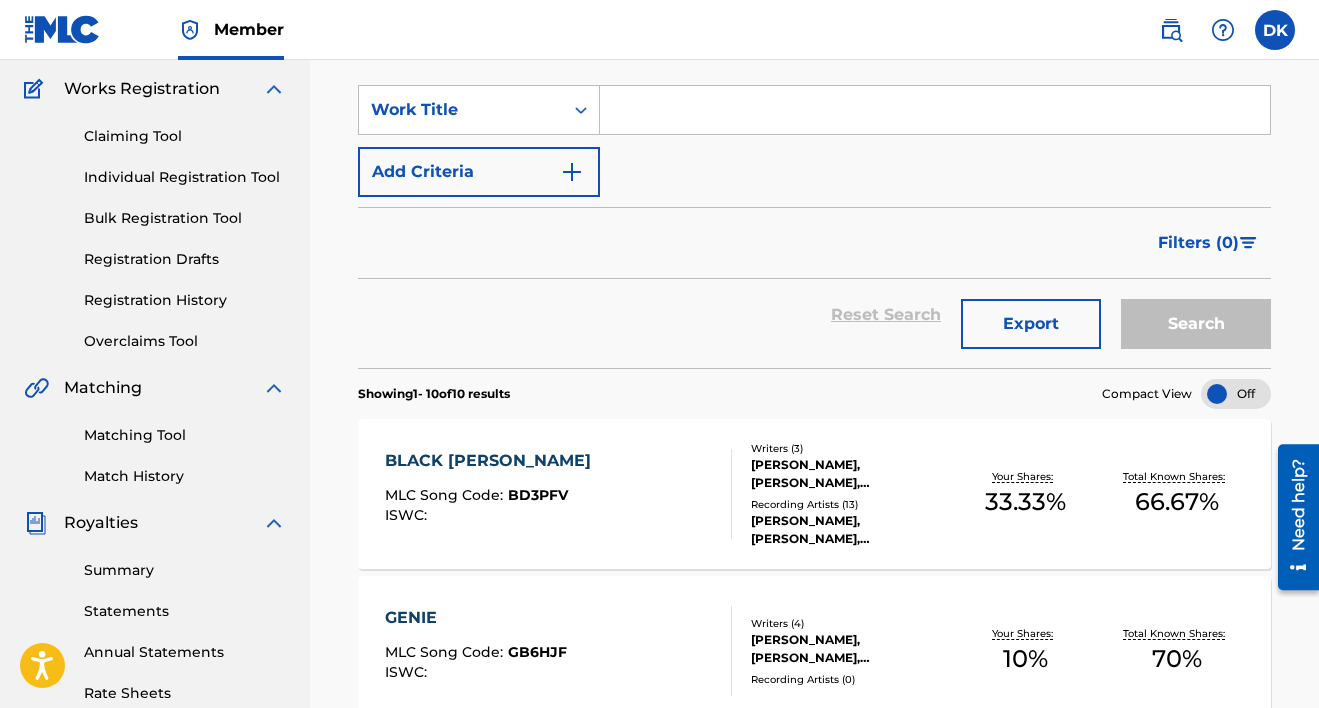 click on "Claiming Tool" at bounding box center [185, 136] 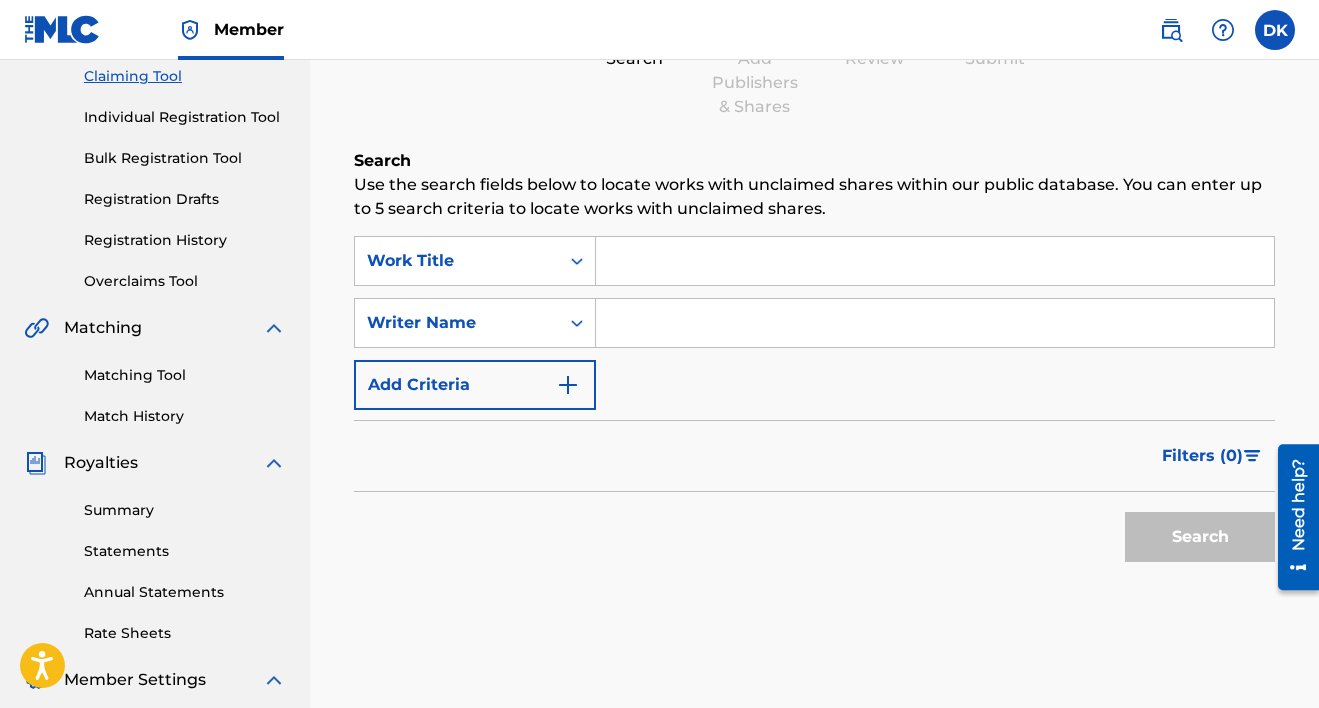 scroll, scrollTop: 216, scrollLeft: 0, axis: vertical 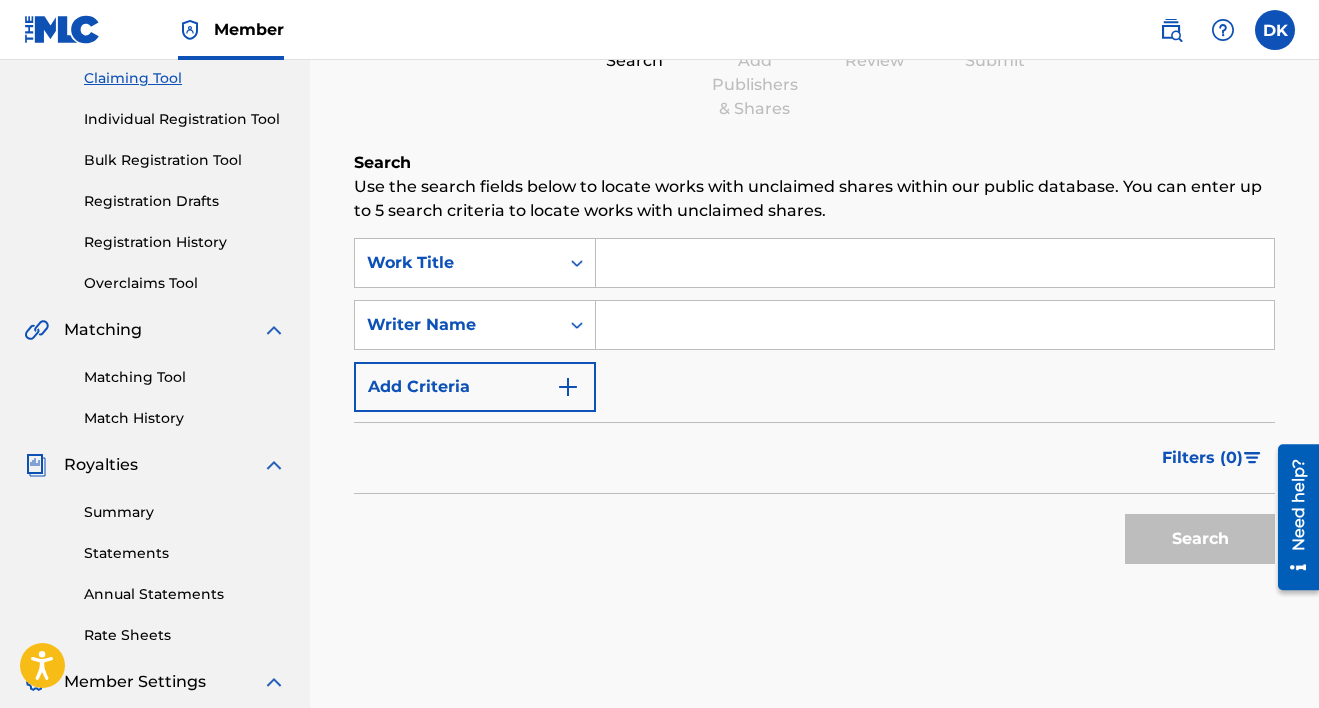 click at bounding box center [935, 263] 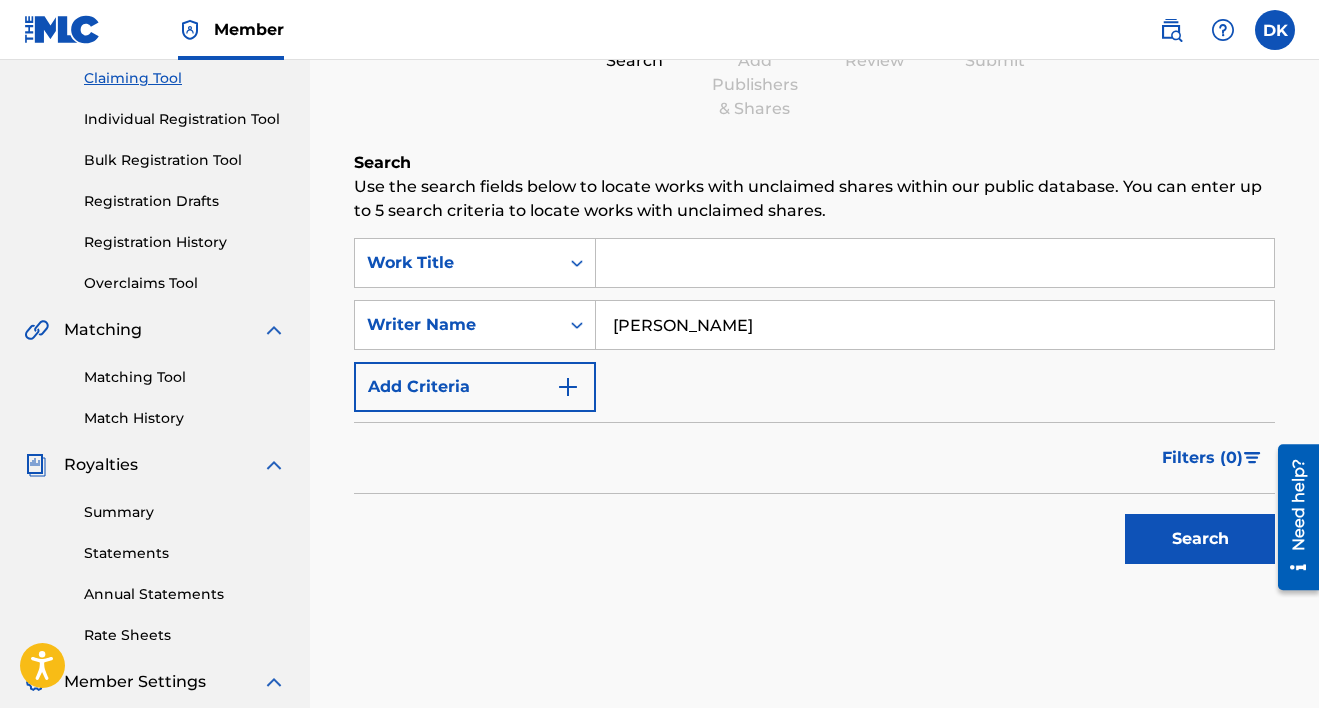 click on "Search" at bounding box center (1200, 539) 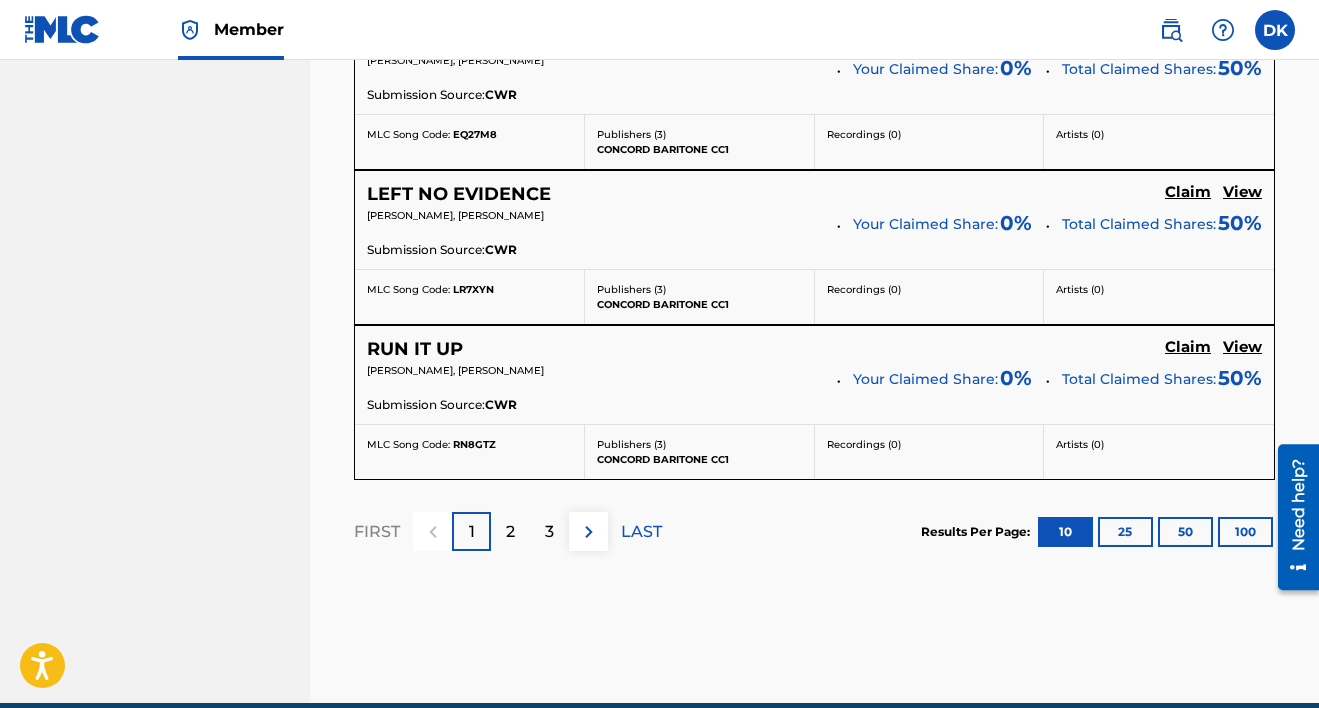 click on "2" at bounding box center (510, 532) 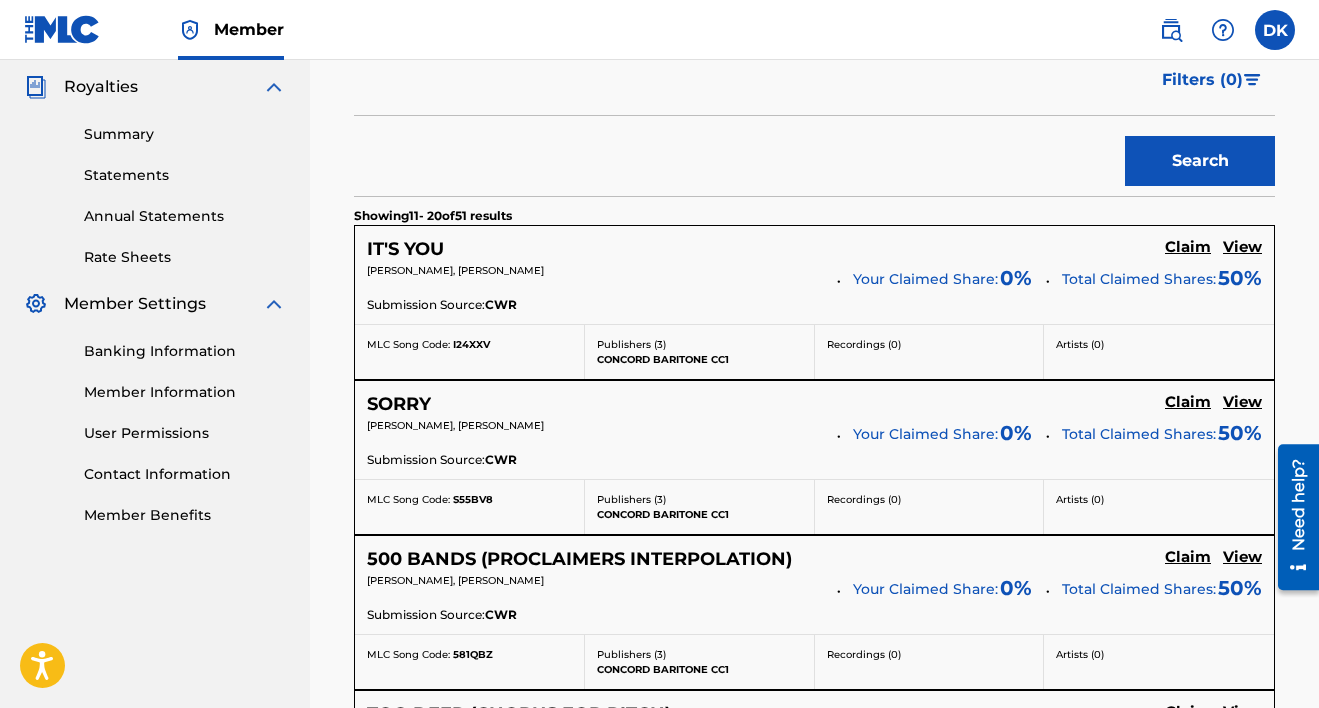 scroll, scrollTop: 1982, scrollLeft: 0, axis: vertical 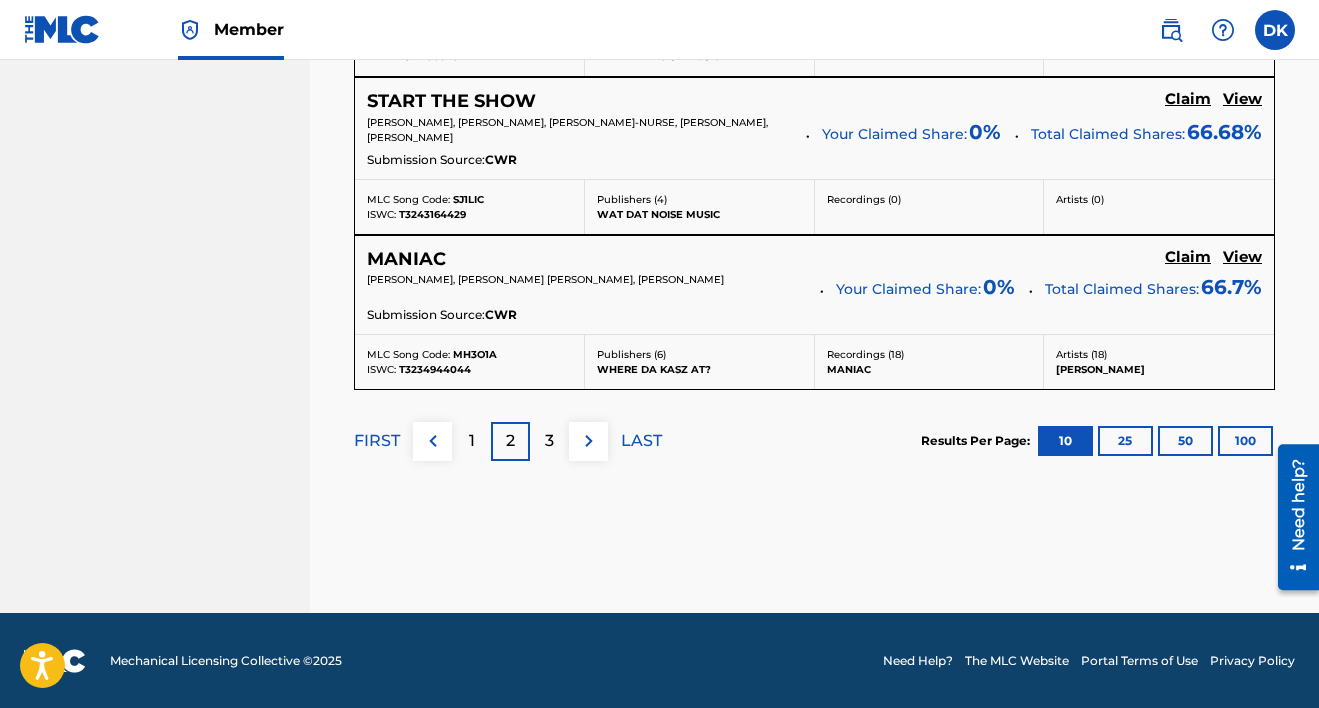 click on "3" at bounding box center [549, 441] 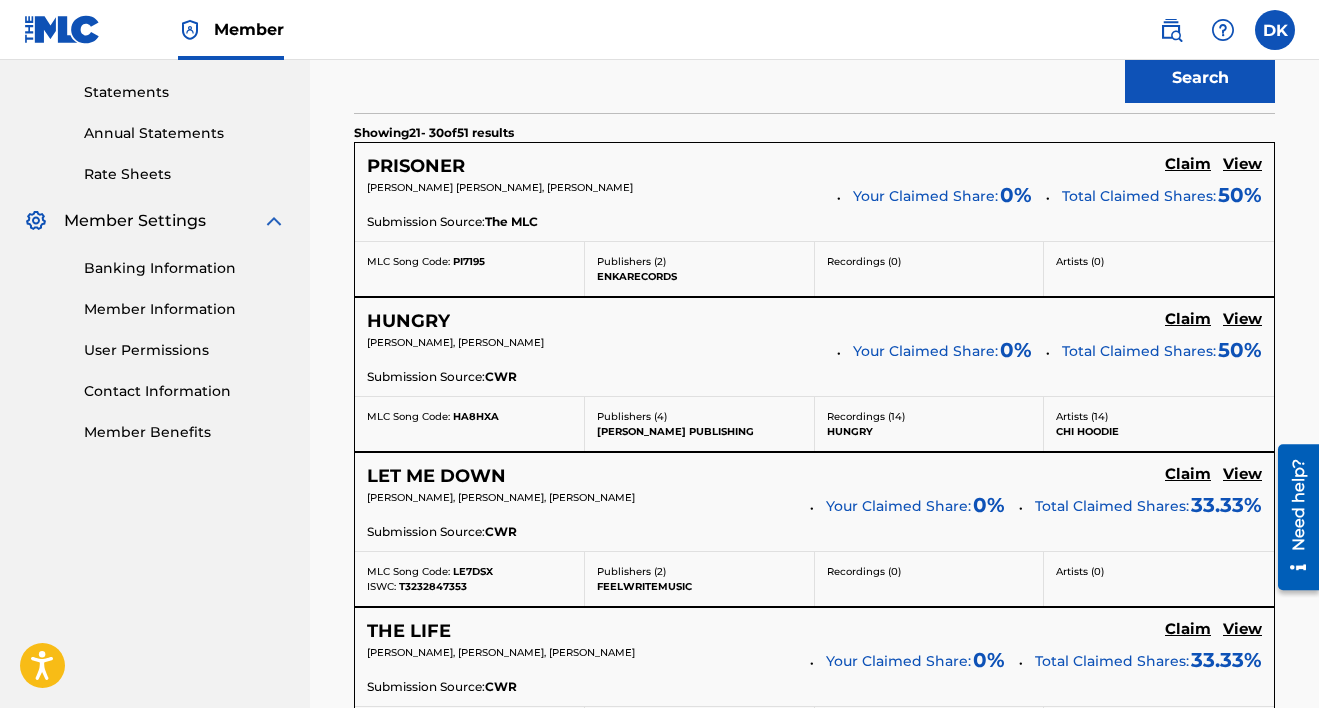 scroll, scrollTop: 678, scrollLeft: 0, axis: vertical 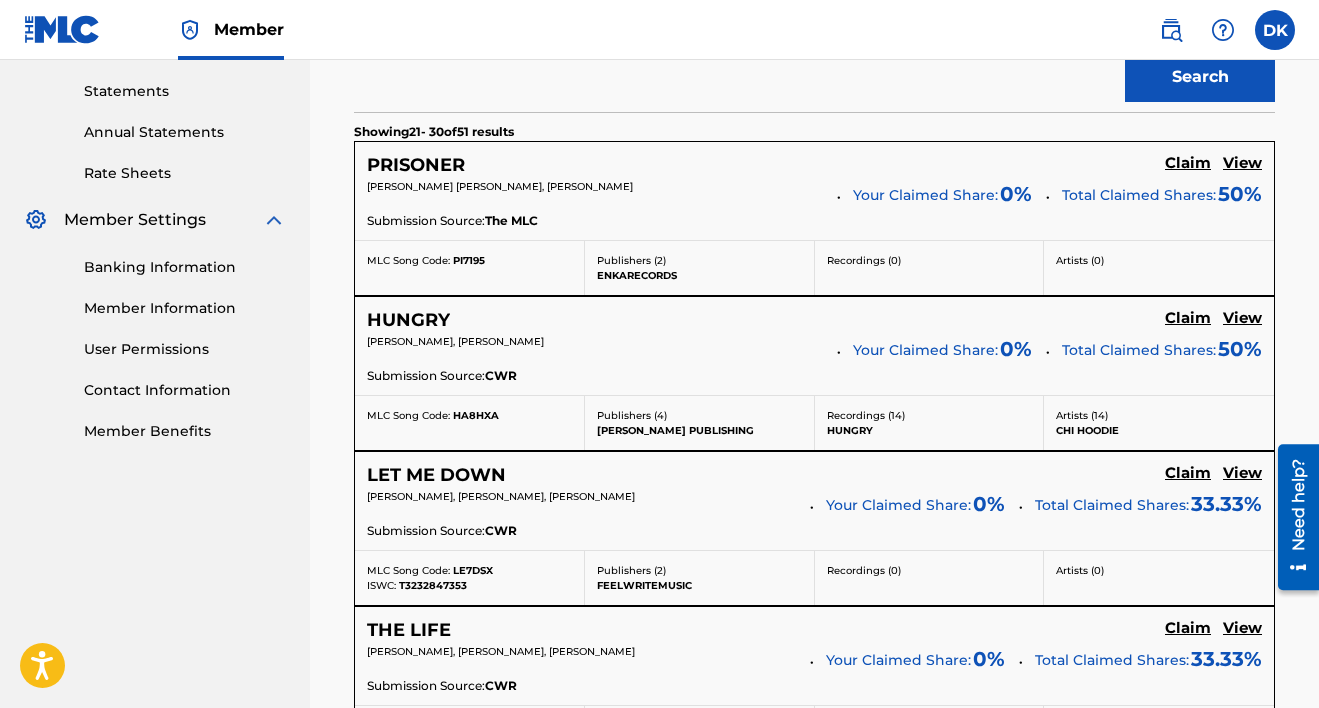 click on "Claim" at bounding box center [1188, 163] 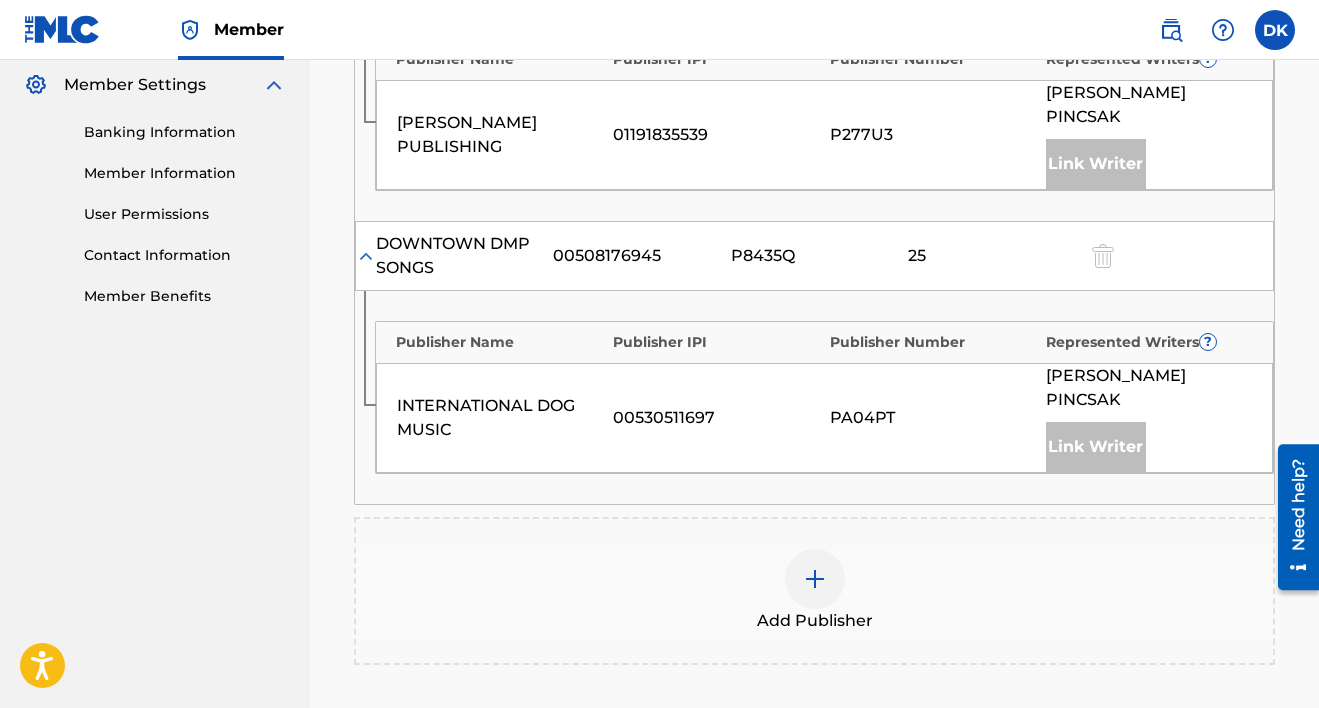 scroll, scrollTop: 802, scrollLeft: 0, axis: vertical 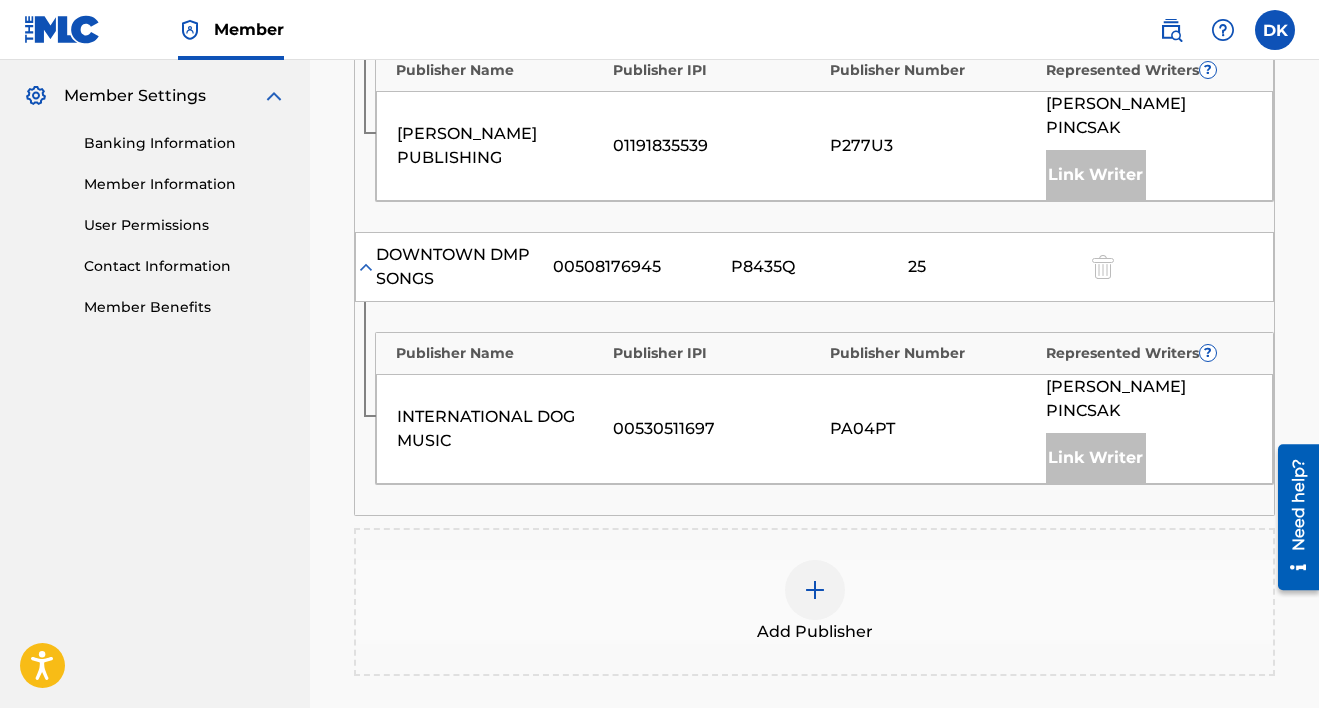 click at bounding box center (815, 590) 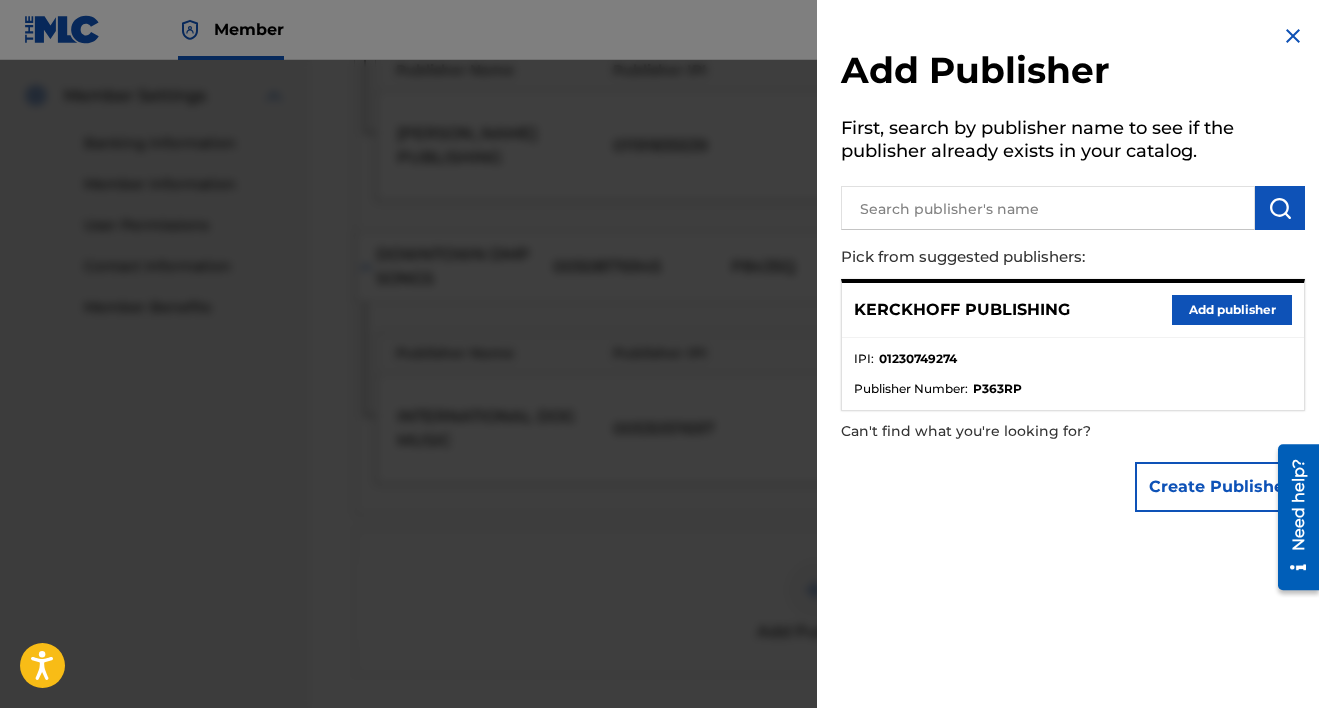 click on "Add publisher" at bounding box center [1232, 310] 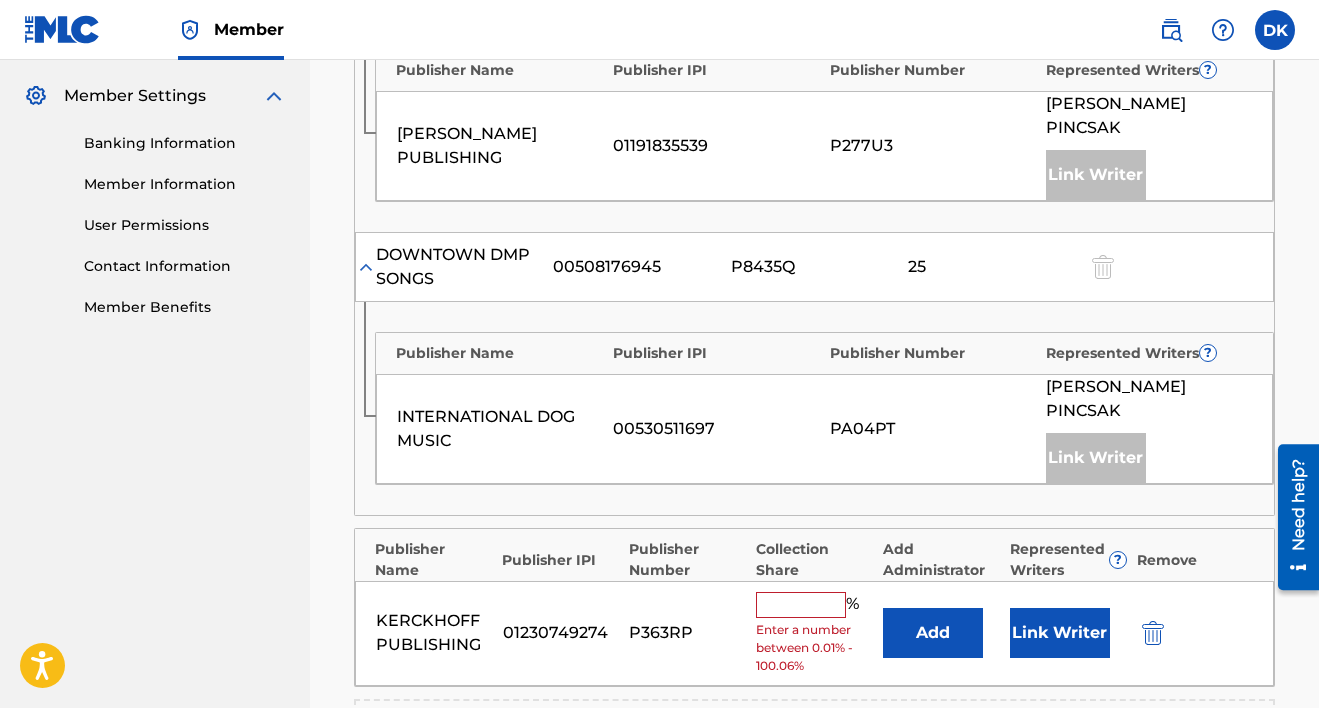 click at bounding box center (801, 605) 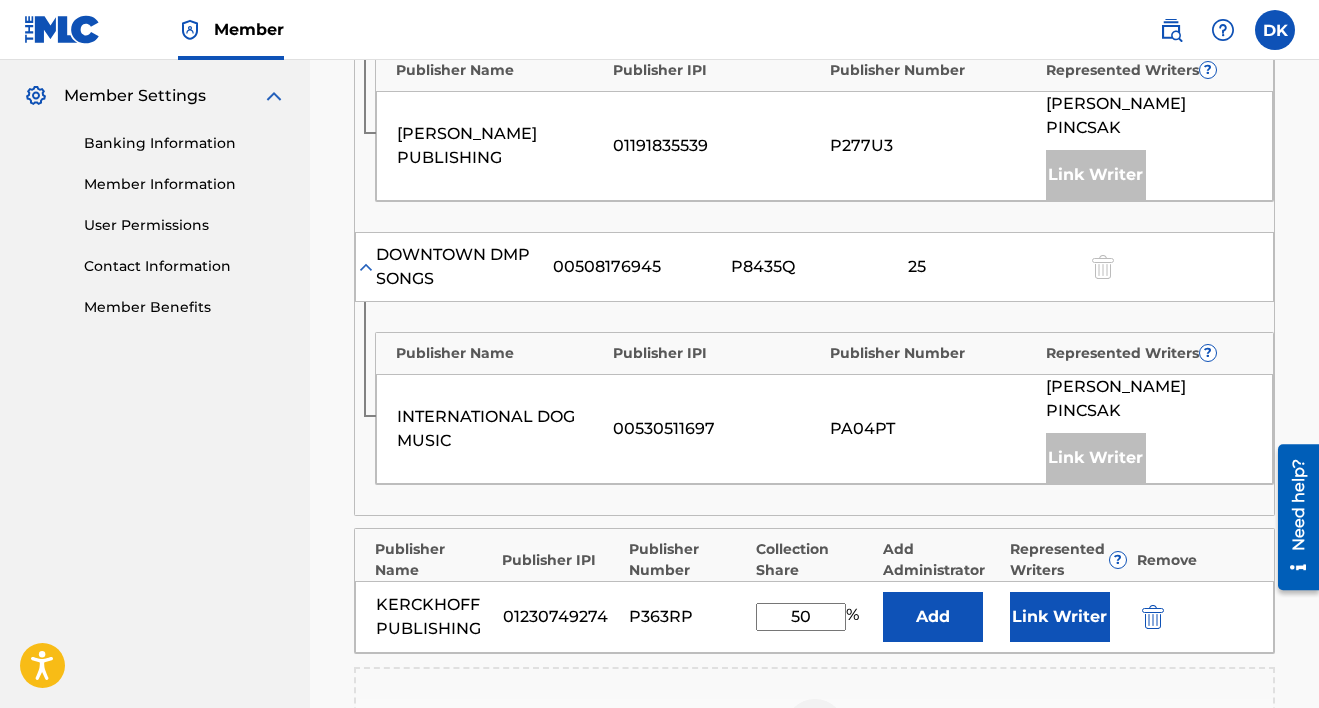 type on "50" 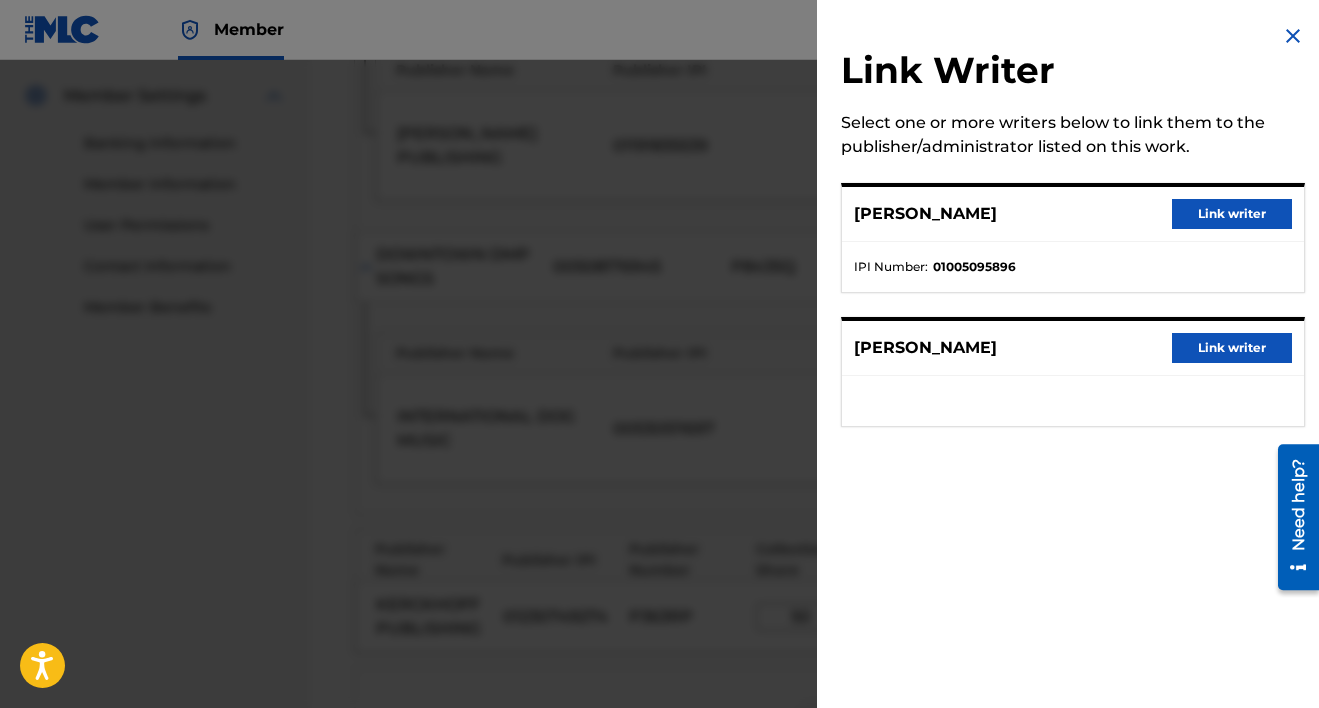 click on "Link writer" at bounding box center (1232, 214) 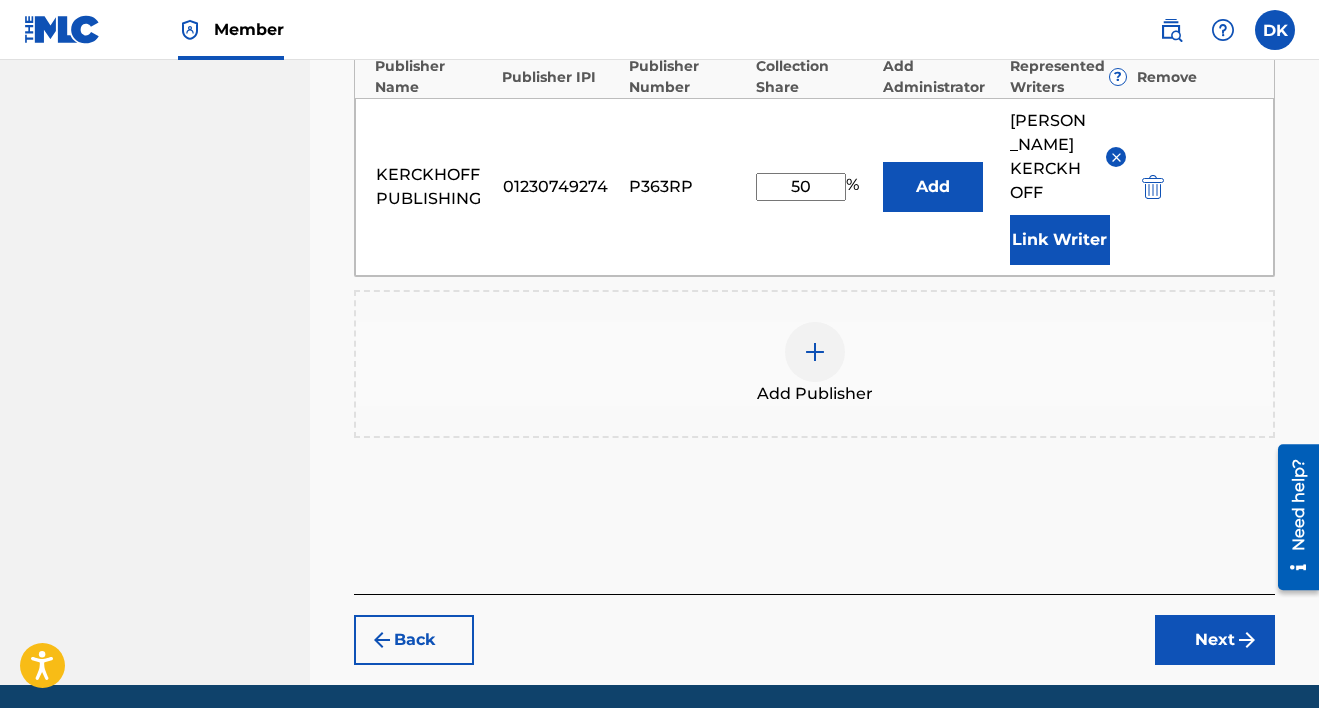 click on "Next" at bounding box center [1215, 640] 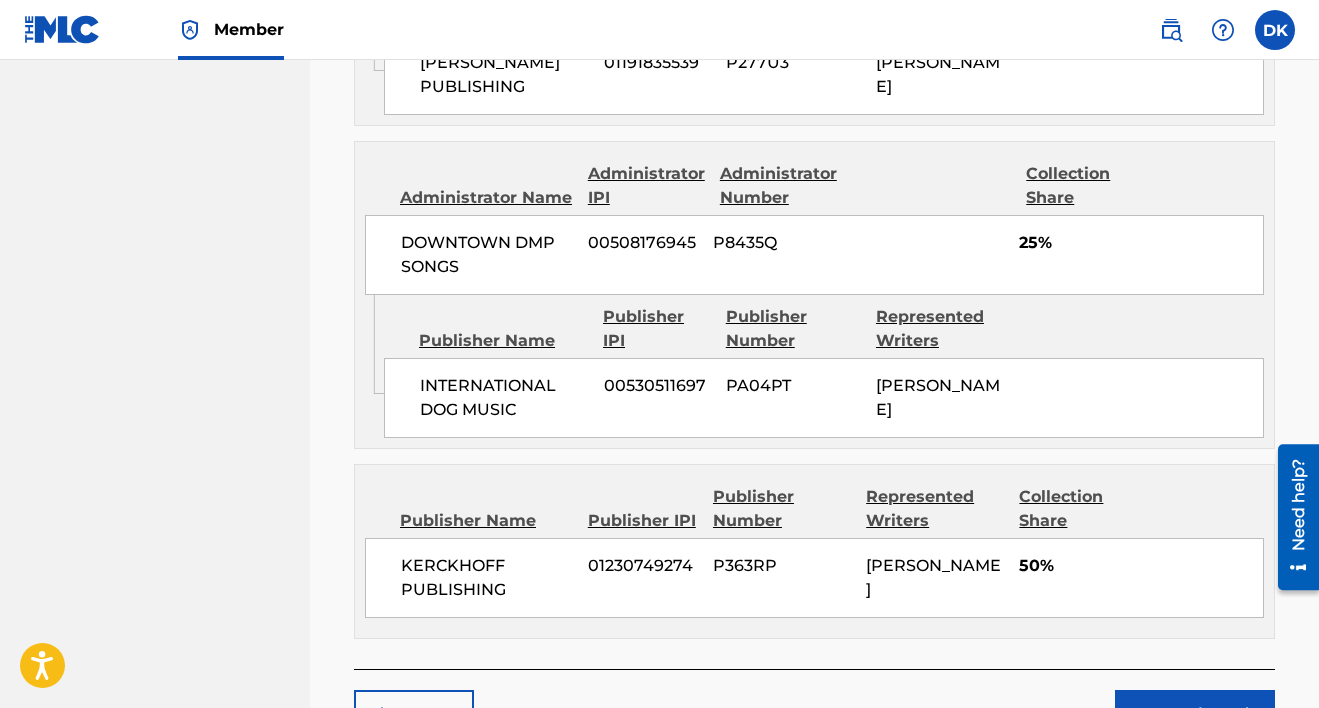 scroll, scrollTop: 1220, scrollLeft: 0, axis: vertical 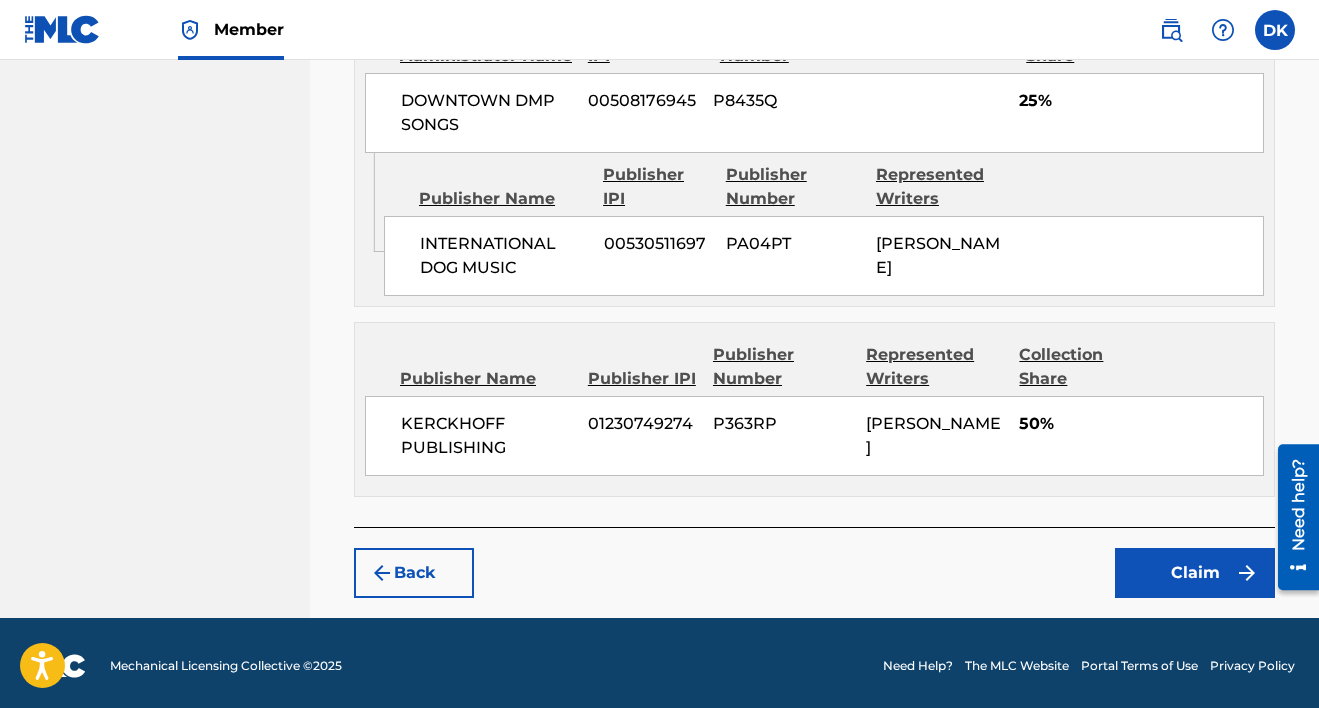 click on "Claim" at bounding box center (1195, 573) 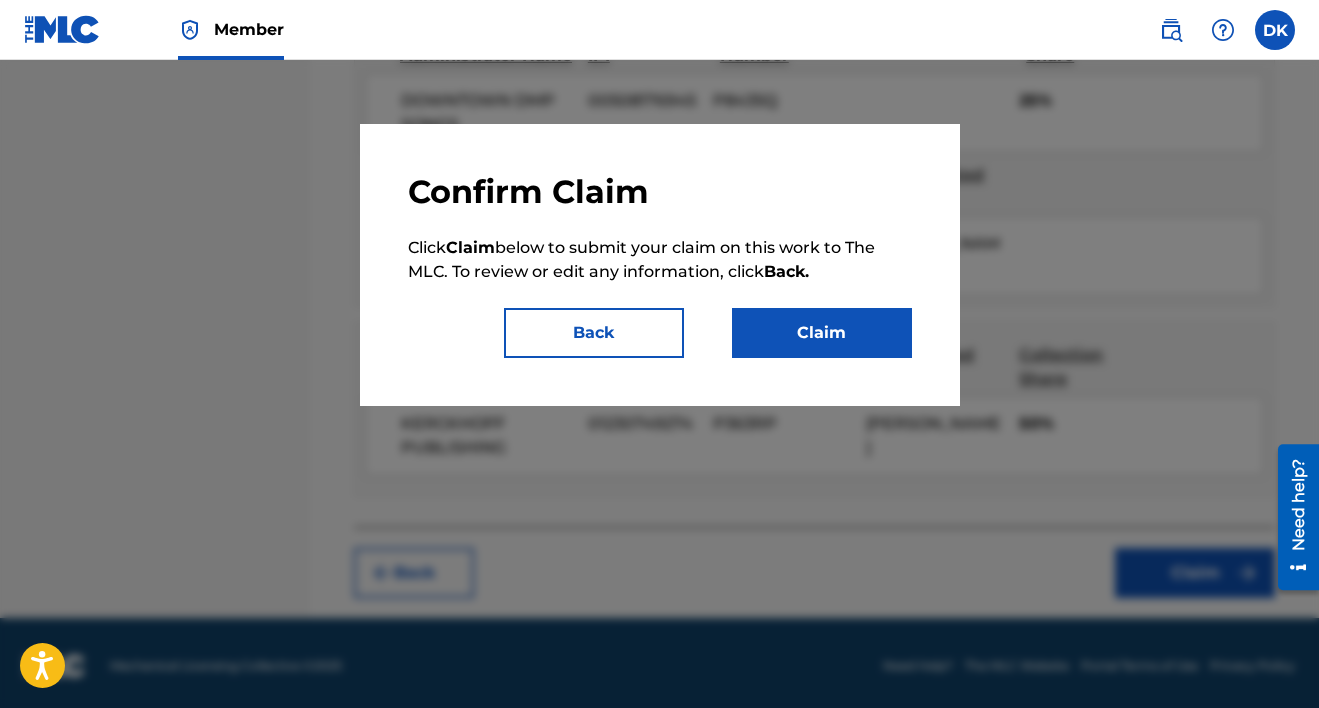 click on "Claim" at bounding box center [822, 333] 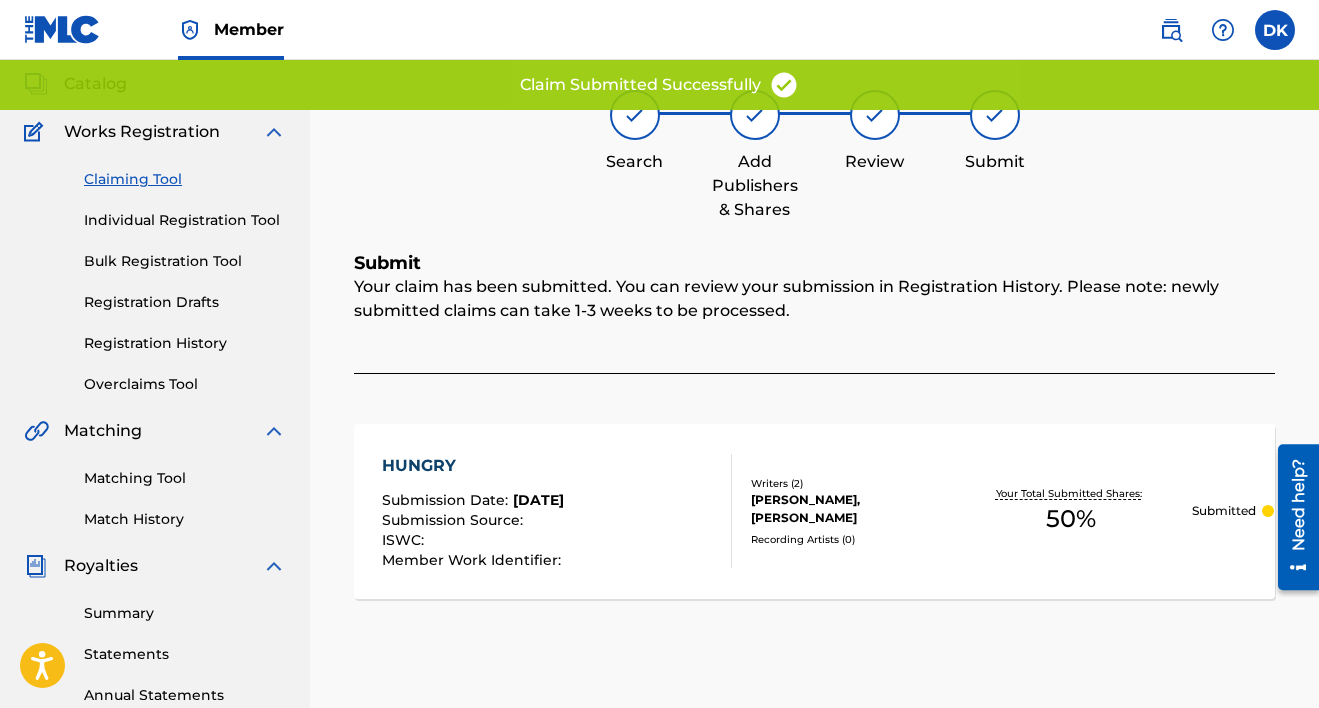 scroll, scrollTop: 0, scrollLeft: 0, axis: both 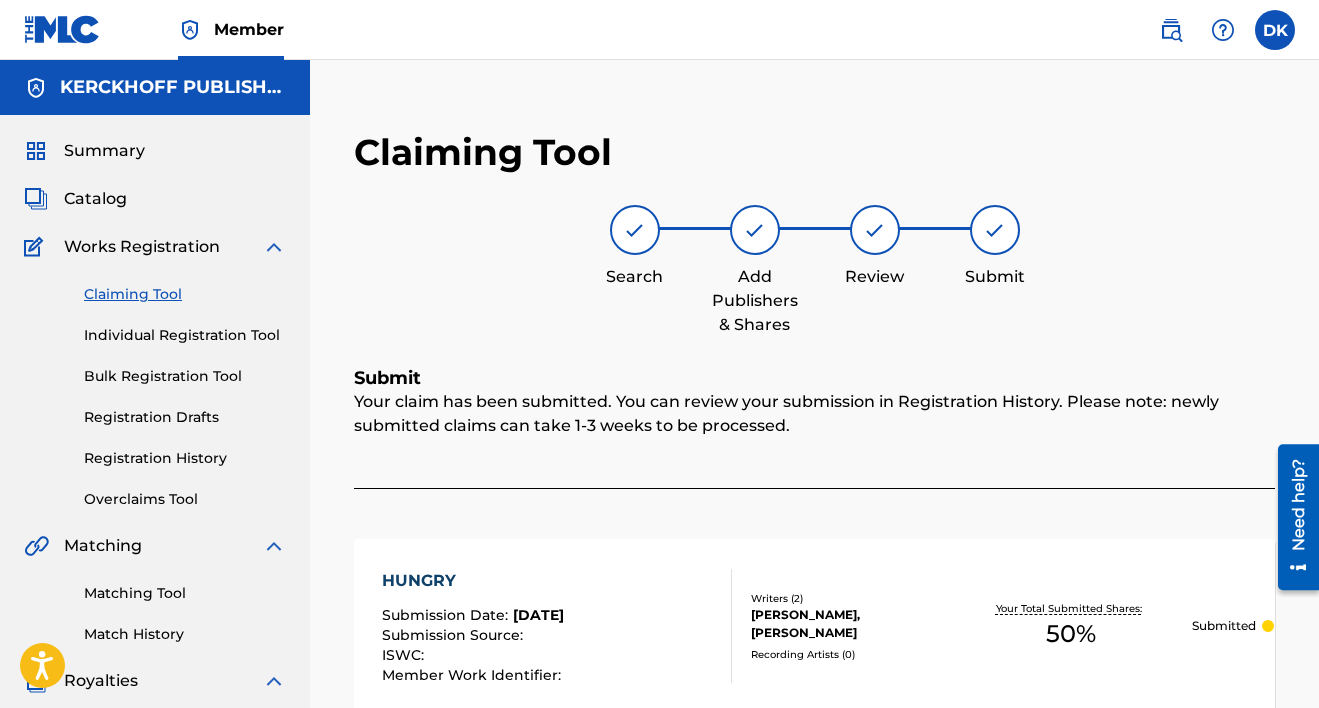 click on "Claiming Tool" at bounding box center [185, 294] 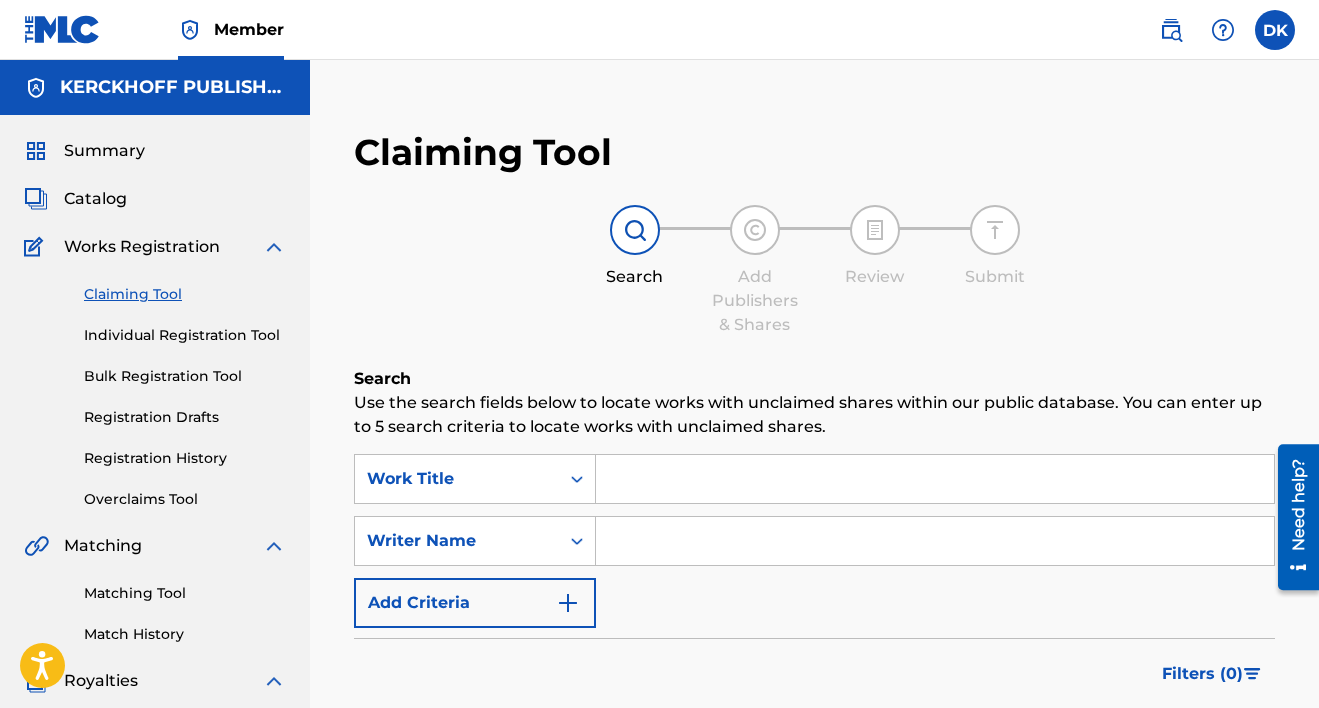 click at bounding box center (935, 541) 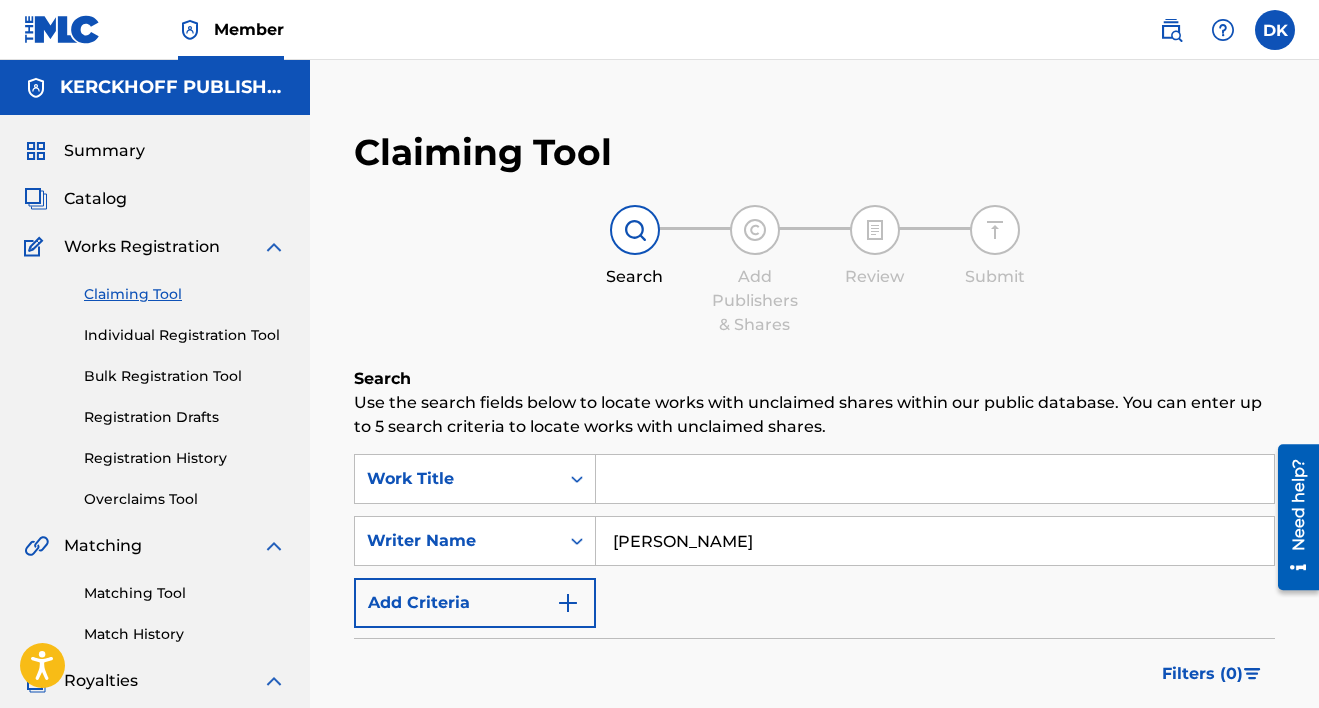 scroll, scrollTop: 364, scrollLeft: 0, axis: vertical 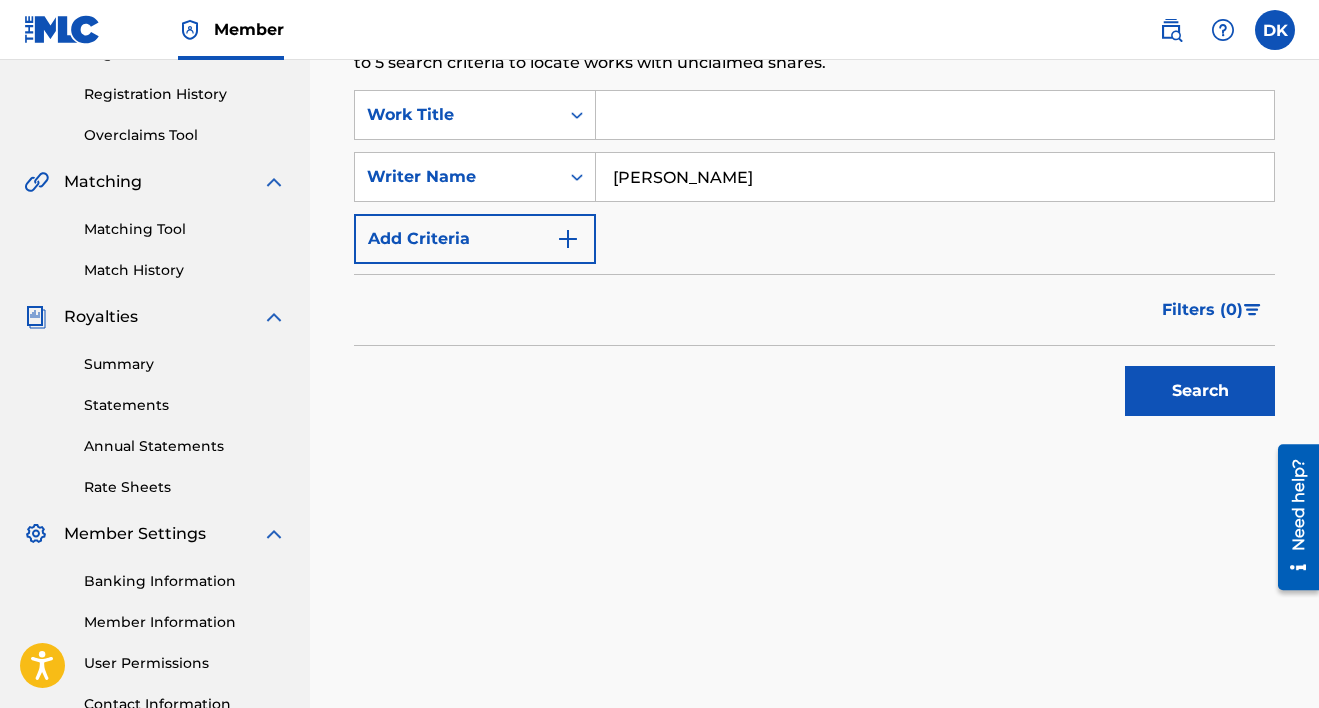 click on "Search" at bounding box center [1195, 386] 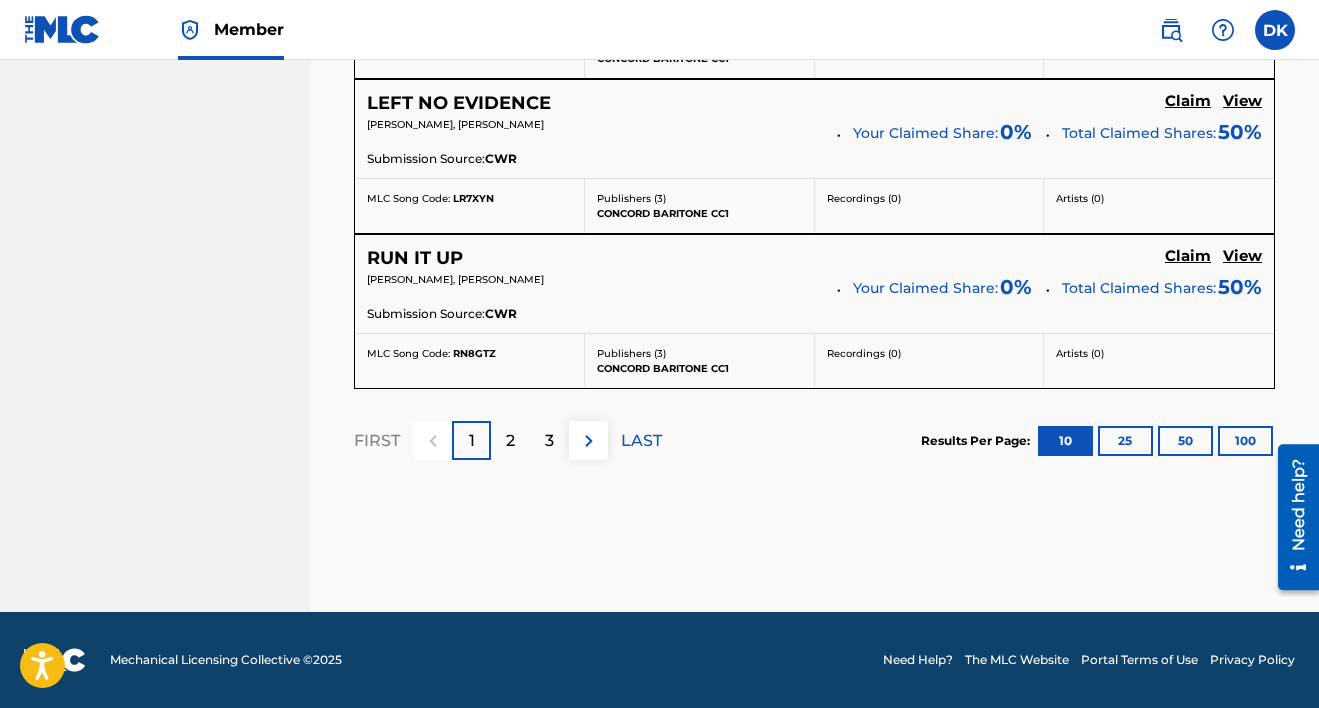 click on "3" at bounding box center (549, 440) 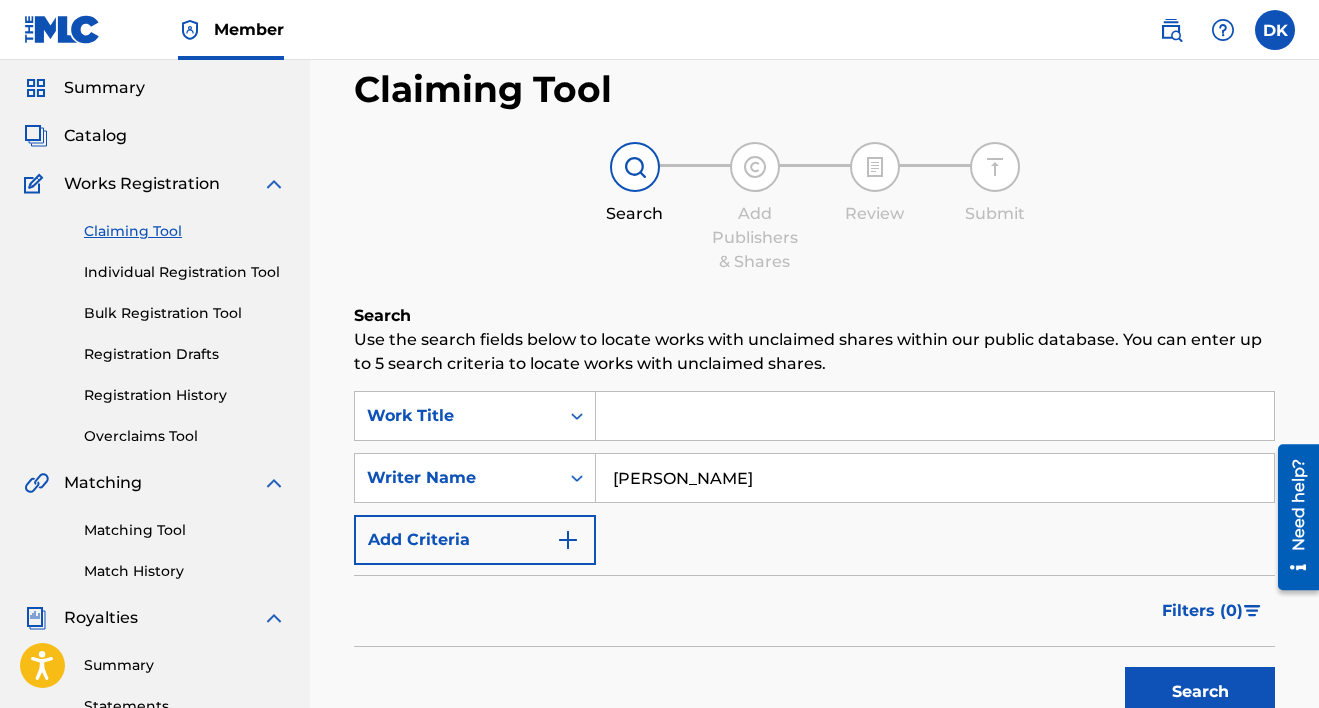 scroll, scrollTop: 0, scrollLeft: 0, axis: both 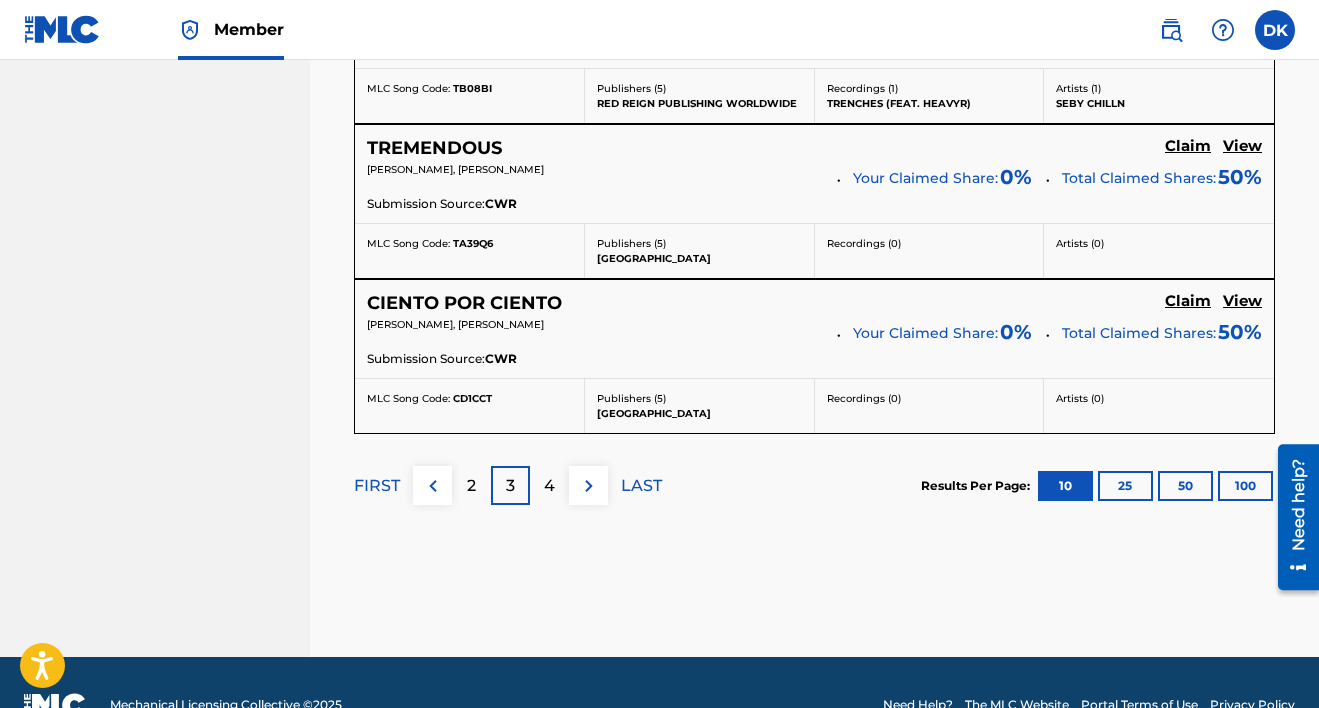 click on "4" at bounding box center [549, 486] 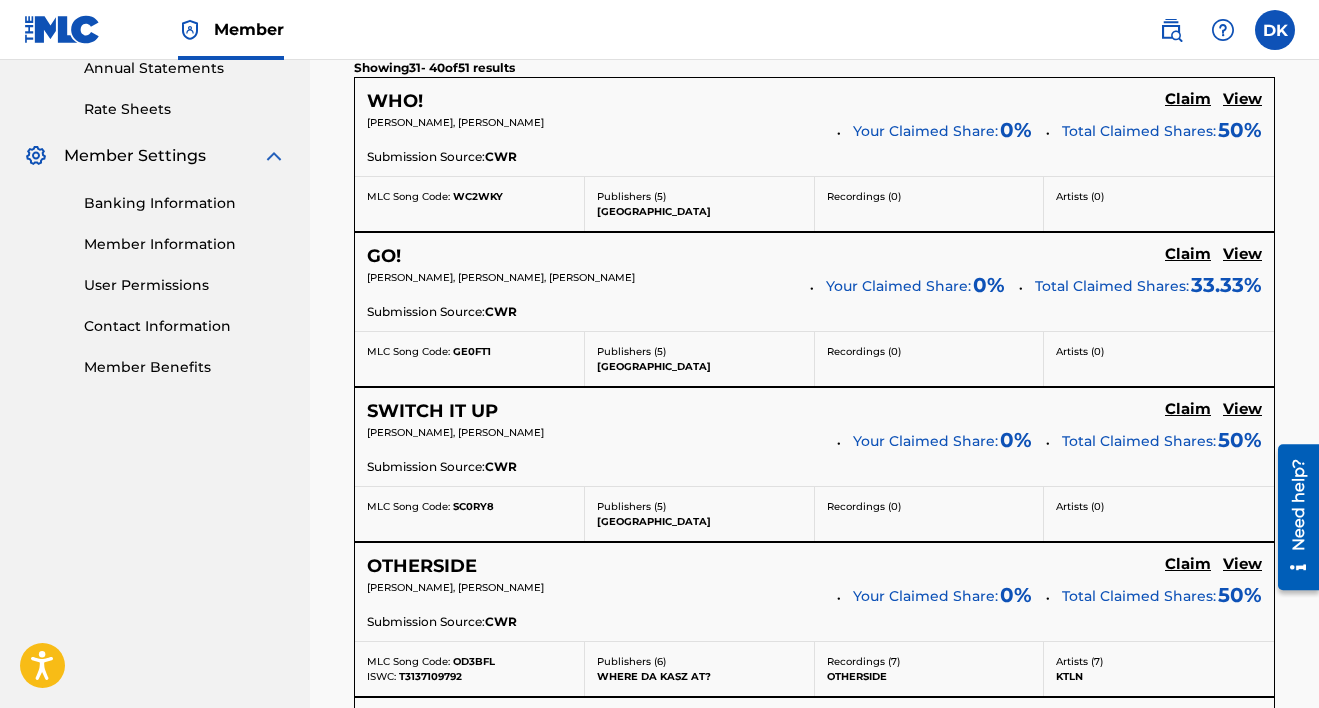 scroll, scrollTop: 1965, scrollLeft: 0, axis: vertical 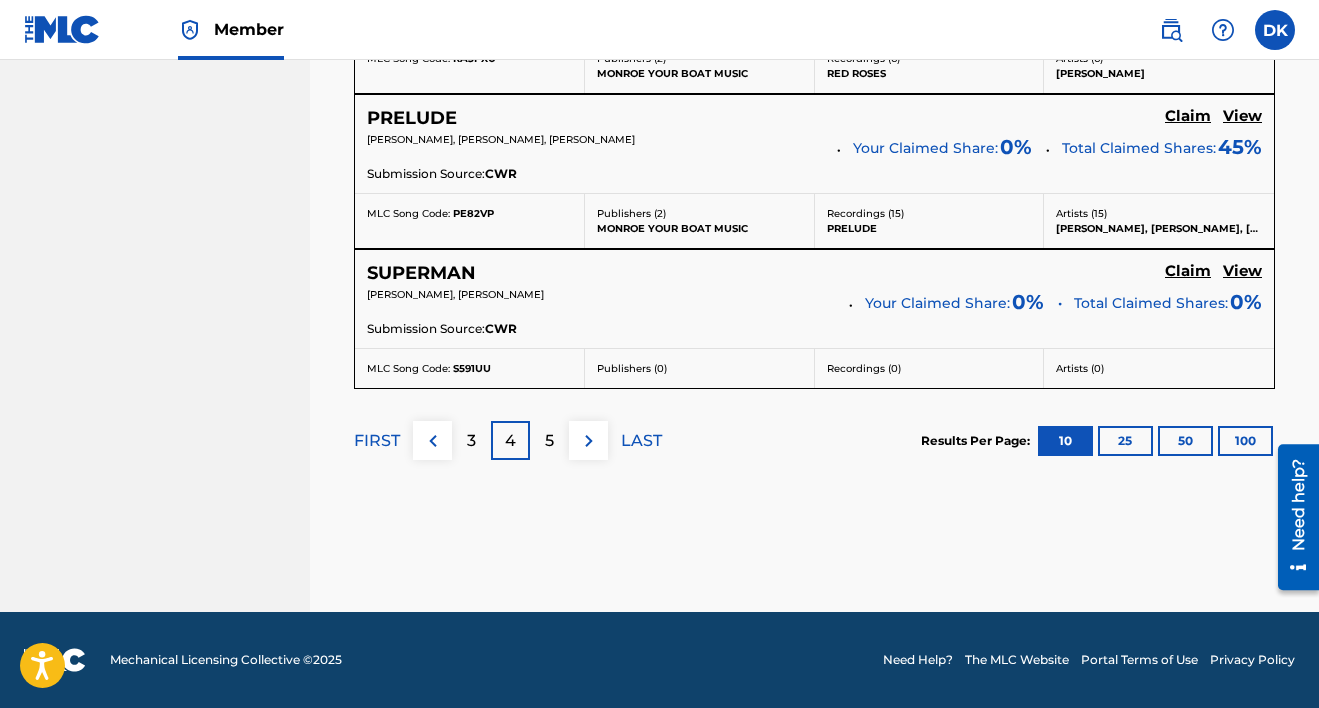 click on "5" at bounding box center [549, 441] 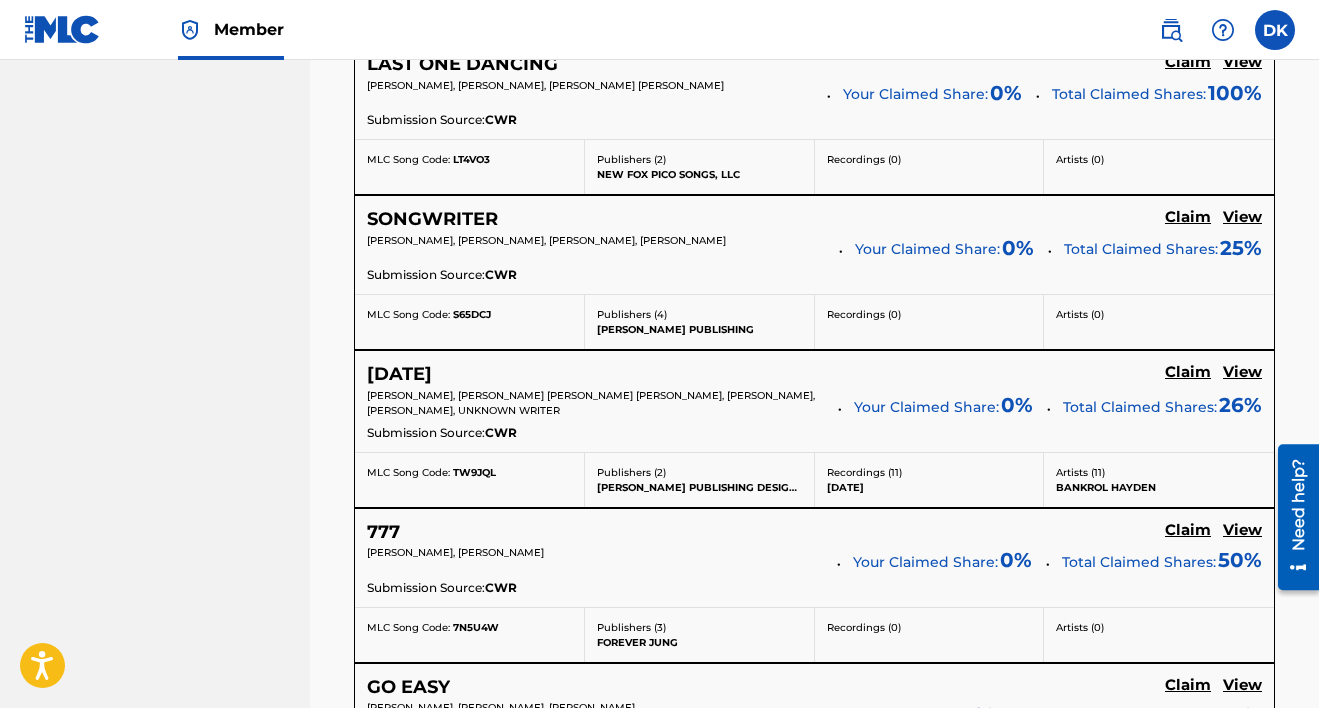 scroll, scrollTop: 1252, scrollLeft: 0, axis: vertical 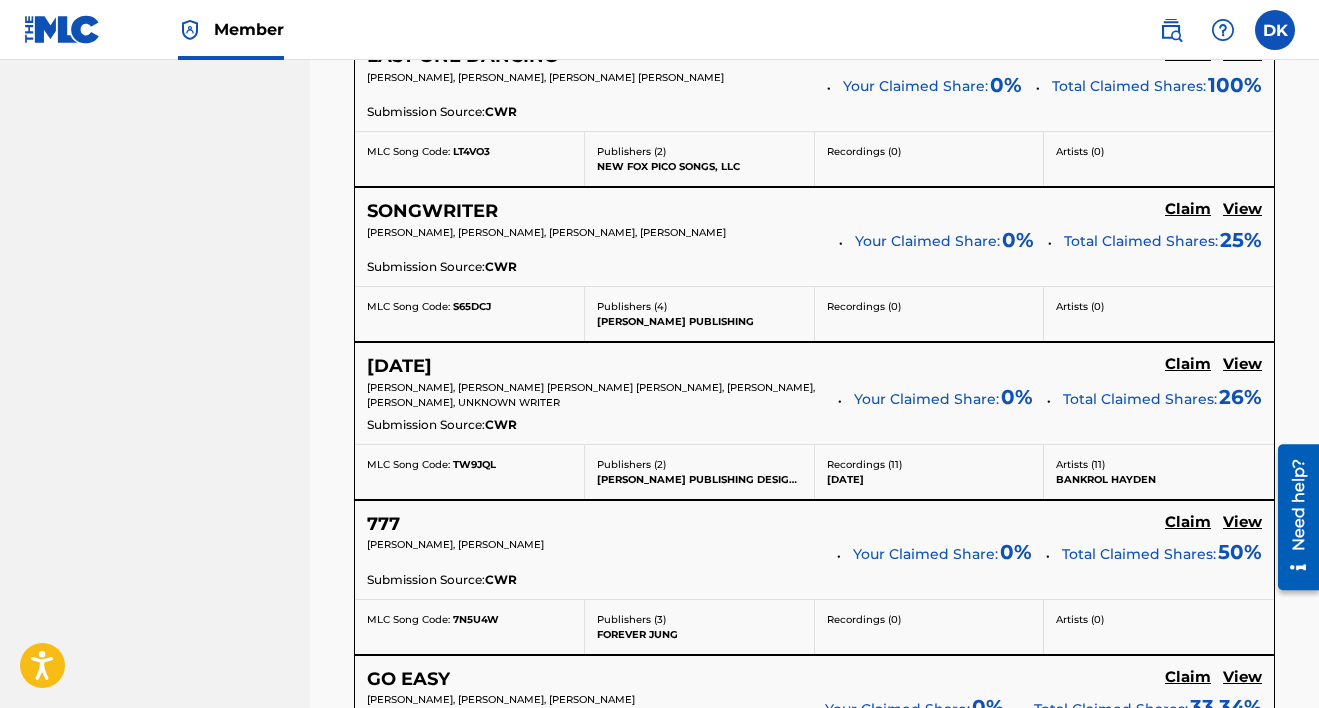click on "Claim" at bounding box center [1188, -411] 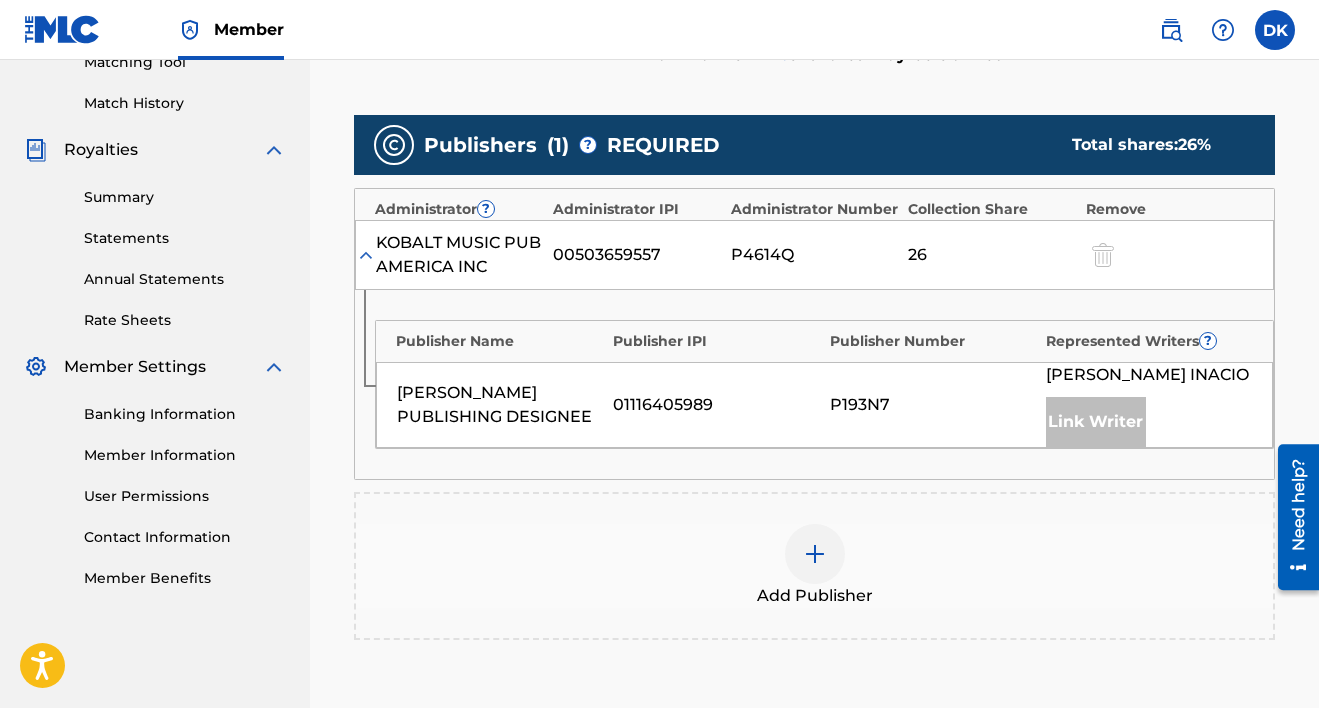 scroll, scrollTop: 0, scrollLeft: 0, axis: both 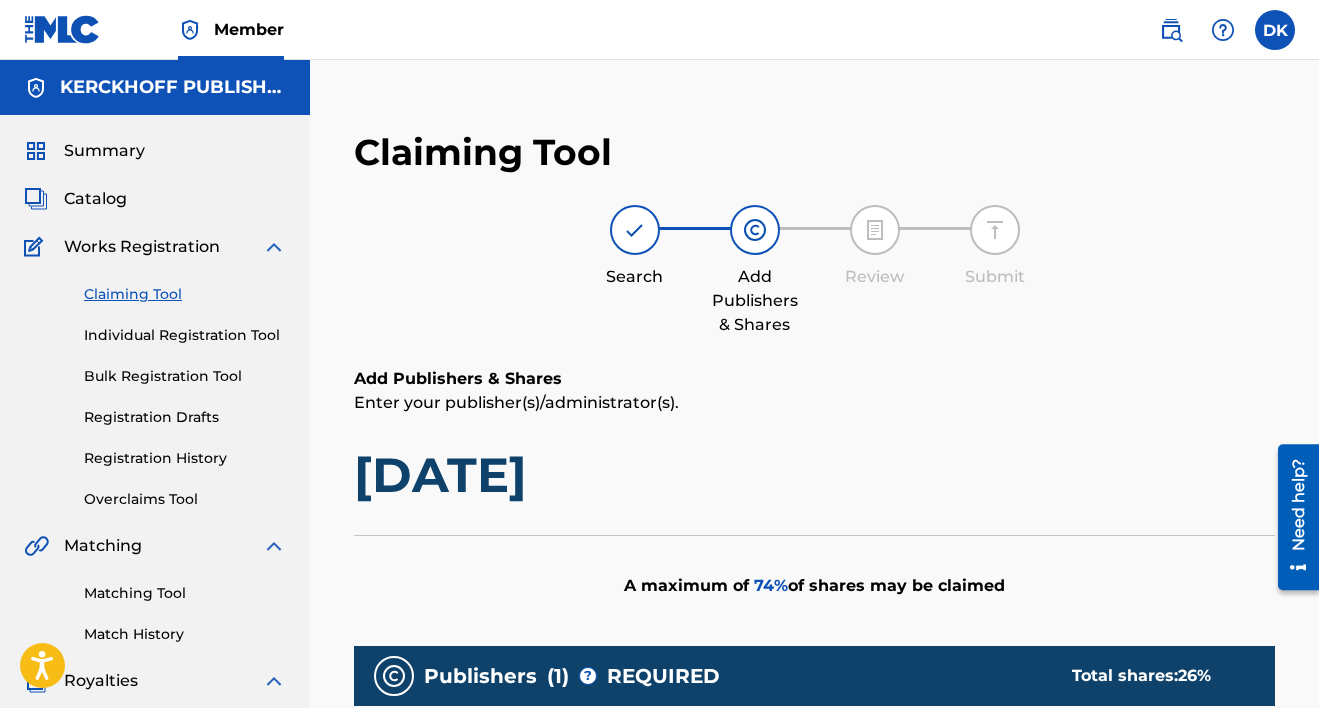 click at bounding box center (36, 151) 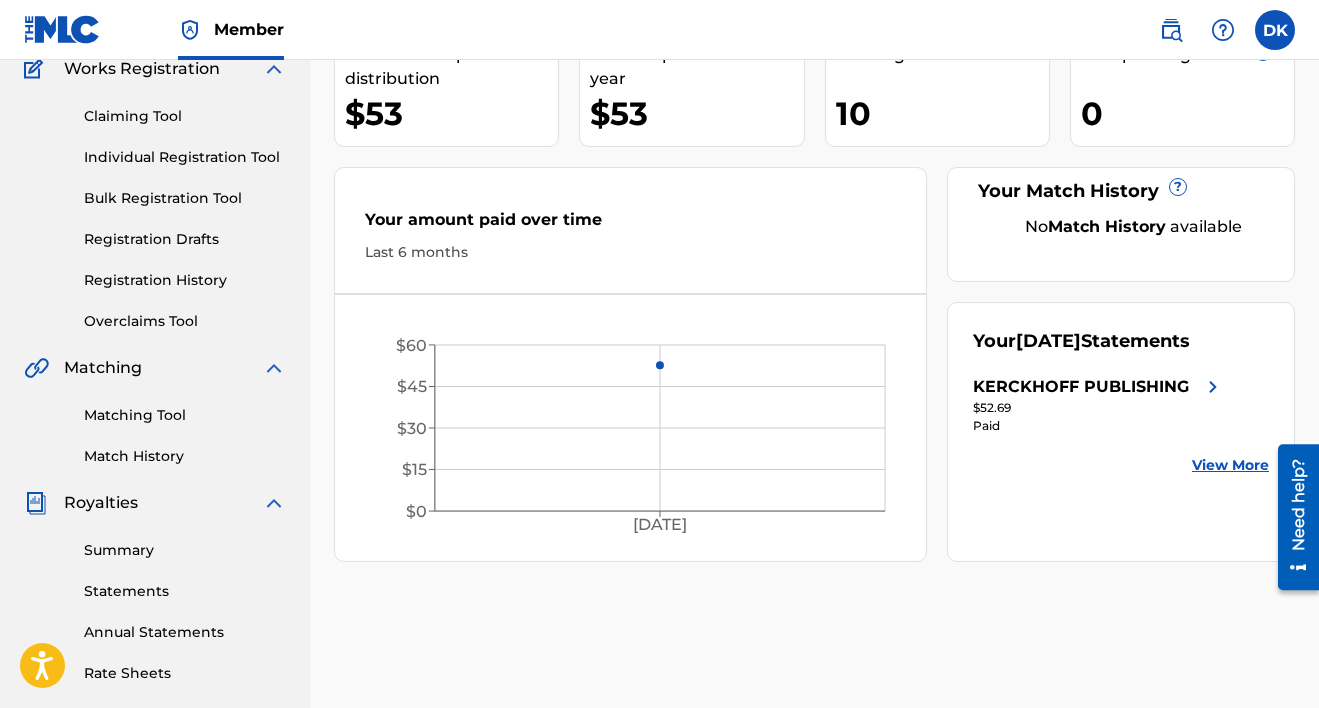 scroll, scrollTop: 153, scrollLeft: 0, axis: vertical 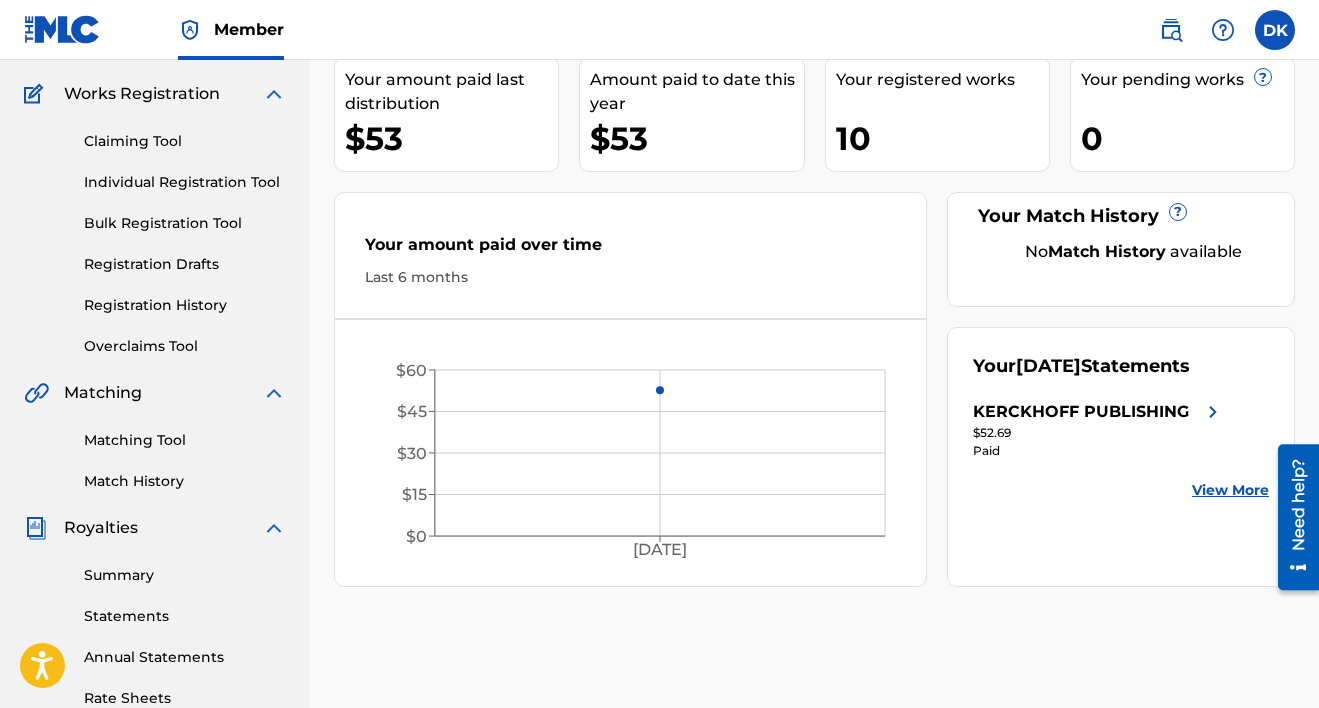 click on "$60" 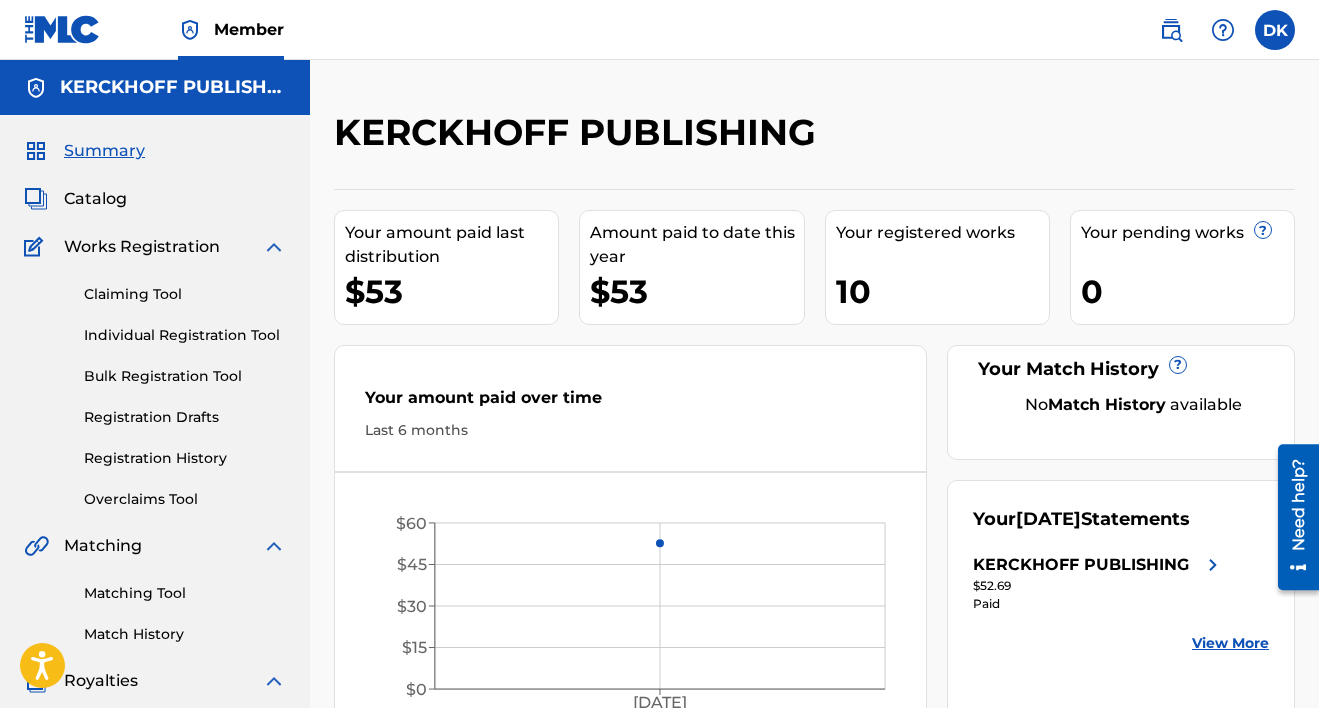 click on "Claiming Tool" at bounding box center (185, 294) 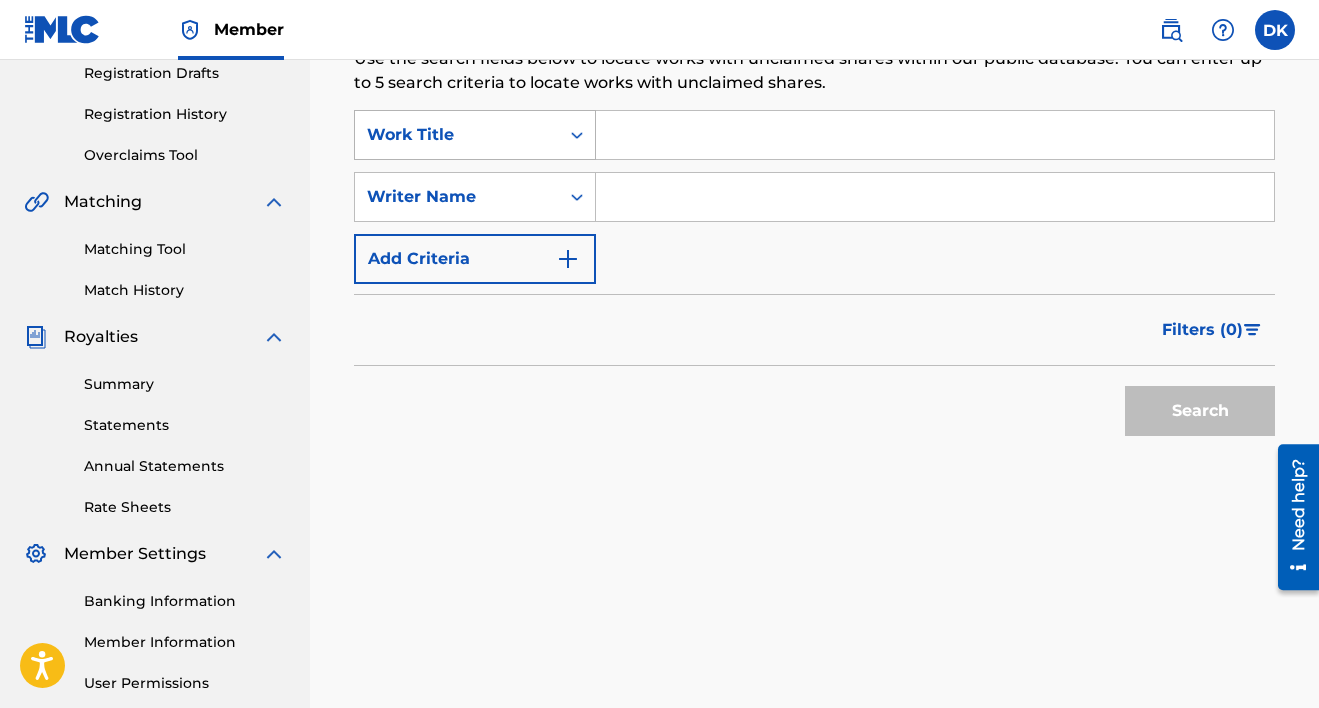 scroll, scrollTop: 343, scrollLeft: 0, axis: vertical 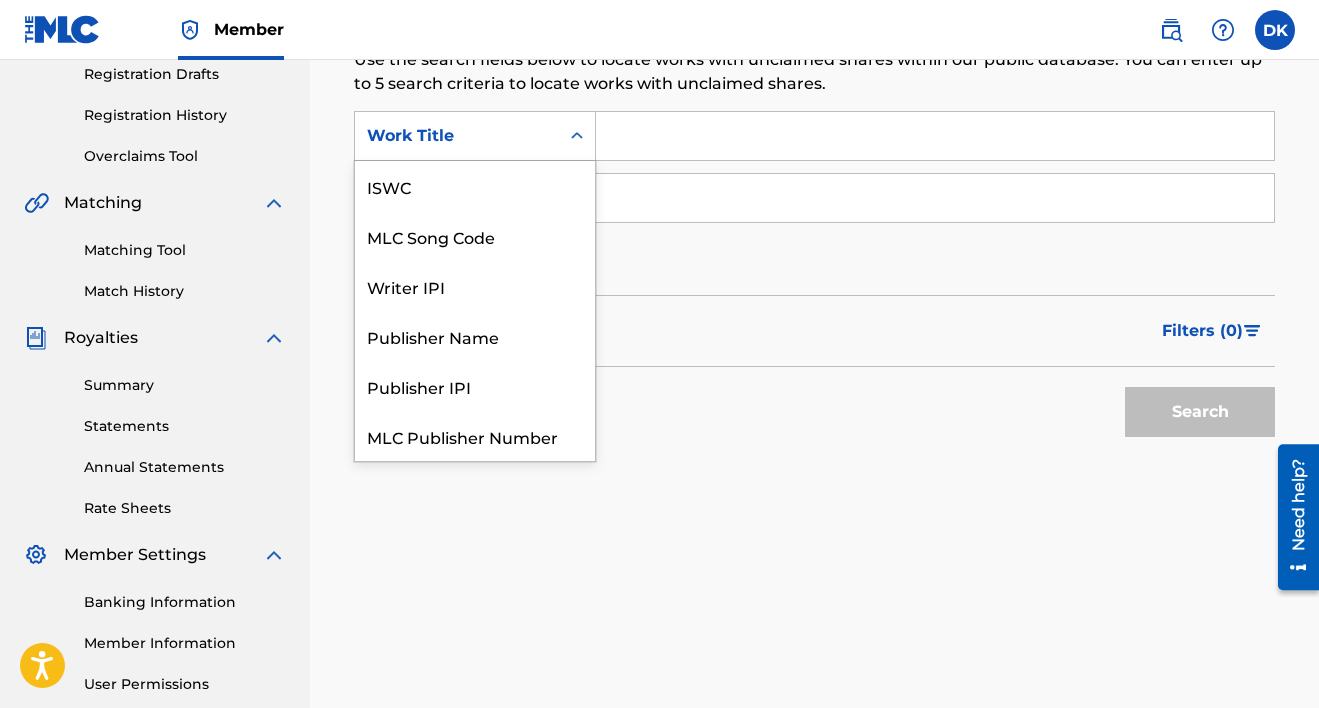 click on "Work Title" at bounding box center (457, 136) 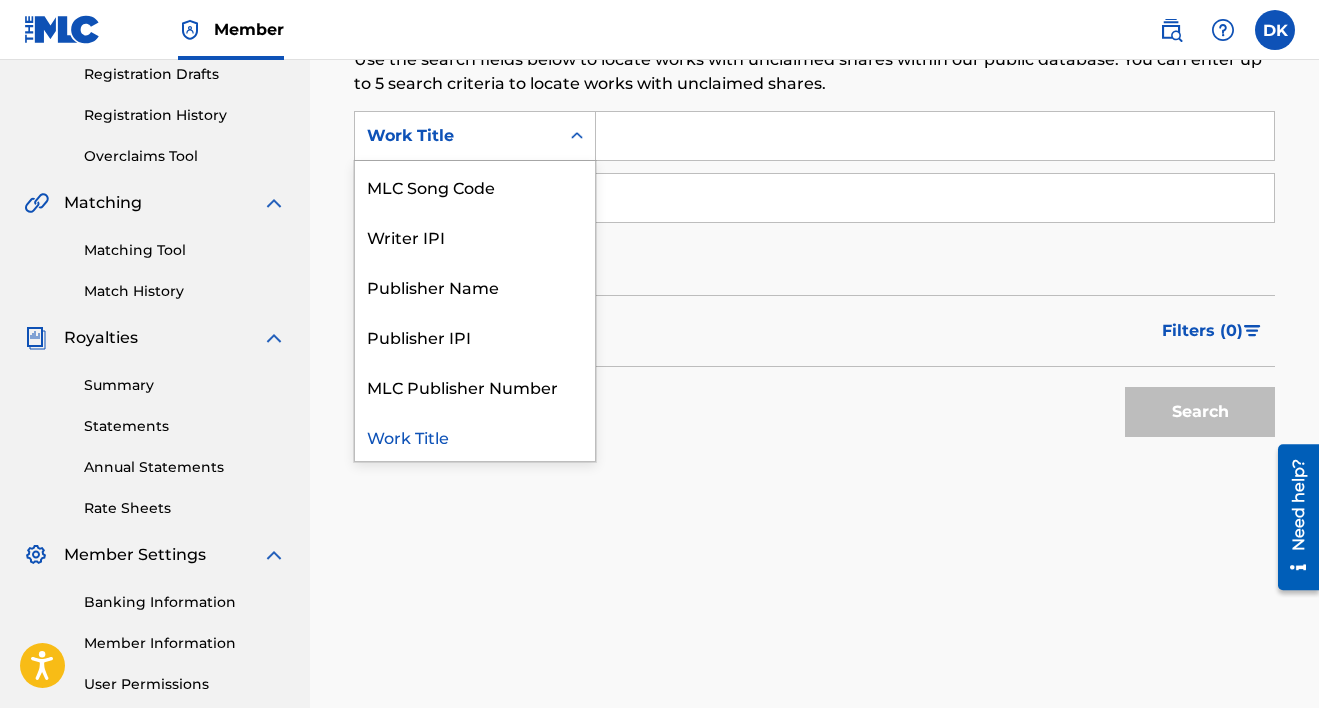 click on "Work Title" at bounding box center (457, 136) 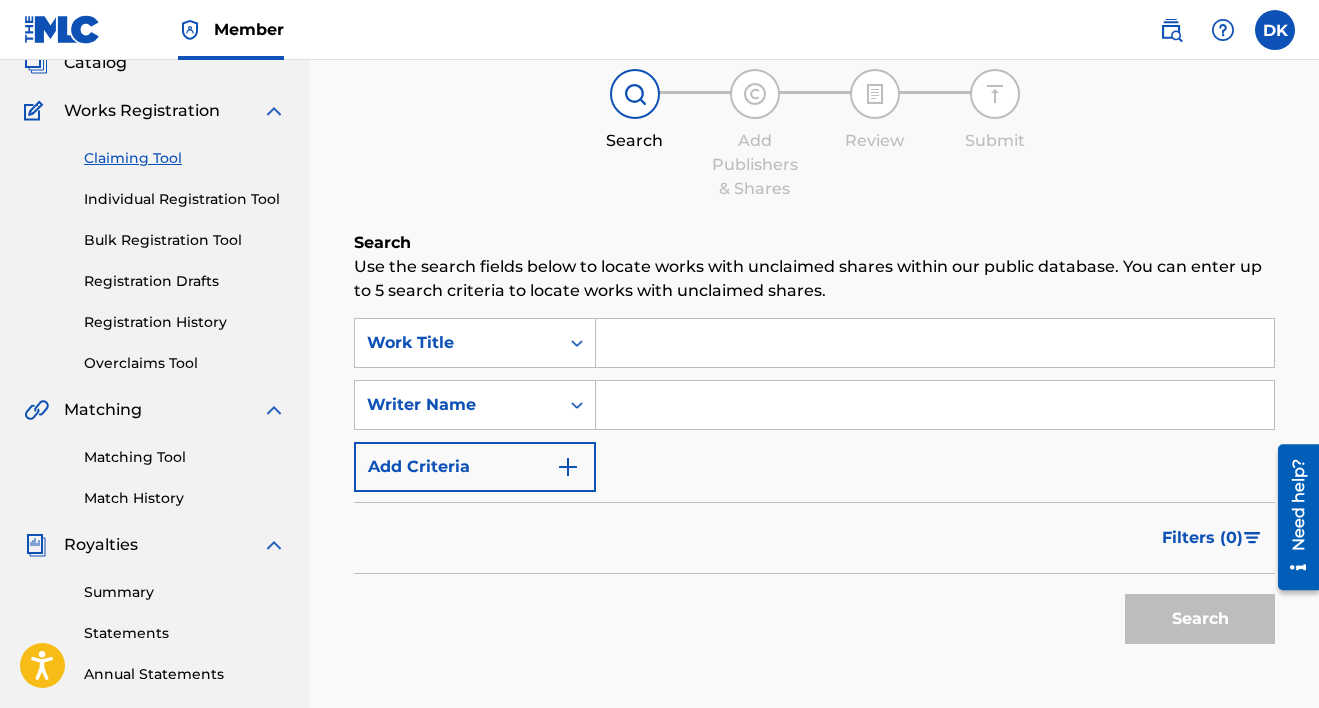 scroll, scrollTop: 0, scrollLeft: 0, axis: both 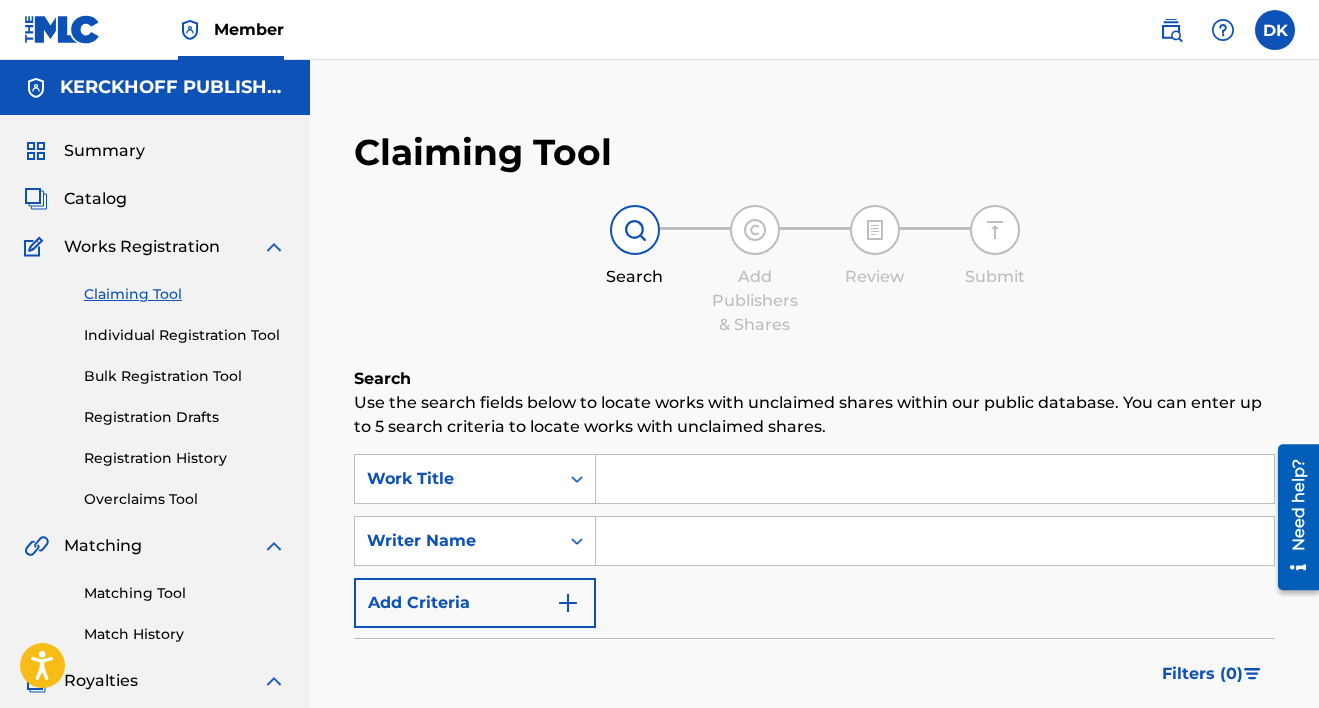 click on "Summary" at bounding box center (104, 151) 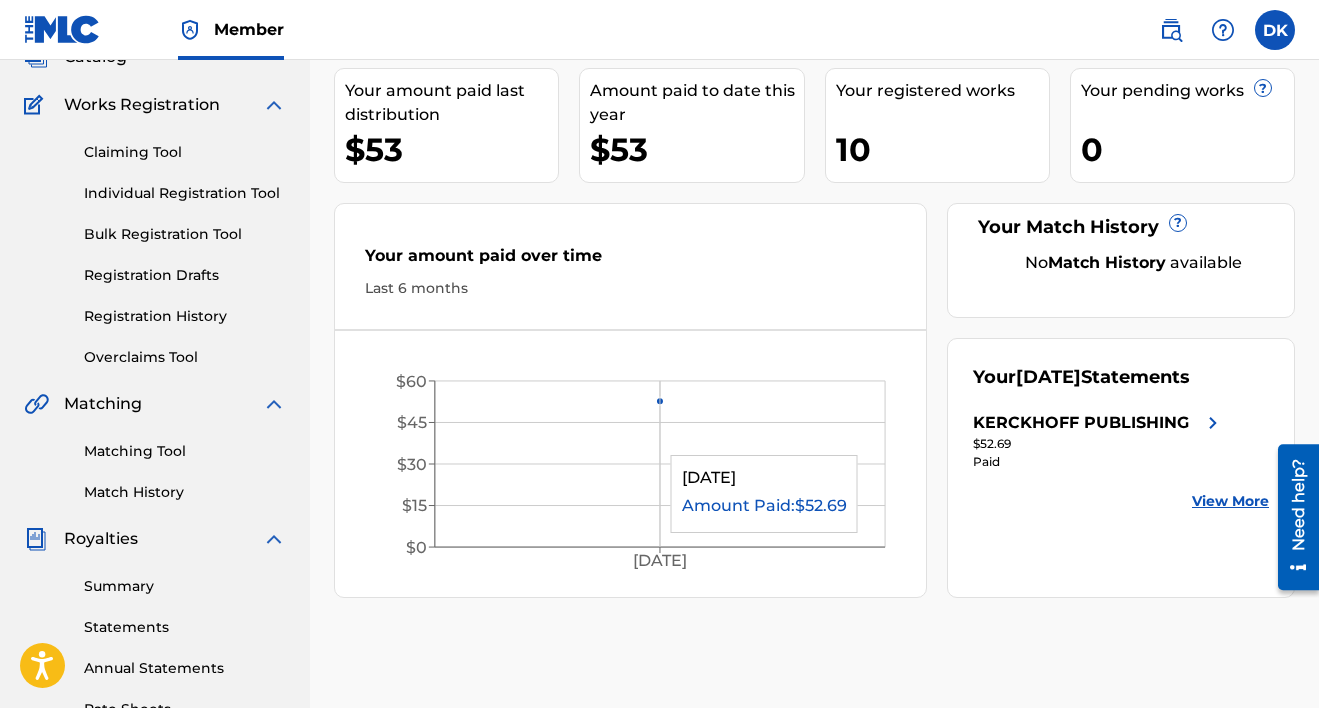scroll, scrollTop: 0, scrollLeft: 0, axis: both 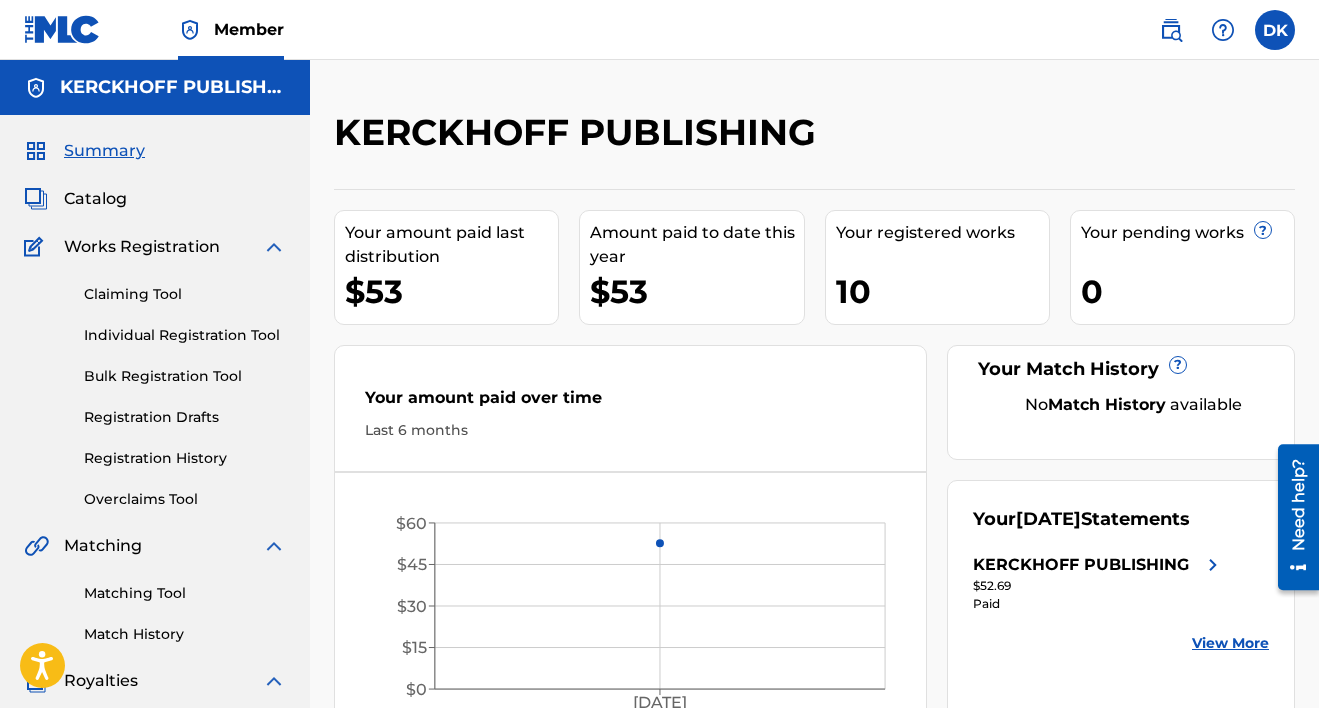 click on "10" at bounding box center (942, 291) 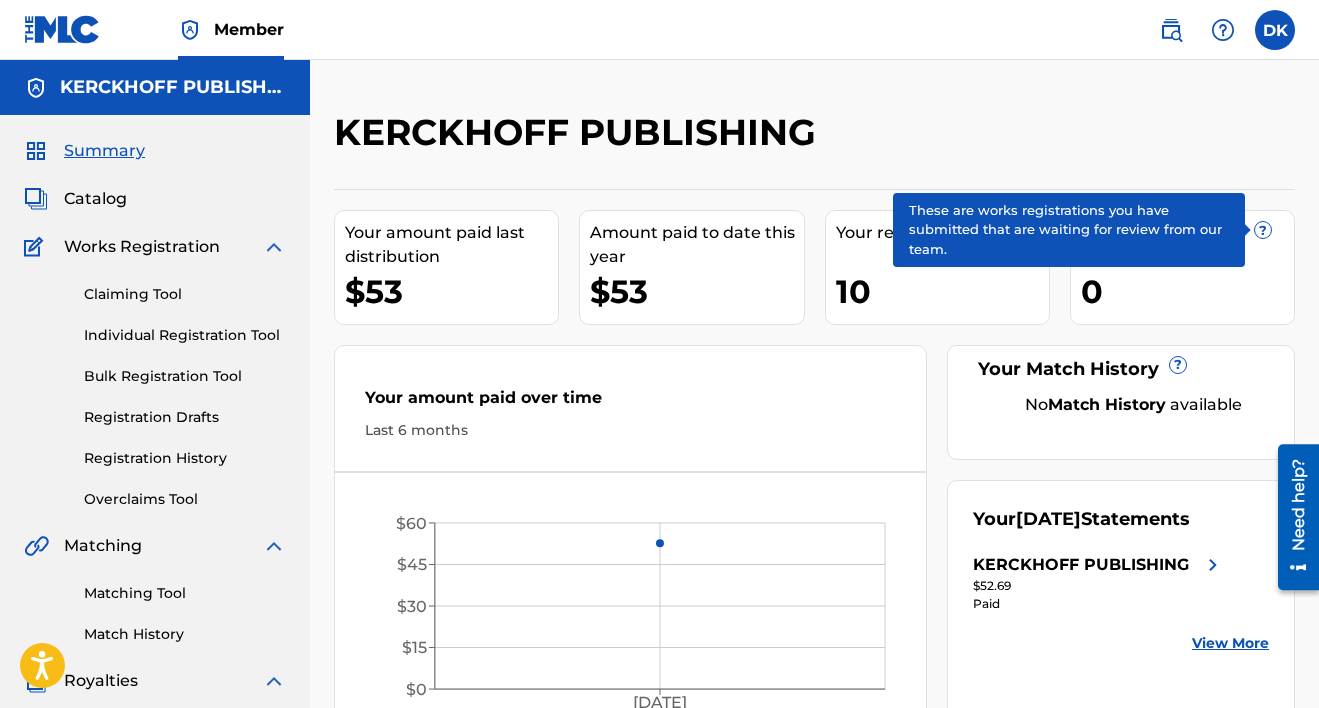 click on "?" at bounding box center (1263, 230) 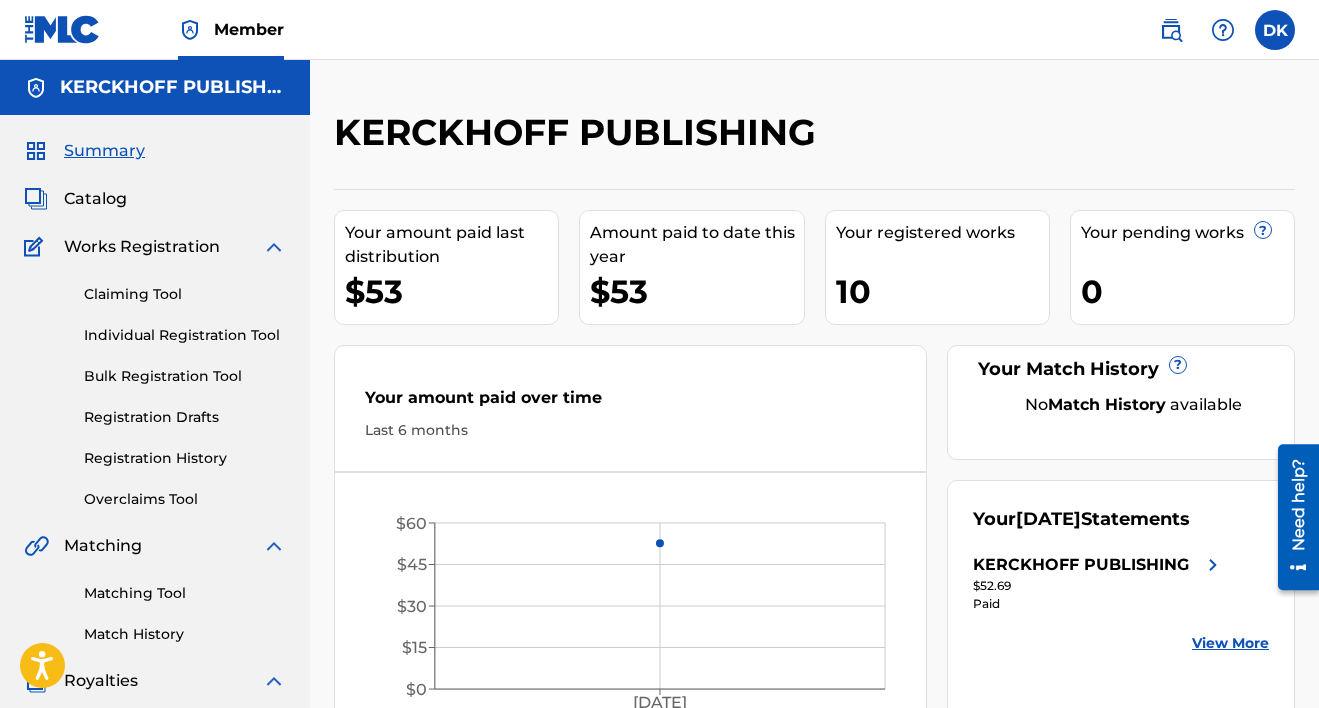 click on "Your registered works   10" at bounding box center [937, 267] 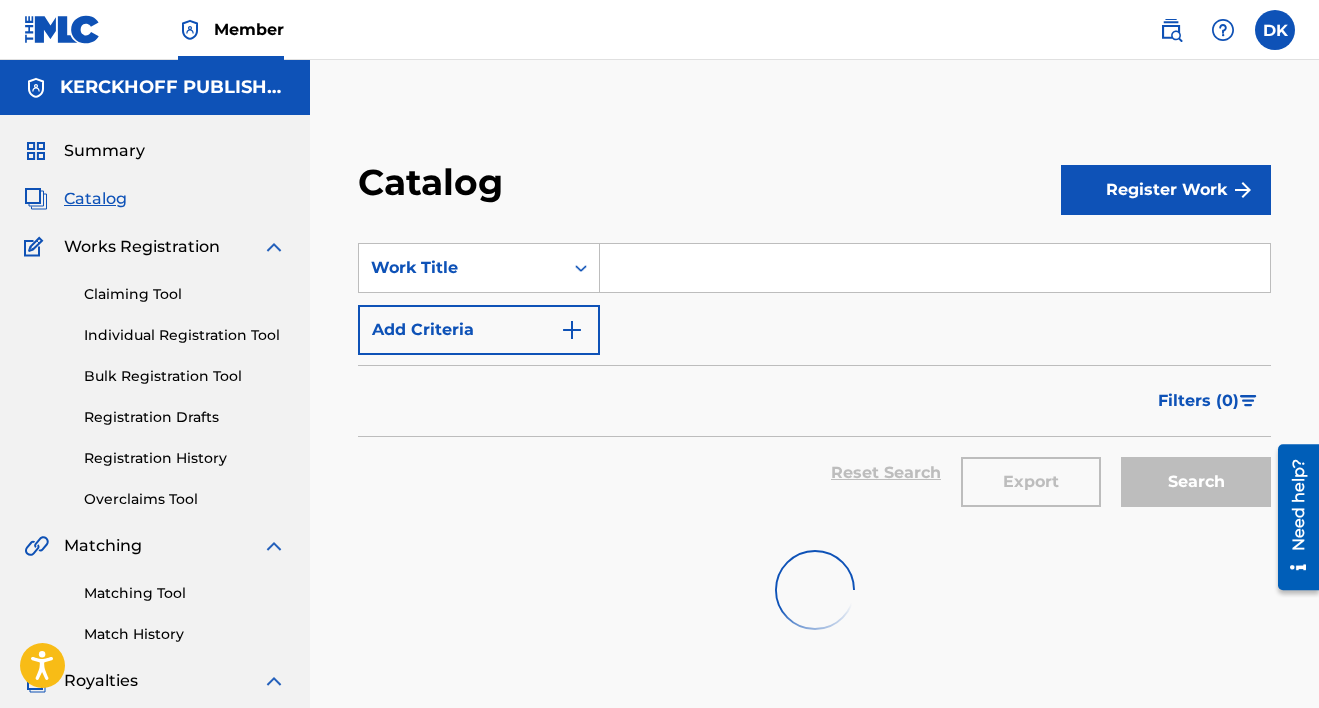 click on "Claiming Tool" at bounding box center [185, 294] 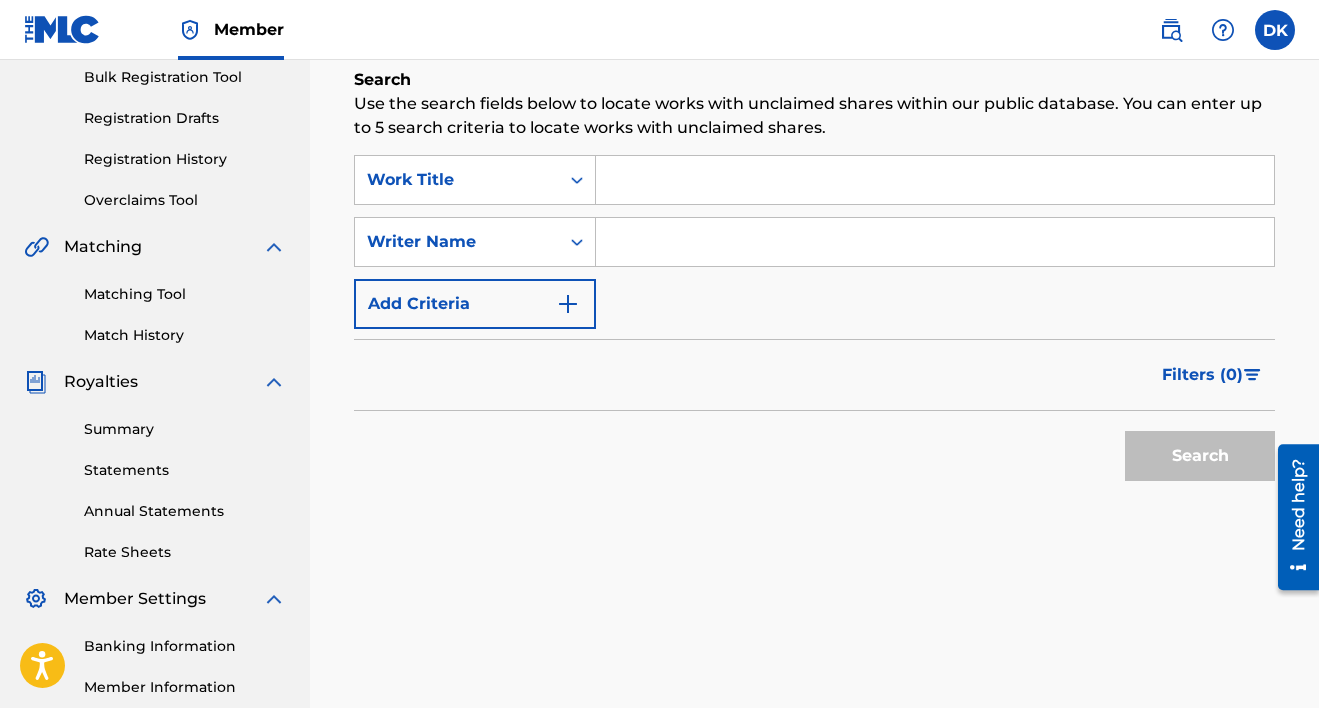 scroll, scrollTop: 271, scrollLeft: 0, axis: vertical 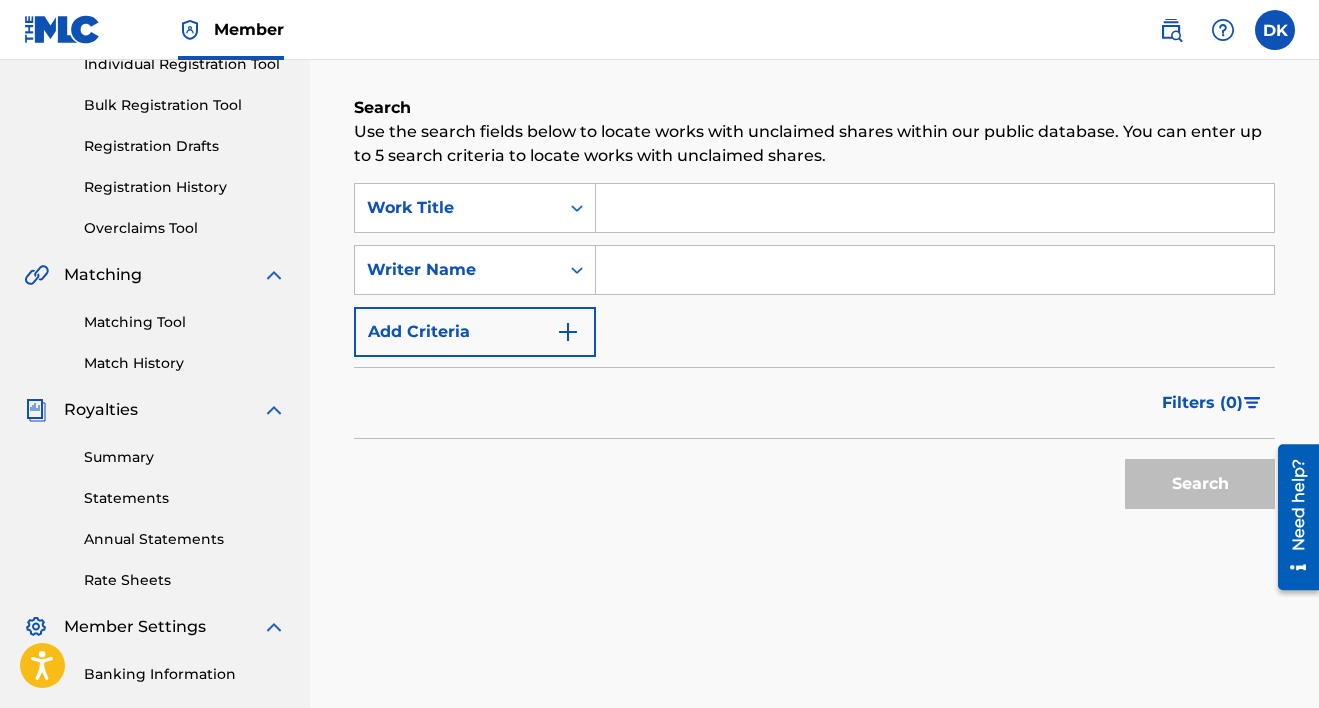 click at bounding box center (935, 270) 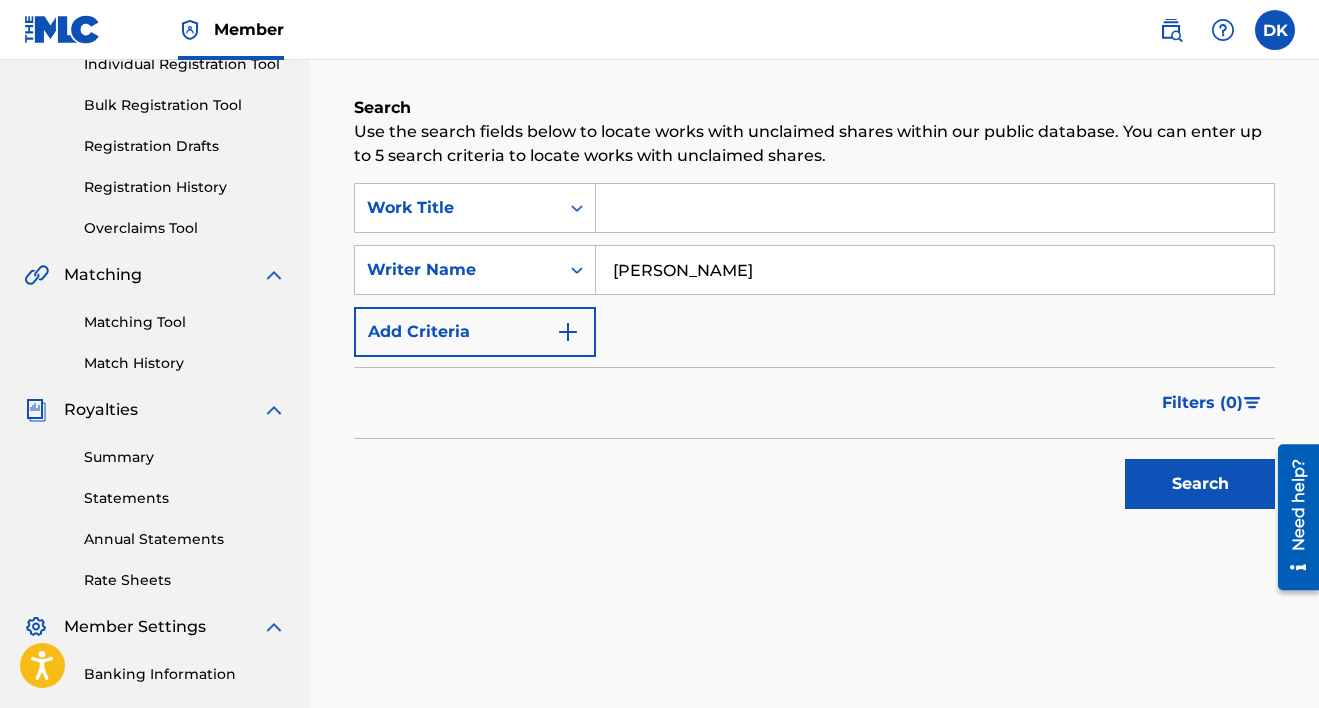 click on "Search" at bounding box center [1200, 484] 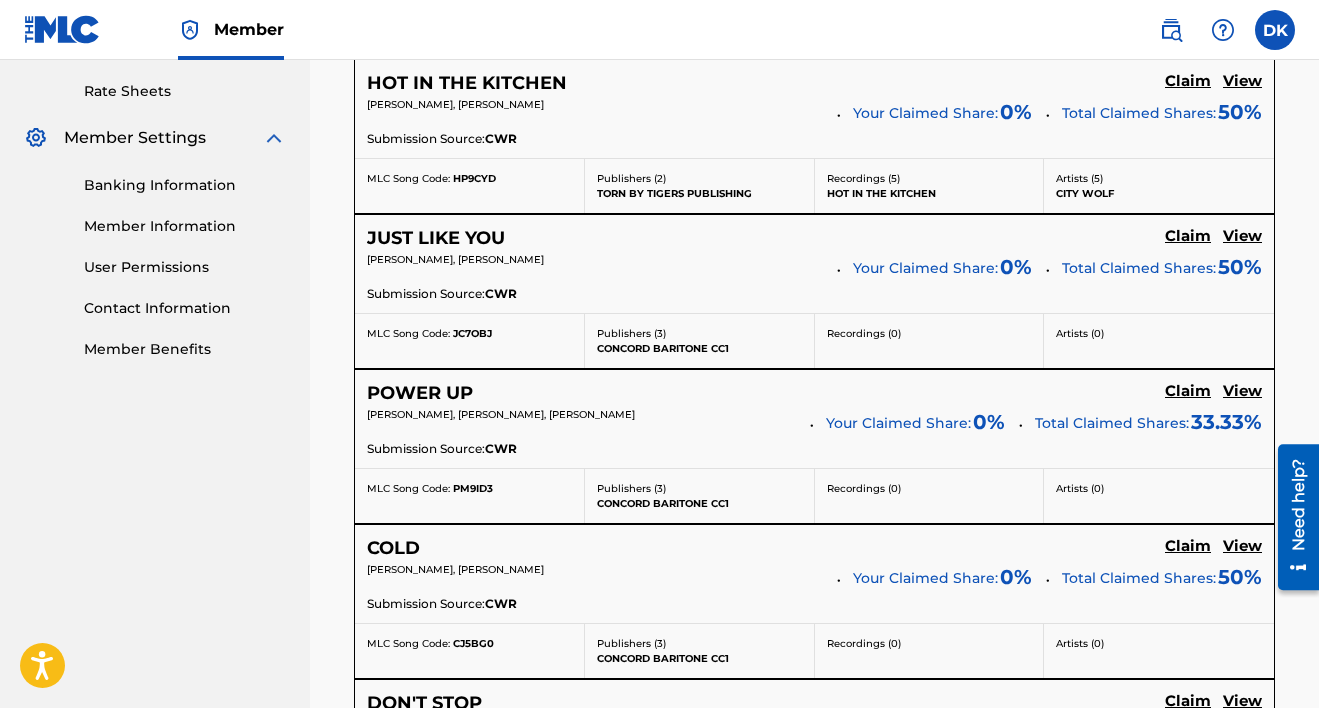 scroll, scrollTop: 1980, scrollLeft: 0, axis: vertical 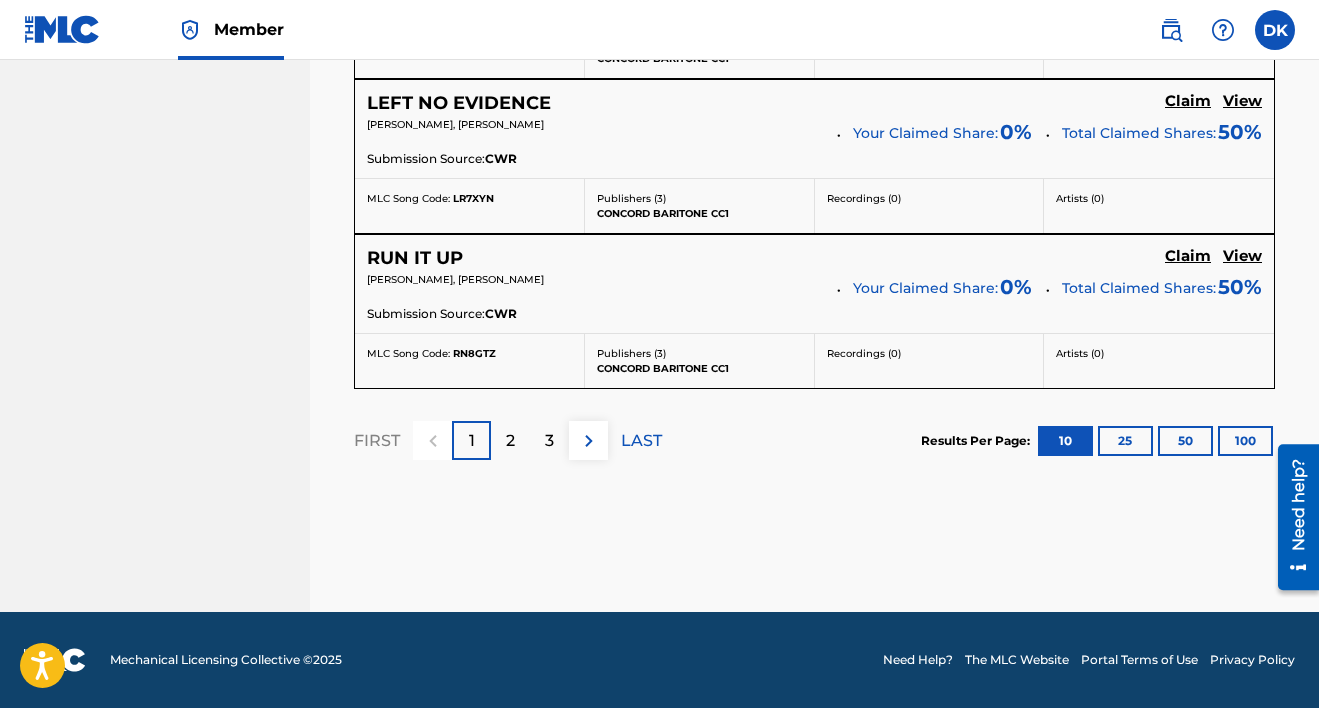 click on "3" at bounding box center [549, 440] 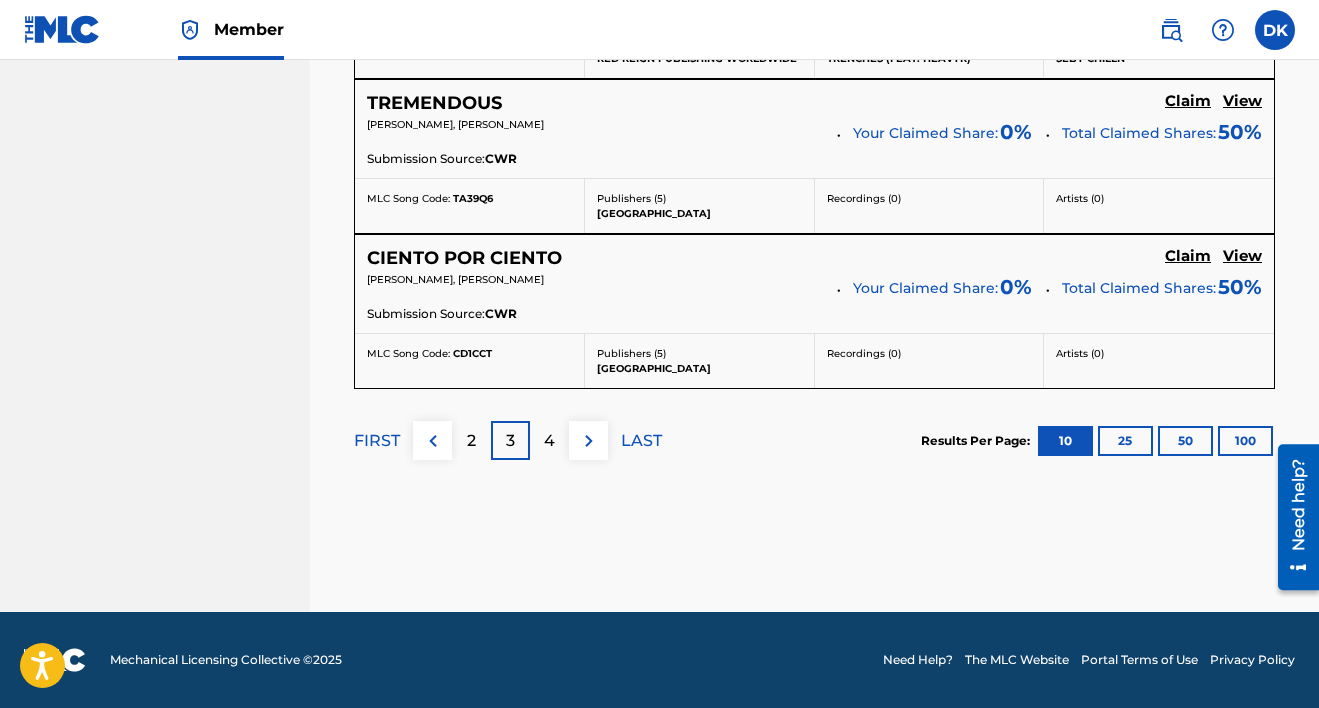 click at bounding box center [588, 440] 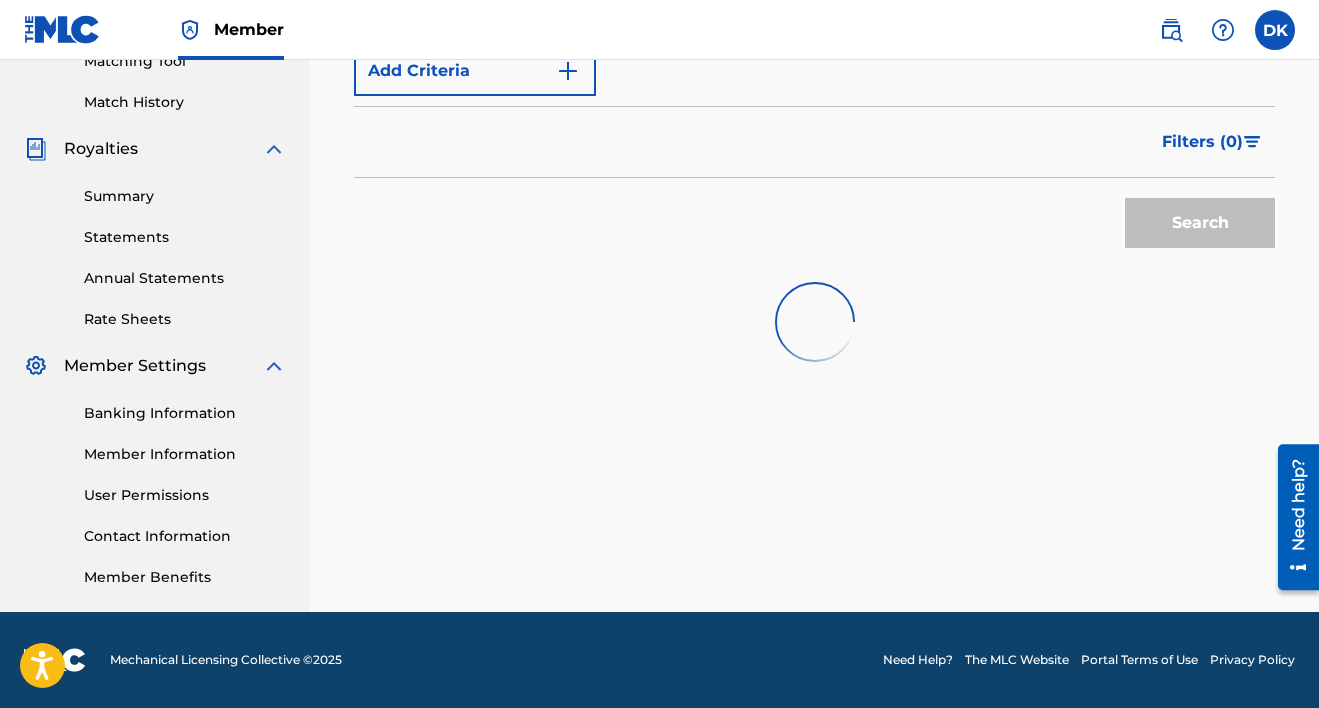 scroll, scrollTop: 1965, scrollLeft: 0, axis: vertical 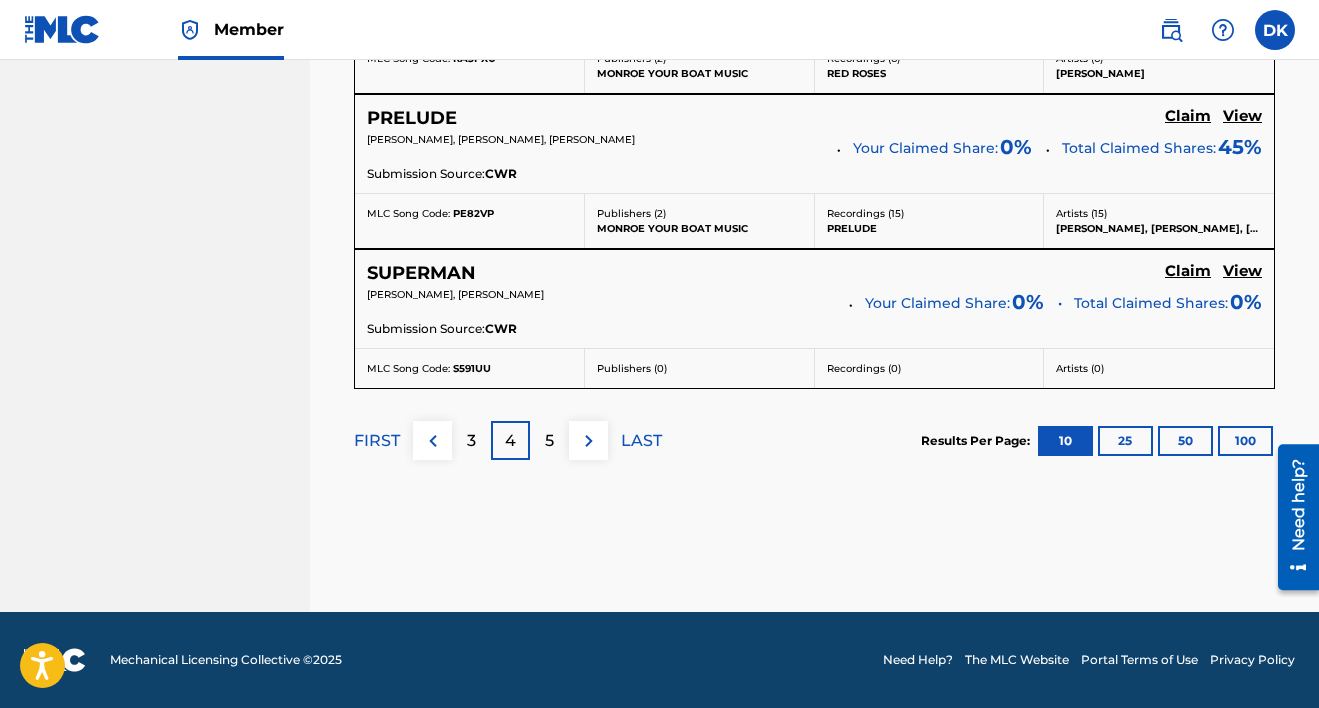 click on "5" at bounding box center [549, 440] 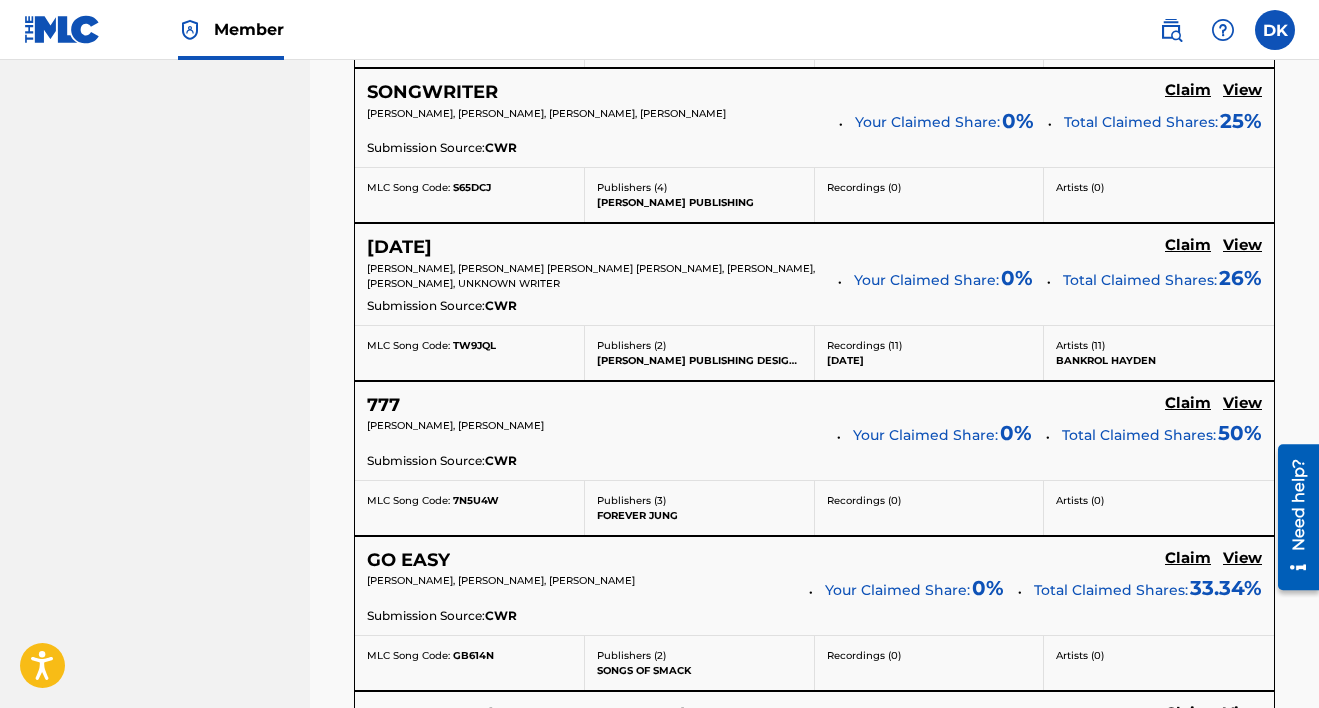 scroll, scrollTop: 1412, scrollLeft: 0, axis: vertical 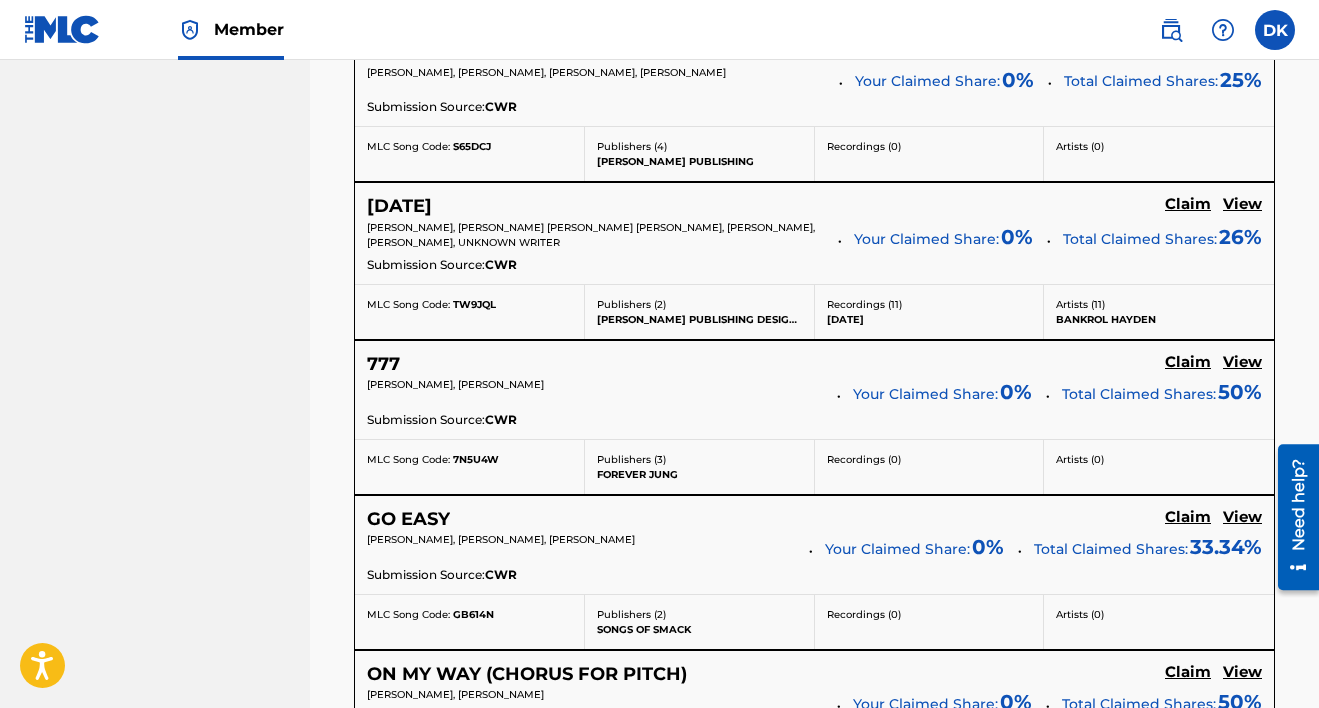 click on "Claim" at bounding box center [1188, -571] 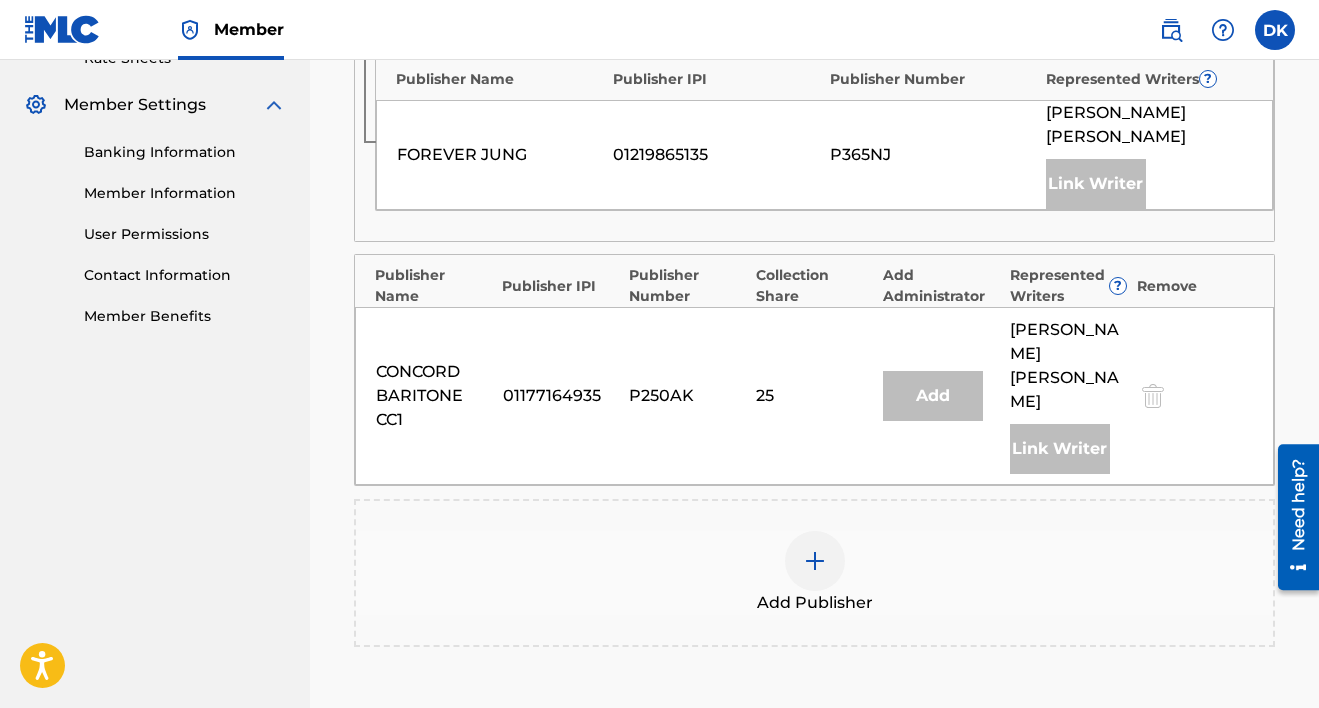 scroll, scrollTop: 742, scrollLeft: 0, axis: vertical 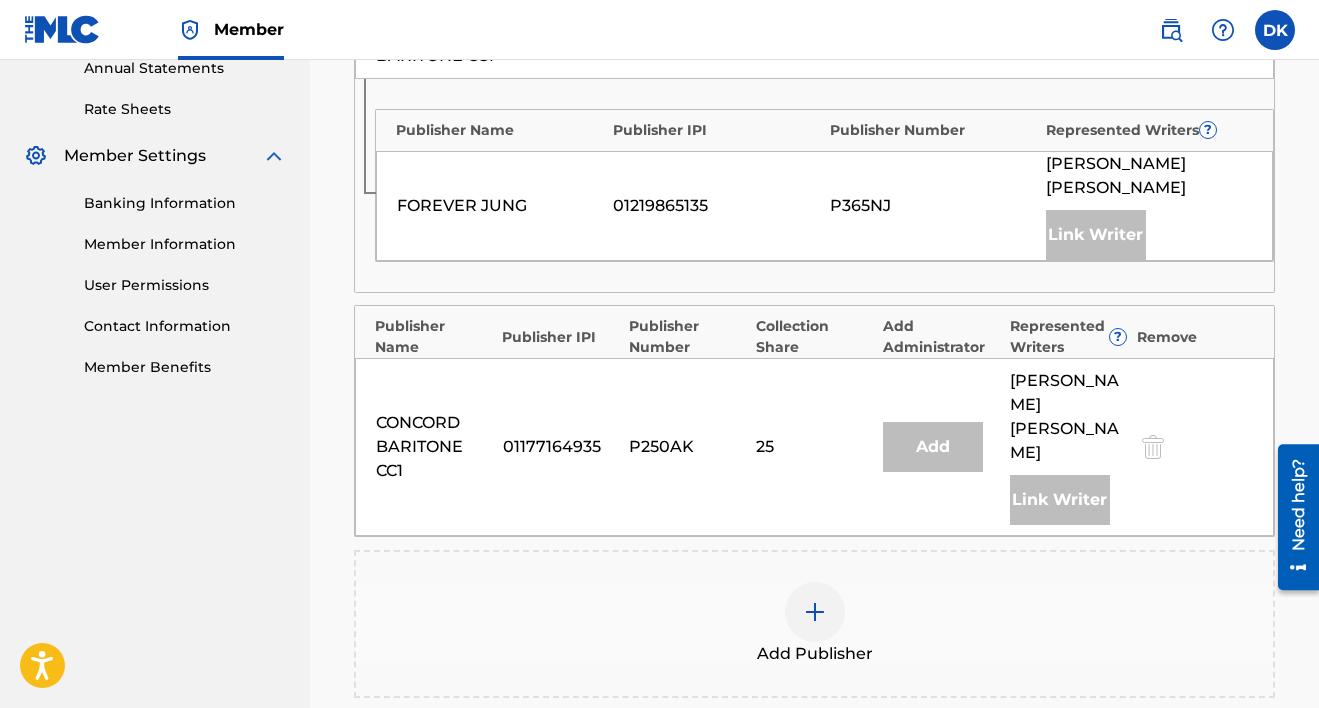 click on "Add Publisher" at bounding box center (814, 624) 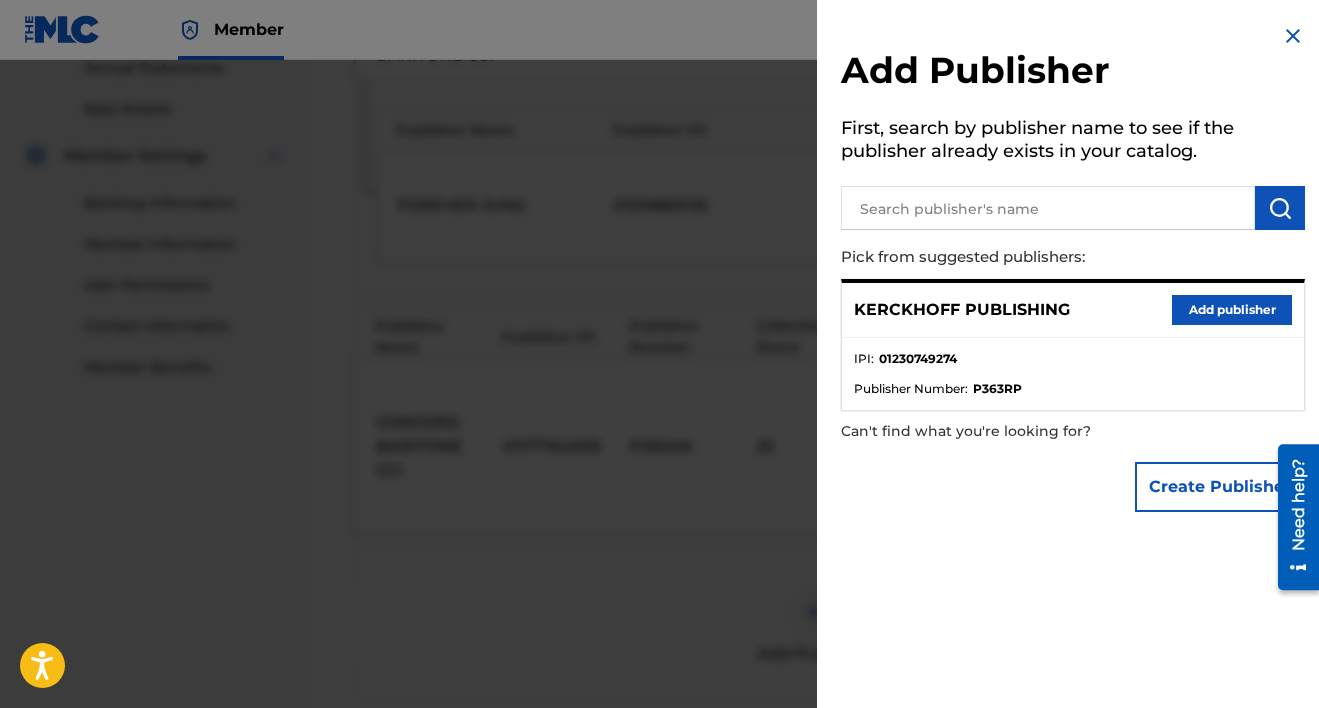 click on "Add publisher" at bounding box center [1232, 310] 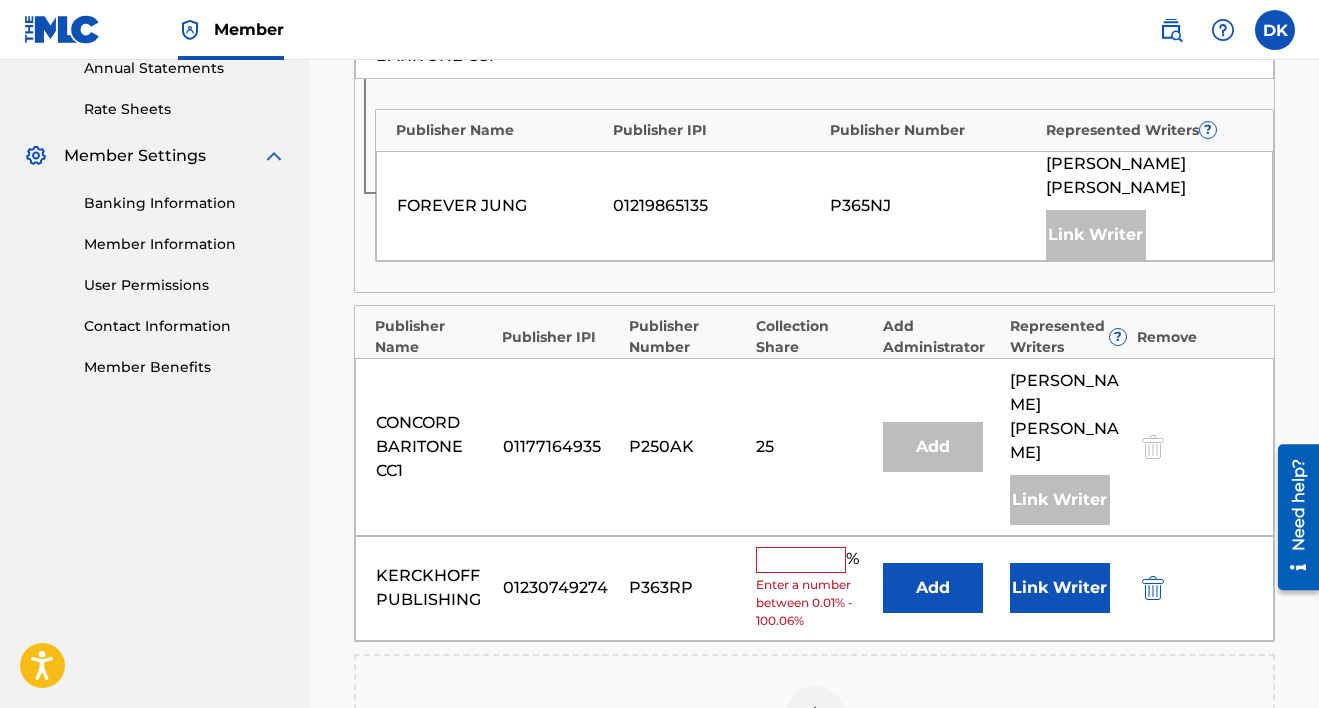 click at bounding box center [801, 560] 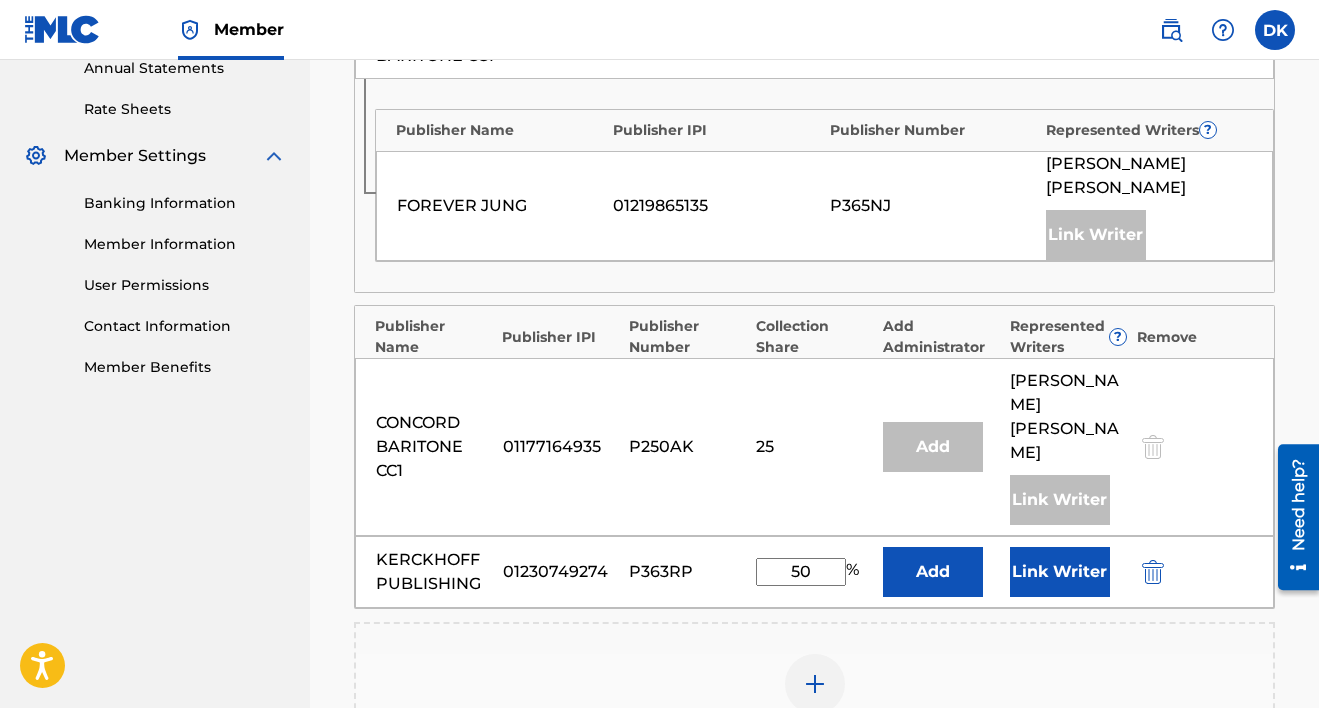type on "50" 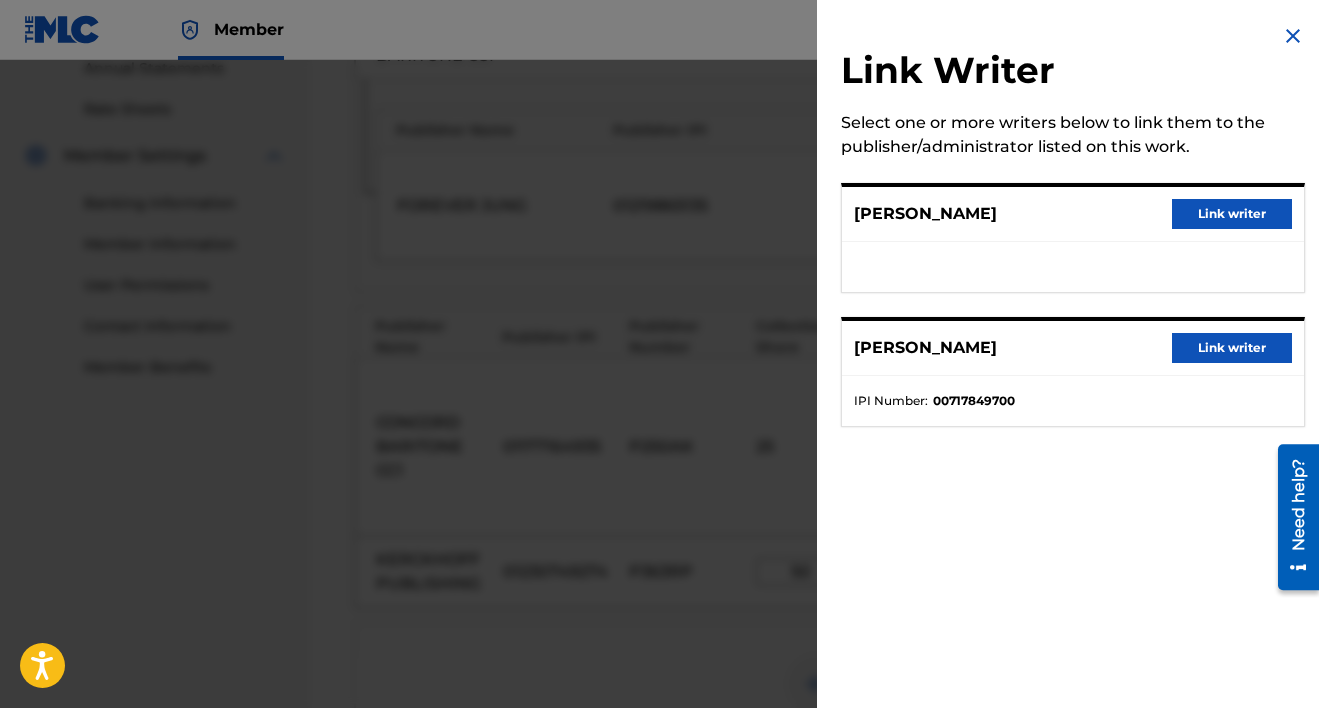 click on "[PERSON_NAME] Link writer" at bounding box center (1073, 214) 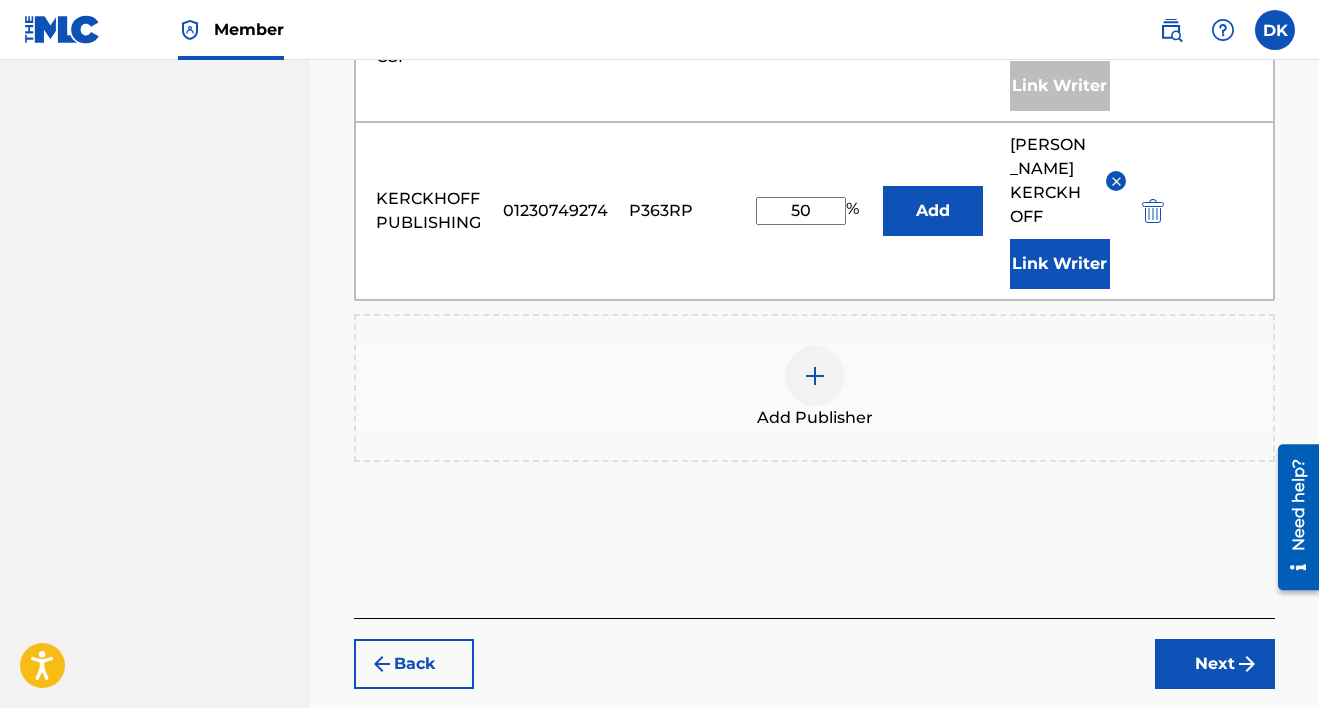 click on "Next" at bounding box center [1215, 664] 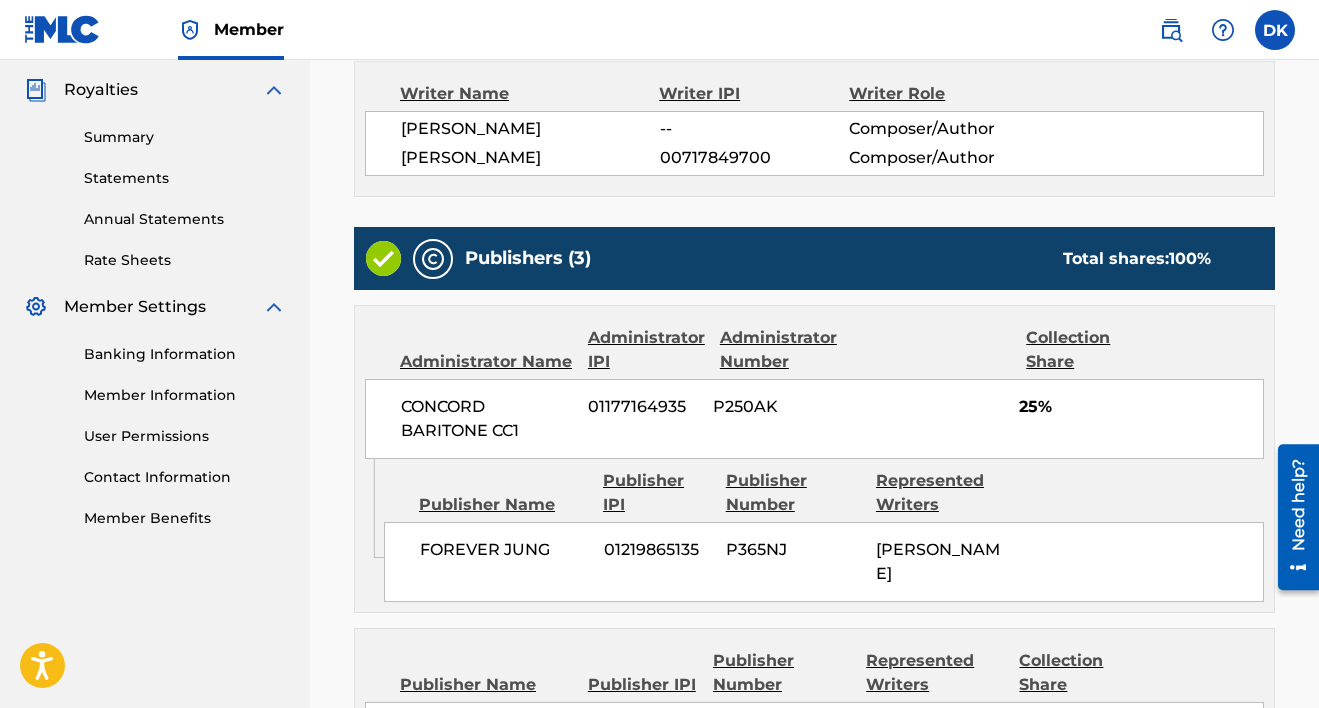 scroll, scrollTop: 1088, scrollLeft: 0, axis: vertical 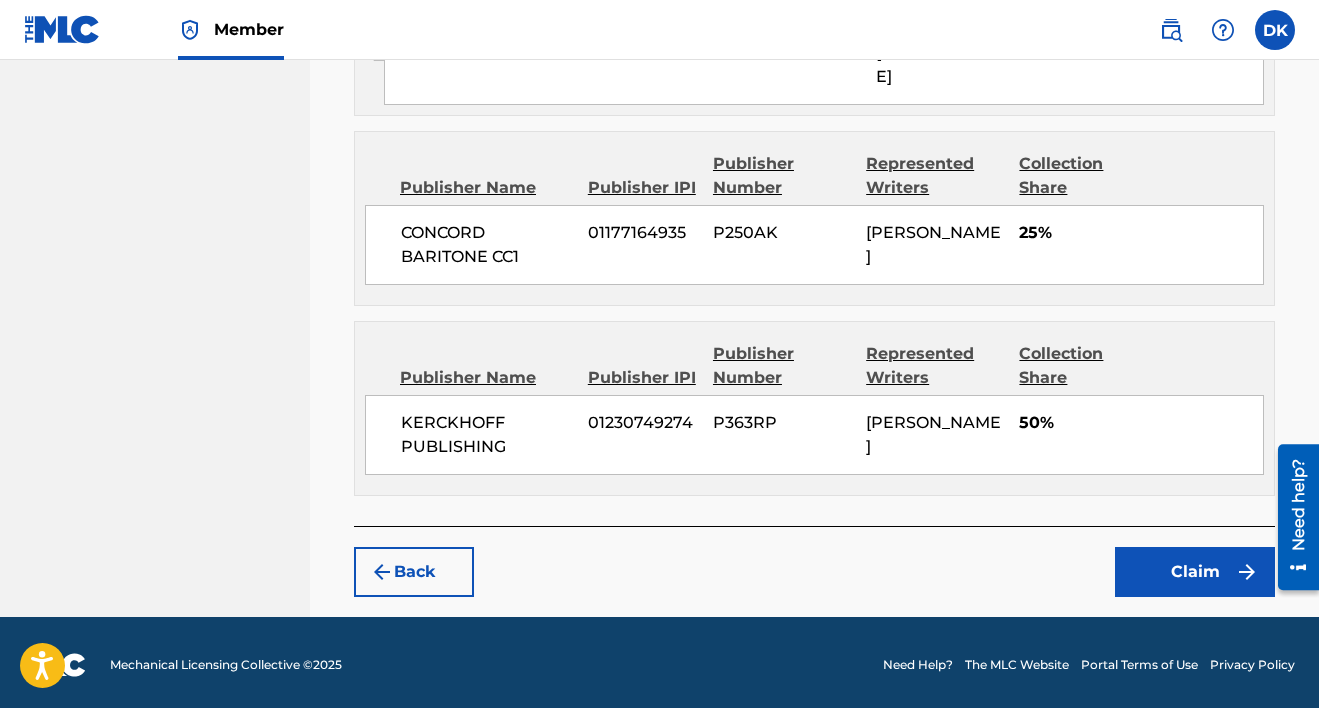 click on "Claim" at bounding box center [1195, 572] 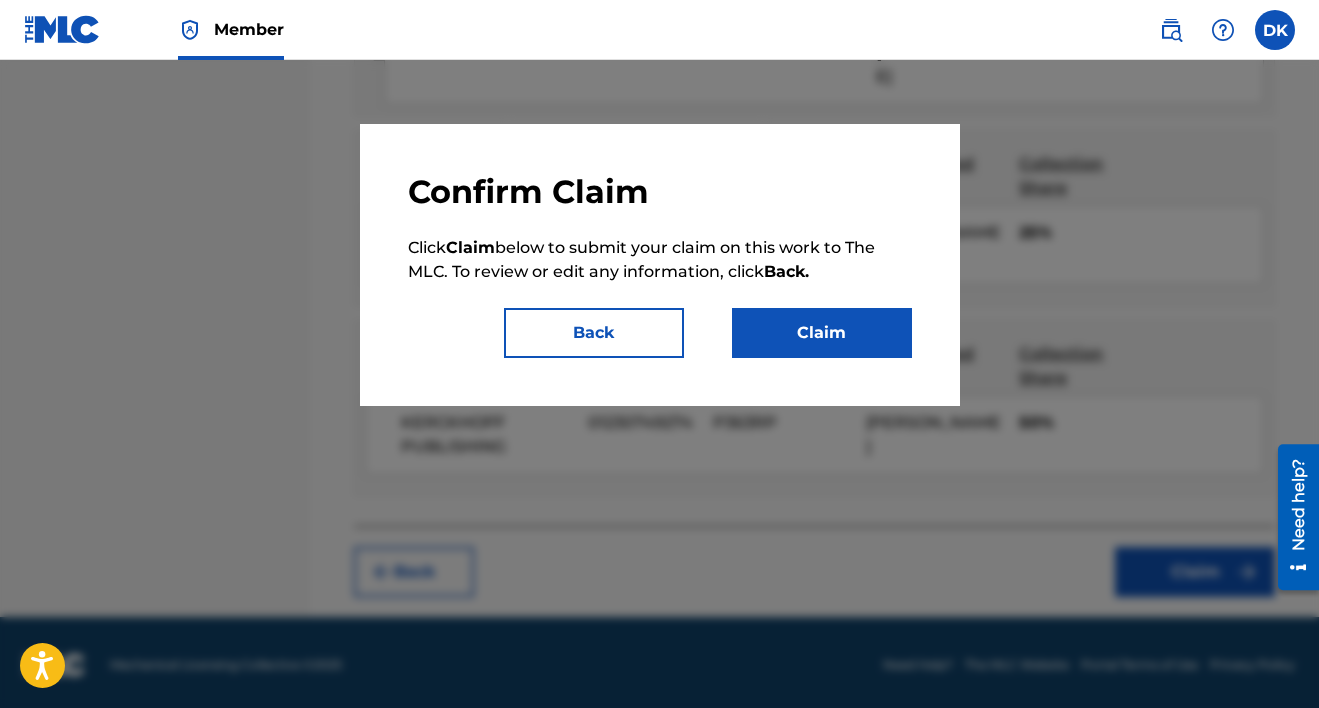 click on "Claim" at bounding box center [822, 333] 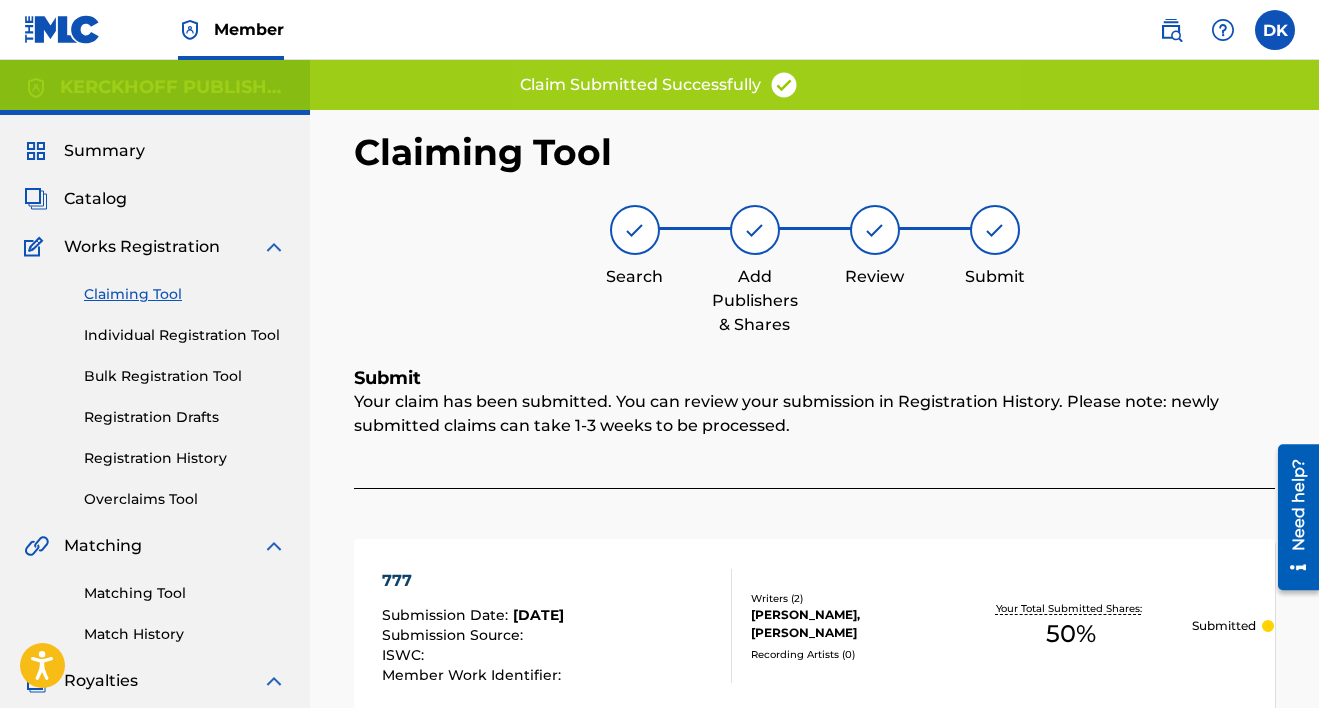 scroll, scrollTop: 167, scrollLeft: 0, axis: vertical 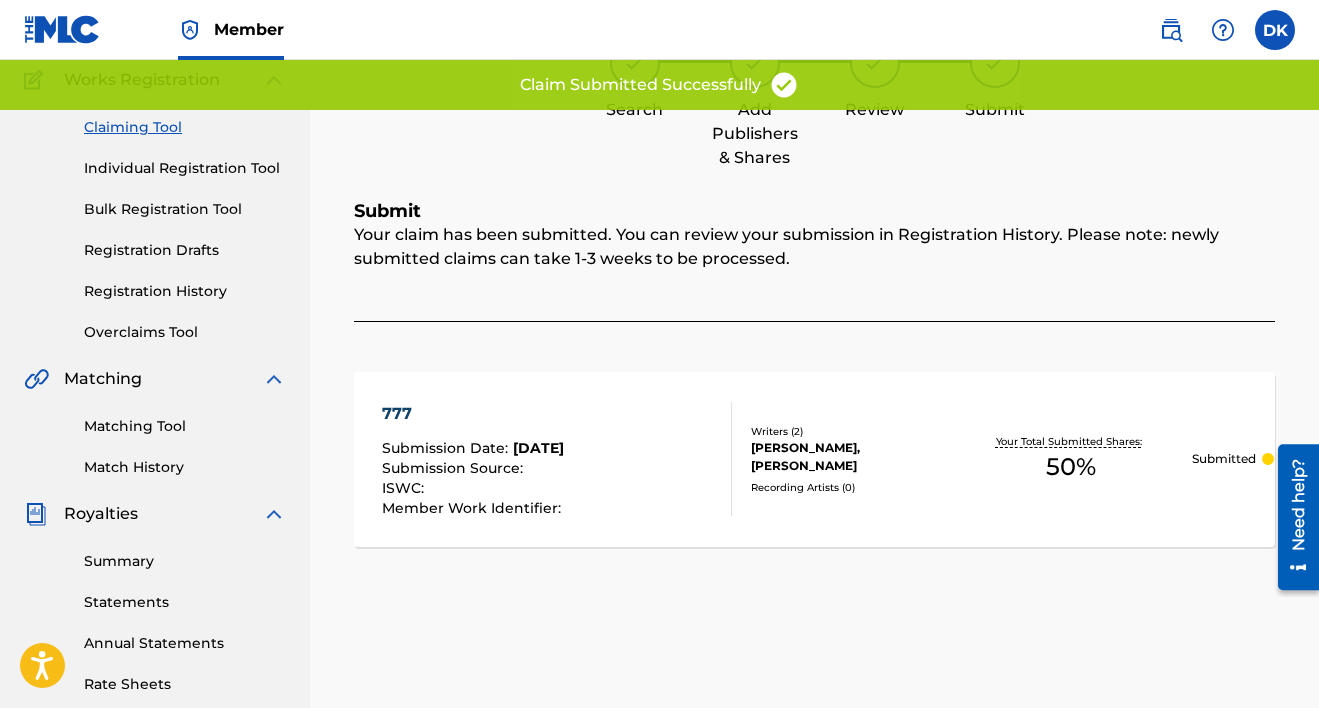 click on "Registration History" at bounding box center (185, 291) 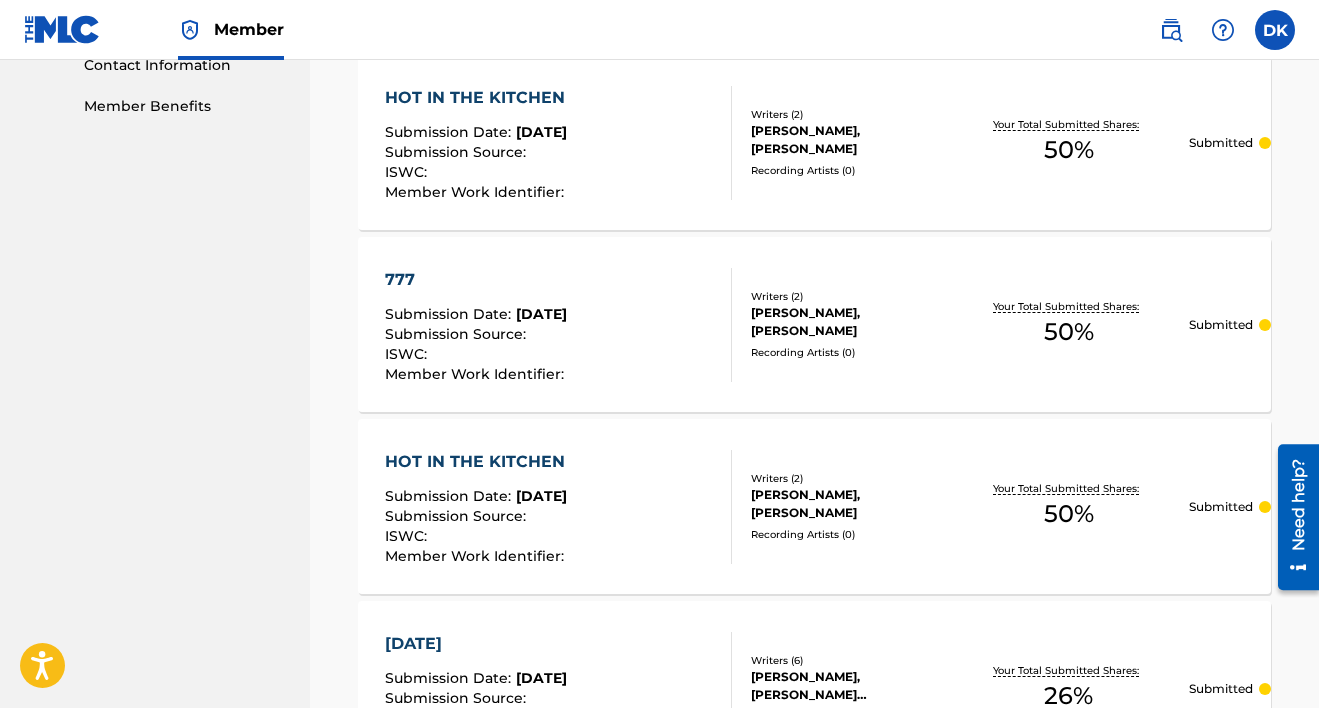 scroll, scrollTop: 665, scrollLeft: 0, axis: vertical 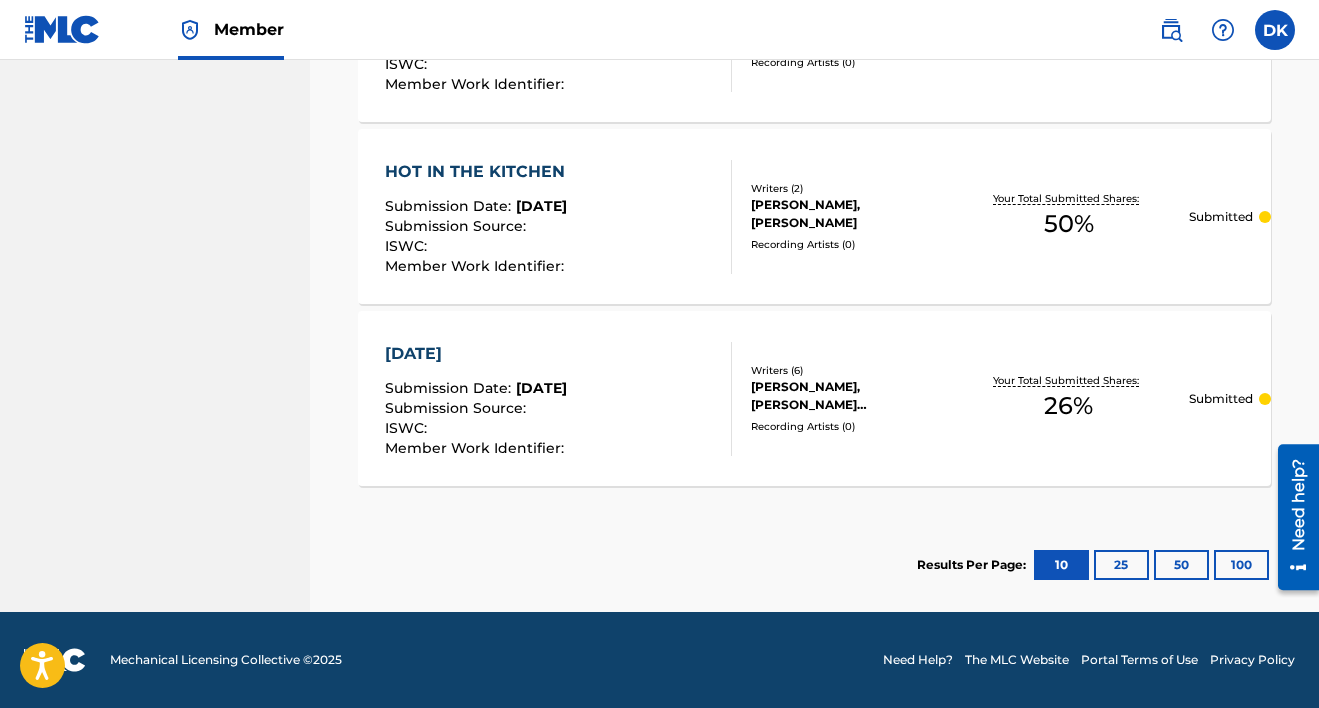 click on "25" at bounding box center (1121, 565) 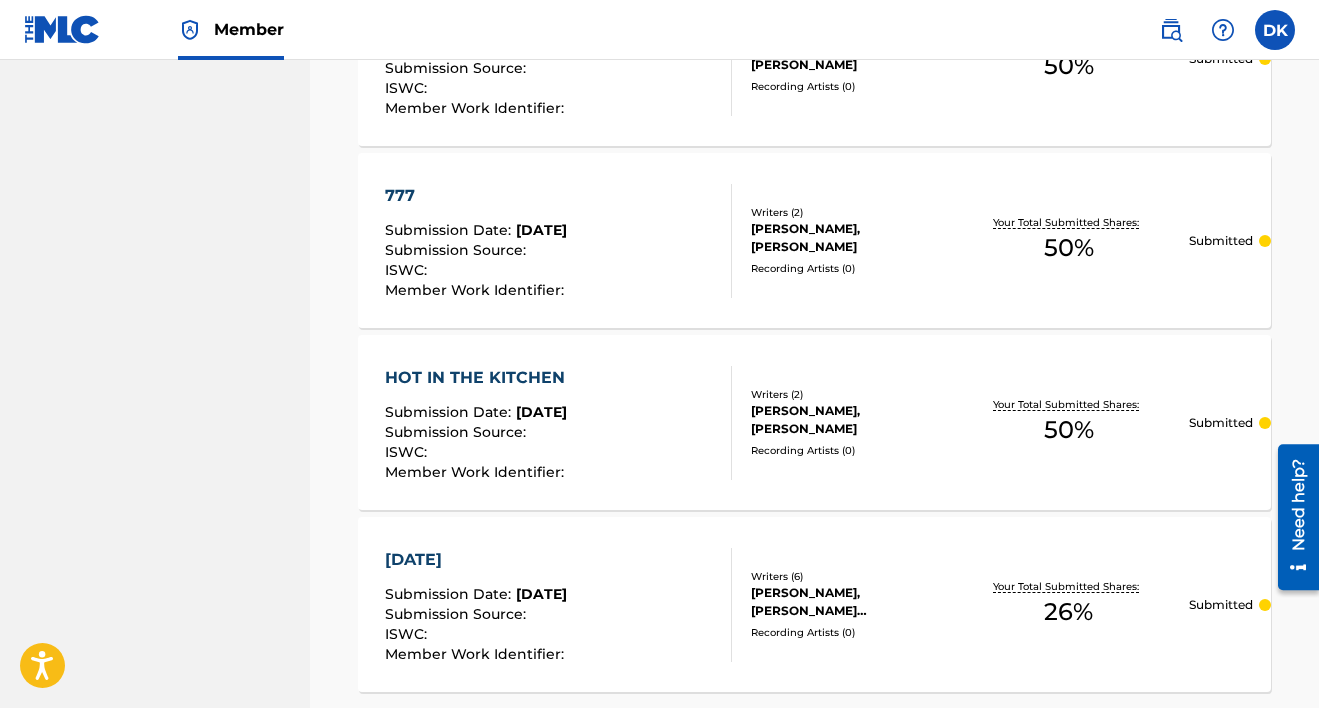 scroll, scrollTop: 0, scrollLeft: 0, axis: both 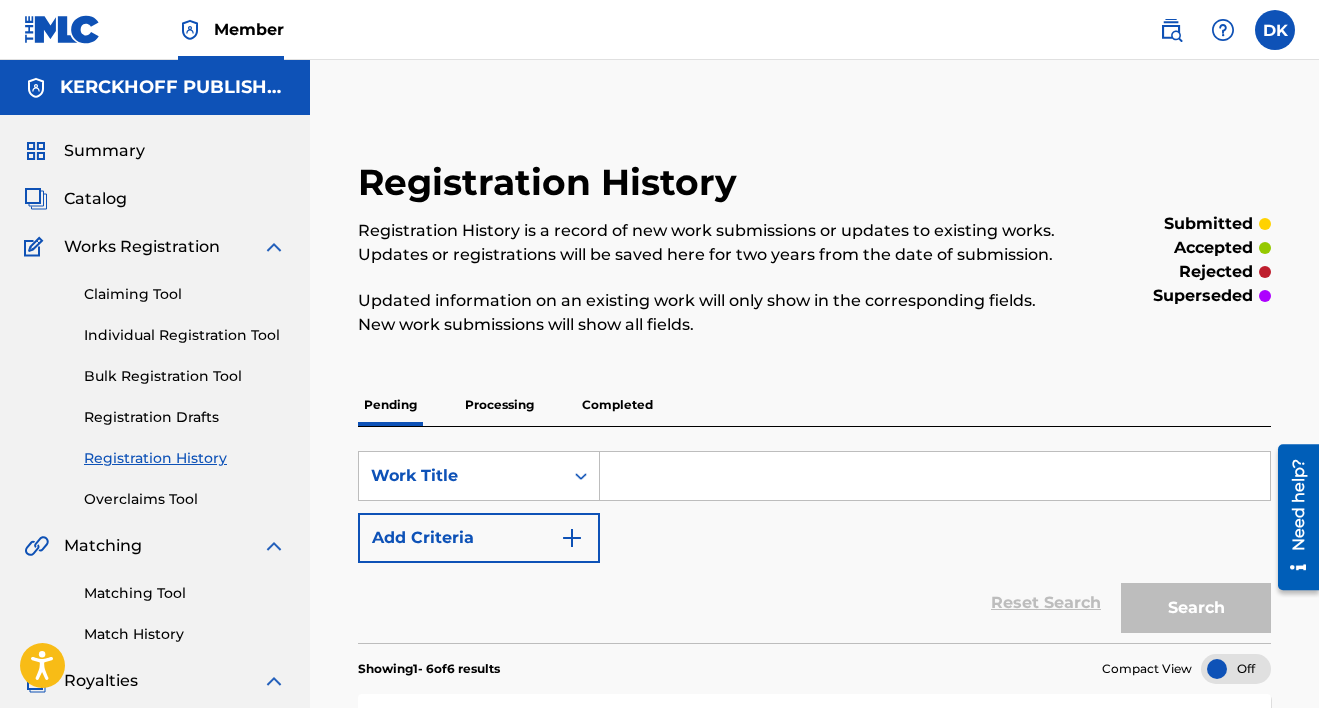 click on "Overclaims Tool" at bounding box center [185, 499] 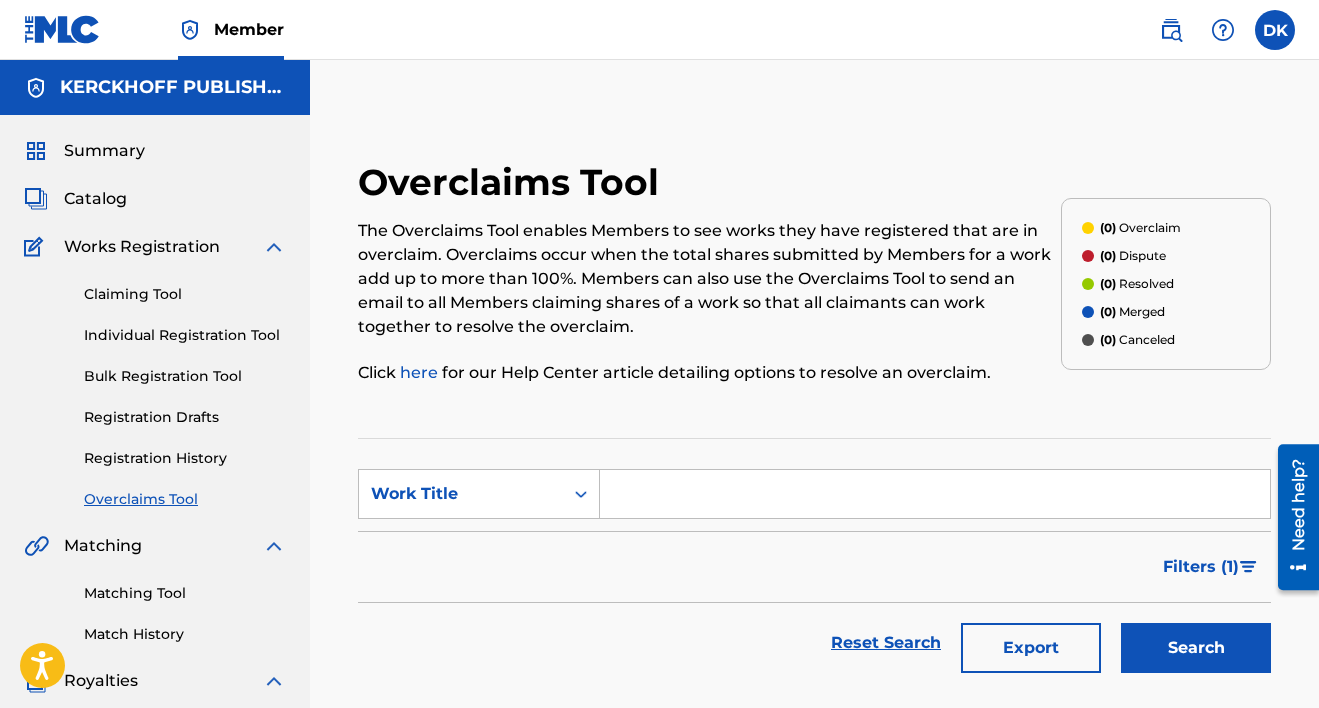 click on "Registration History" at bounding box center (185, 458) 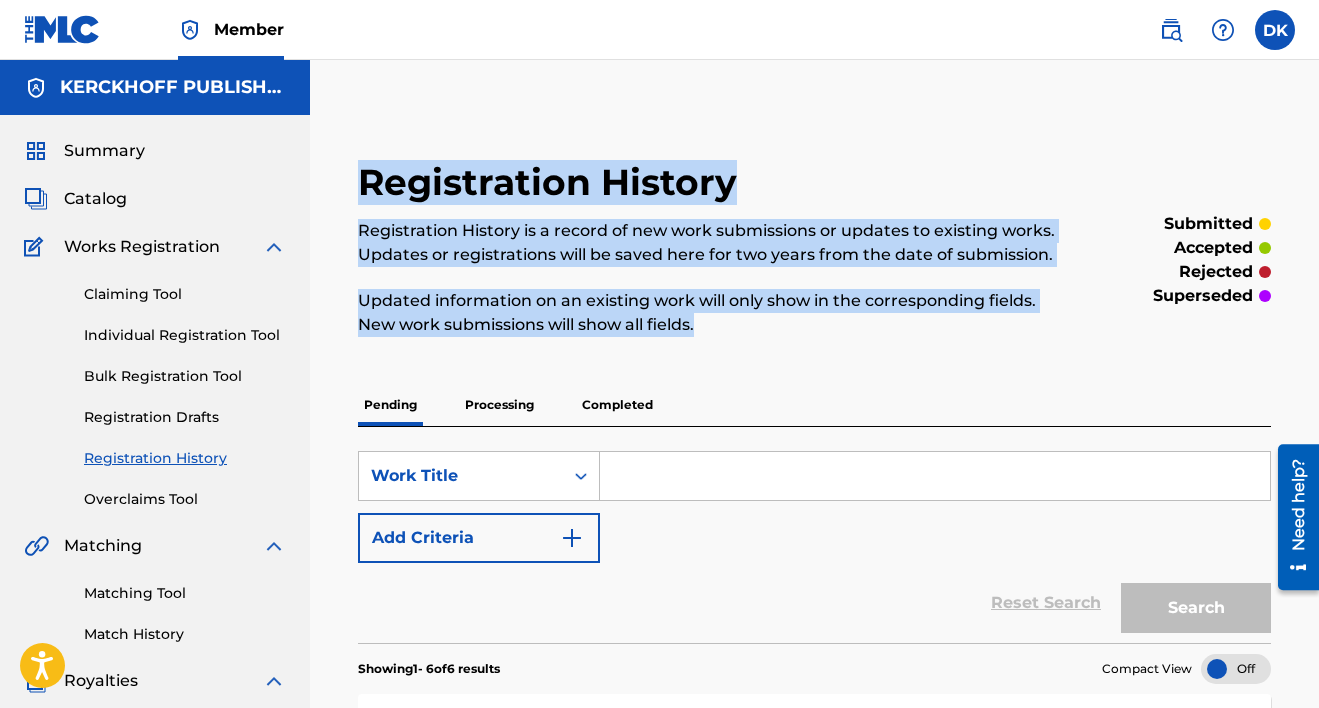 drag, startPoint x: 416, startPoint y: 187, endPoint x: 786, endPoint y: 328, distance: 395.9558 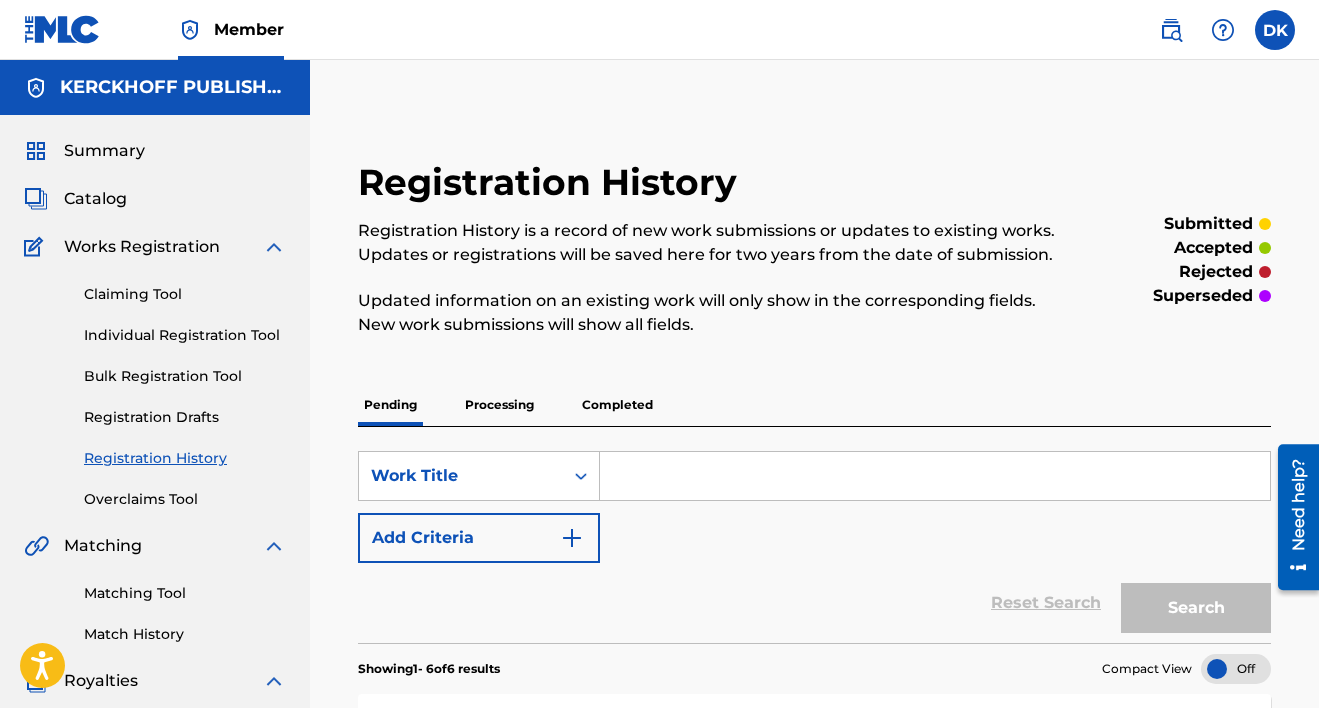 click on "Registration History" at bounding box center [552, 182] 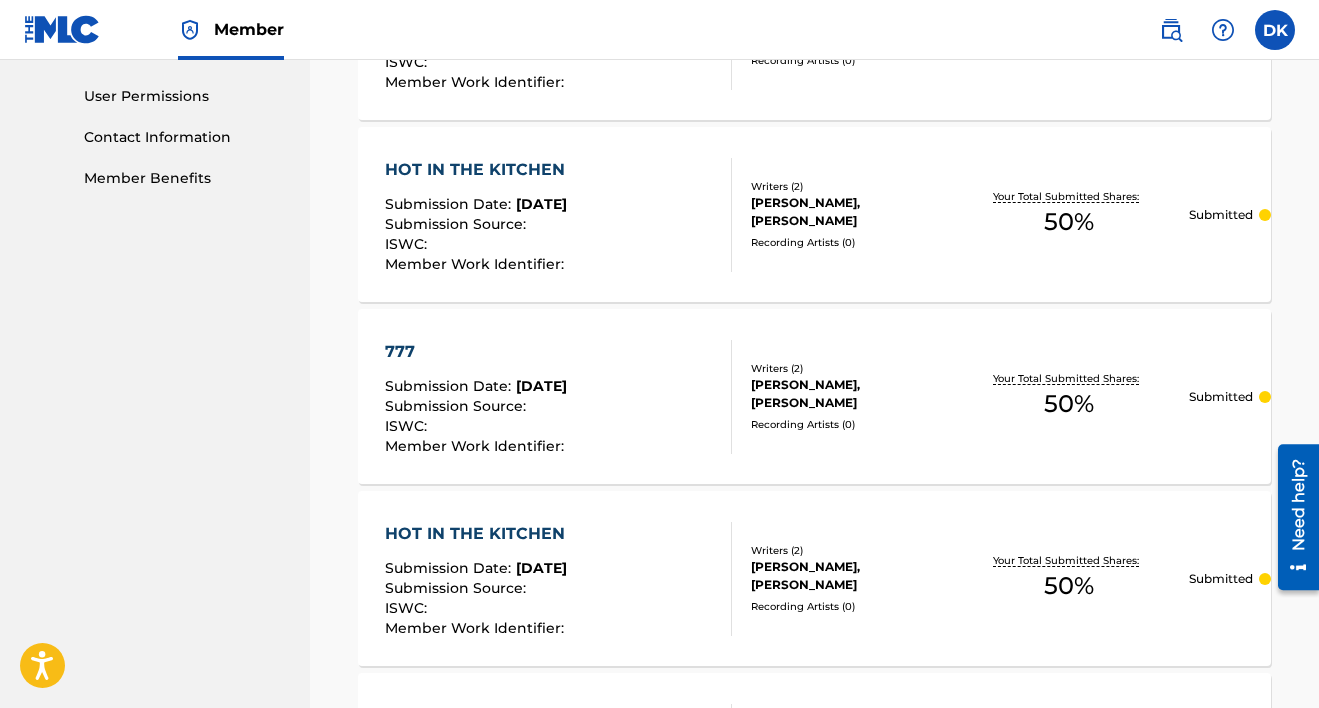 scroll, scrollTop: 0, scrollLeft: 0, axis: both 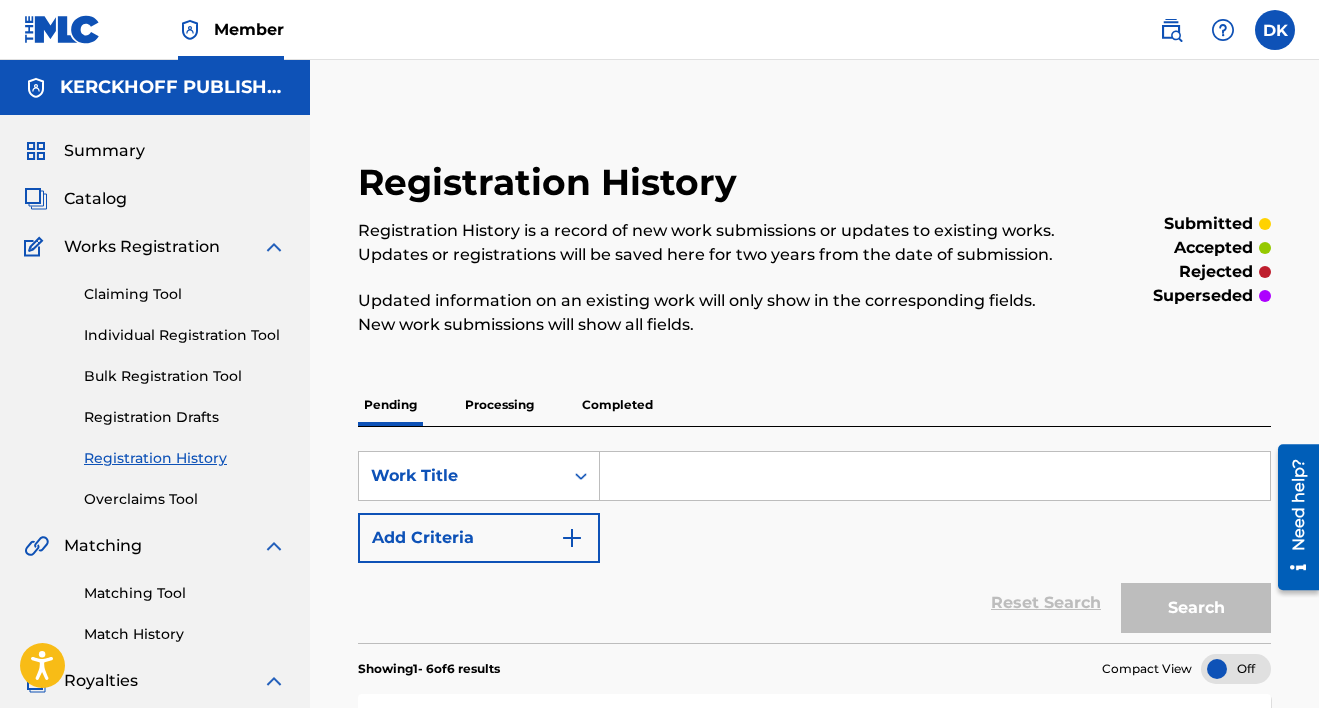 click on "Claiming Tool" at bounding box center (185, 294) 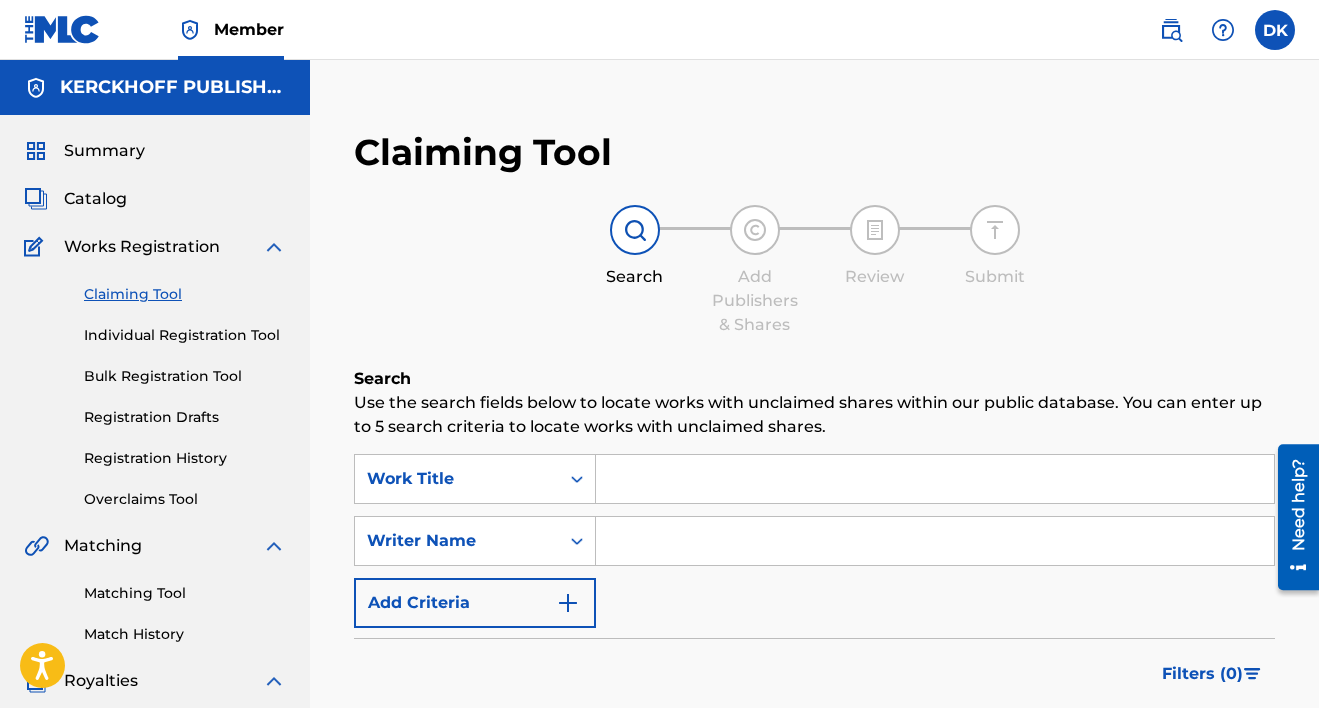 click at bounding box center (935, 541) 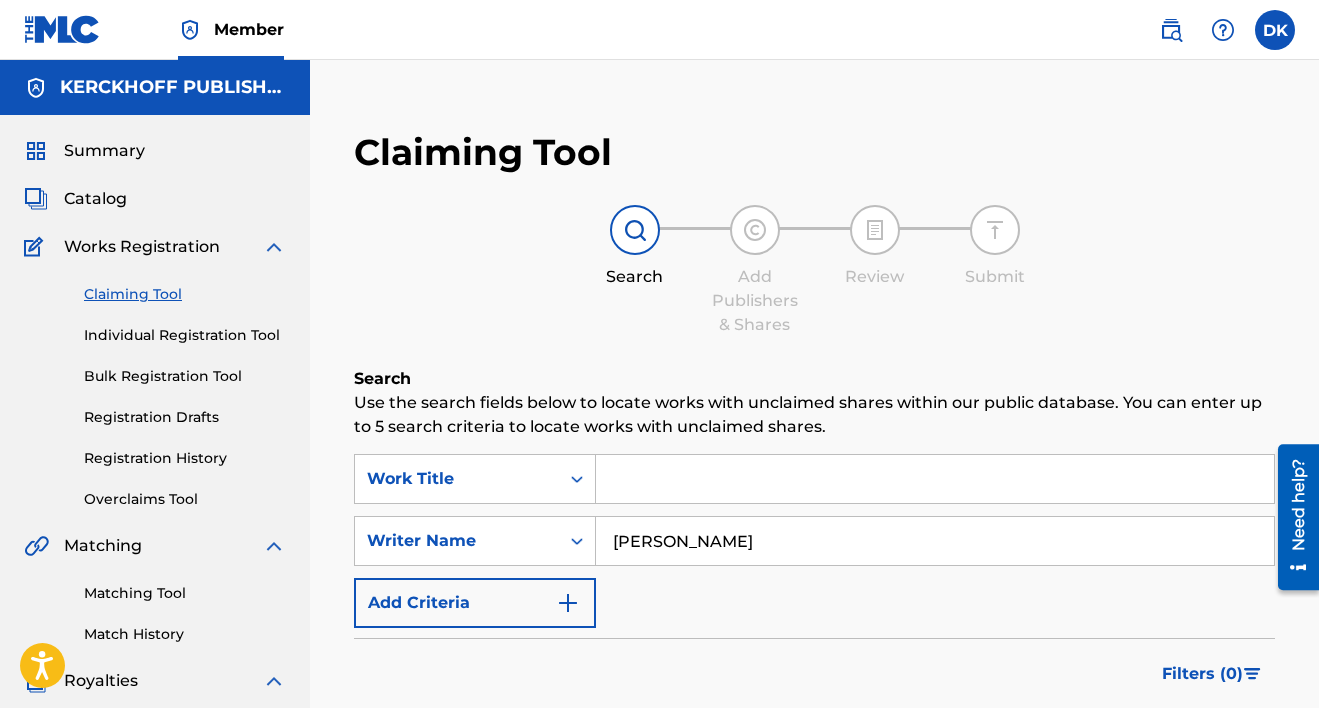 click at bounding box center (935, 479) 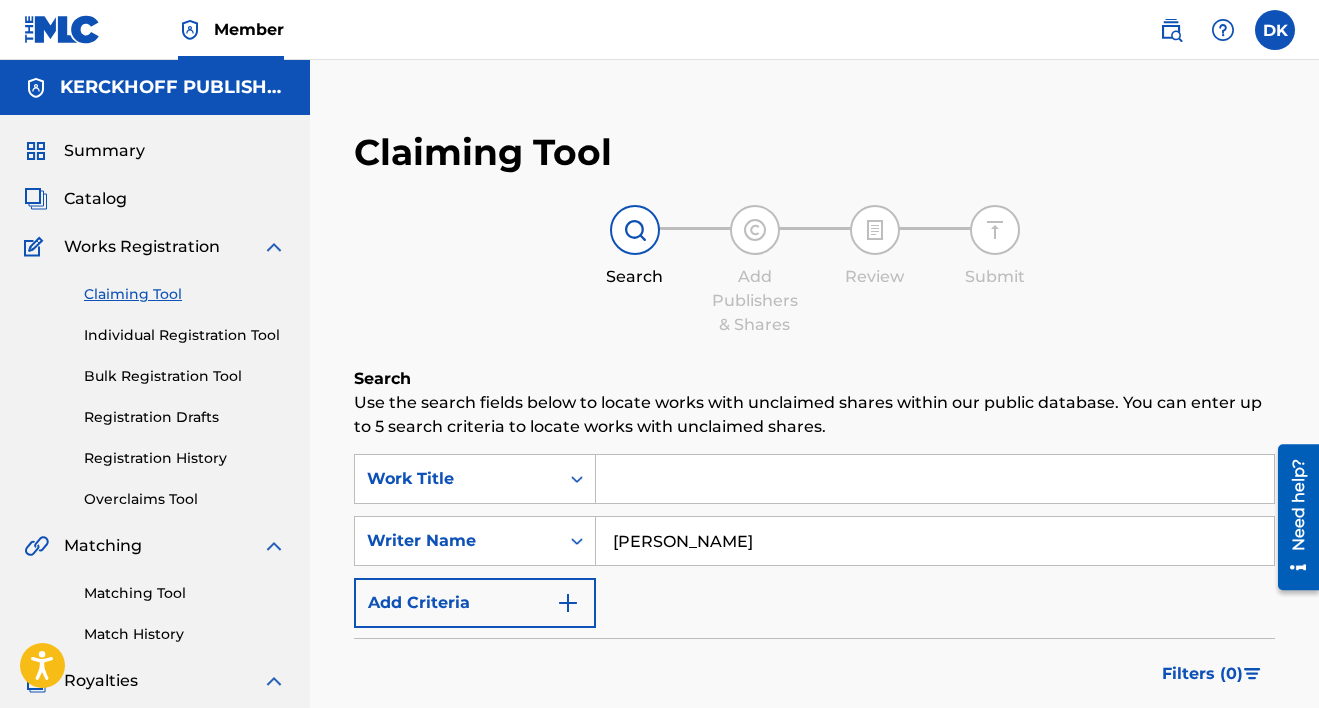 type on "P" 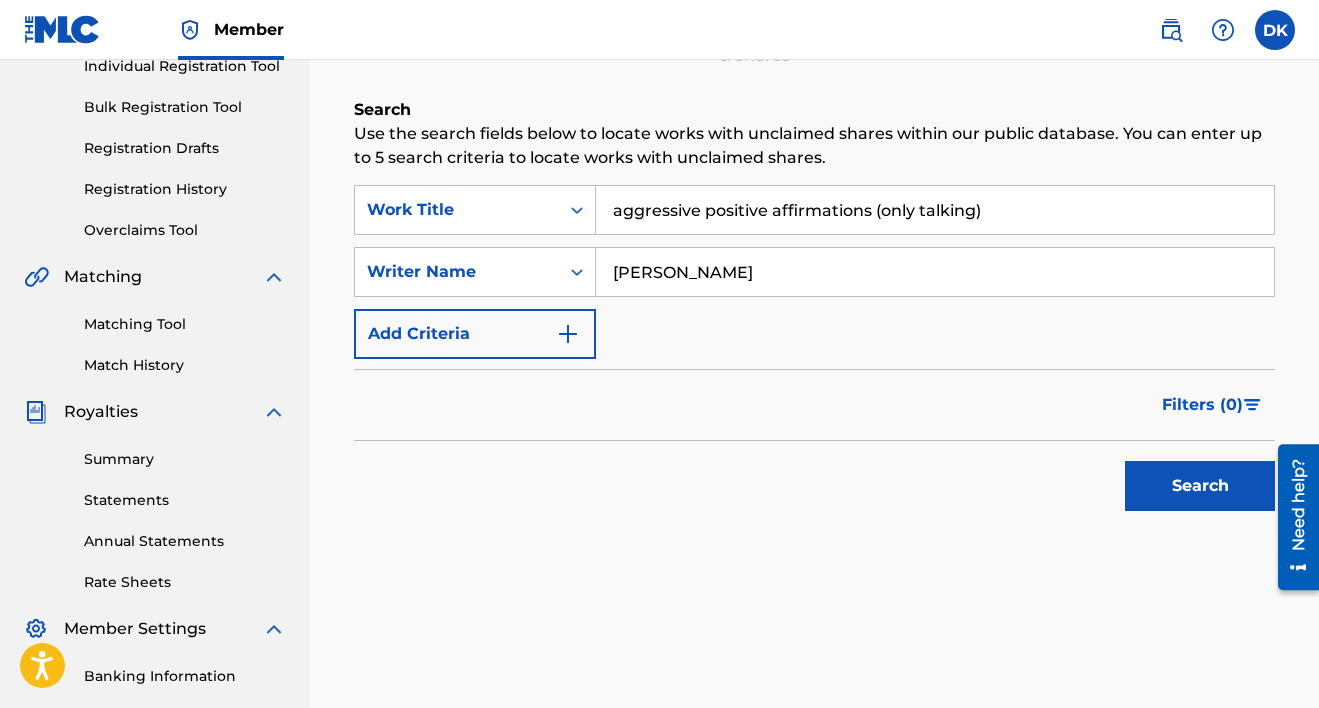 scroll, scrollTop: 268, scrollLeft: 0, axis: vertical 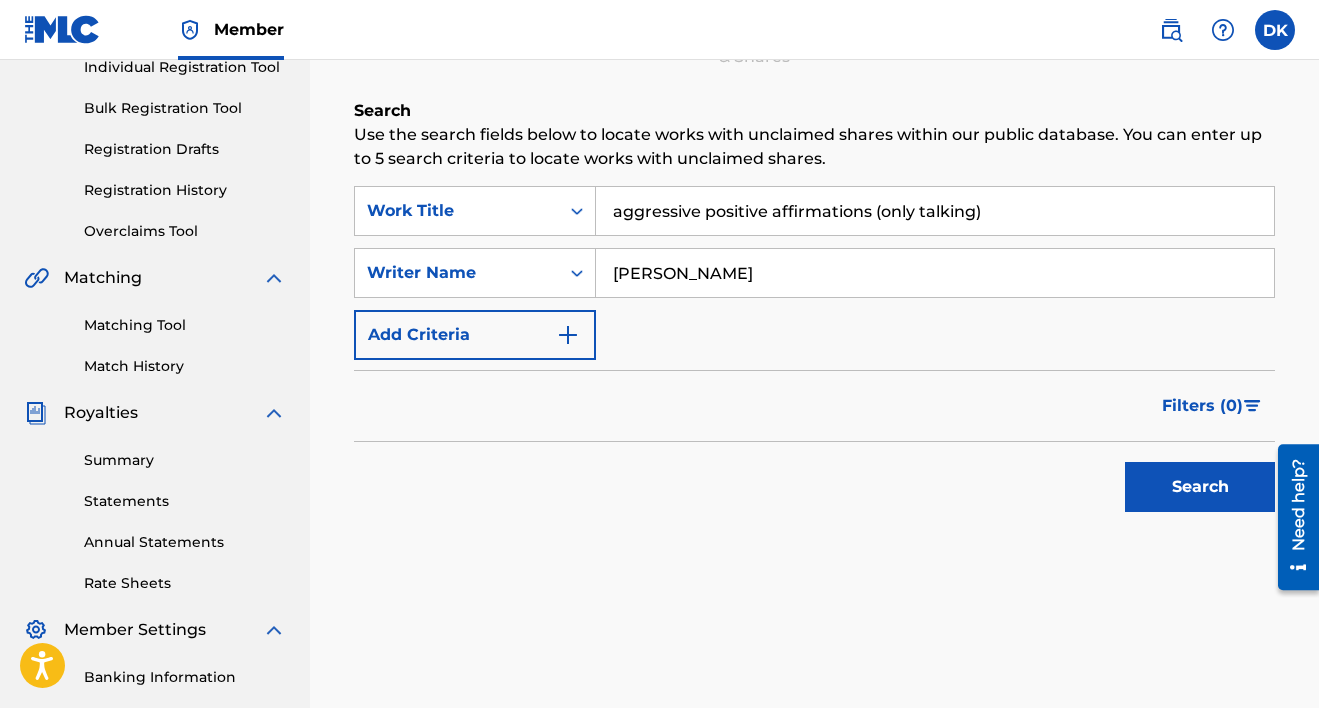 type on "aggressive positive affirmations (only talking)" 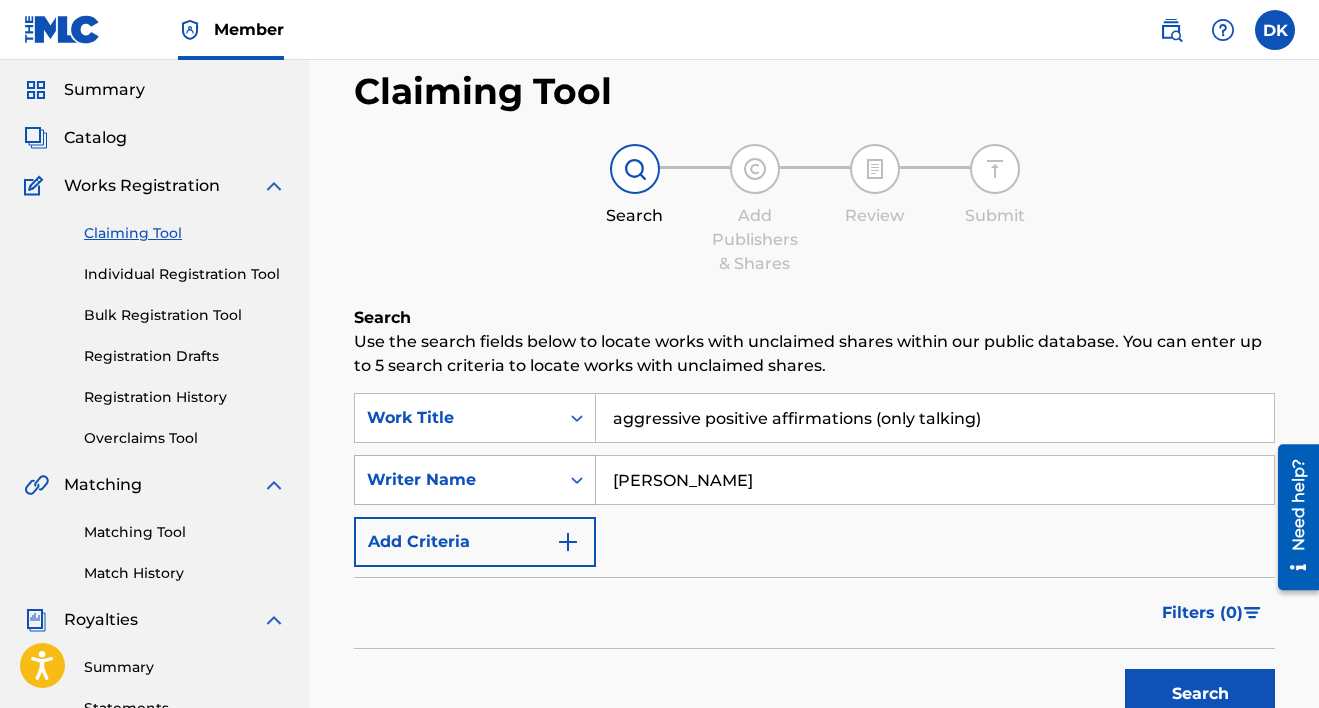 scroll, scrollTop: 0, scrollLeft: 0, axis: both 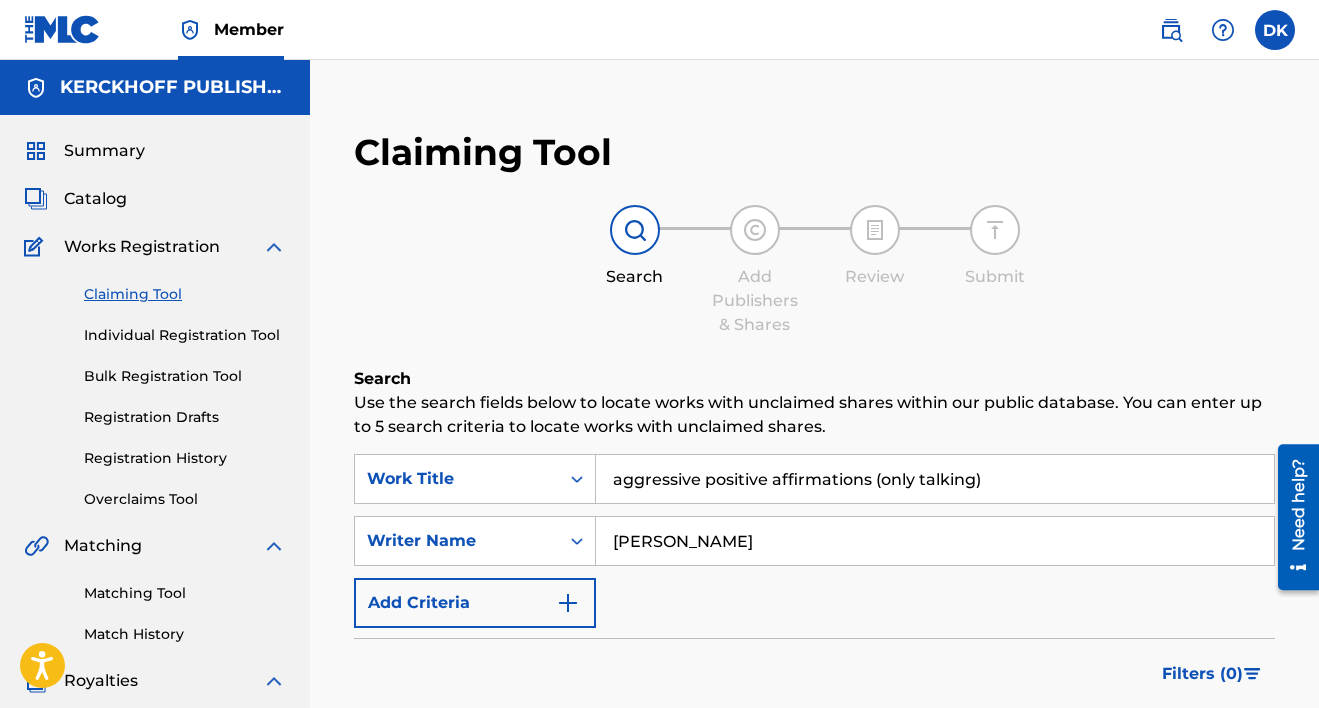 click on "Individual Registration Tool" at bounding box center [185, 335] 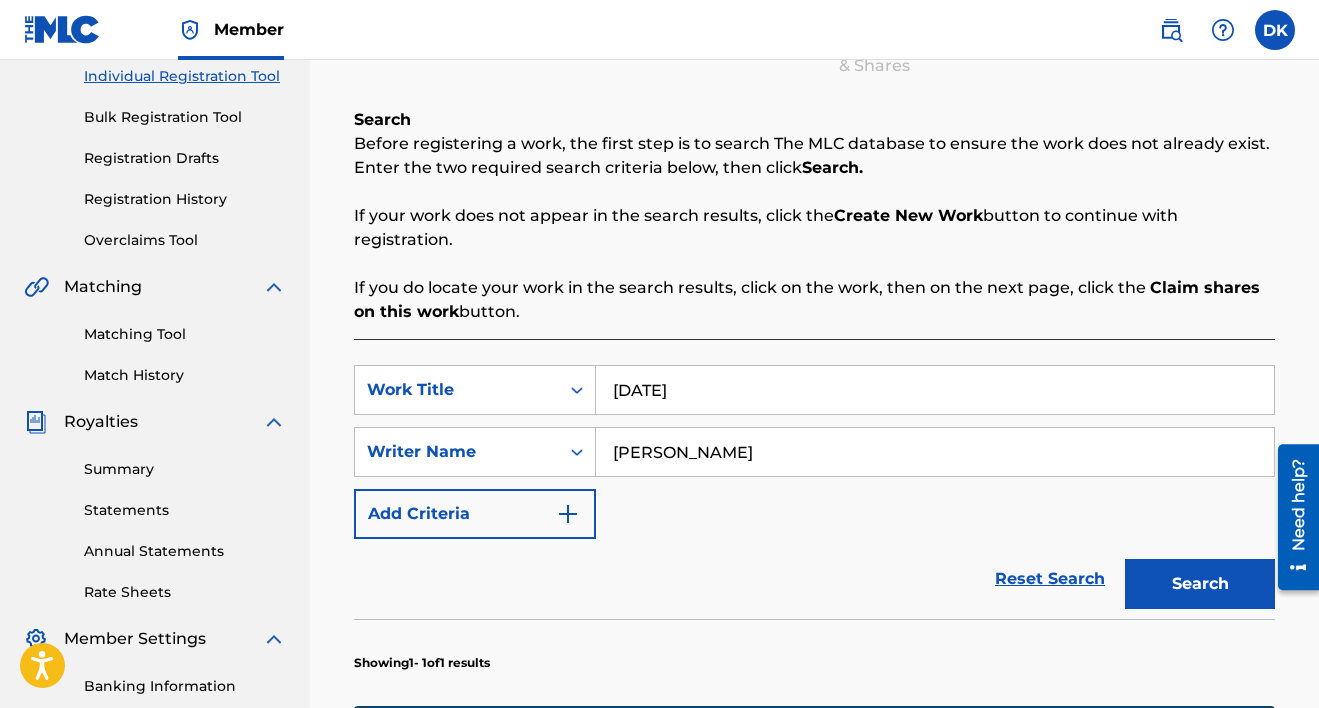 scroll, scrollTop: 307, scrollLeft: 0, axis: vertical 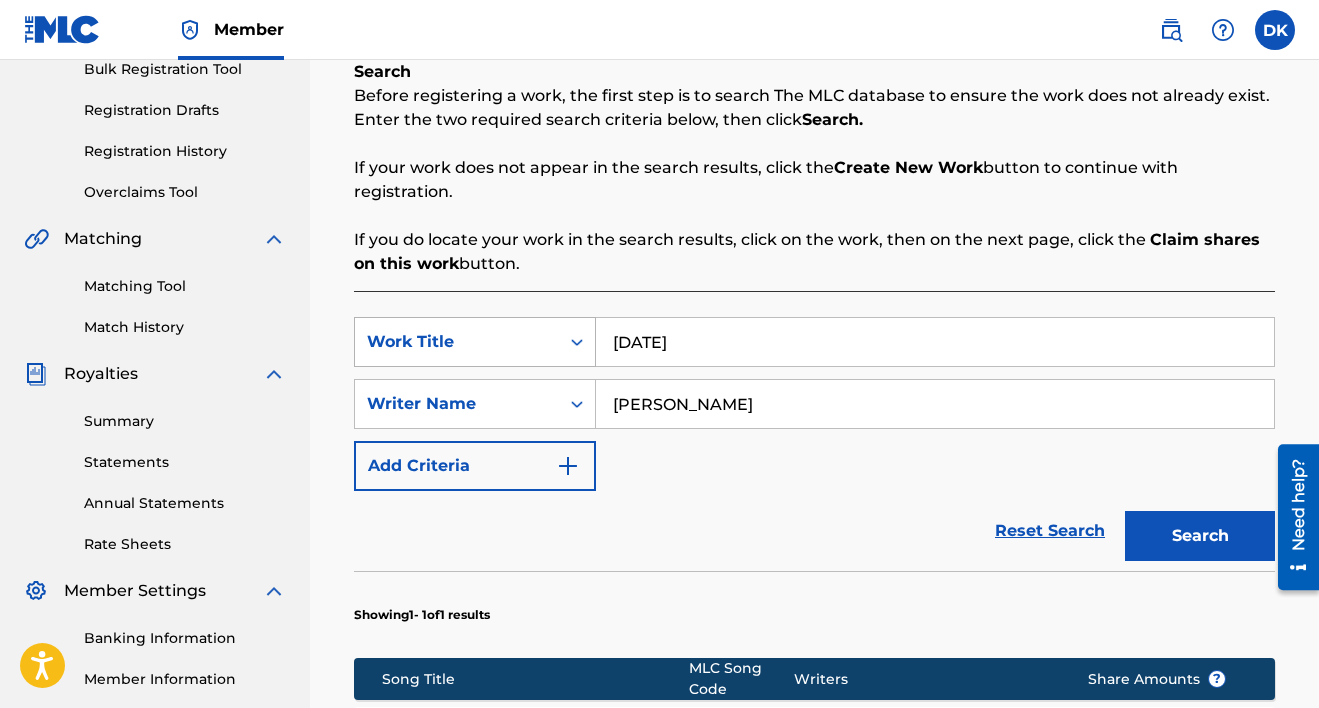 drag, startPoint x: 740, startPoint y: 346, endPoint x: 545, endPoint y: 345, distance: 195.00256 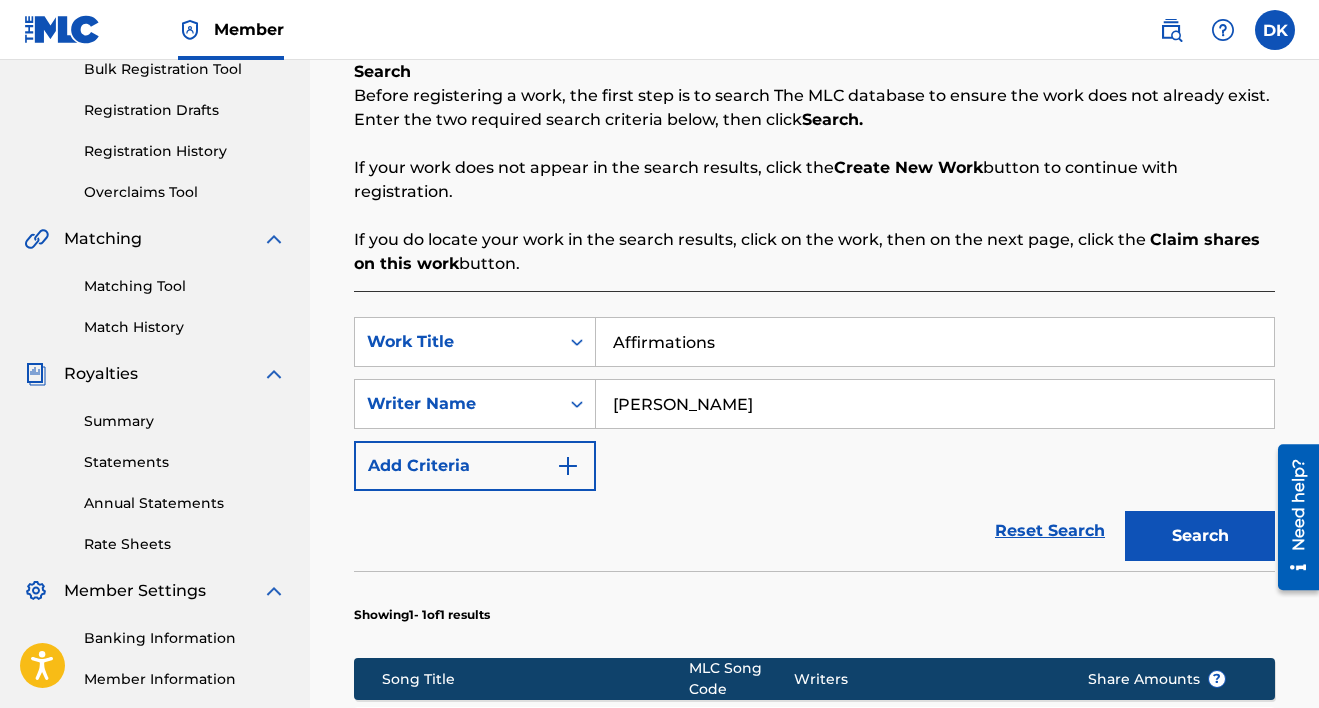 type on "Affirmations" 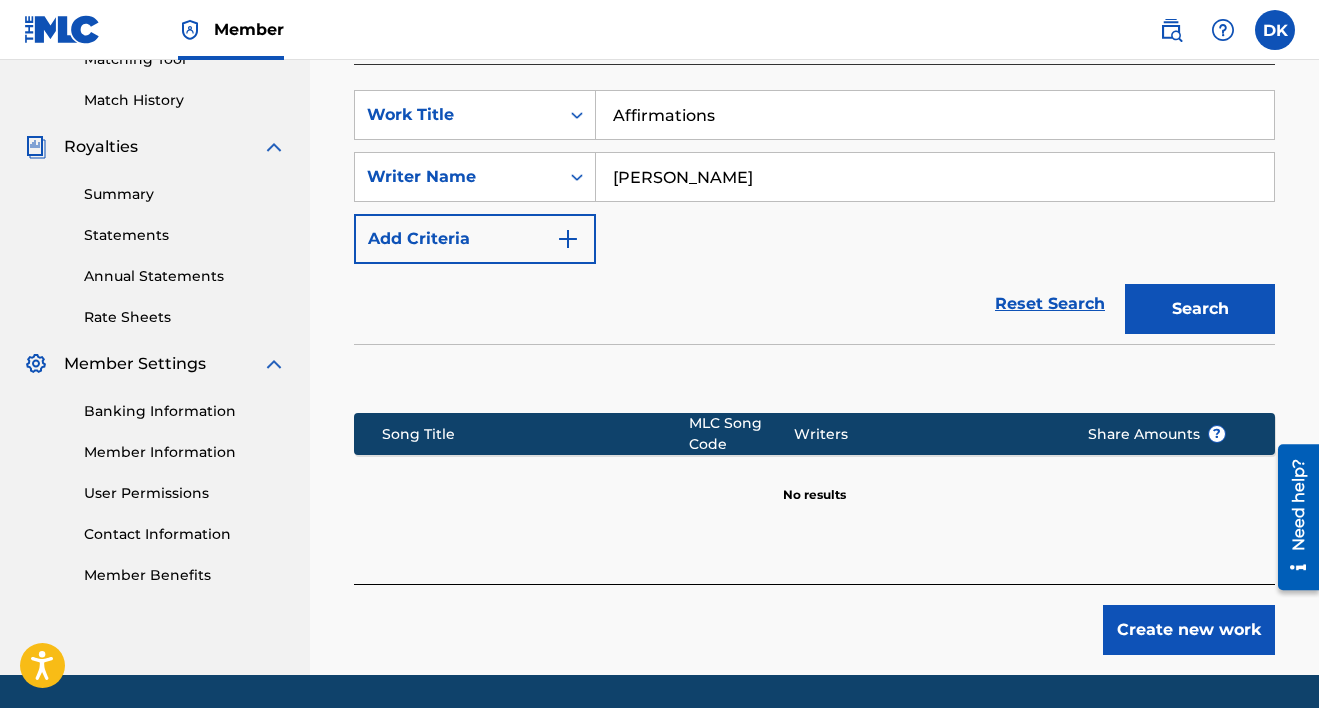 scroll, scrollTop: 559, scrollLeft: 0, axis: vertical 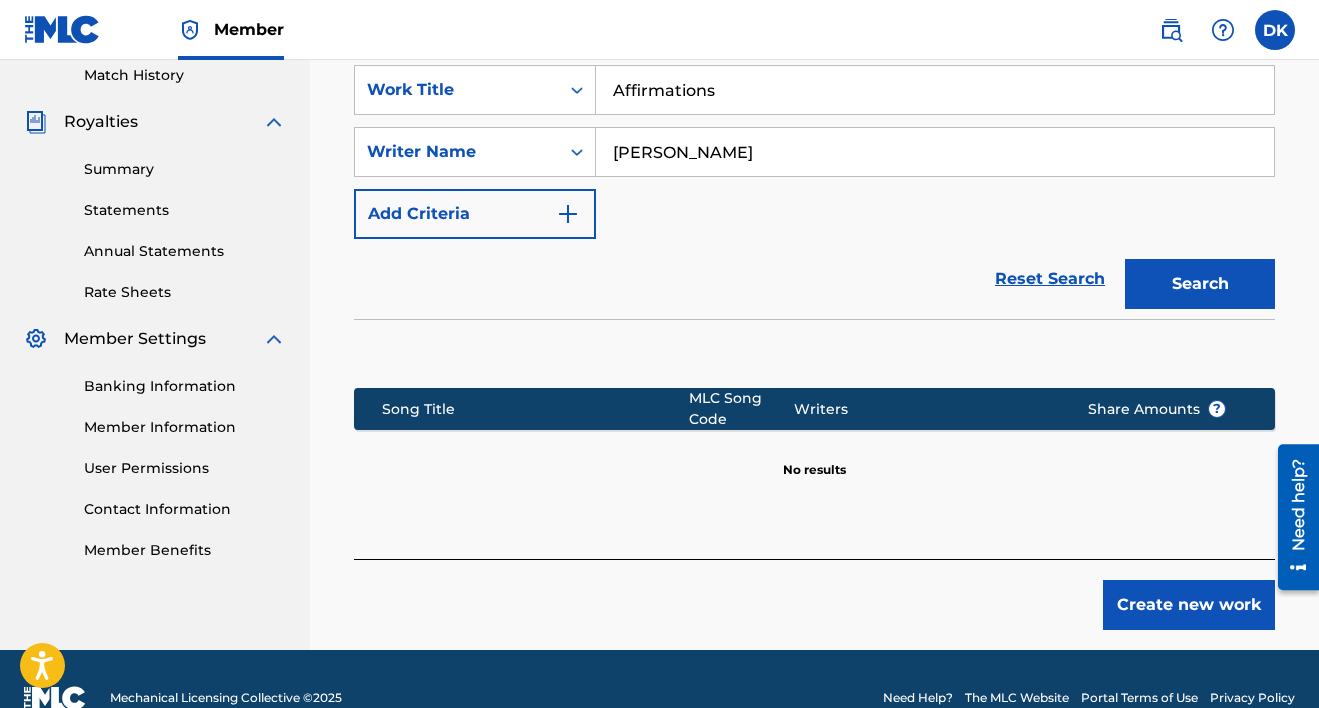click on "Create new work" at bounding box center [1189, 605] 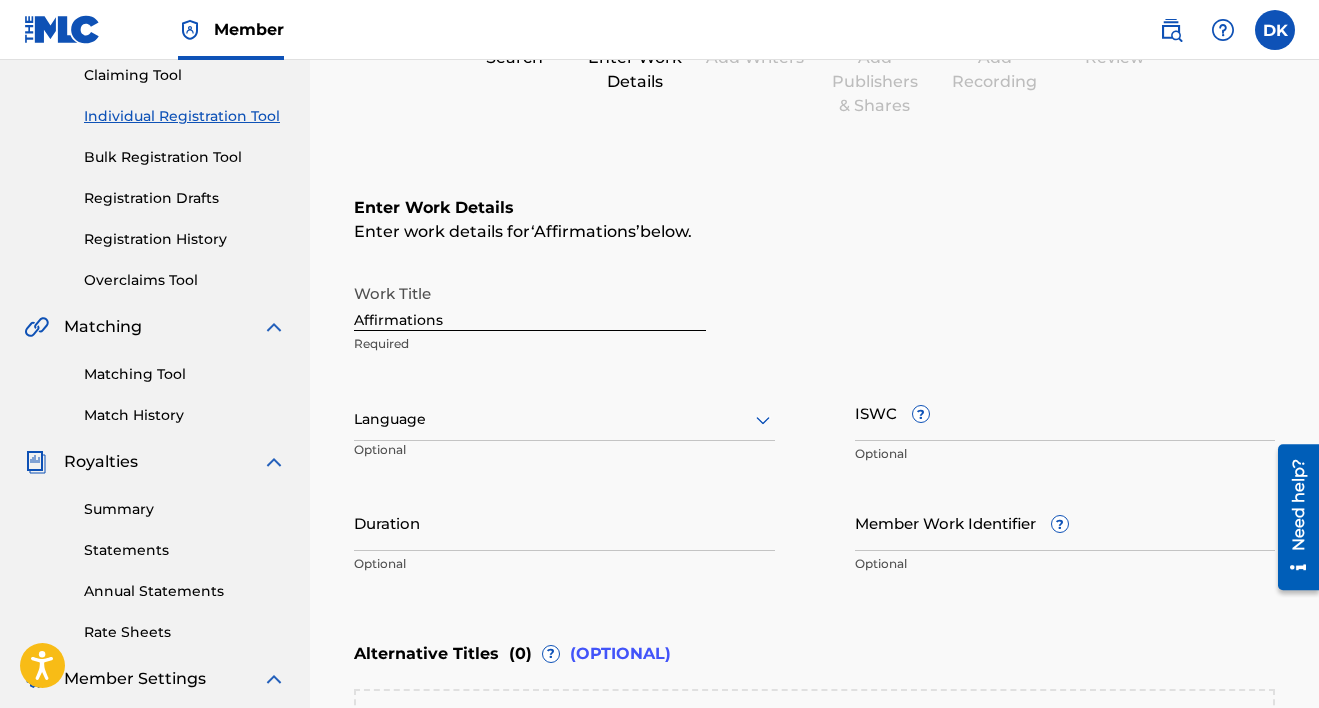 scroll, scrollTop: 222, scrollLeft: 0, axis: vertical 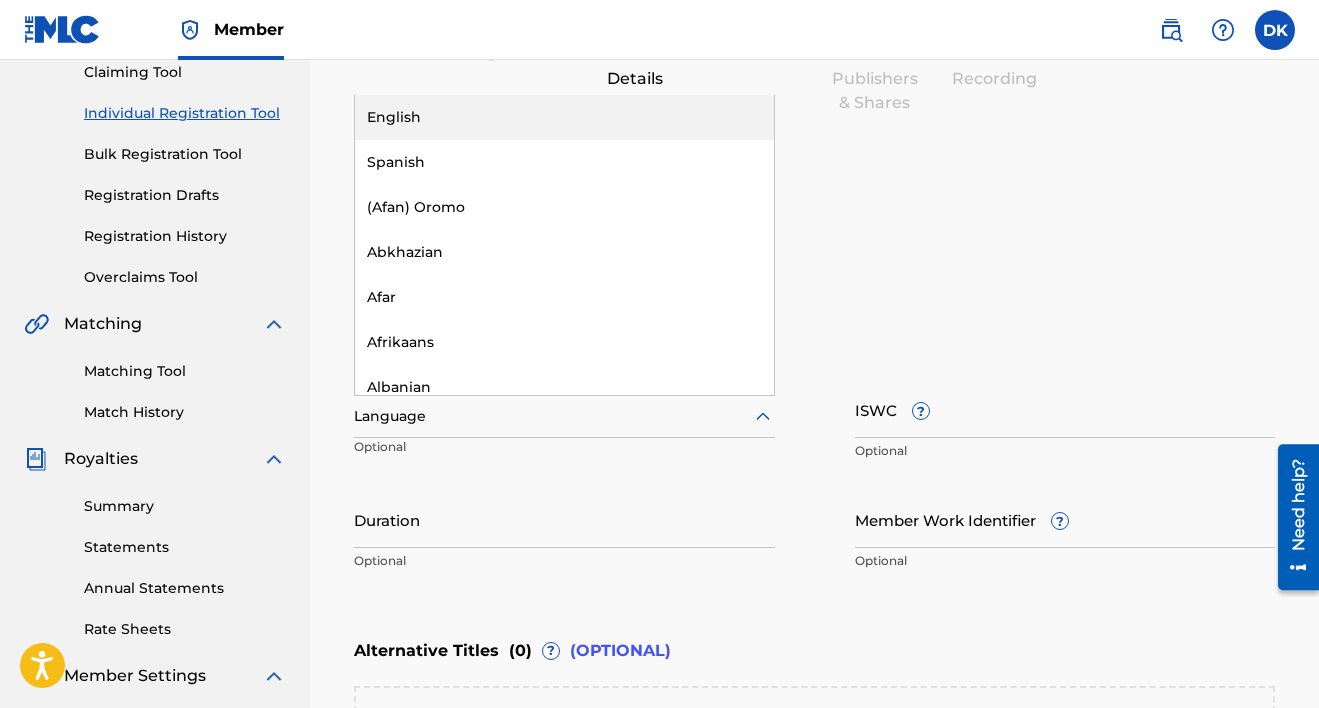 click at bounding box center [564, 416] 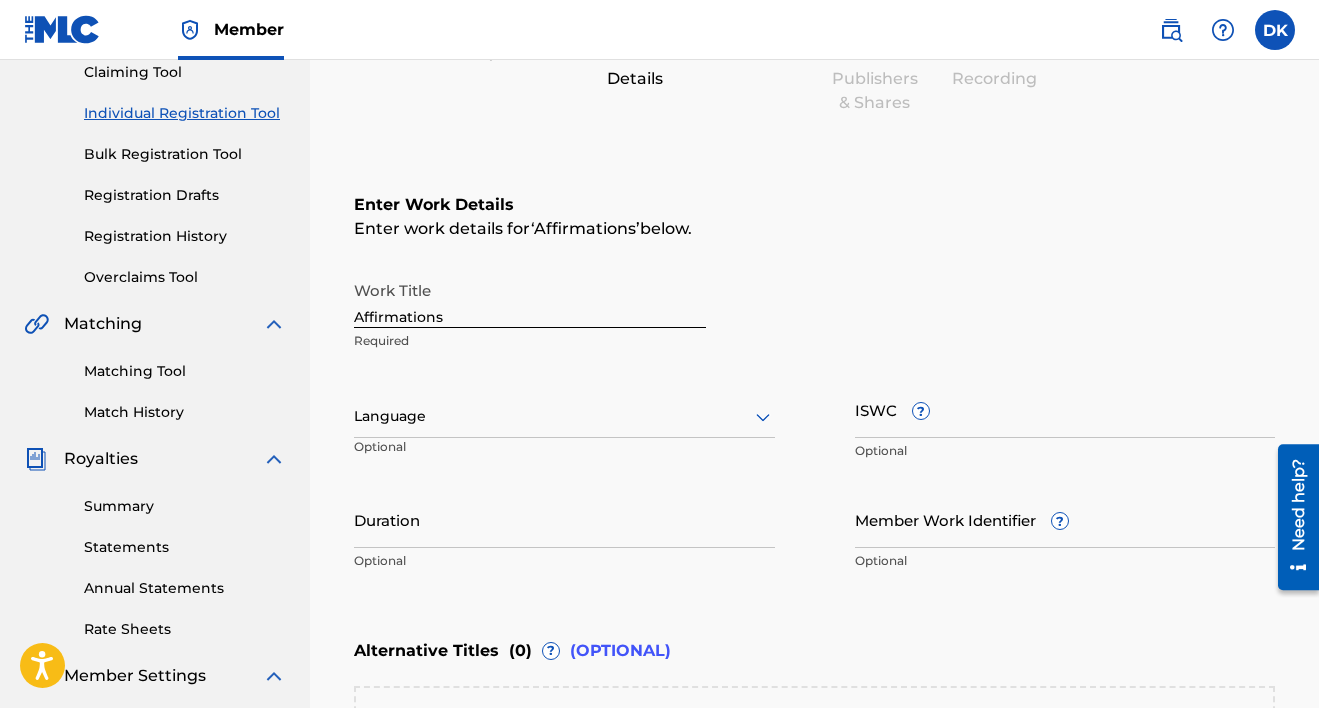 click on "Enter work details for  ‘ Affirmations ’  below." at bounding box center [814, 229] 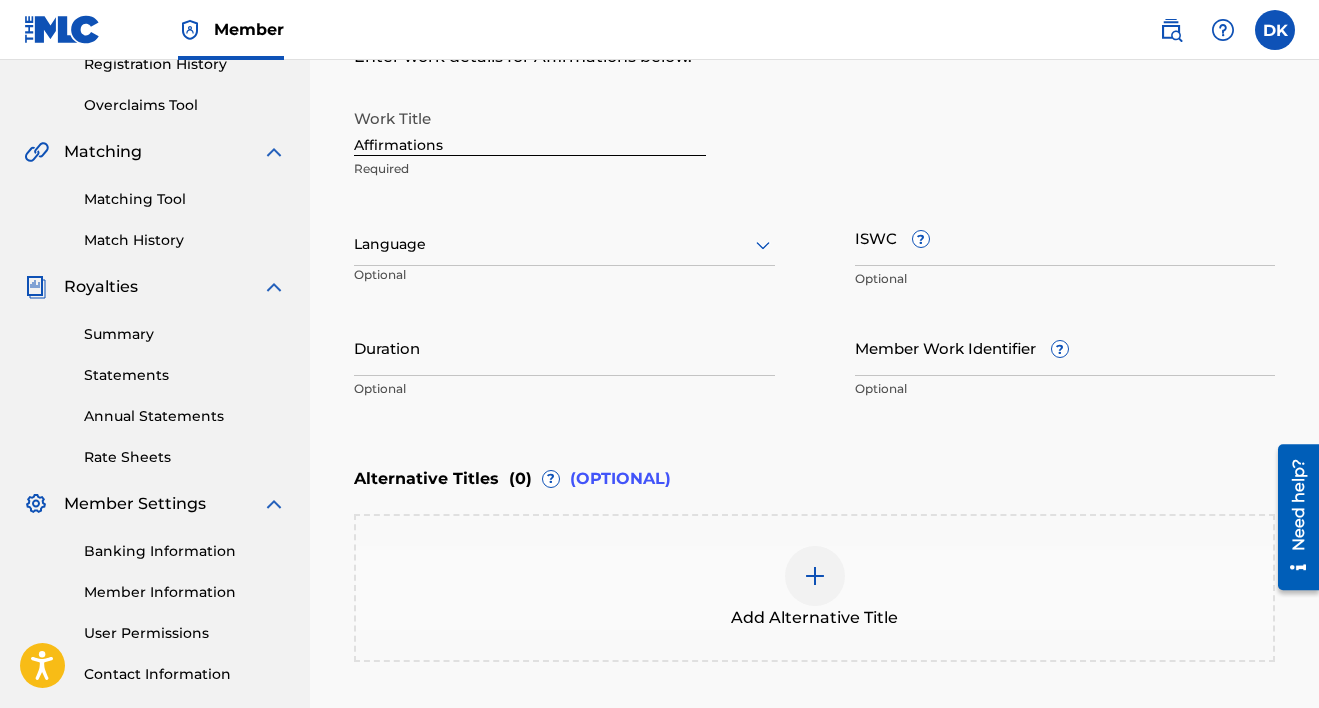 scroll, scrollTop: 584, scrollLeft: 0, axis: vertical 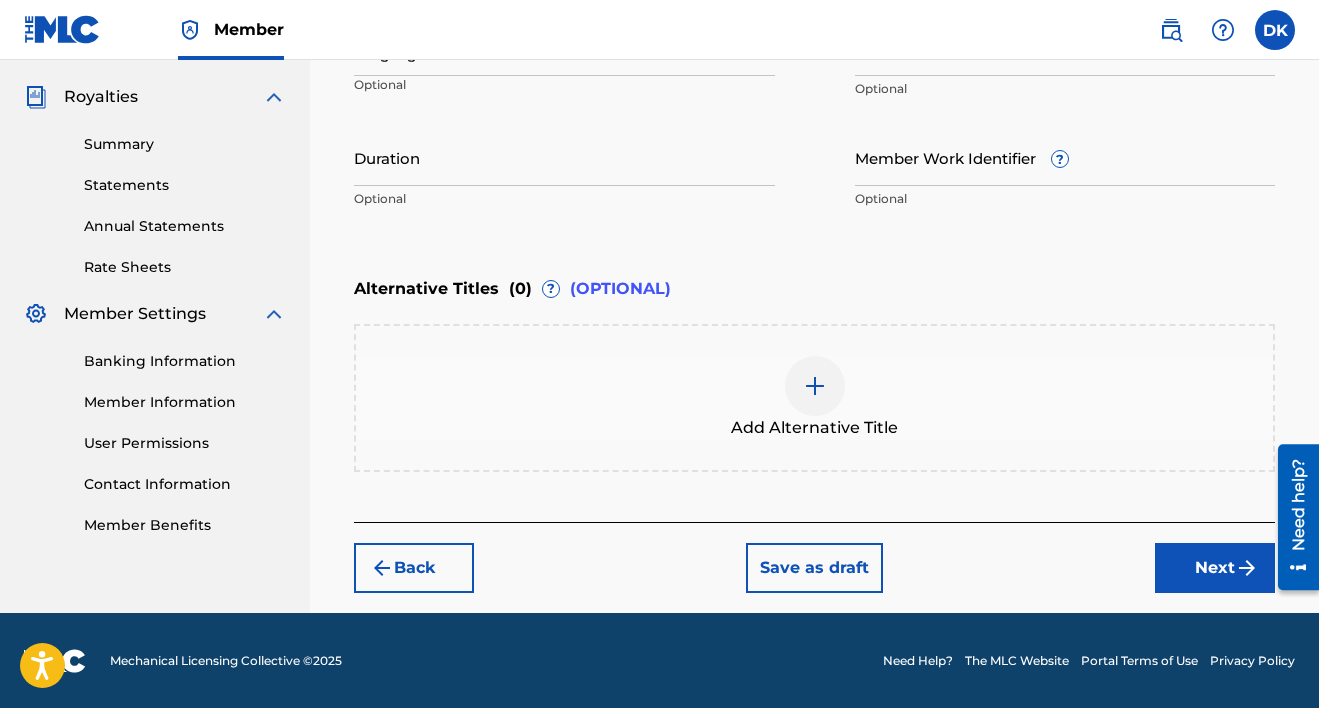 click at bounding box center (1247, 568) 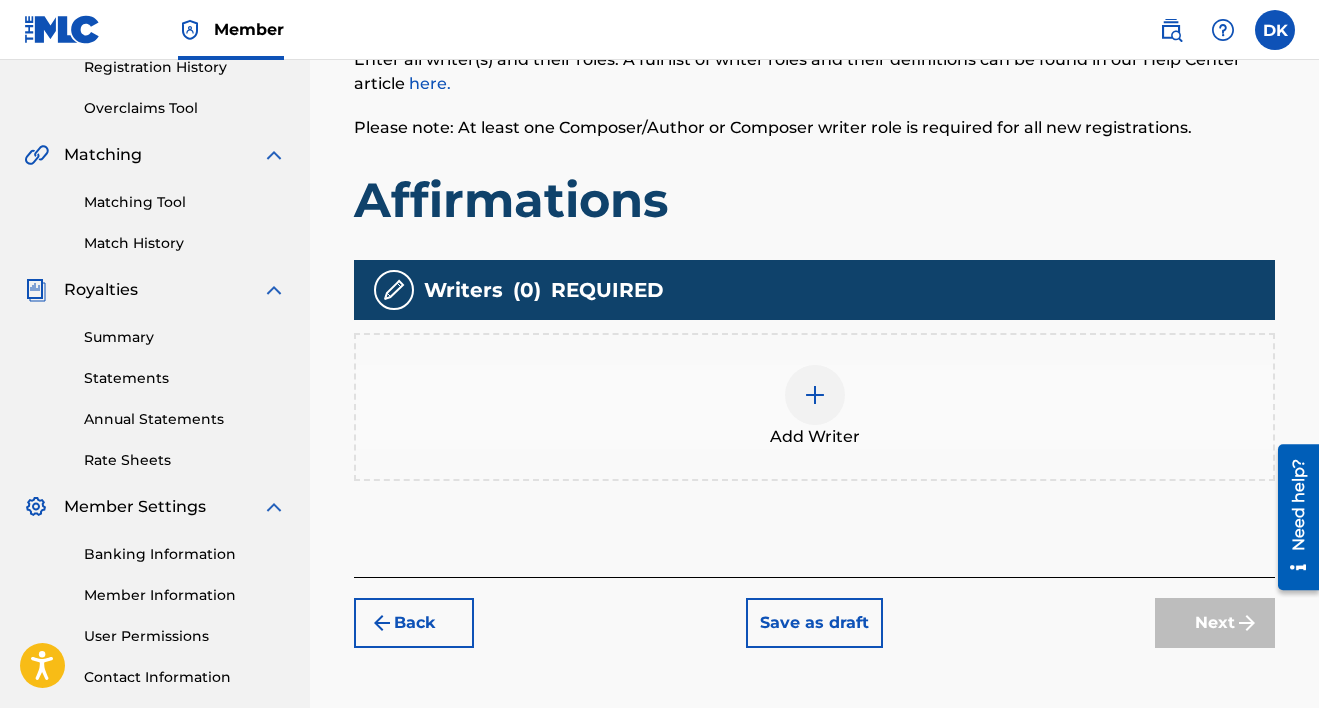 scroll, scrollTop: 406, scrollLeft: 0, axis: vertical 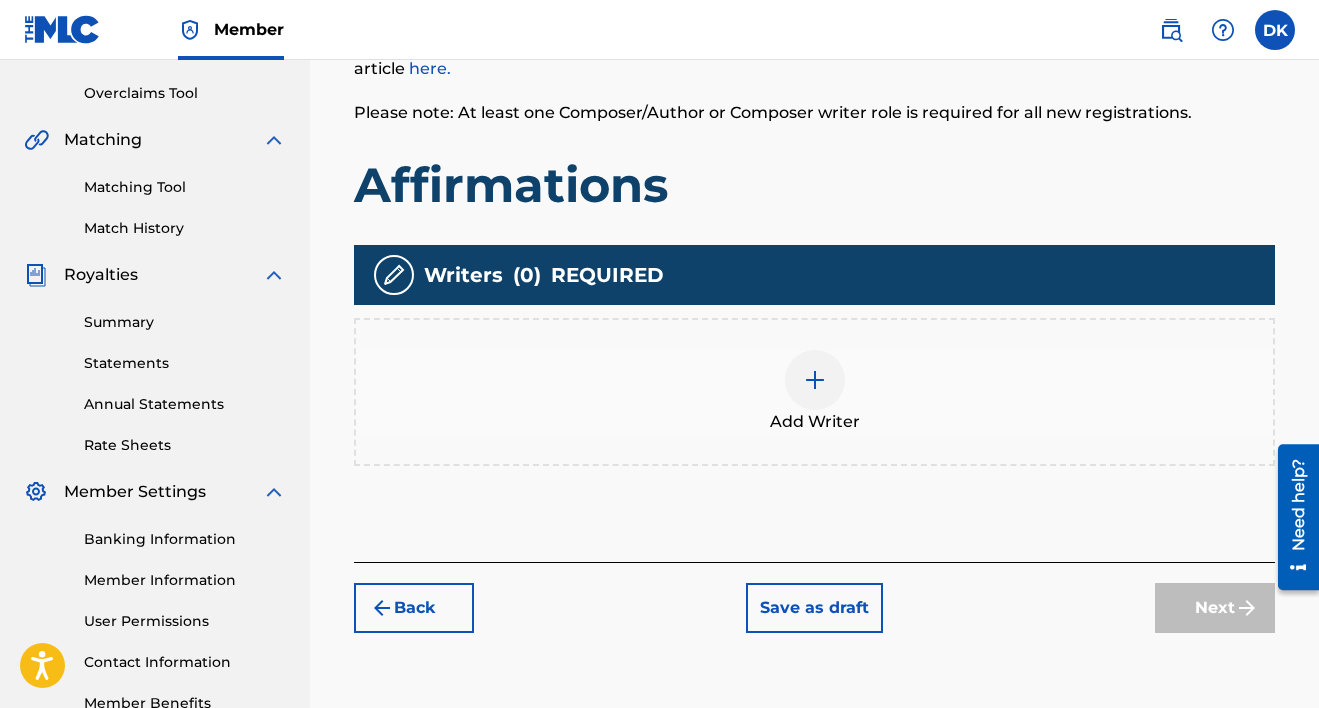 click at bounding box center [815, 380] 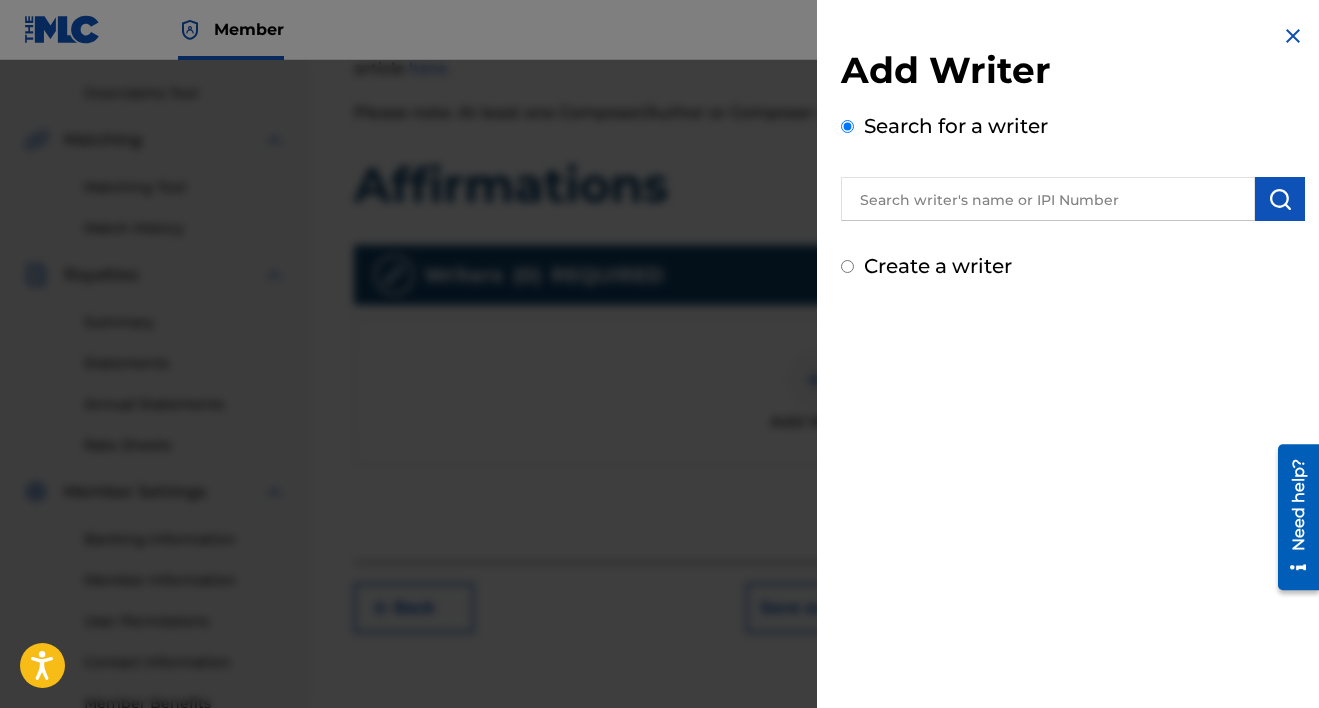 click at bounding box center [1048, 199] 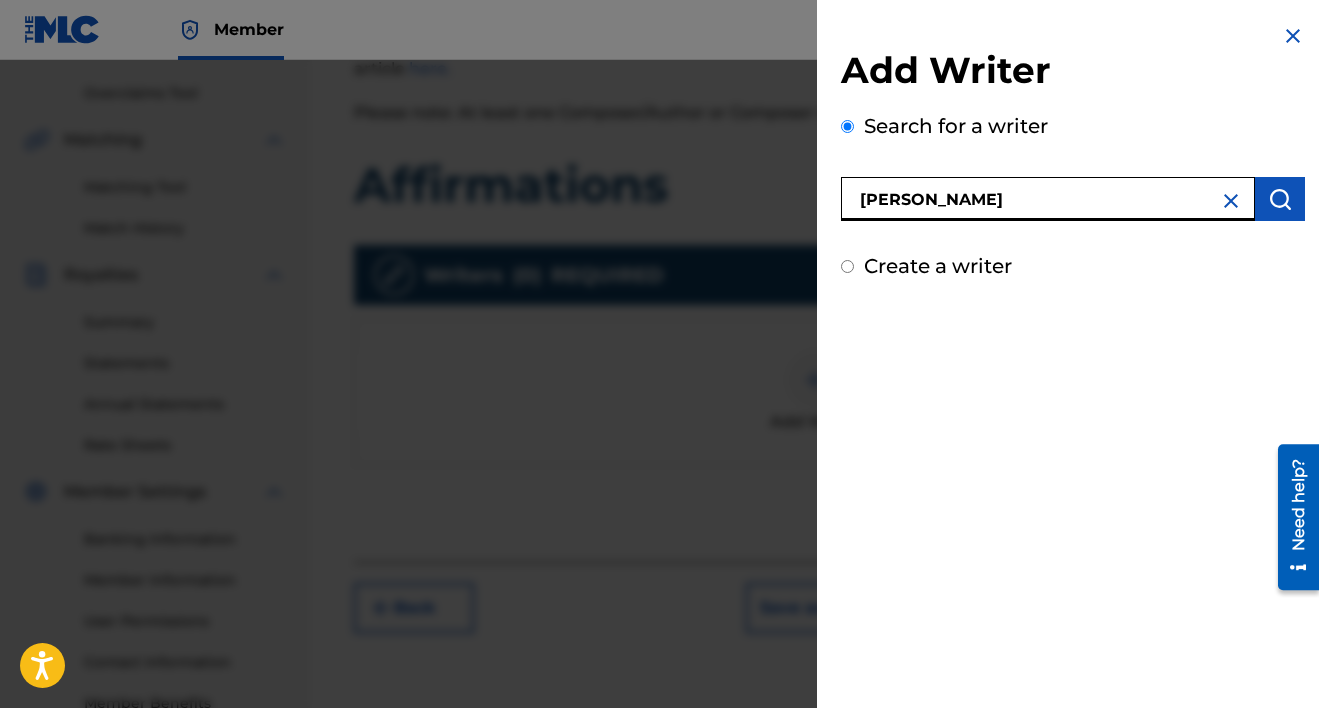 type on "[PERSON_NAME]" 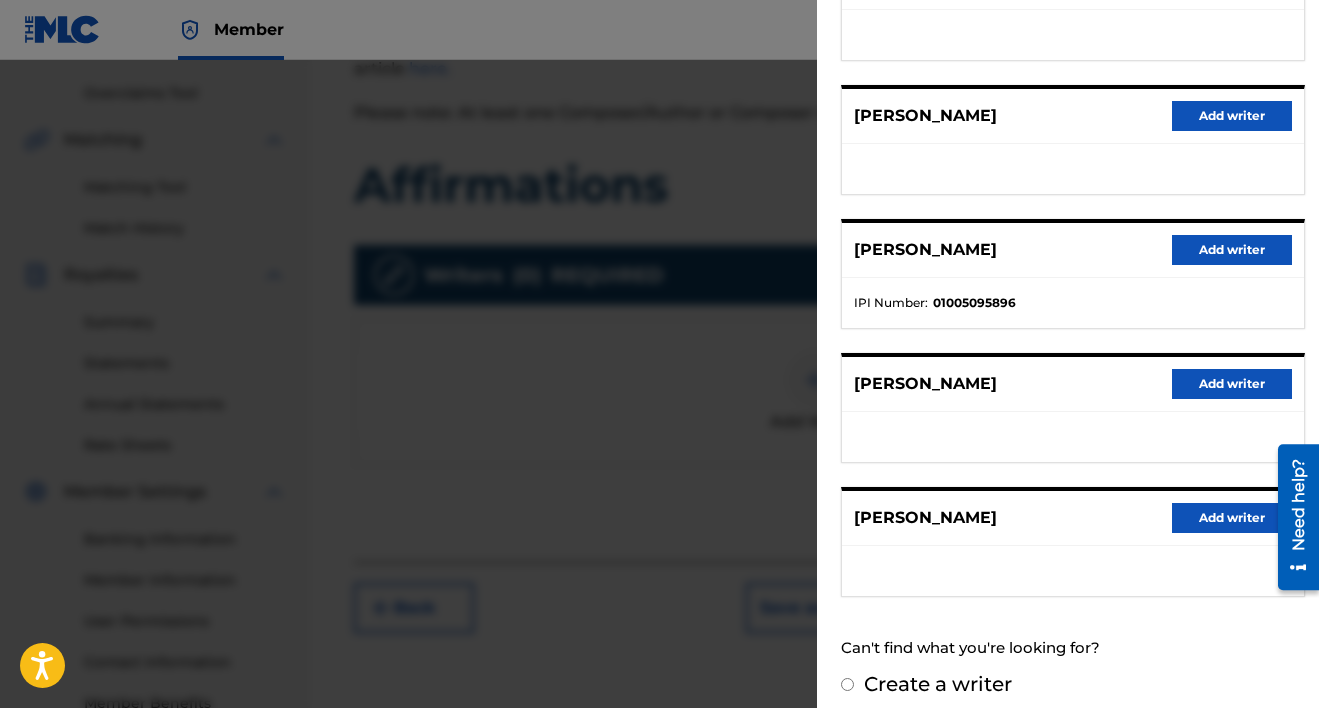scroll, scrollTop: 320, scrollLeft: 0, axis: vertical 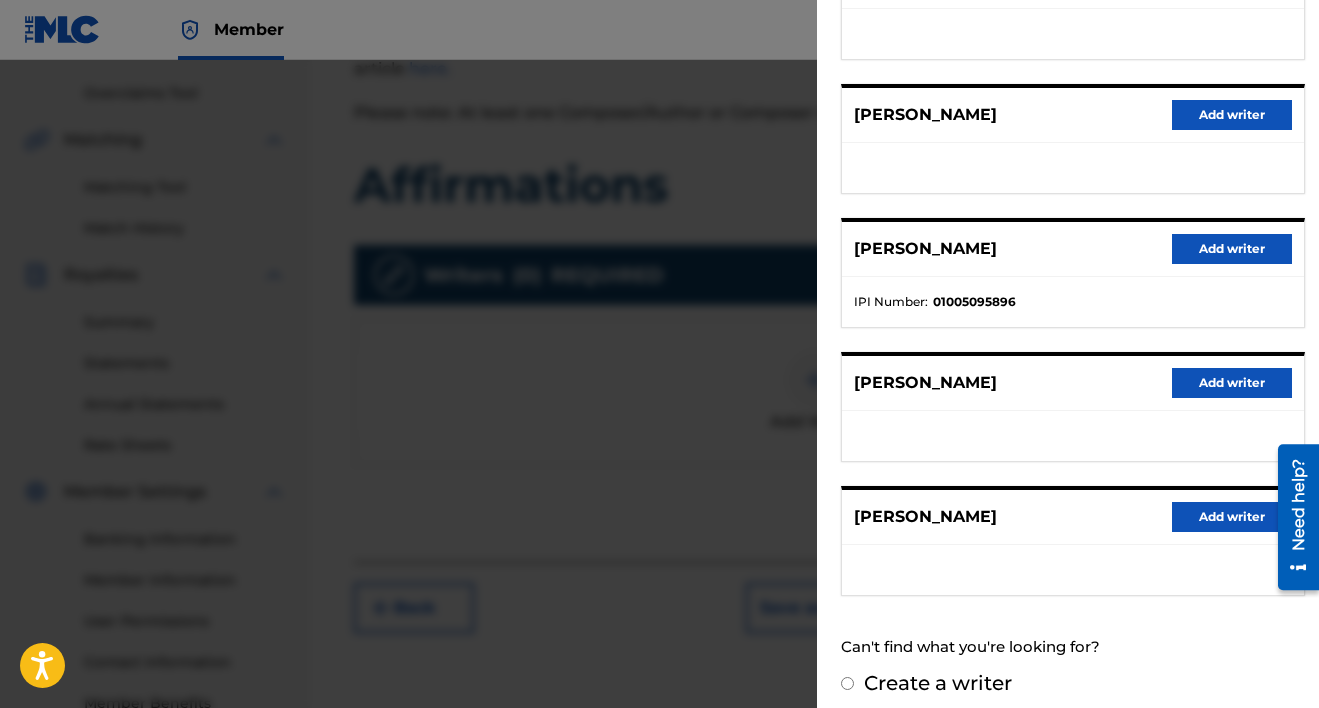 click on "Add writer" at bounding box center (1232, 249) 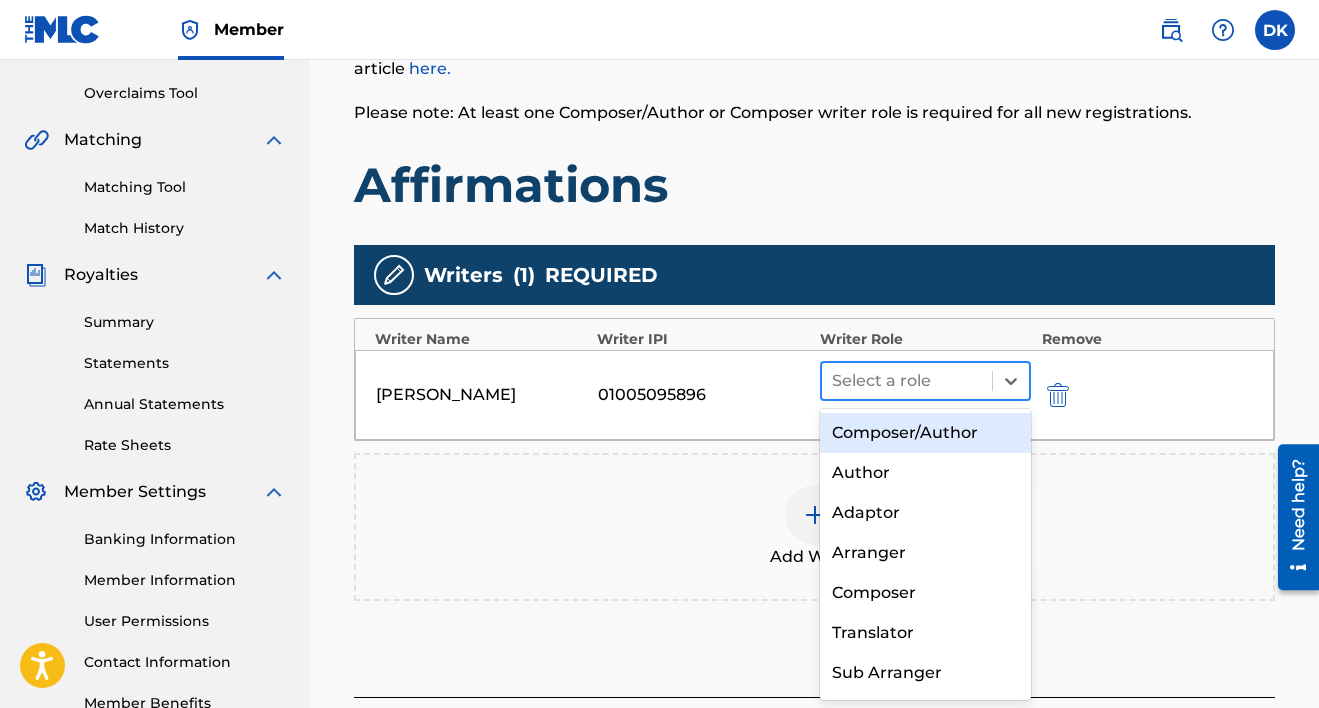 click at bounding box center (907, 381) 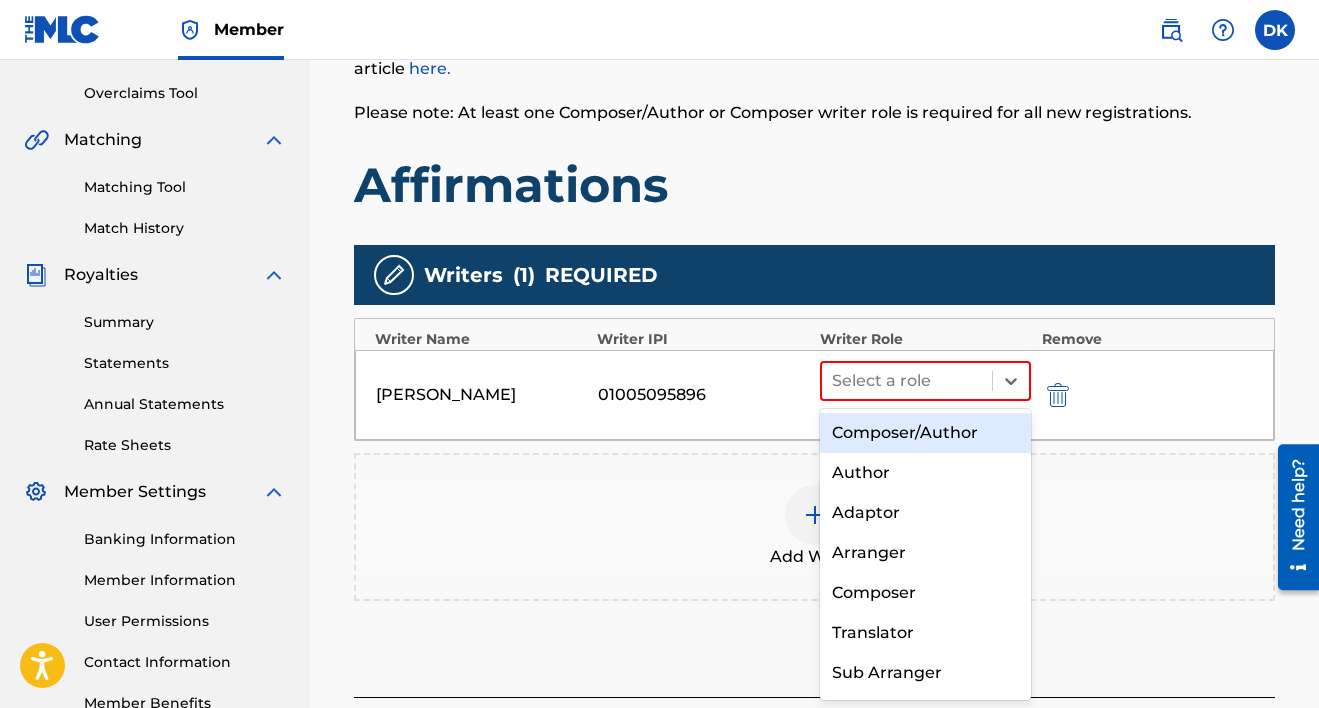 click on "Composer/Author" at bounding box center (926, 433) 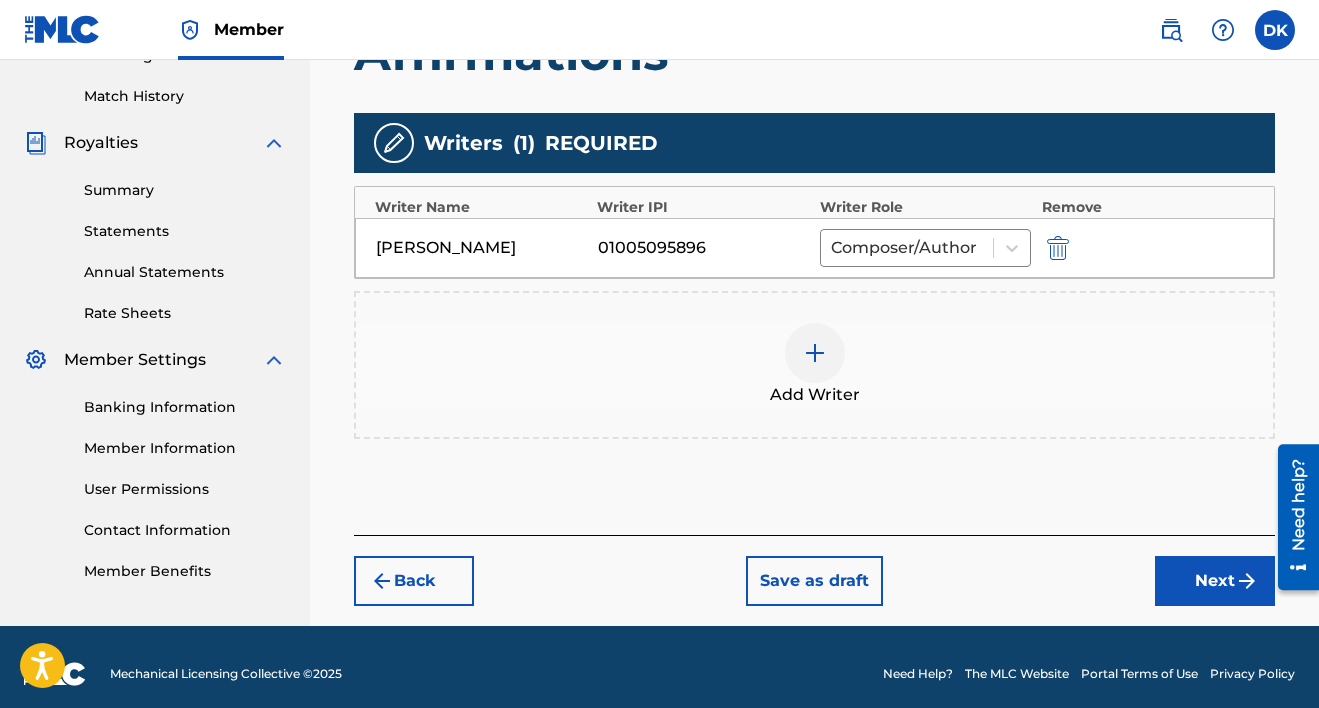 scroll, scrollTop: 546, scrollLeft: 0, axis: vertical 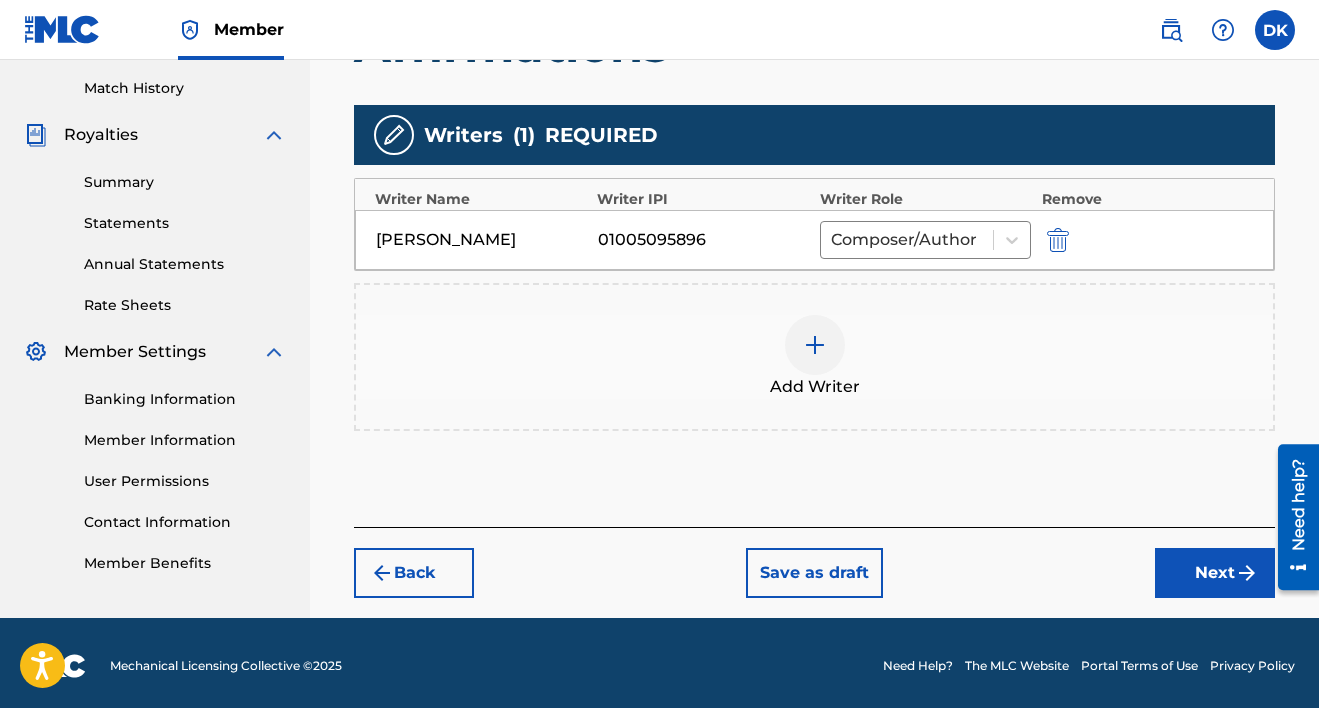 click on "Next" at bounding box center [1215, 573] 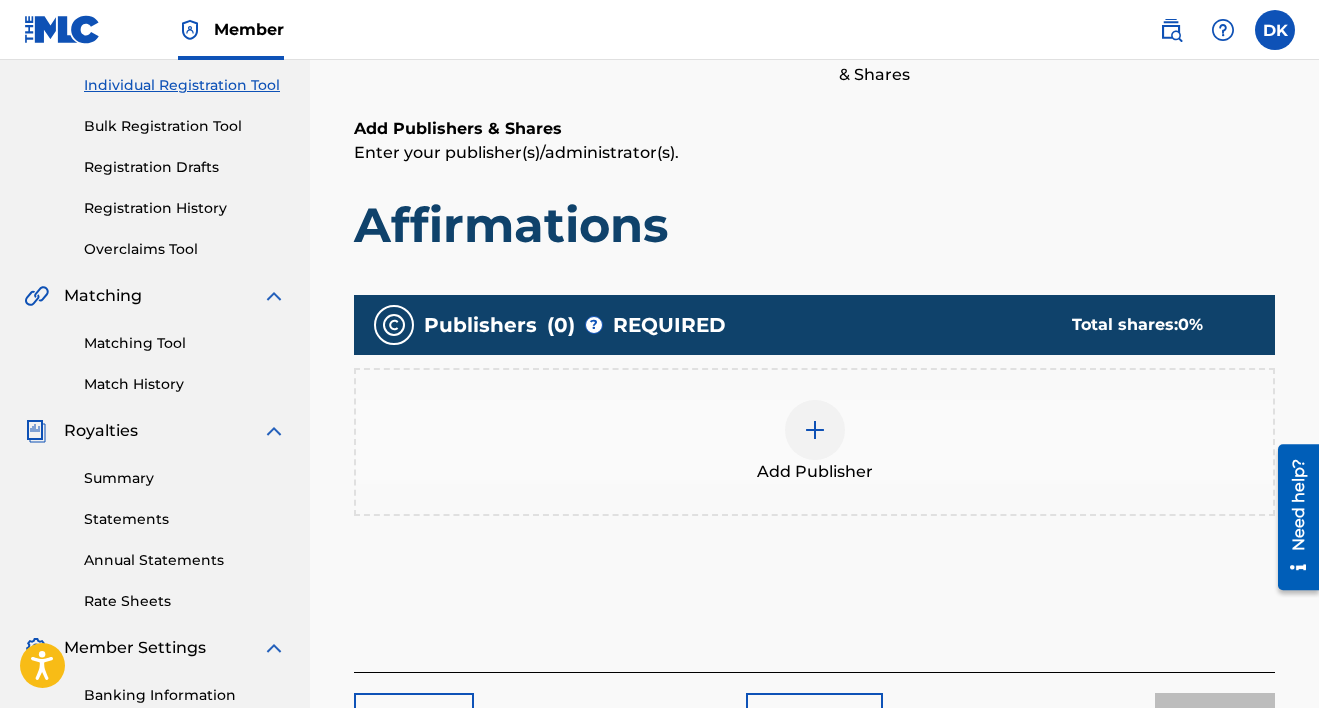 scroll, scrollTop: 284, scrollLeft: 0, axis: vertical 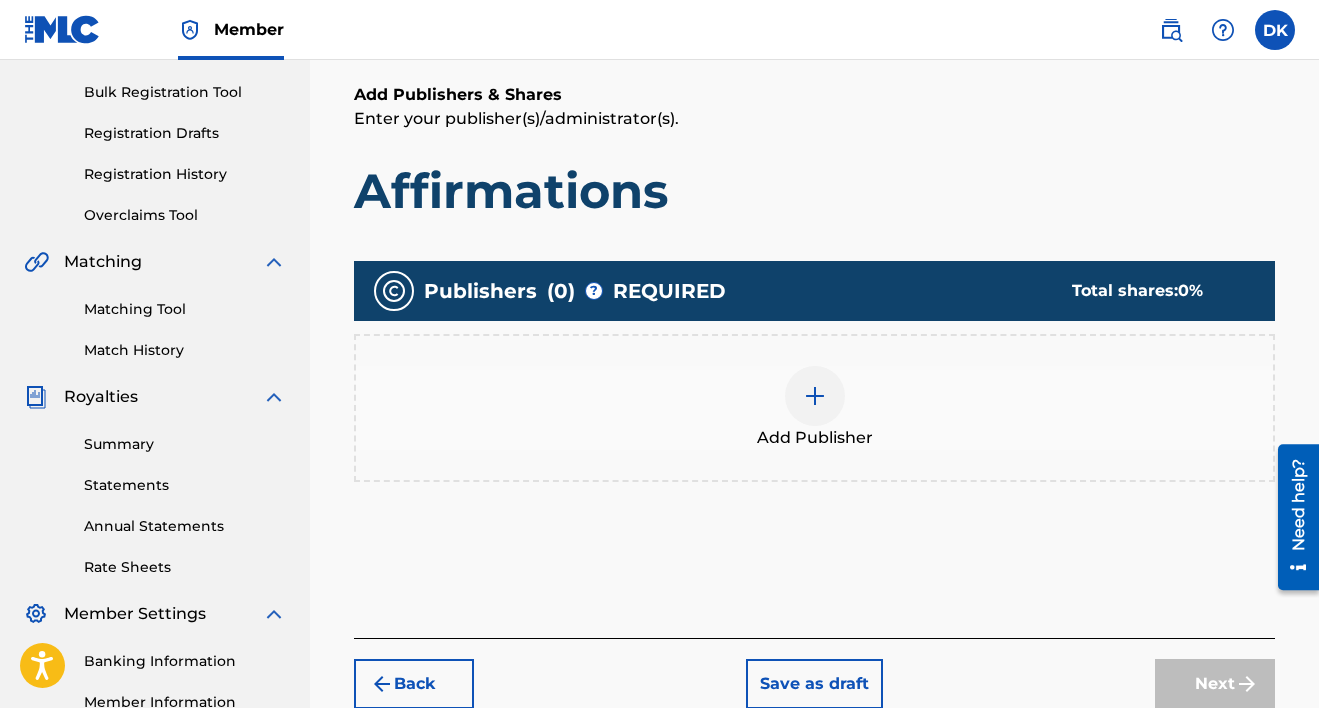 click at bounding box center [815, 396] 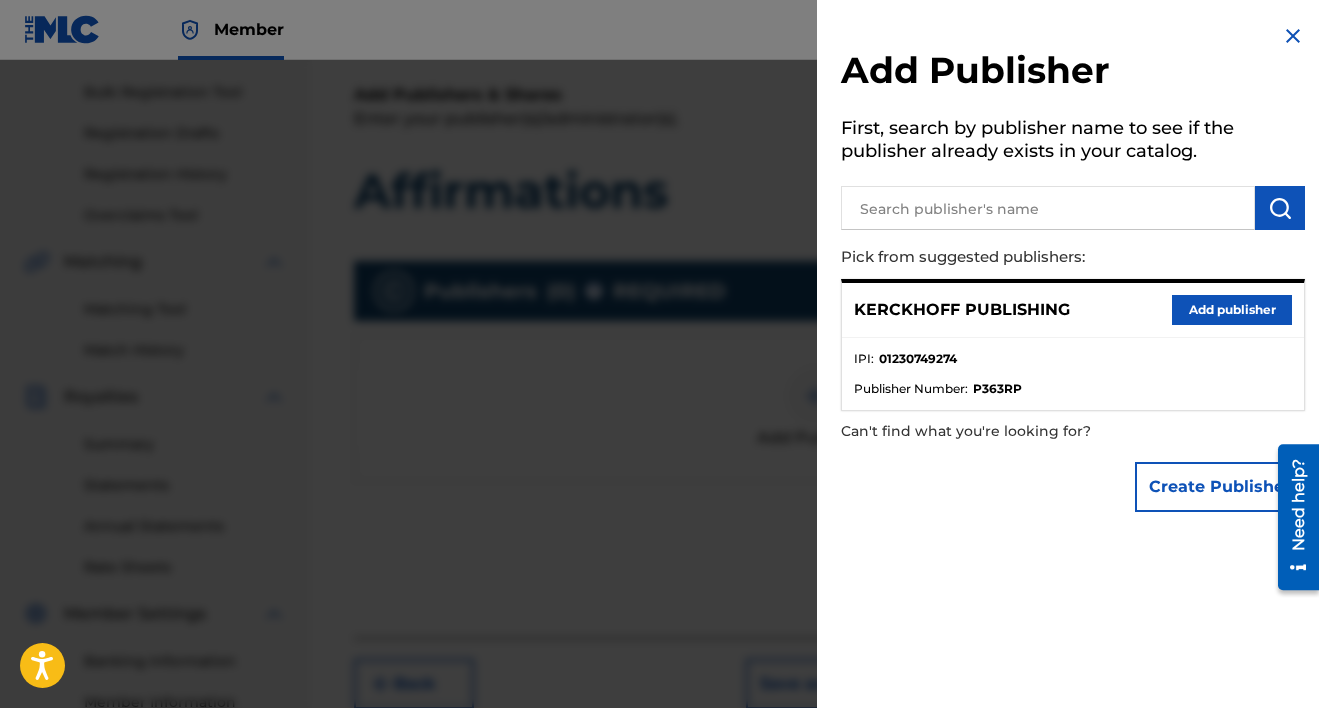 click on "Add publisher" at bounding box center [1232, 310] 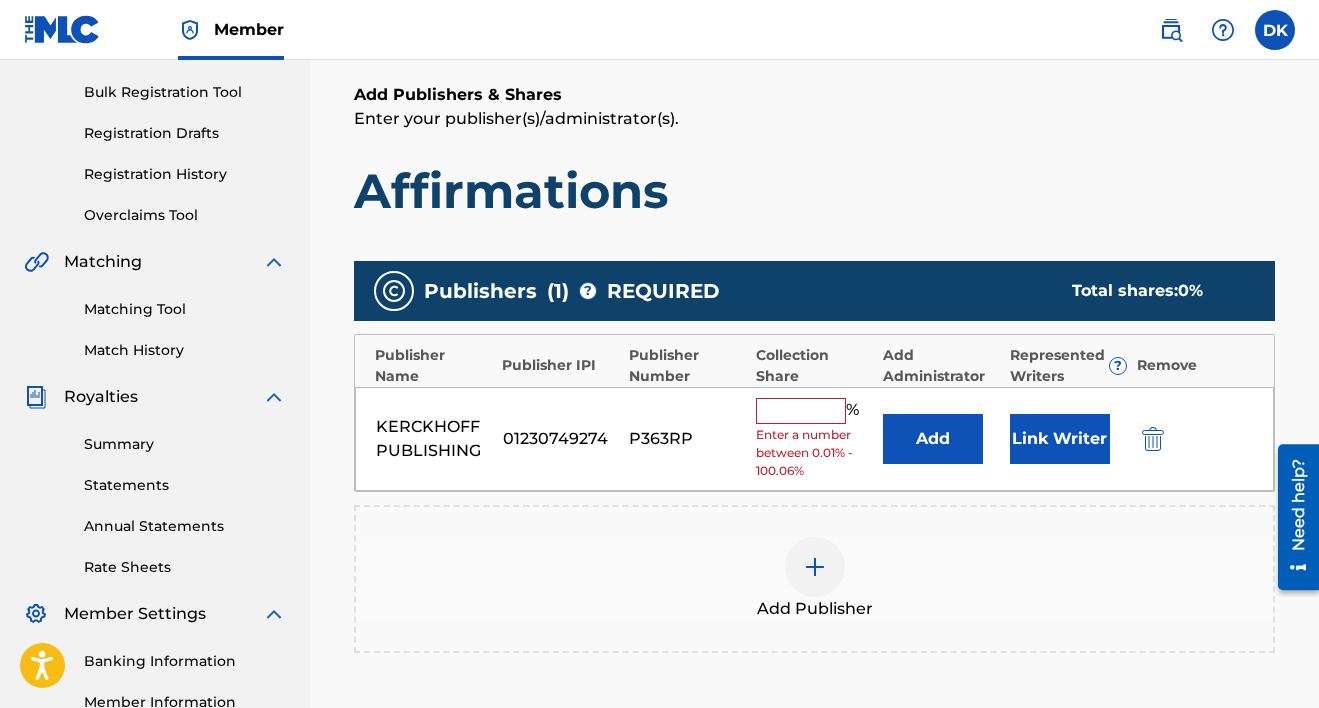 click at bounding box center [801, 411] 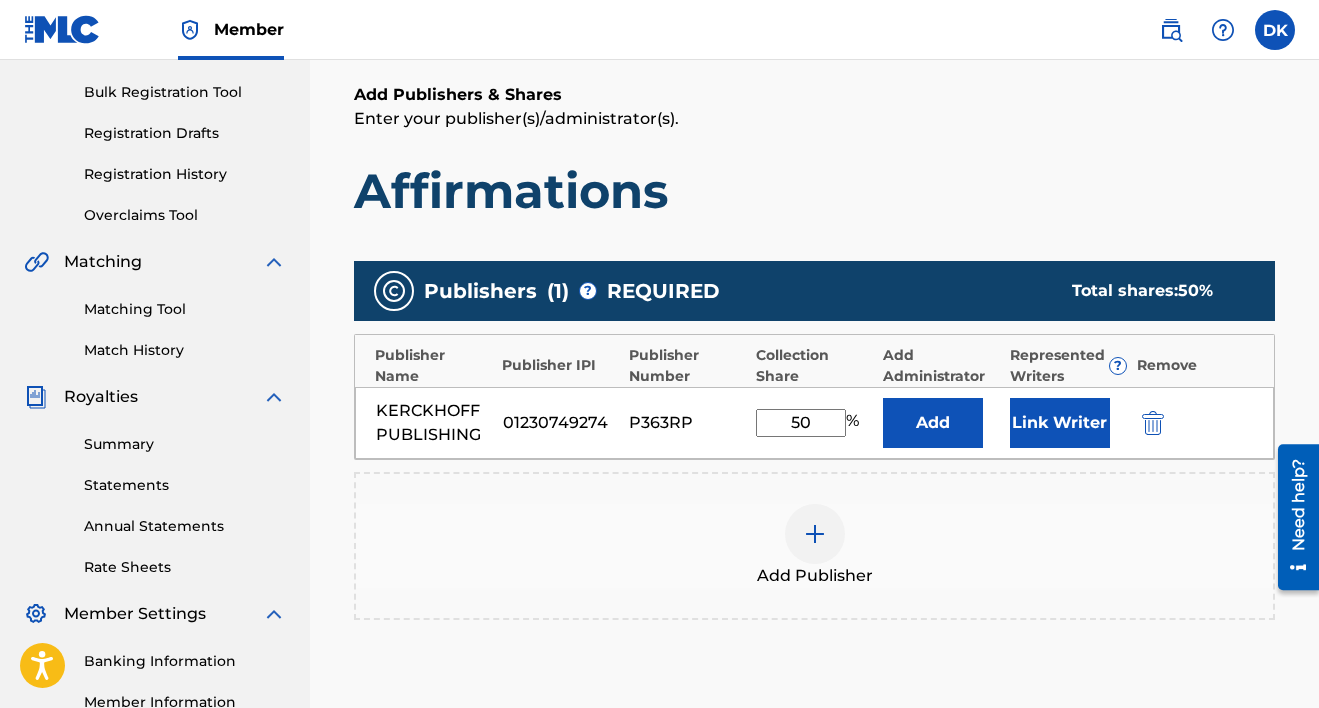 type on "50" 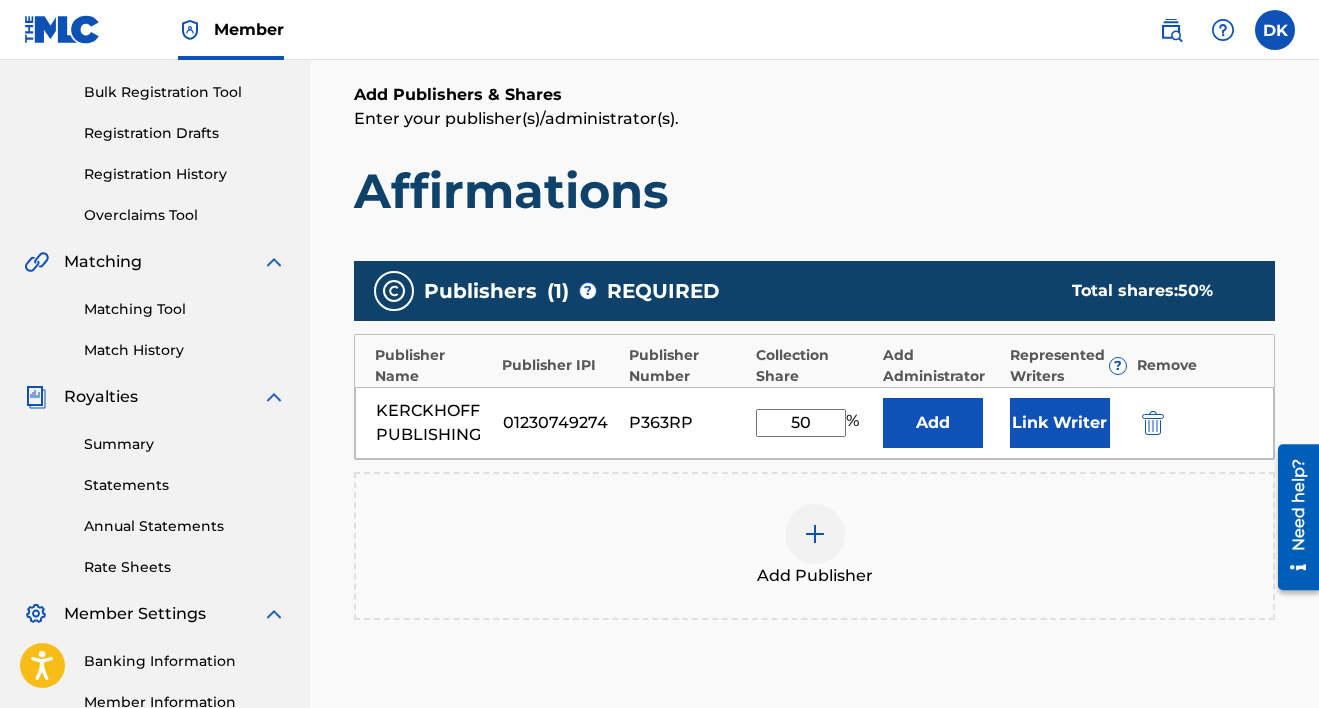 click on "Publishers ( 1 ) ? REQUIRED Total shares:  50 % Publisher Name Publisher IPI Publisher Number Collection Share Add Administrator Represented Writers ? Remove KERCKHOFF PUBLISHING 01230749274 P363RP 50 % Add Link Writer Add Publisher" at bounding box center (814, 440) 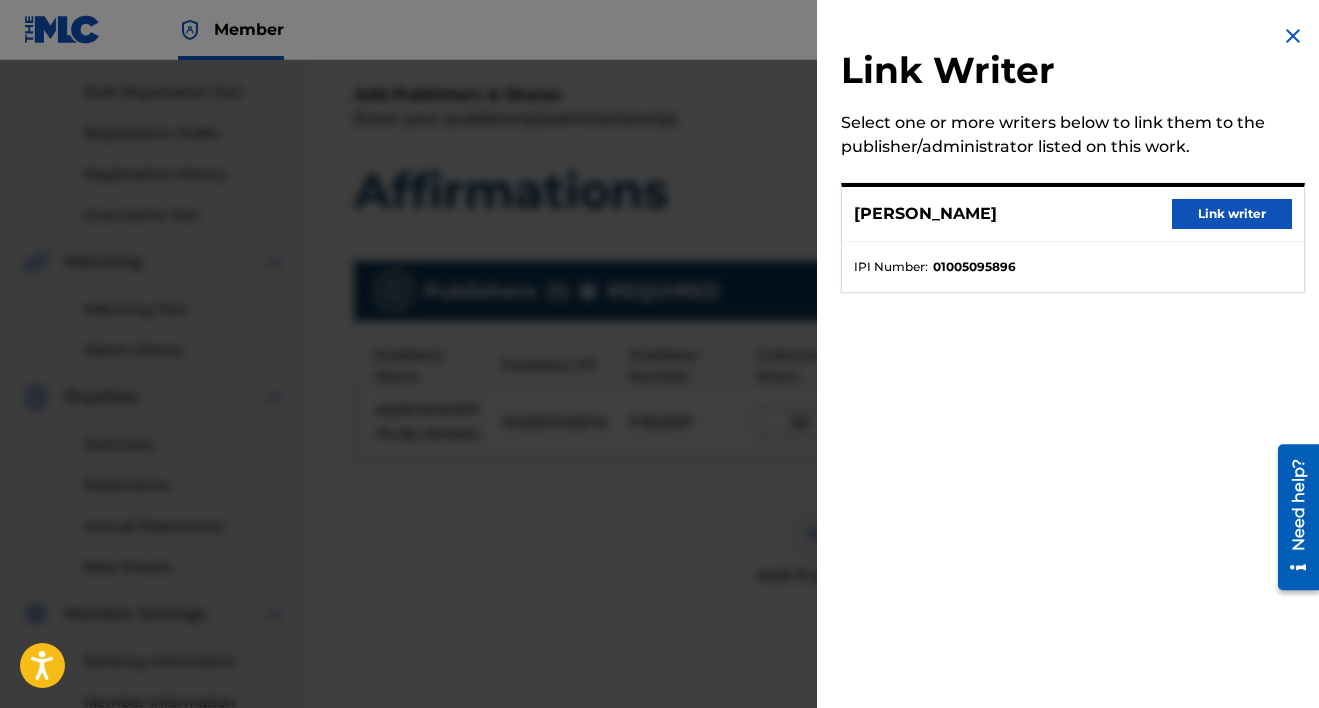 click on "Link writer" at bounding box center [1232, 214] 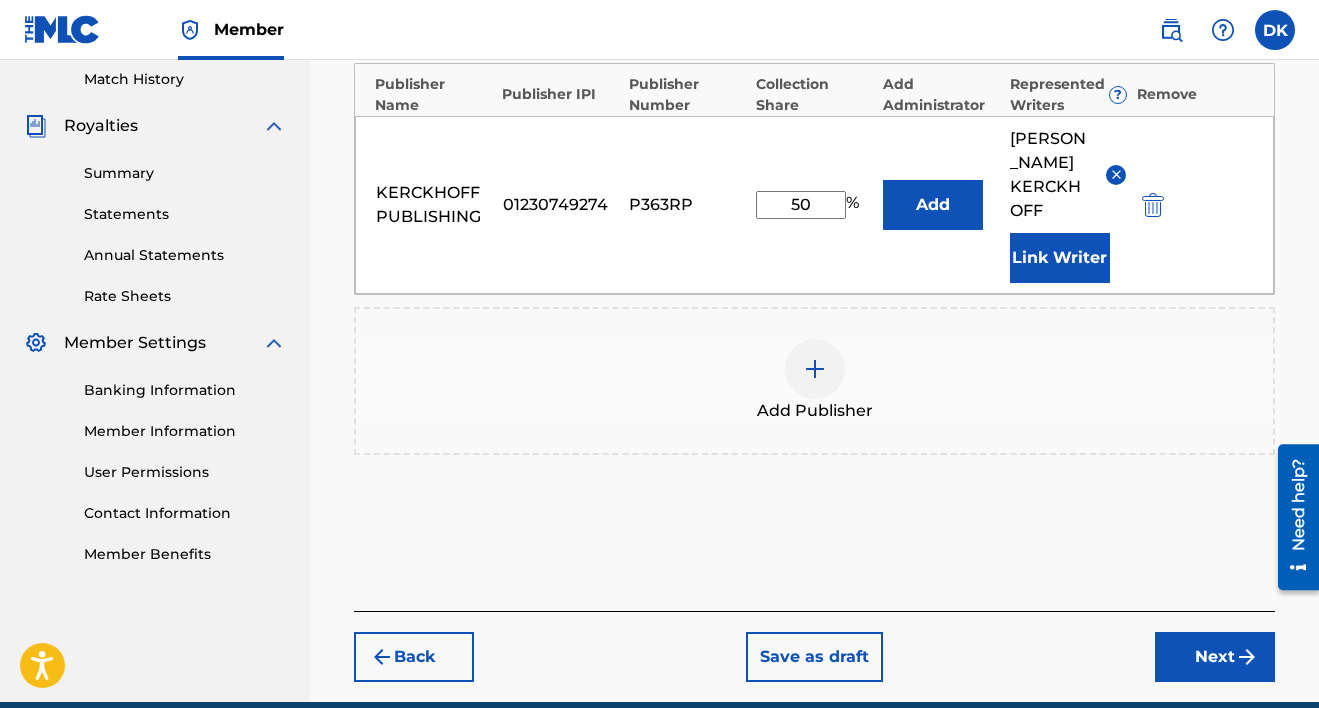 scroll, scrollTop: 559, scrollLeft: 0, axis: vertical 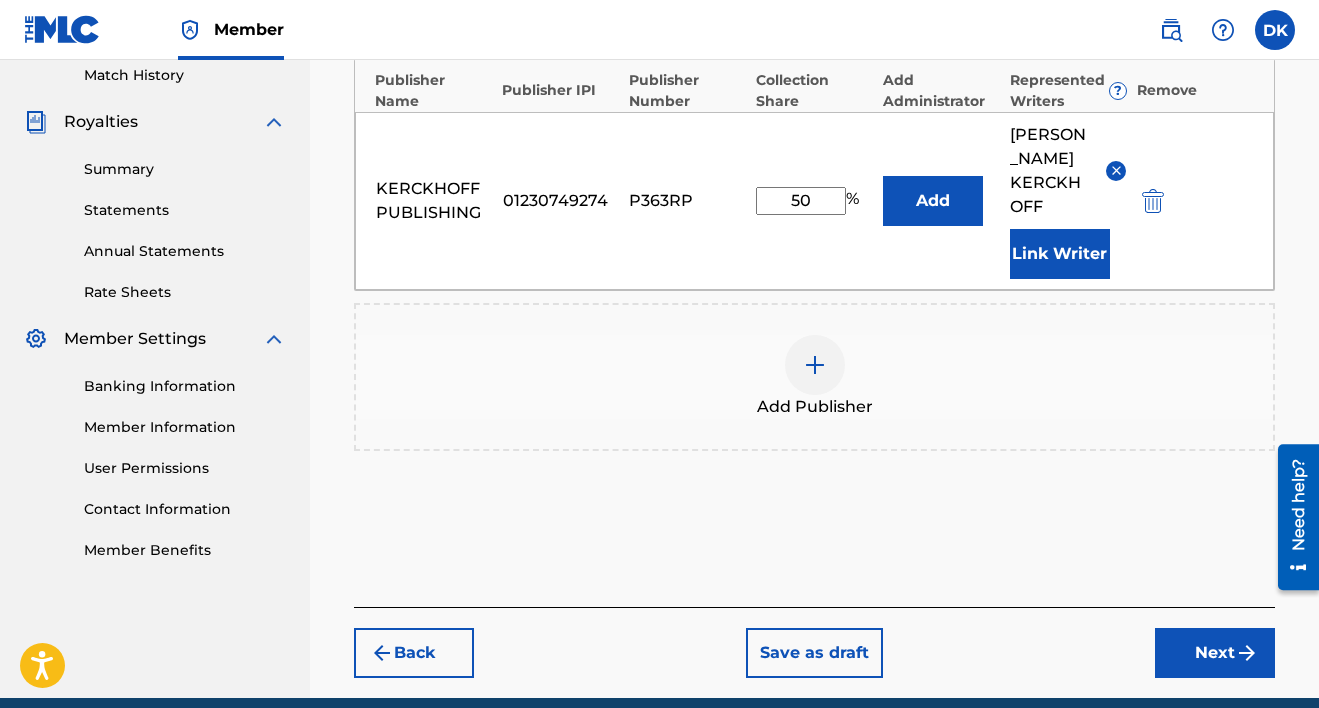 click on "Next" at bounding box center [1215, 653] 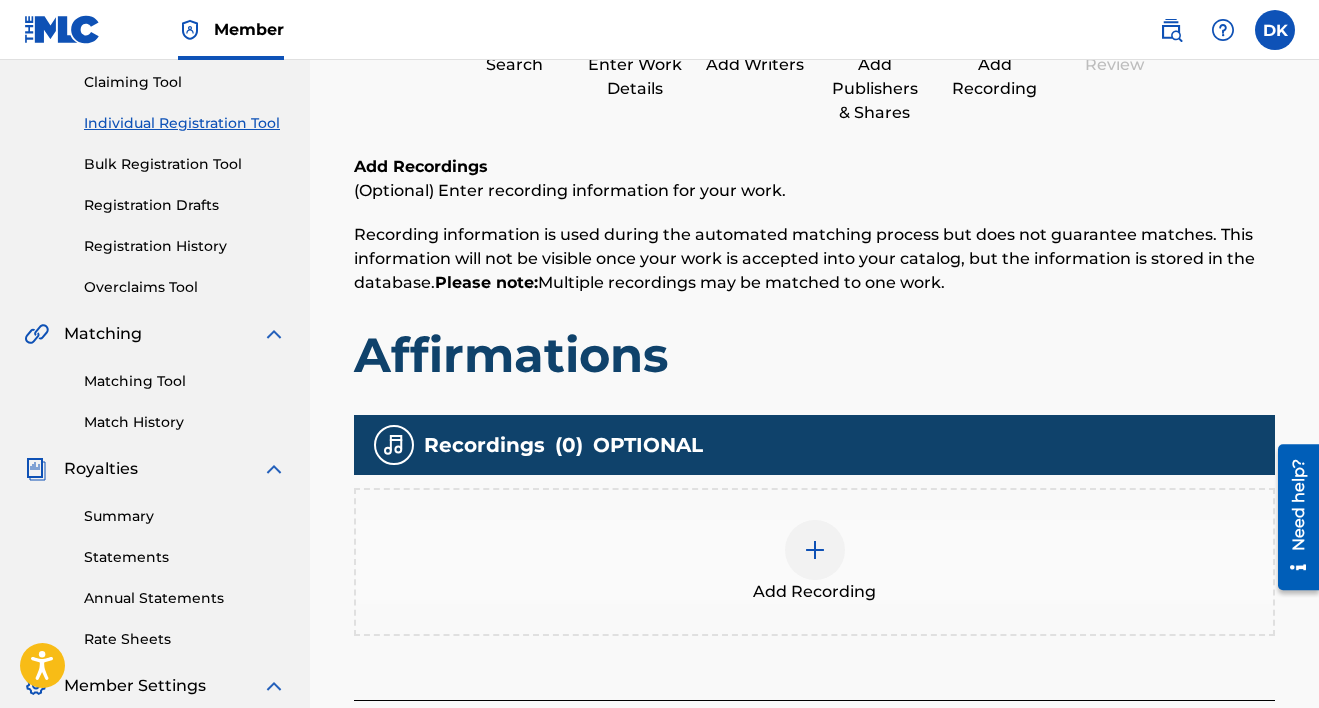 scroll, scrollTop: 302, scrollLeft: 0, axis: vertical 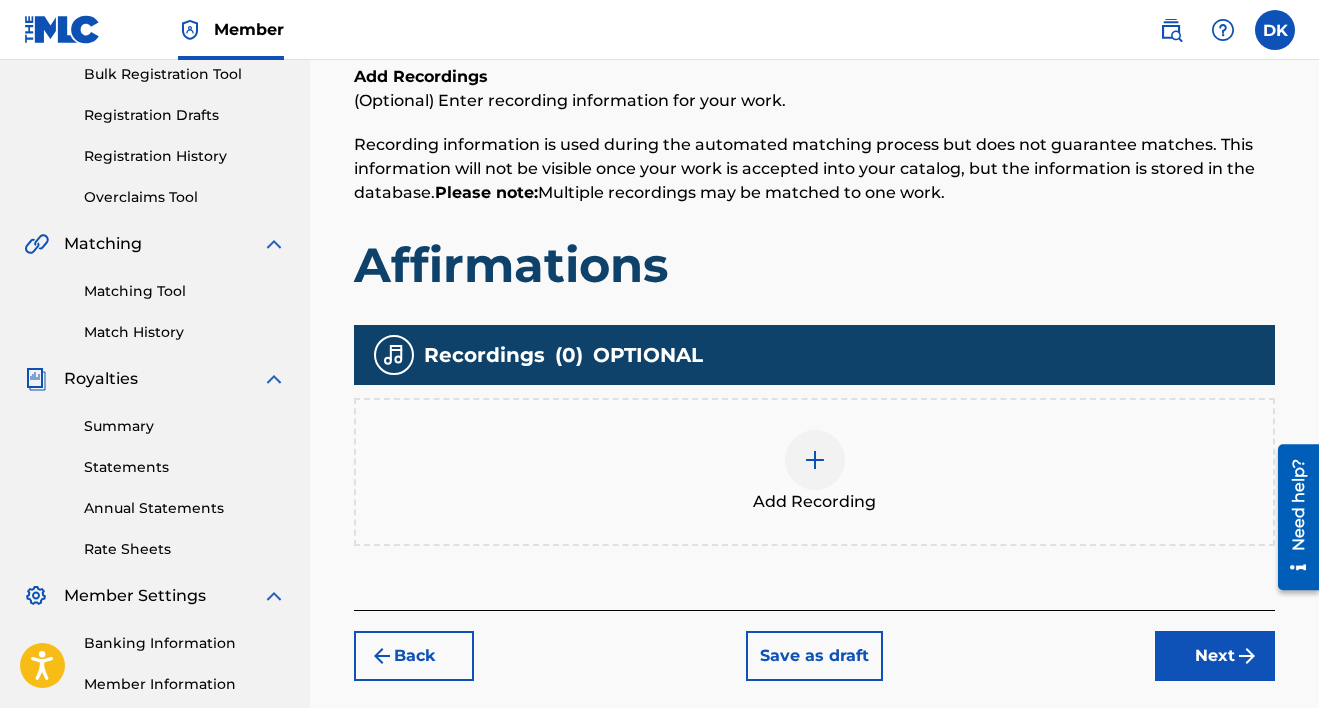 click on "Next" at bounding box center (1215, 656) 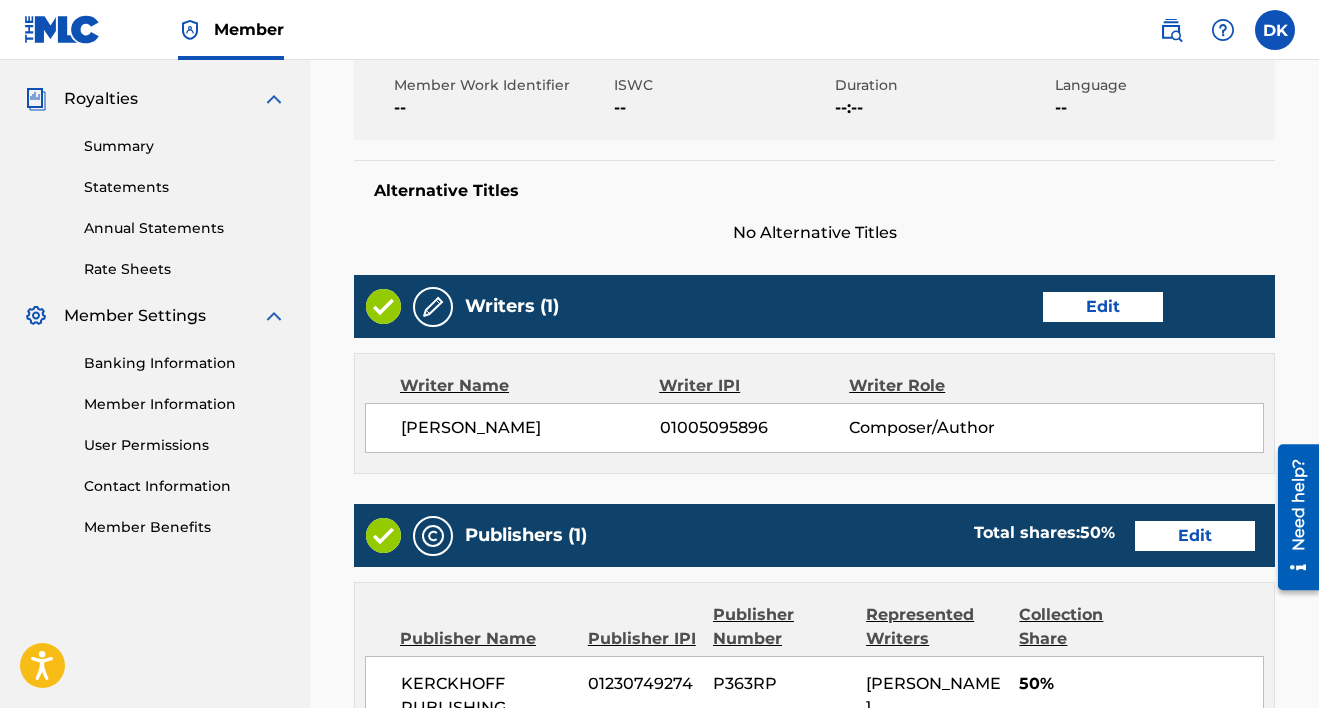 scroll, scrollTop: 1004, scrollLeft: 0, axis: vertical 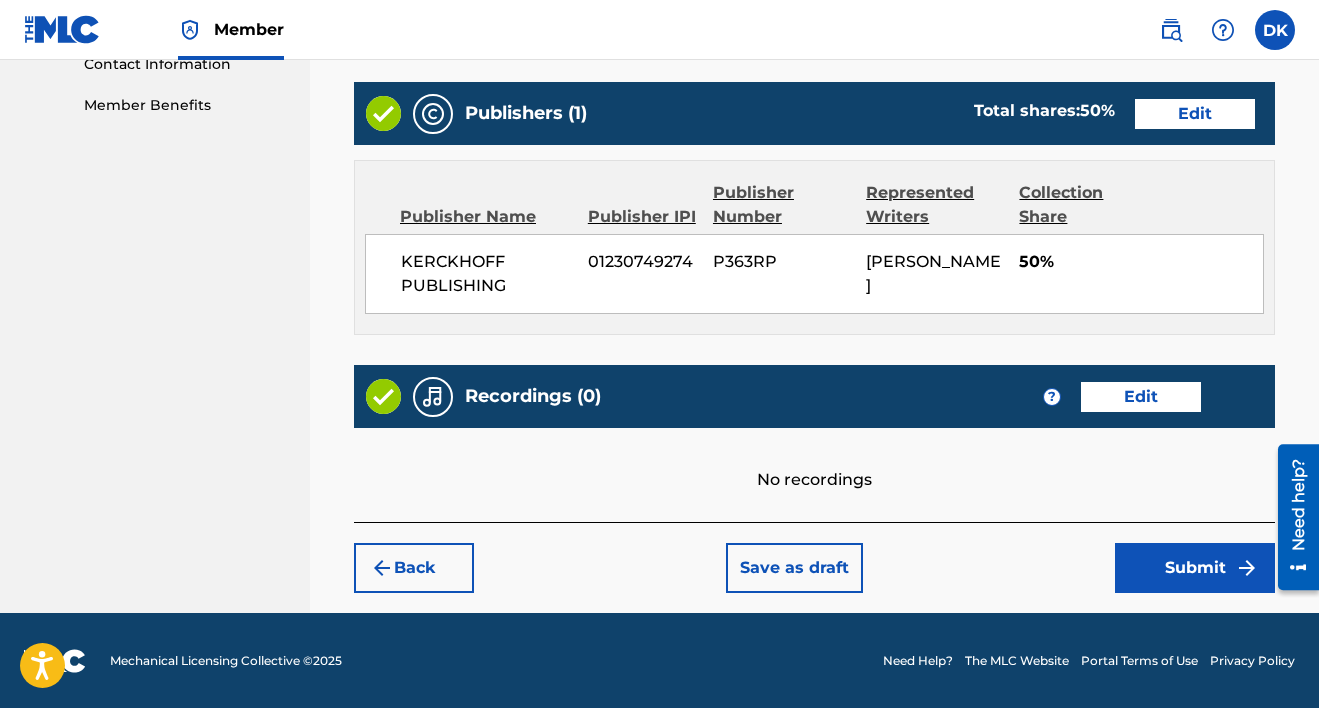 click on "Submit" at bounding box center (1195, 568) 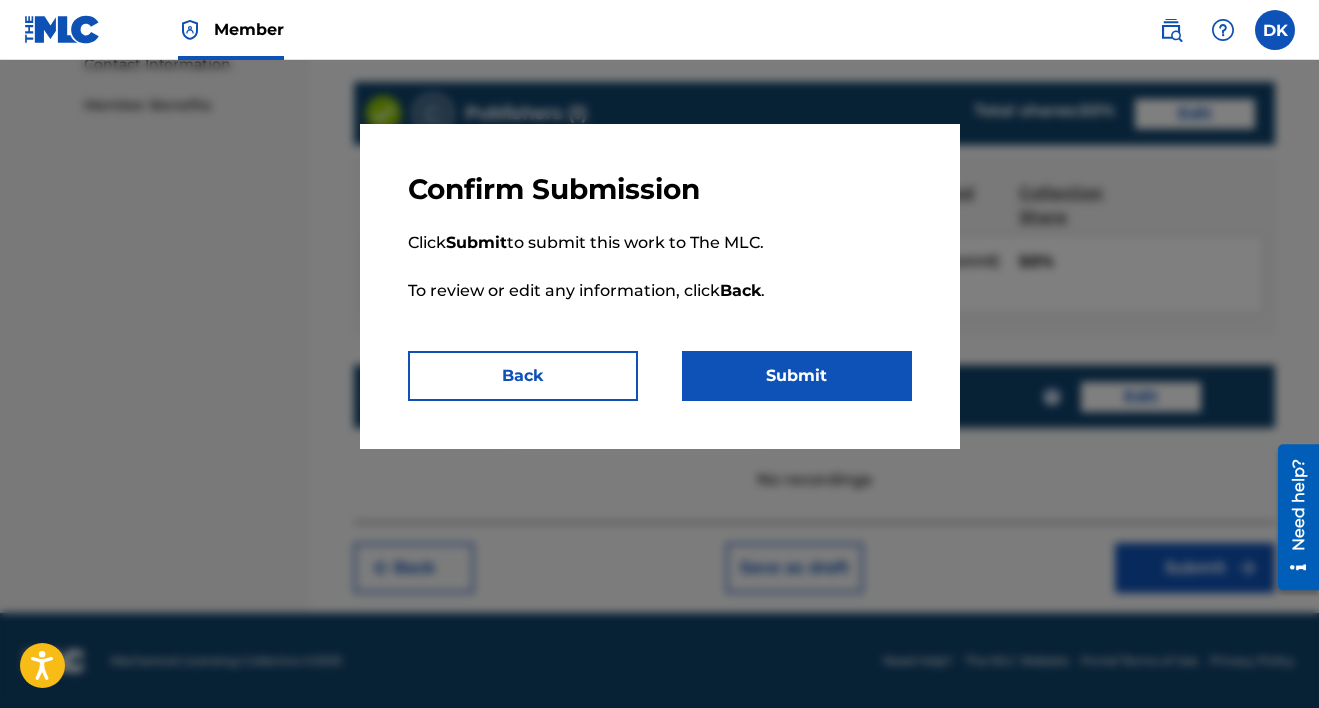 click on "Submit" at bounding box center [797, 376] 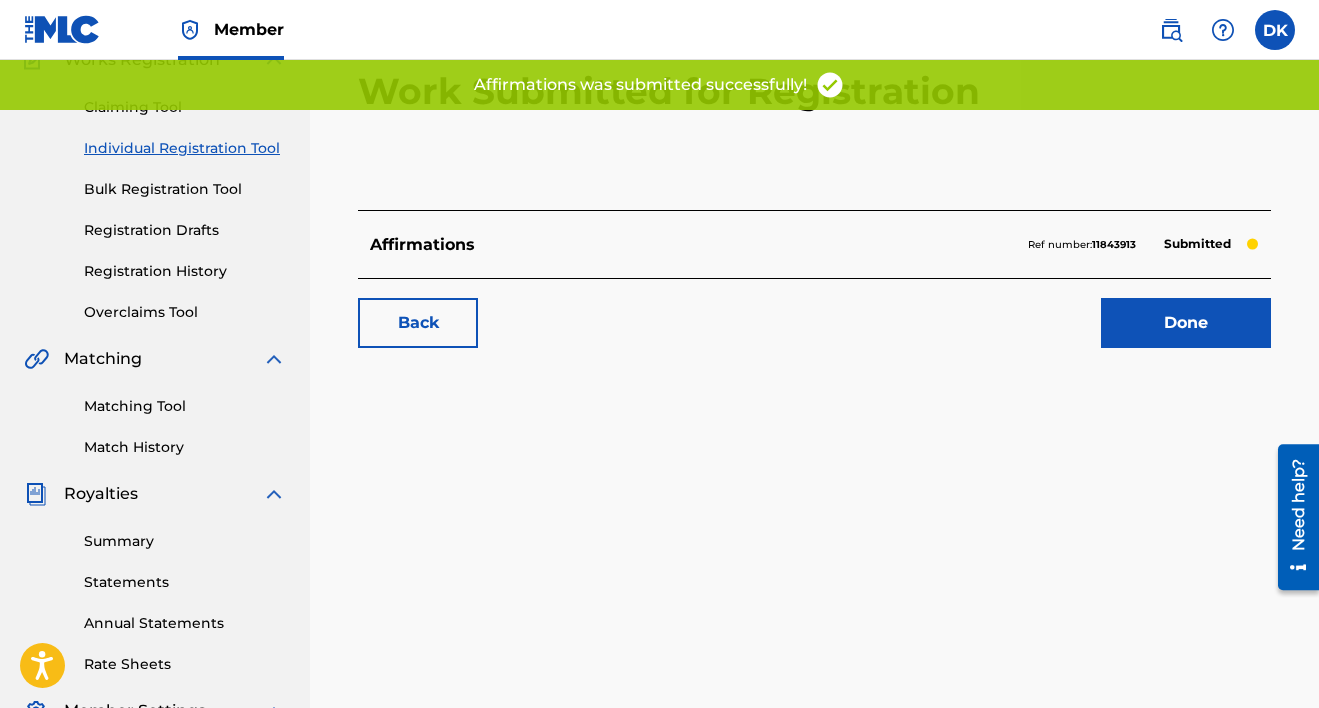 scroll, scrollTop: 0, scrollLeft: 0, axis: both 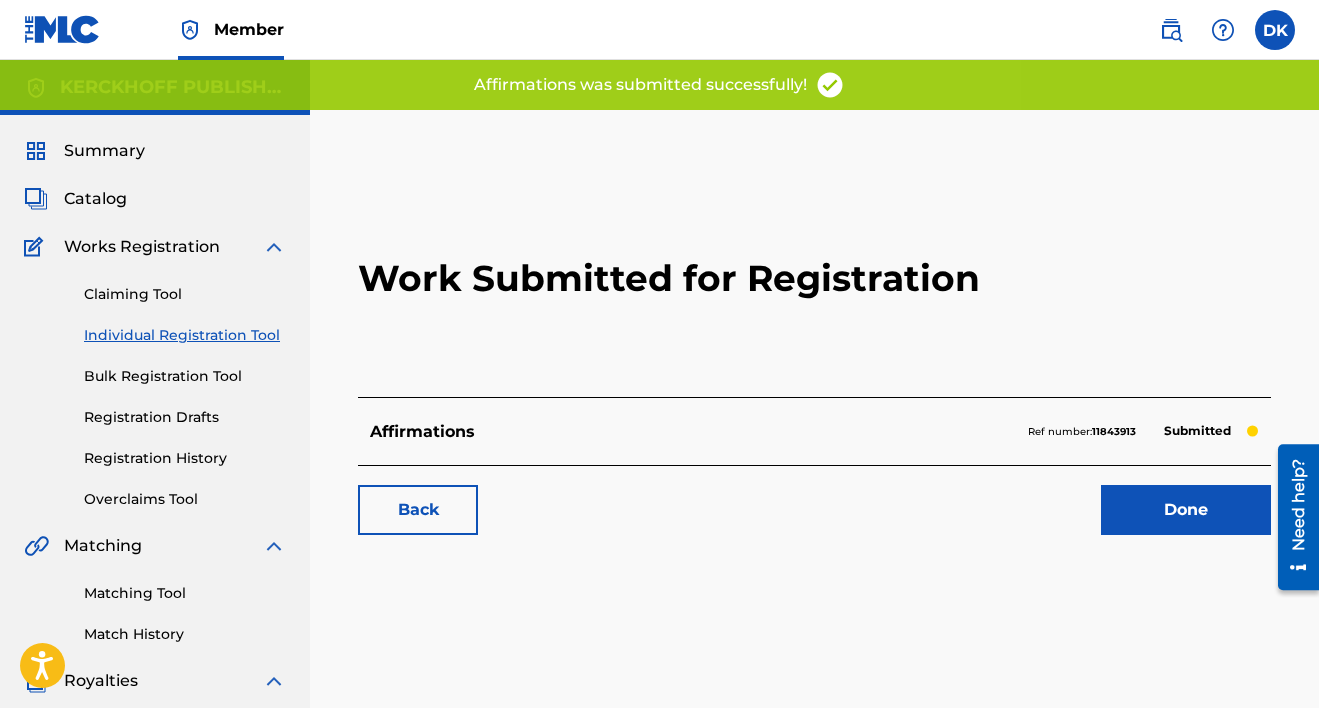 click on "Done" at bounding box center [1186, 510] 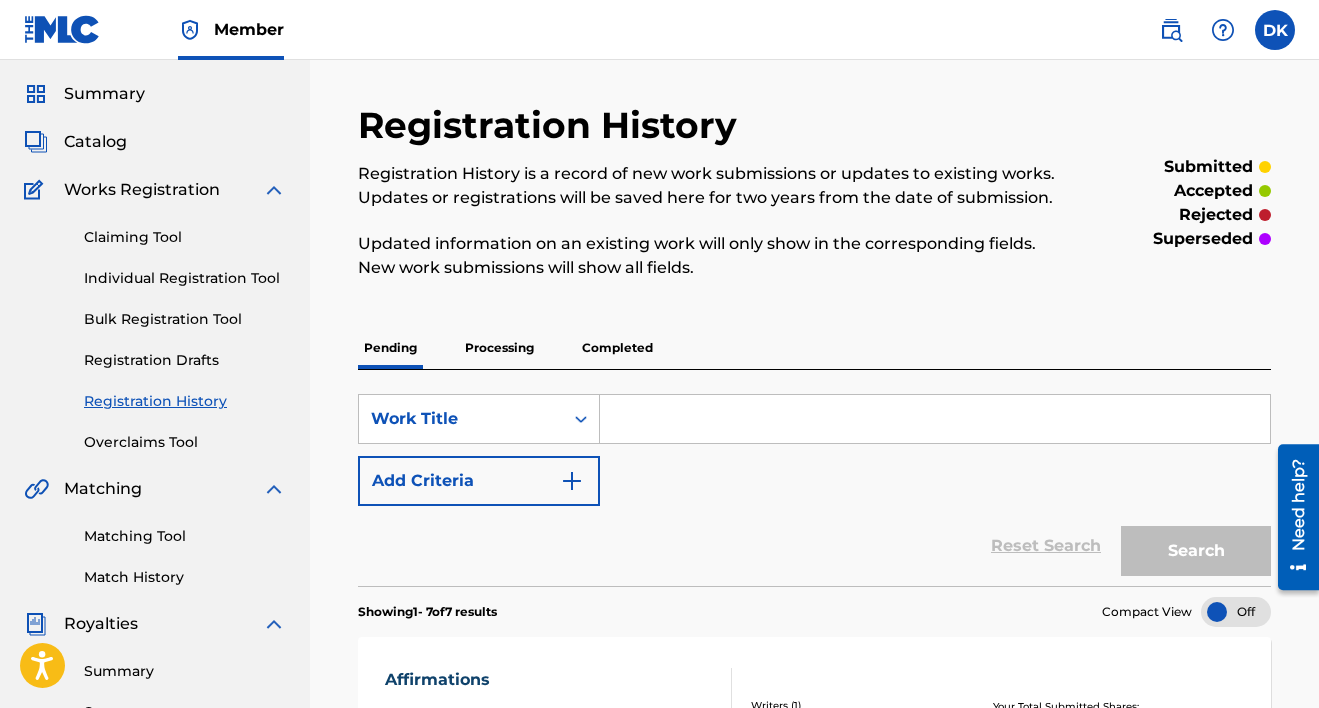 scroll, scrollTop: 52, scrollLeft: 0, axis: vertical 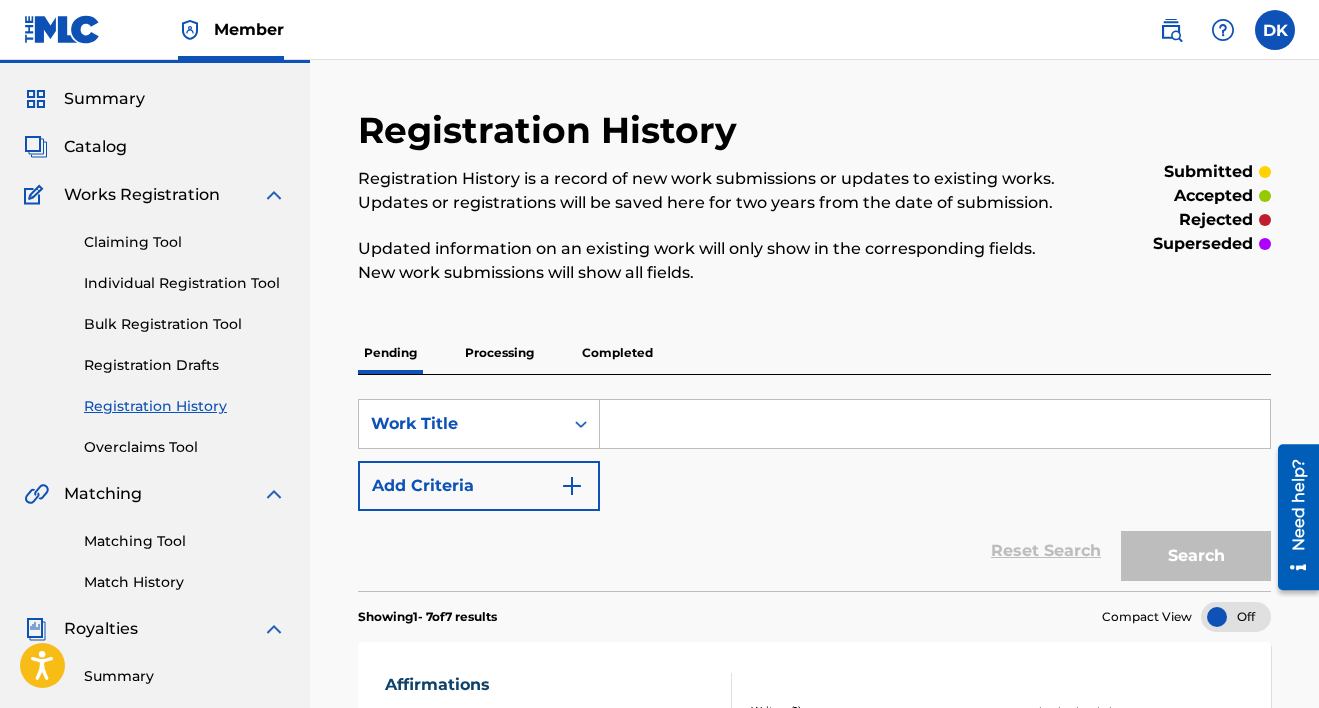 click at bounding box center [935, 424] 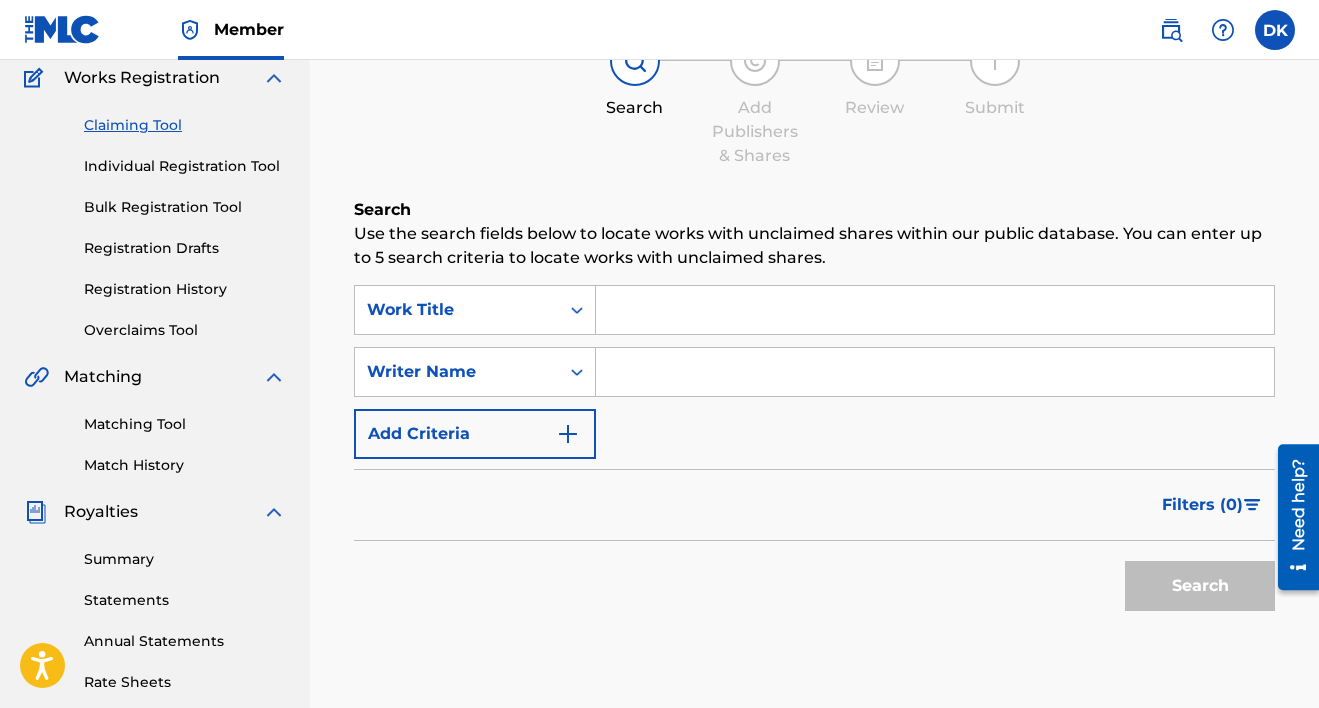 scroll, scrollTop: 183, scrollLeft: 0, axis: vertical 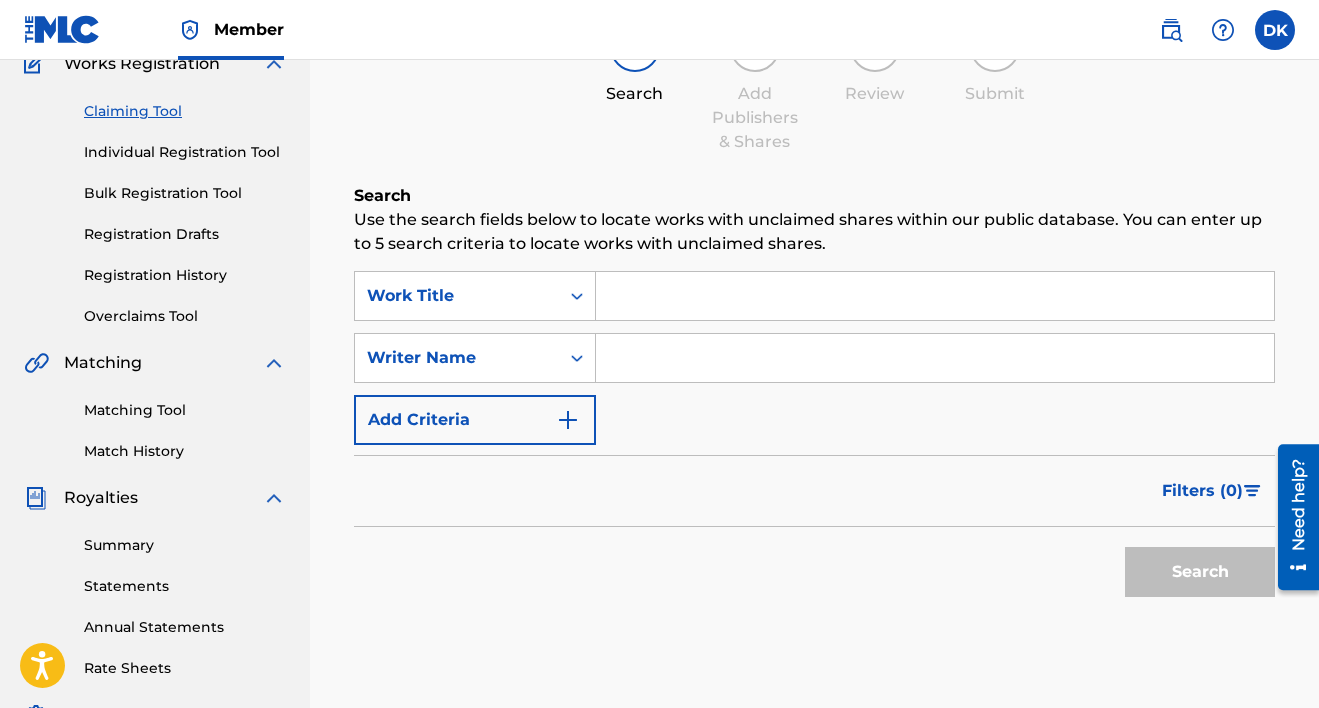 click at bounding box center [935, 296] 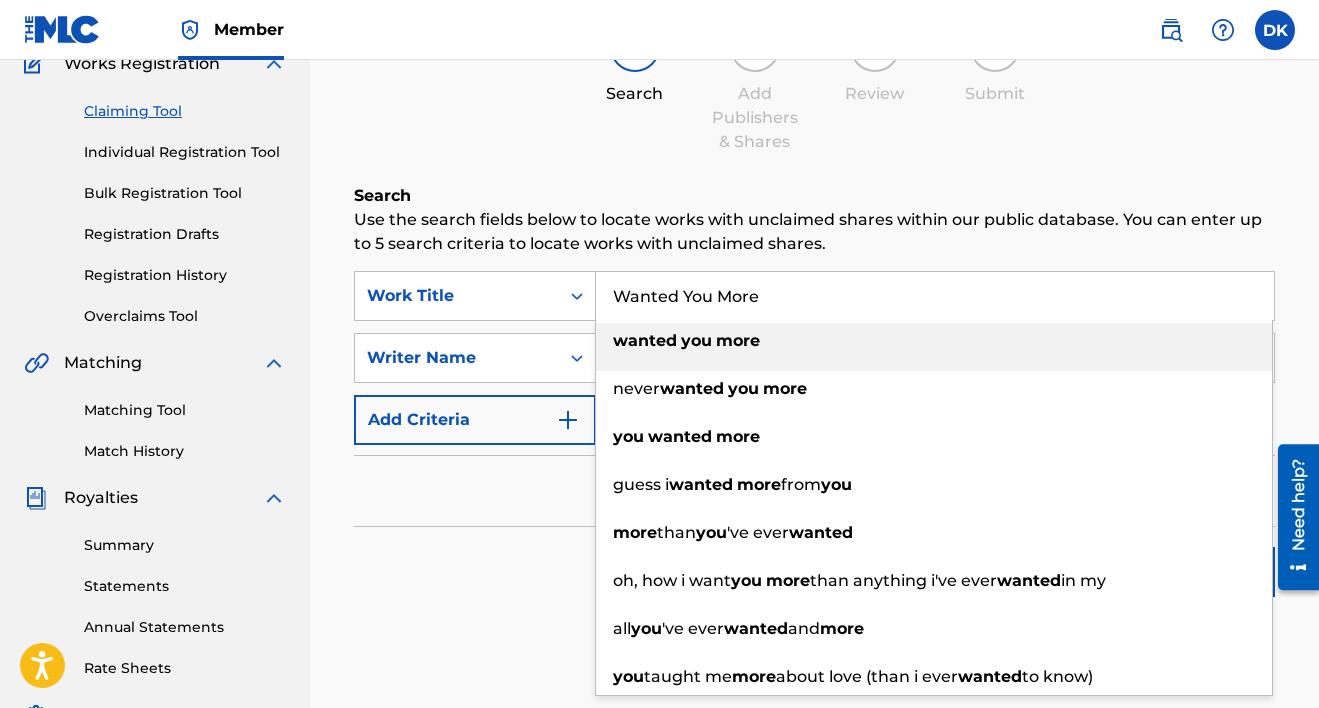 click on "more" at bounding box center (738, 340) 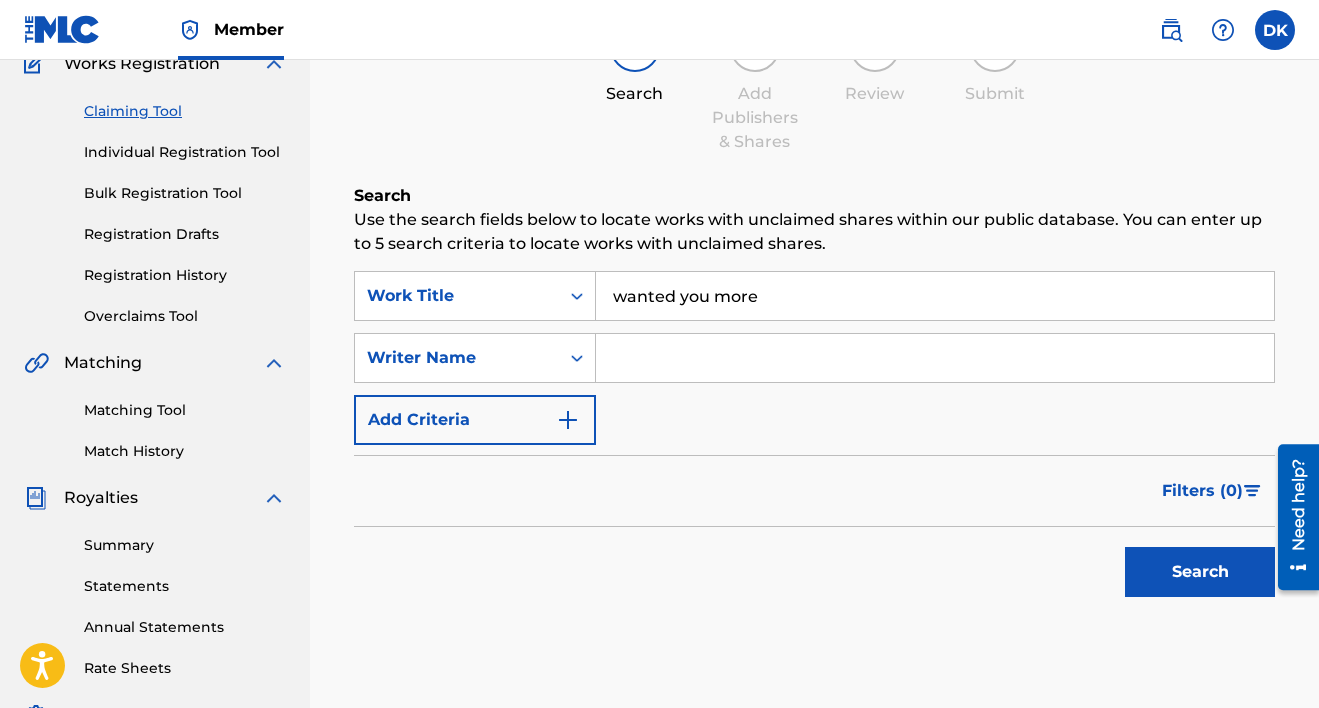 click at bounding box center [935, 358] 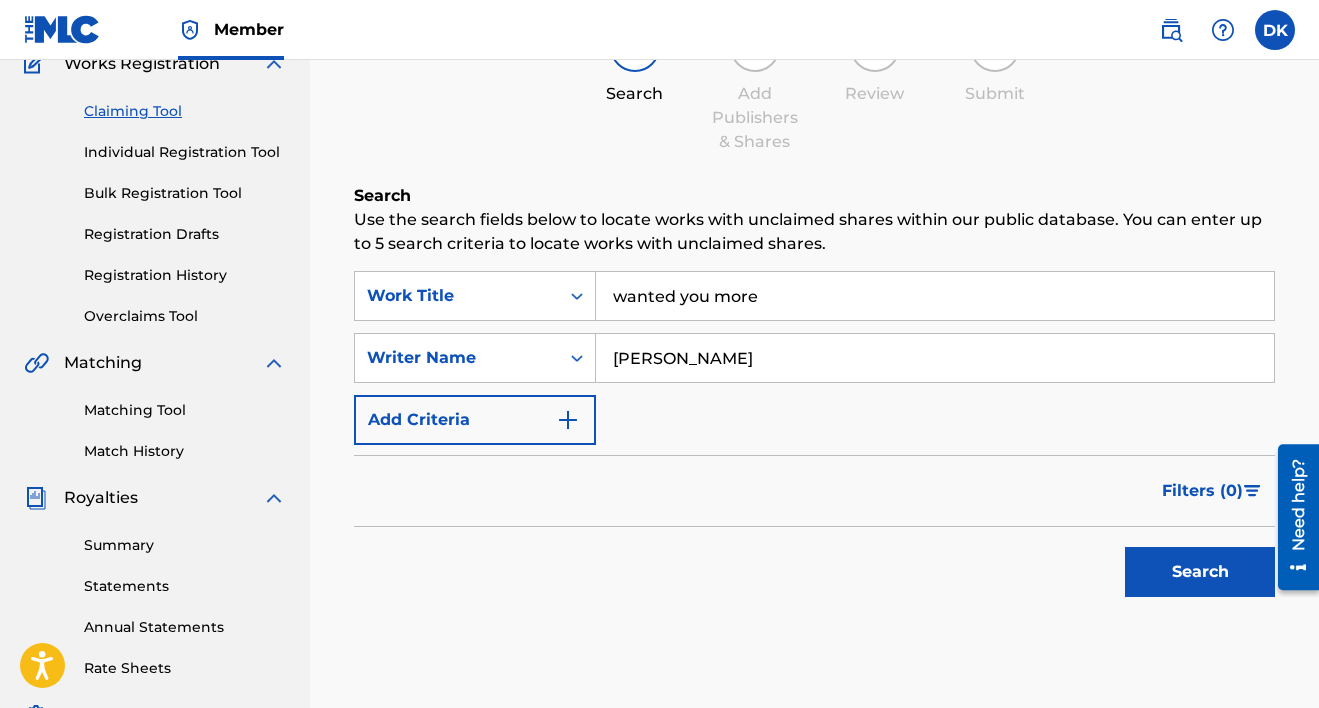 type on "[PERSON_NAME]" 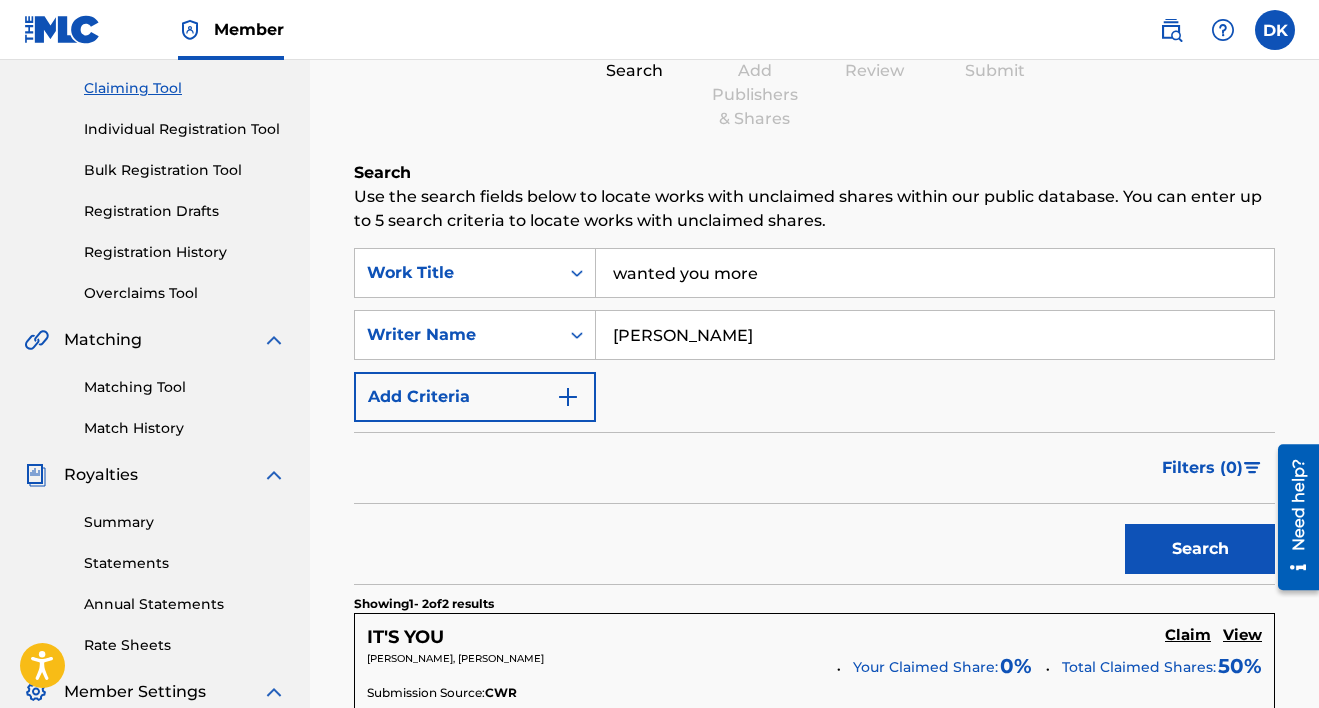 scroll, scrollTop: 0, scrollLeft: 0, axis: both 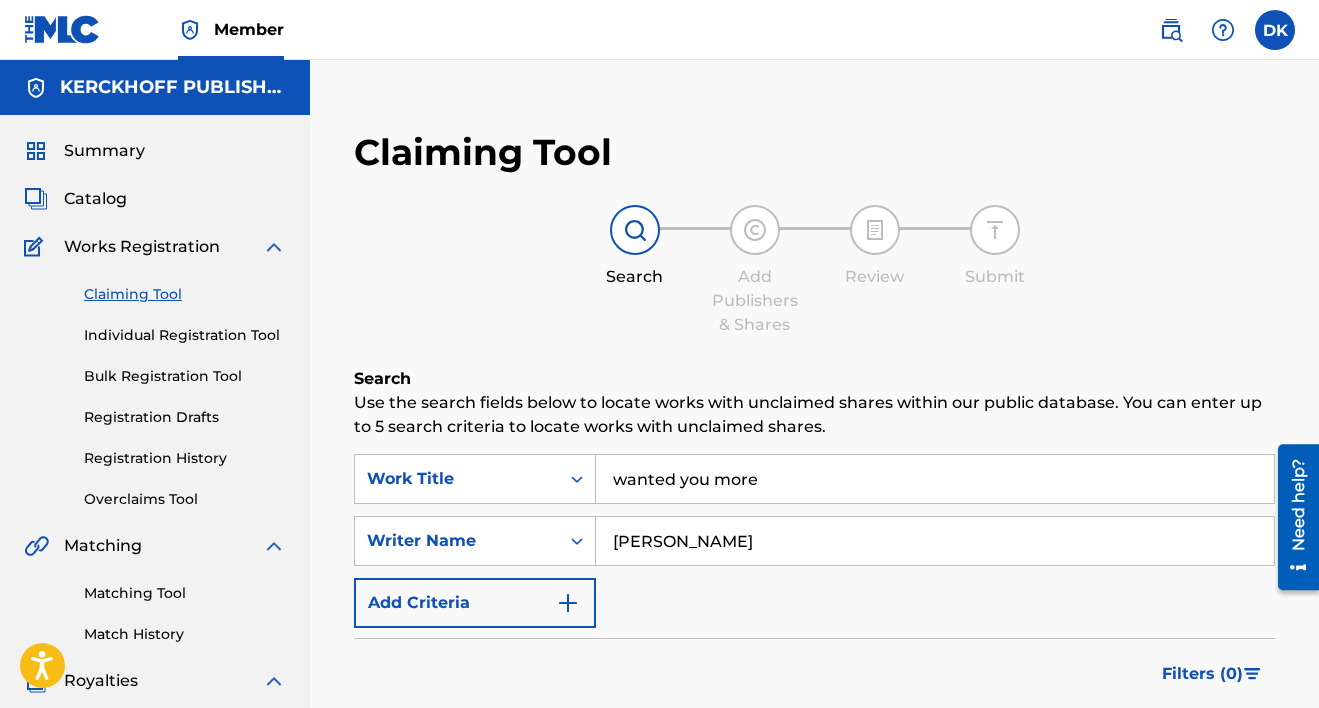 click on "Individual Registration Tool" at bounding box center [185, 335] 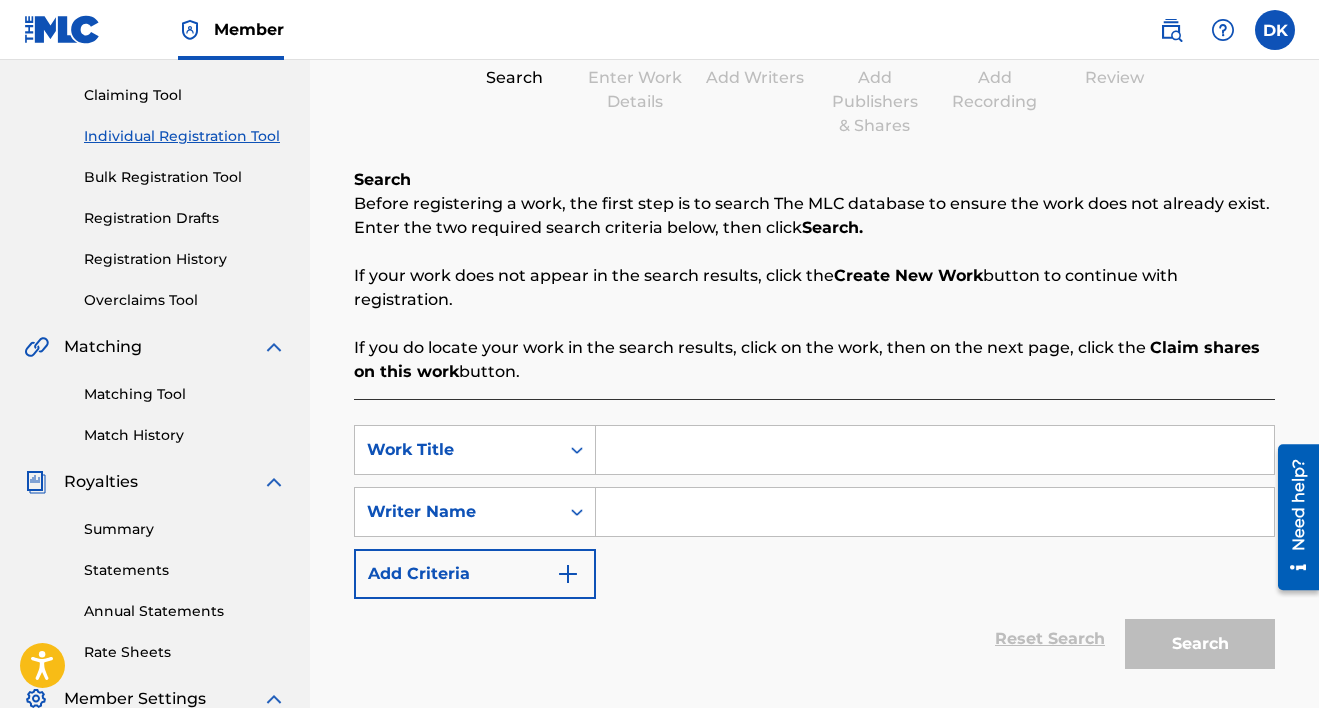scroll, scrollTop: 239, scrollLeft: 0, axis: vertical 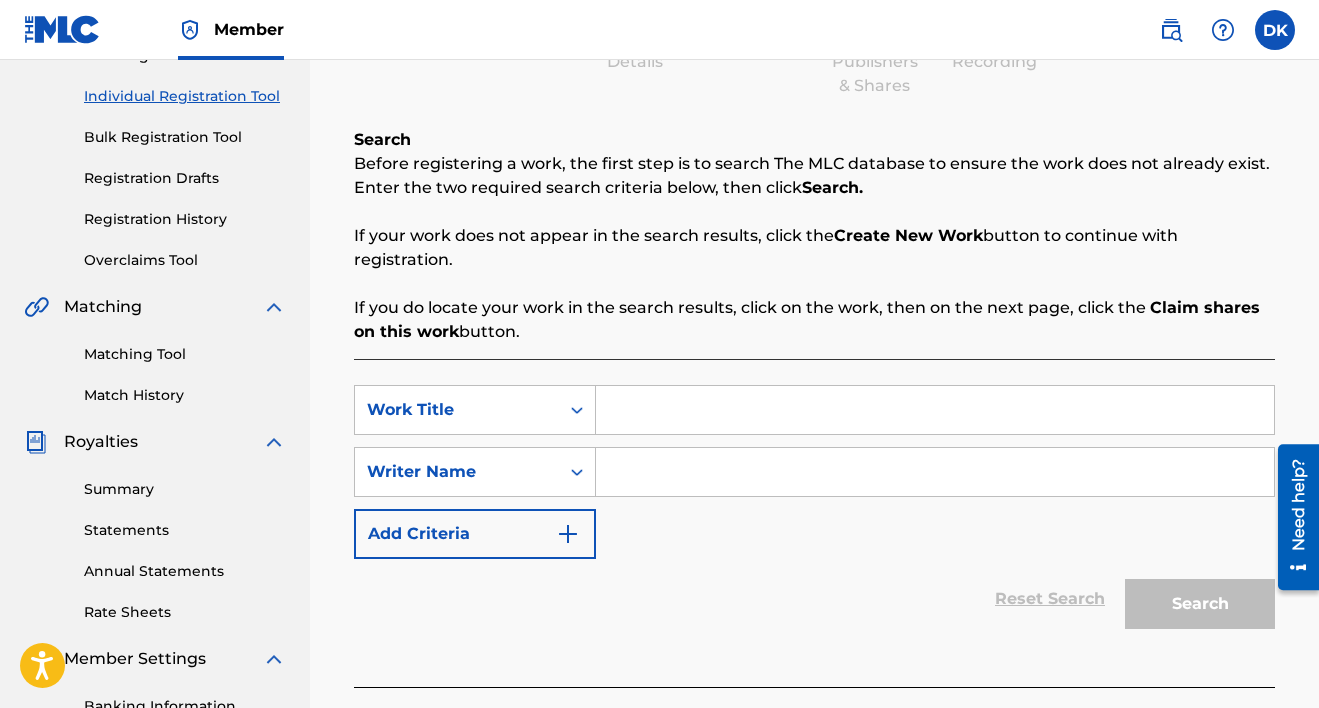 click at bounding box center [935, 410] 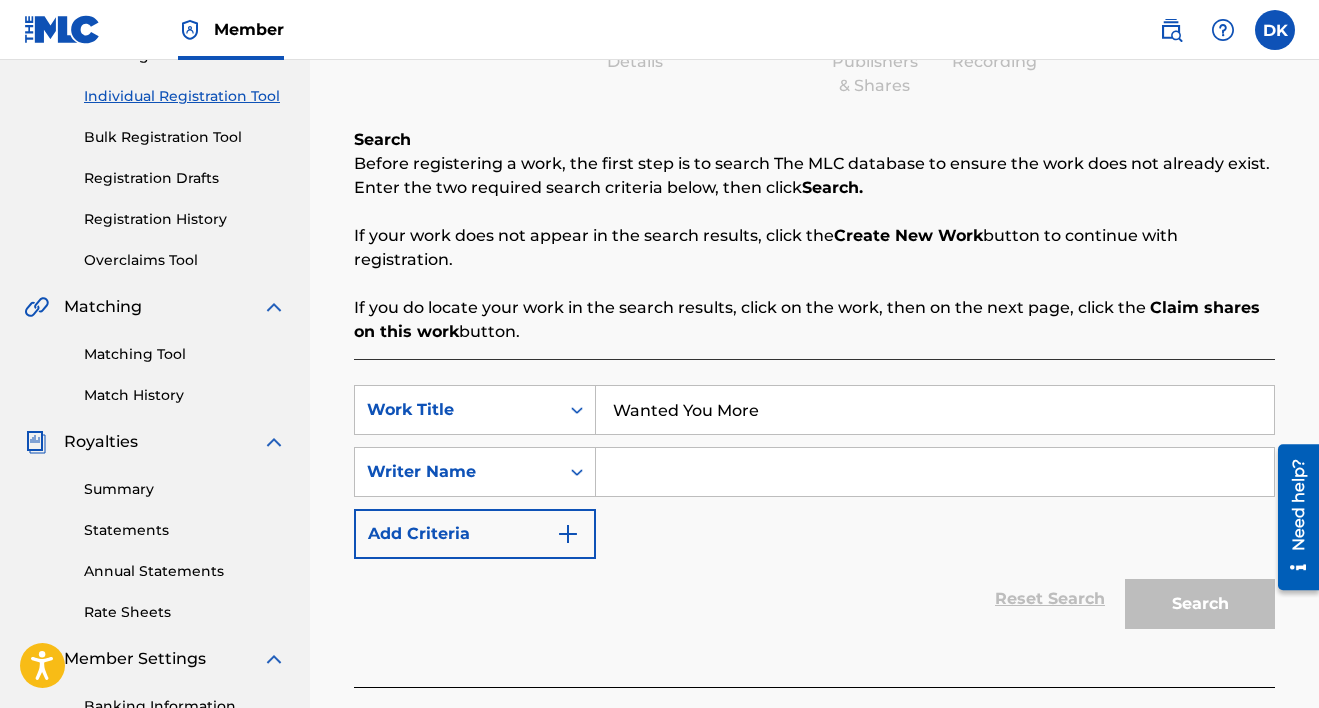 type on "Wanted You More" 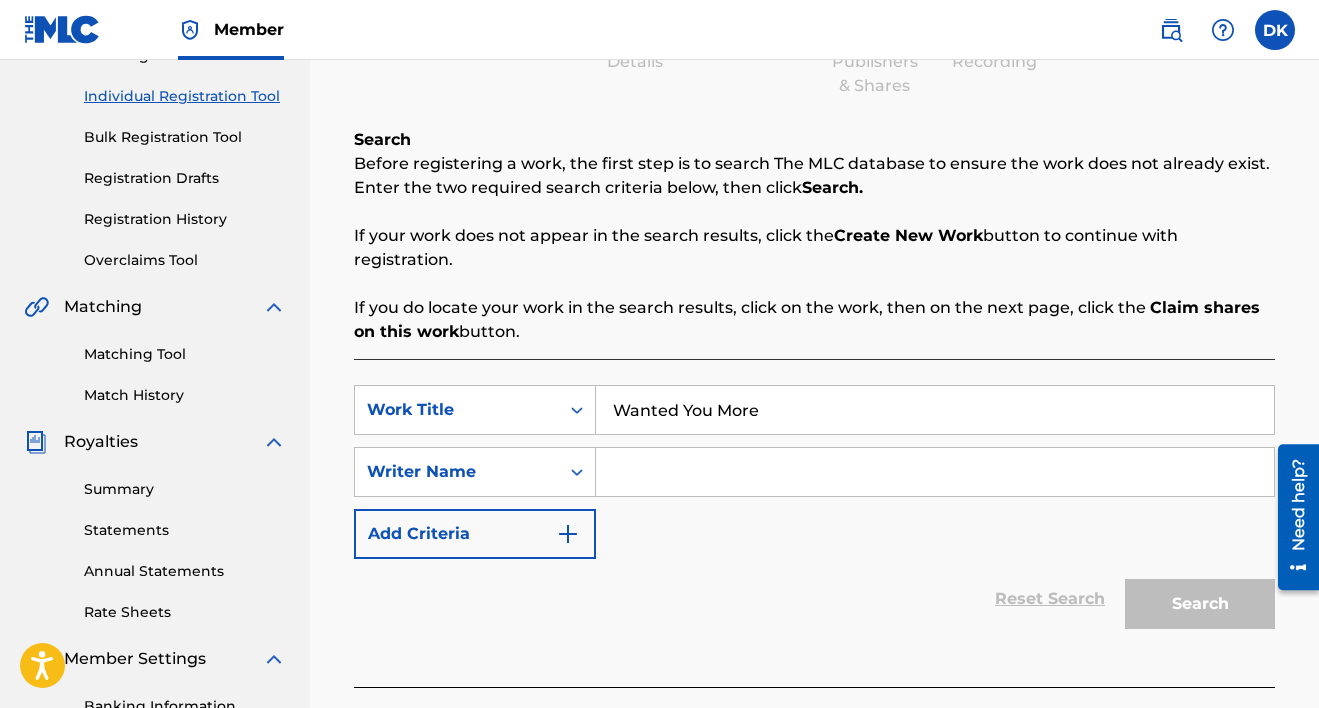 type on "[PERSON_NAME]" 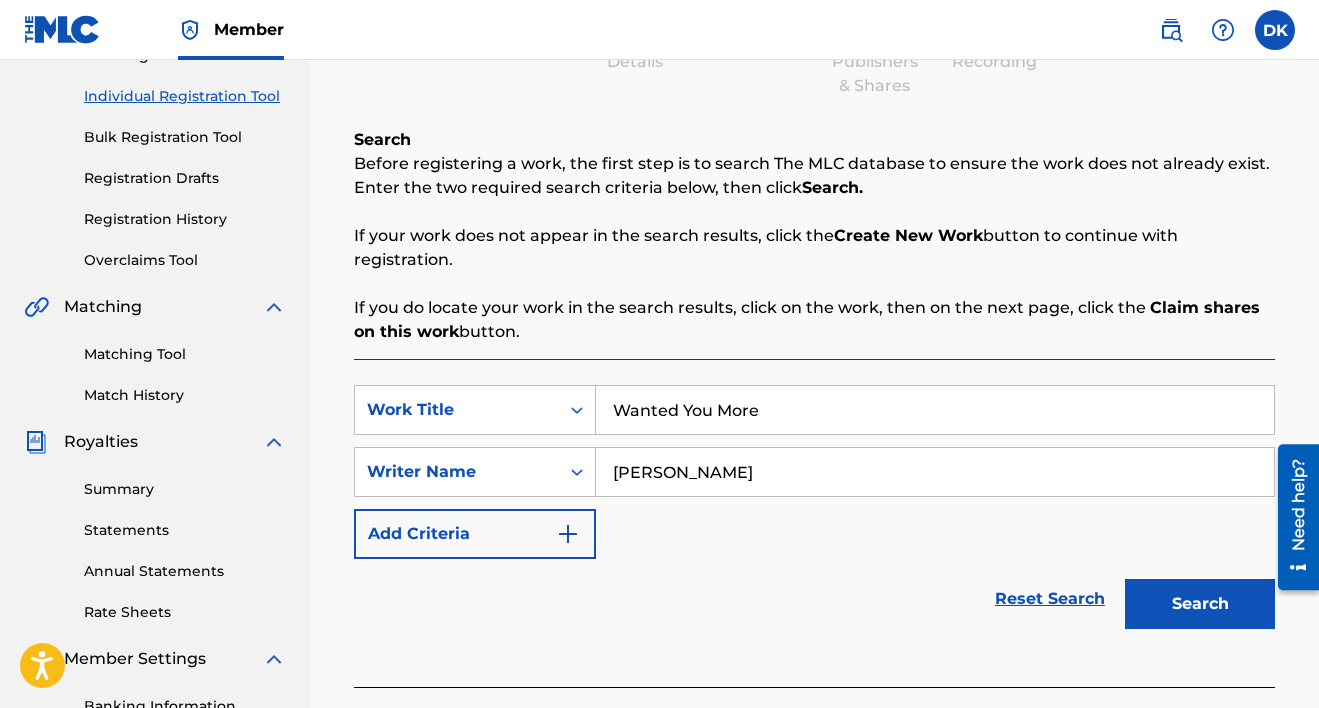 click on "Search" at bounding box center [1200, 604] 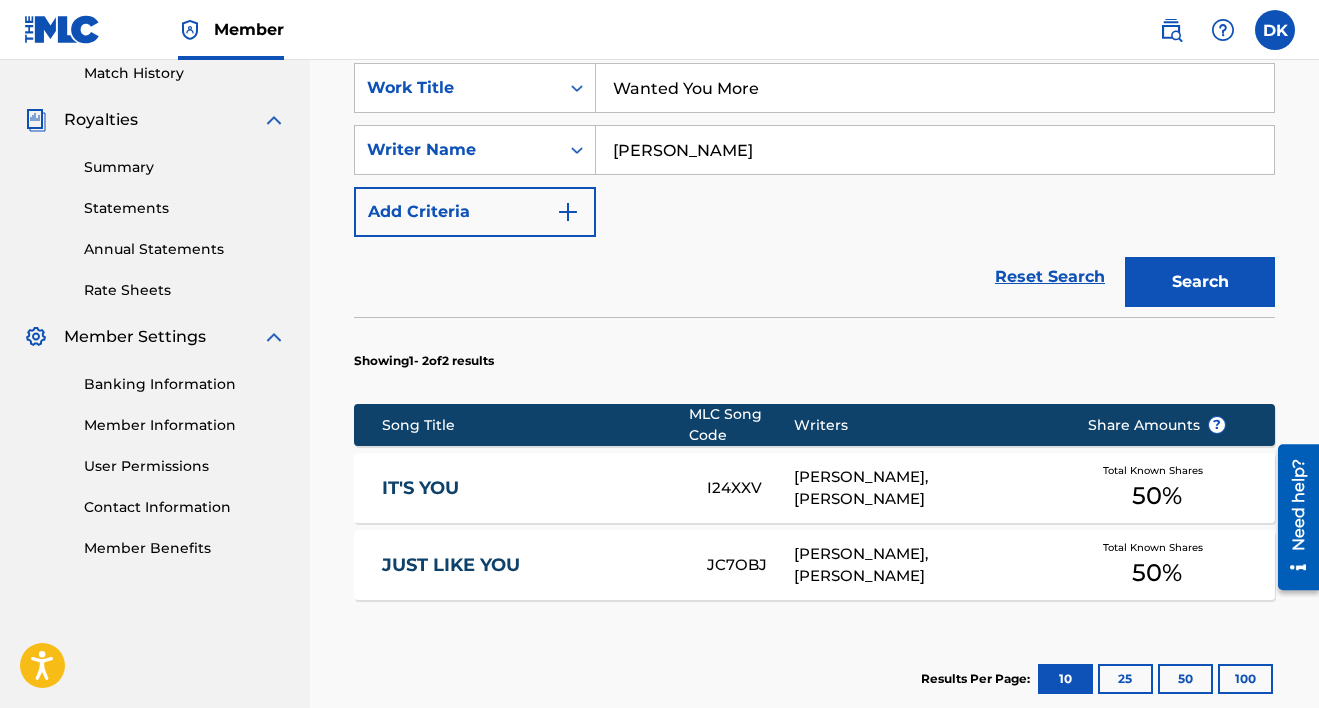 scroll, scrollTop: 569, scrollLeft: 0, axis: vertical 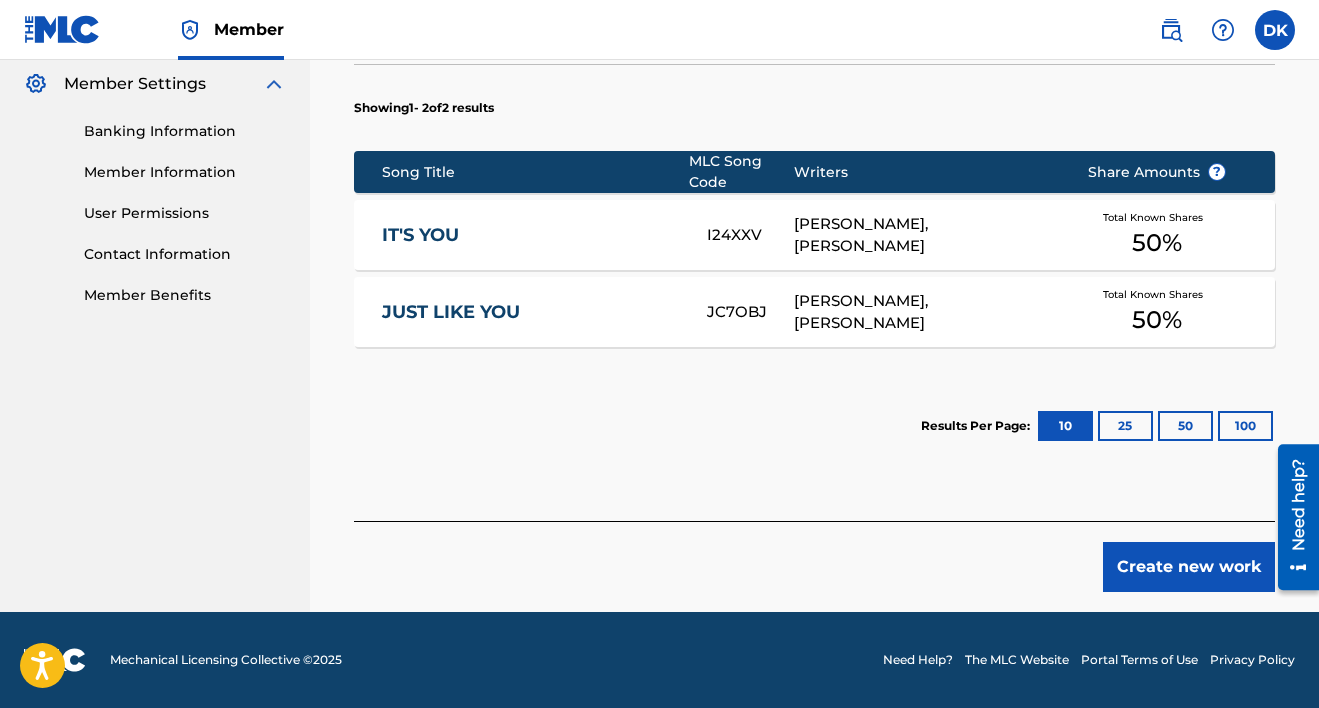 click on "Create new work" at bounding box center (1189, 567) 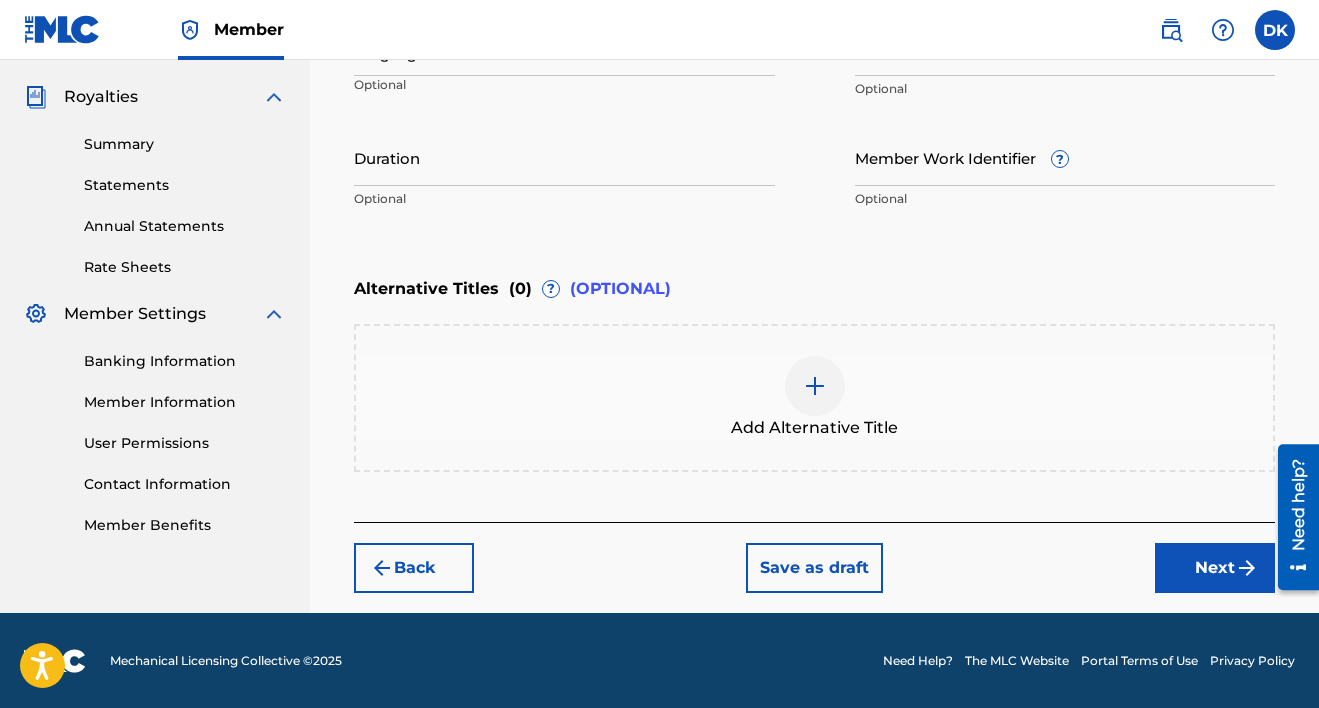 click on "Next" at bounding box center (1215, 568) 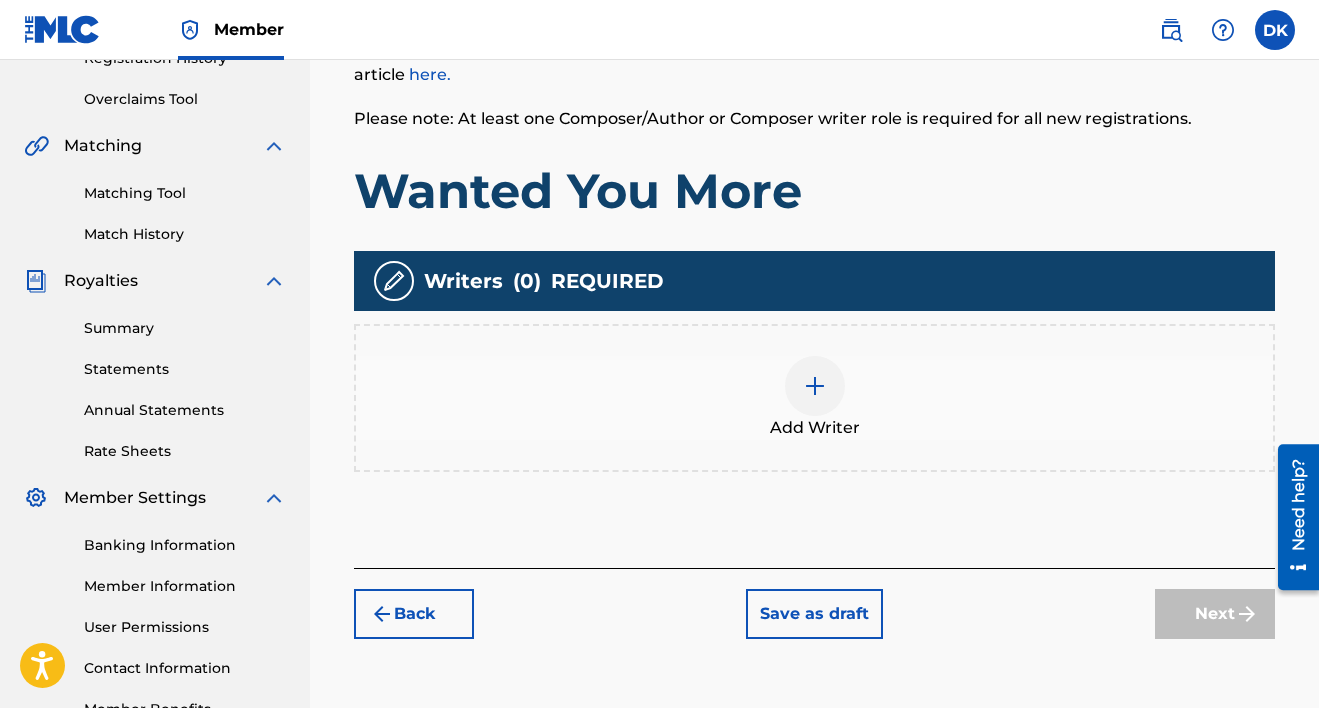 scroll, scrollTop: 472, scrollLeft: 0, axis: vertical 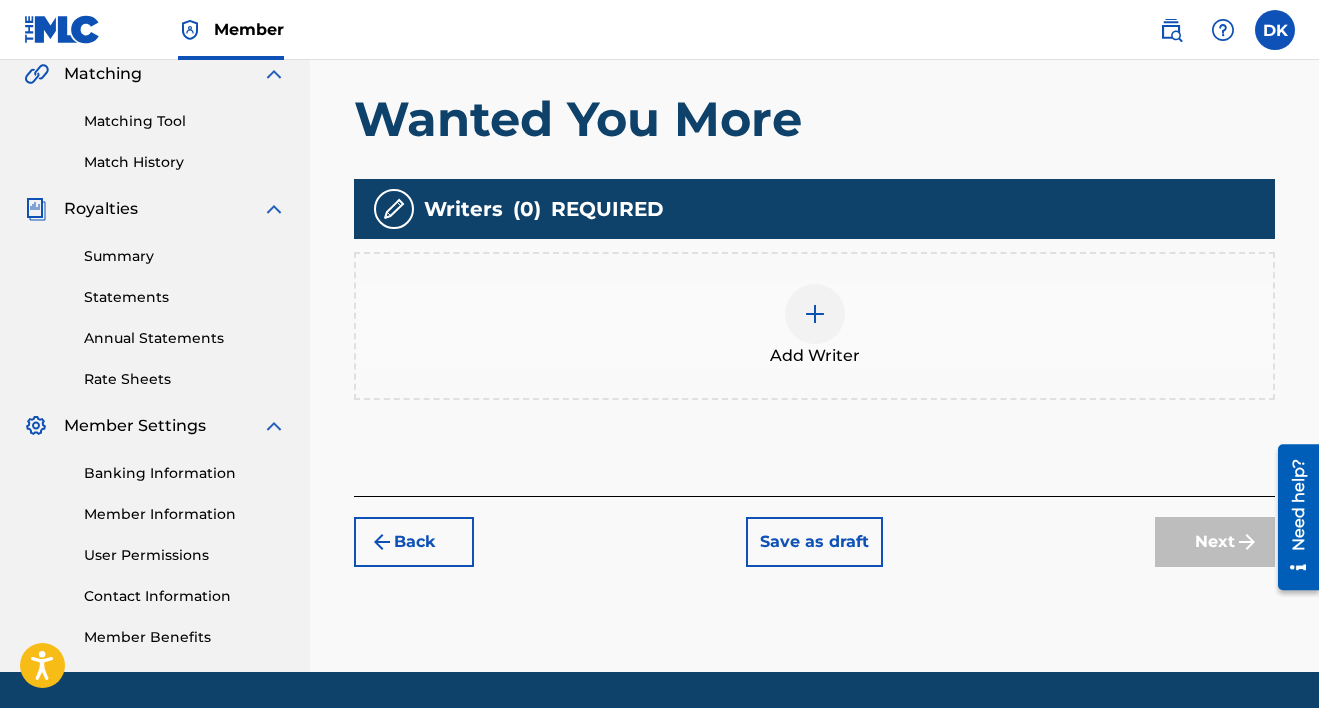 click at bounding box center (815, 314) 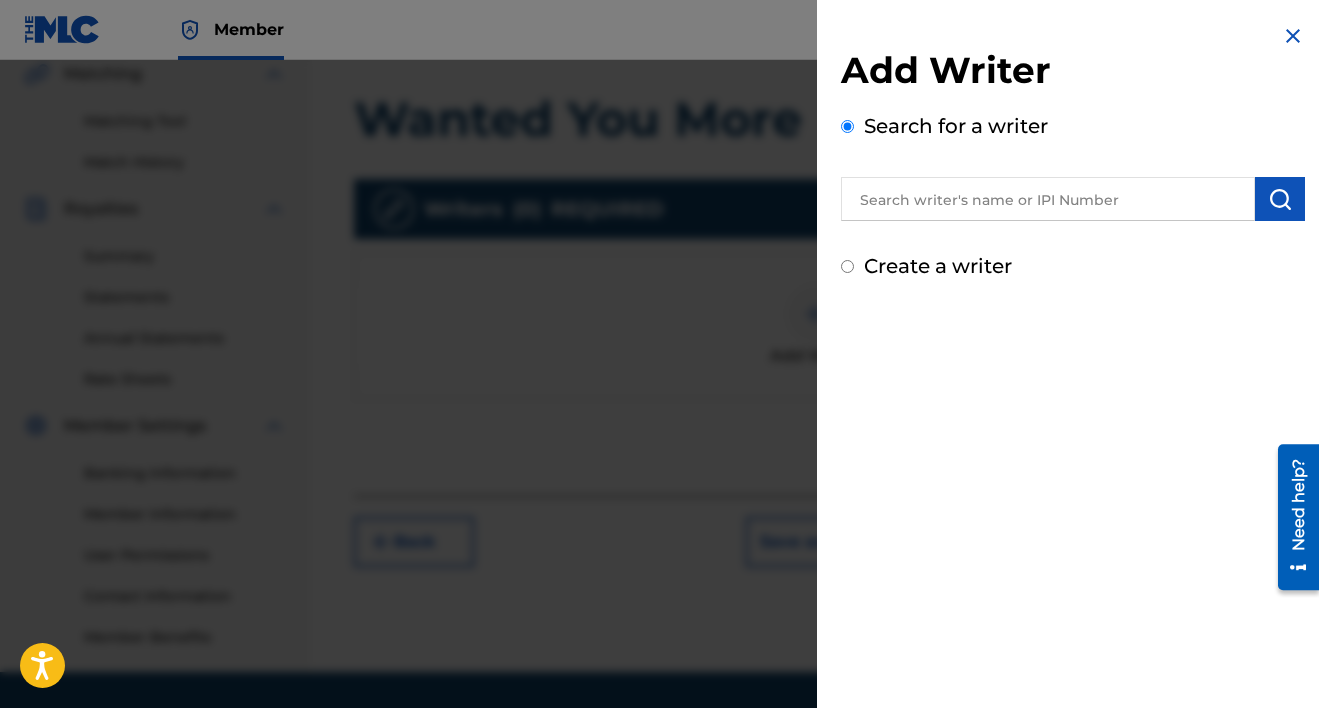 click at bounding box center [1048, 199] 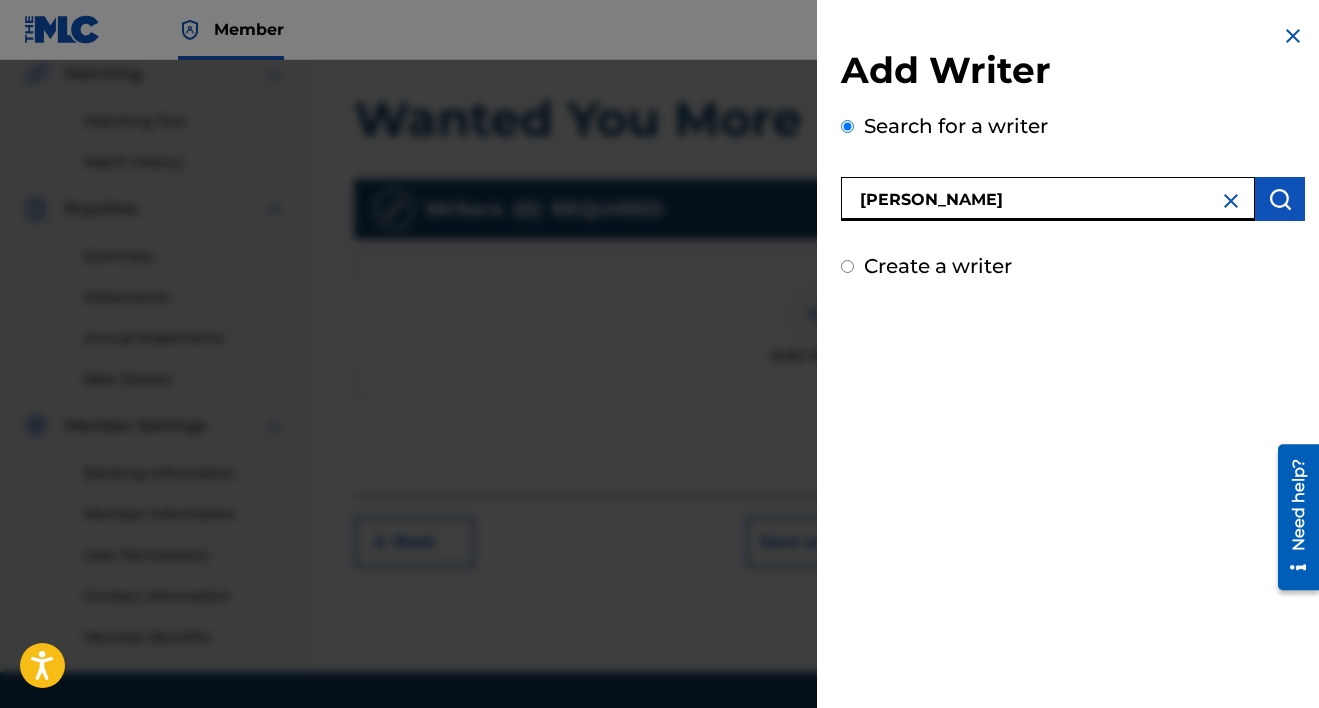 type on "[PERSON_NAME]" 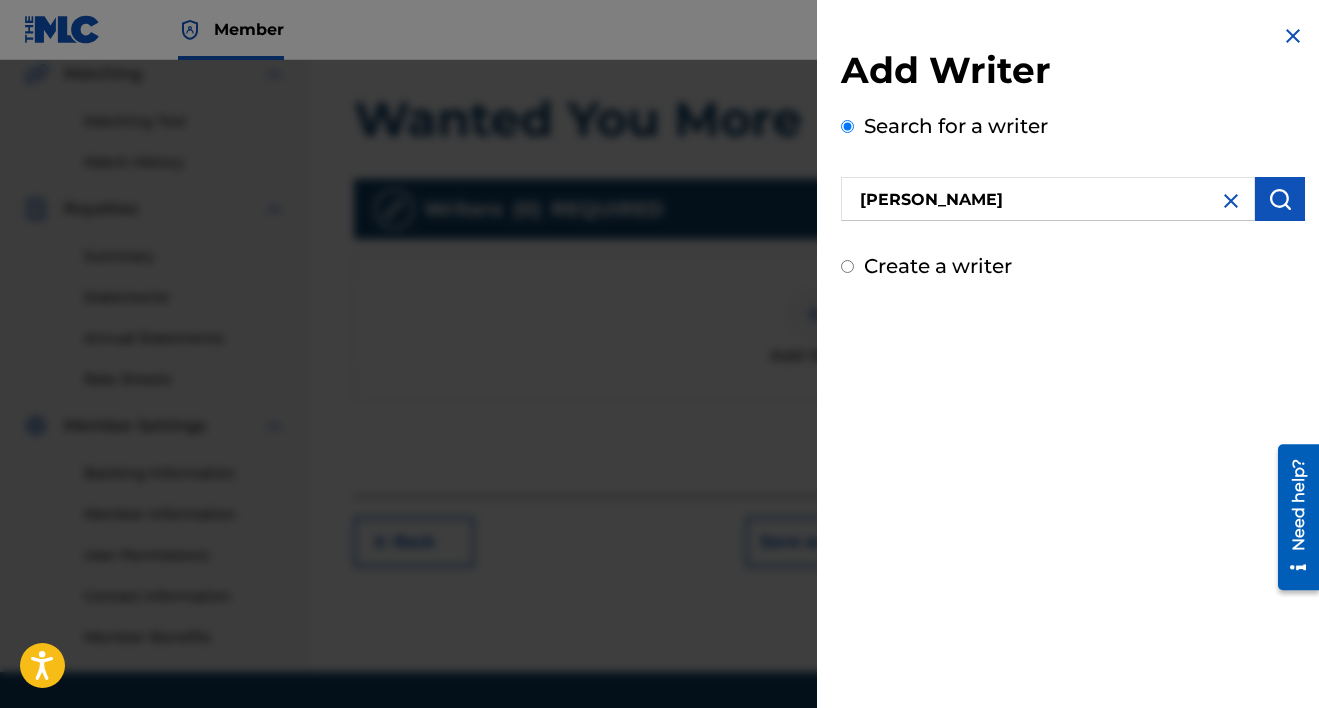 click at bounding box center [1280, 199] 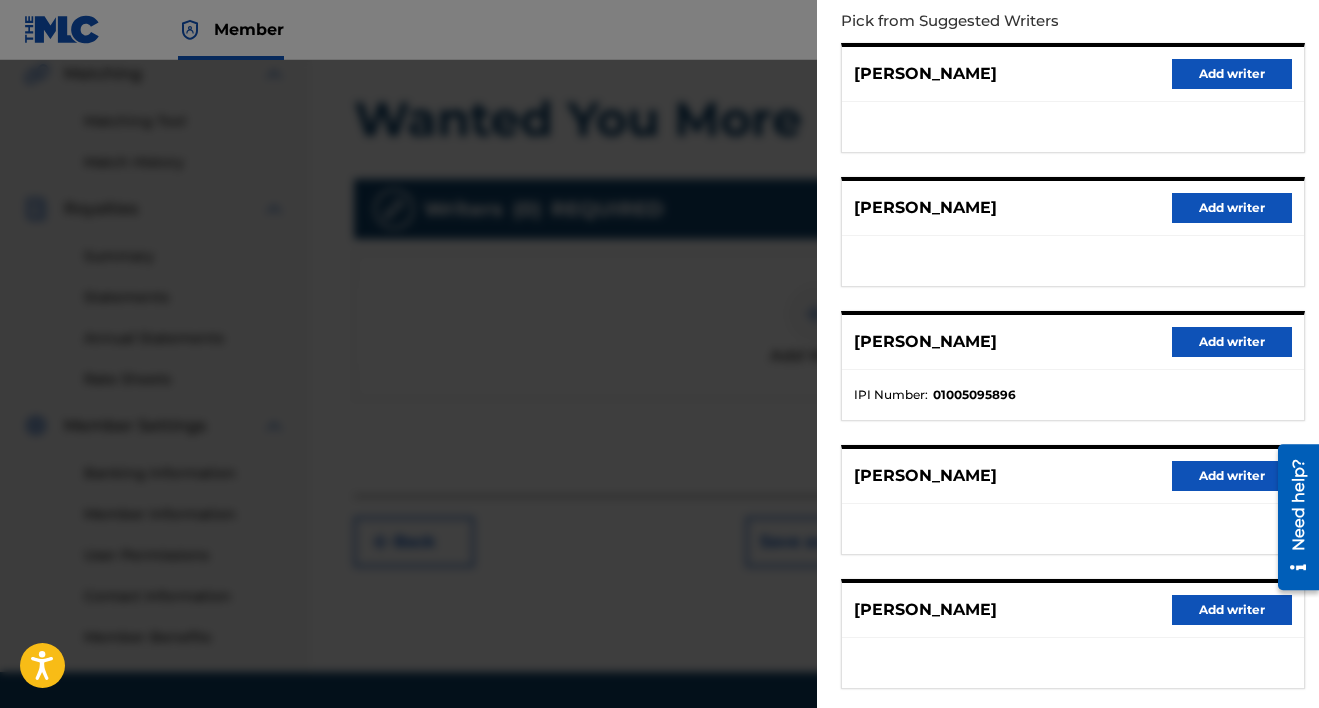 scroll, scrollTop: 261, scrollLeft: 0, axis: vertical 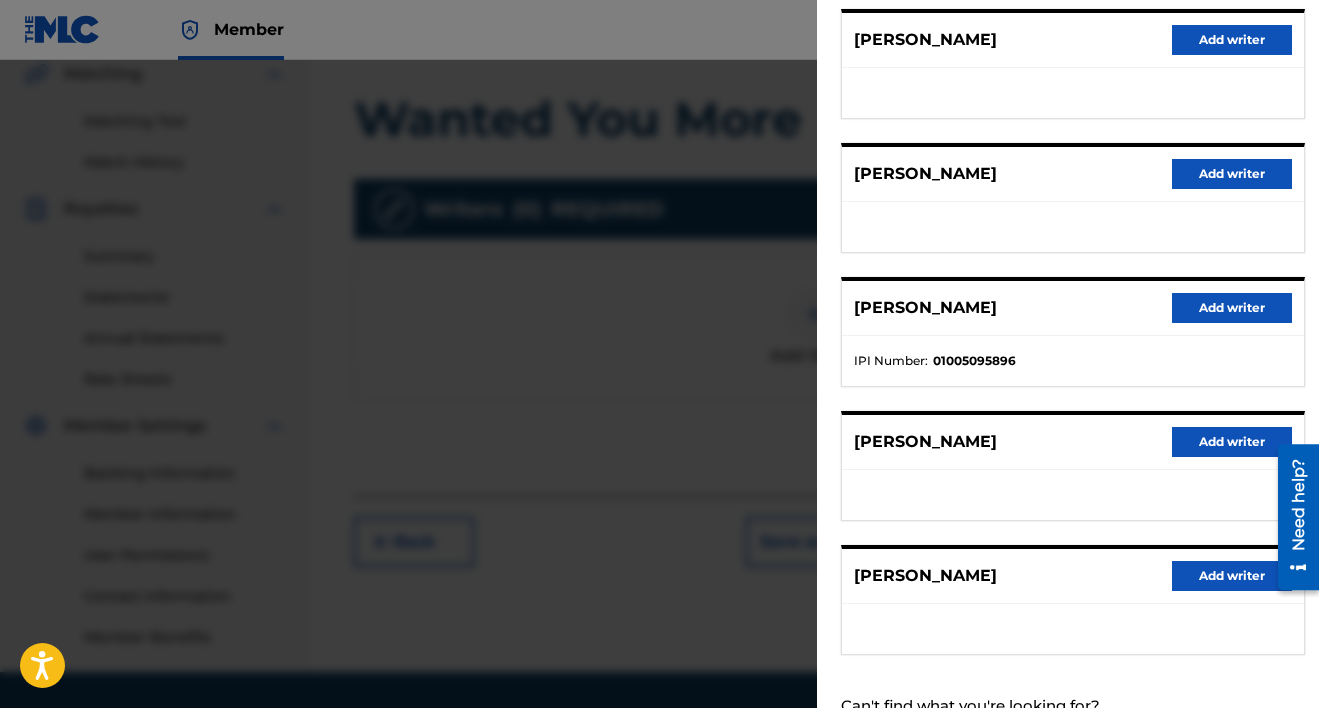 click on "Add writer" at bounding box center (1232, 308) 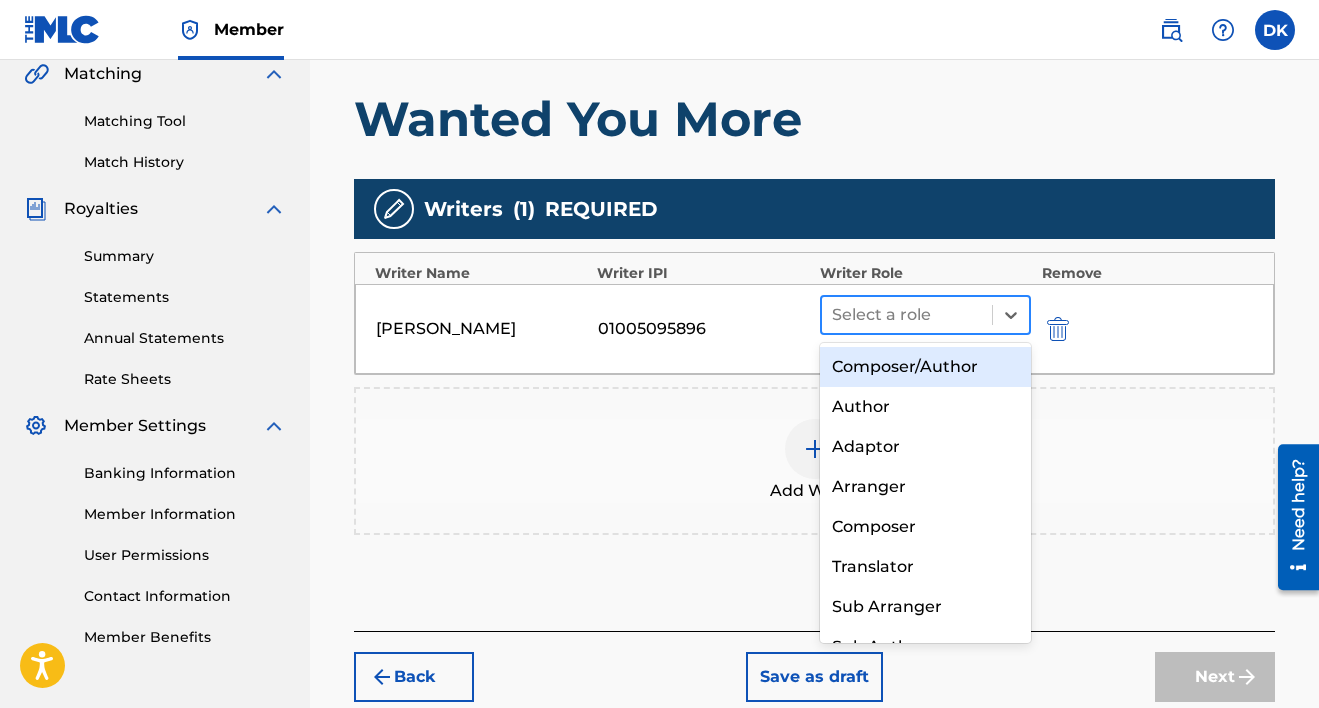 click on "Select a role" at bounding box center (926, 315) 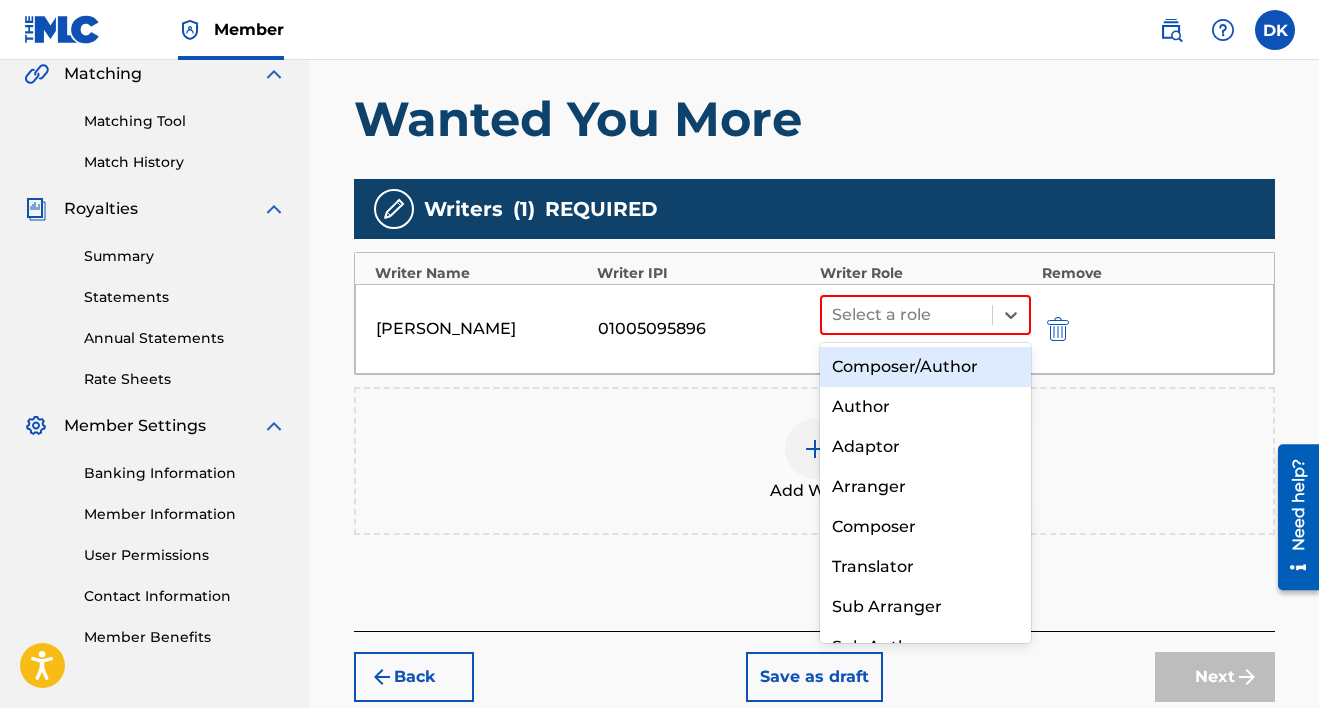 click on "Composer/Author" at bounding box center (926, 367) 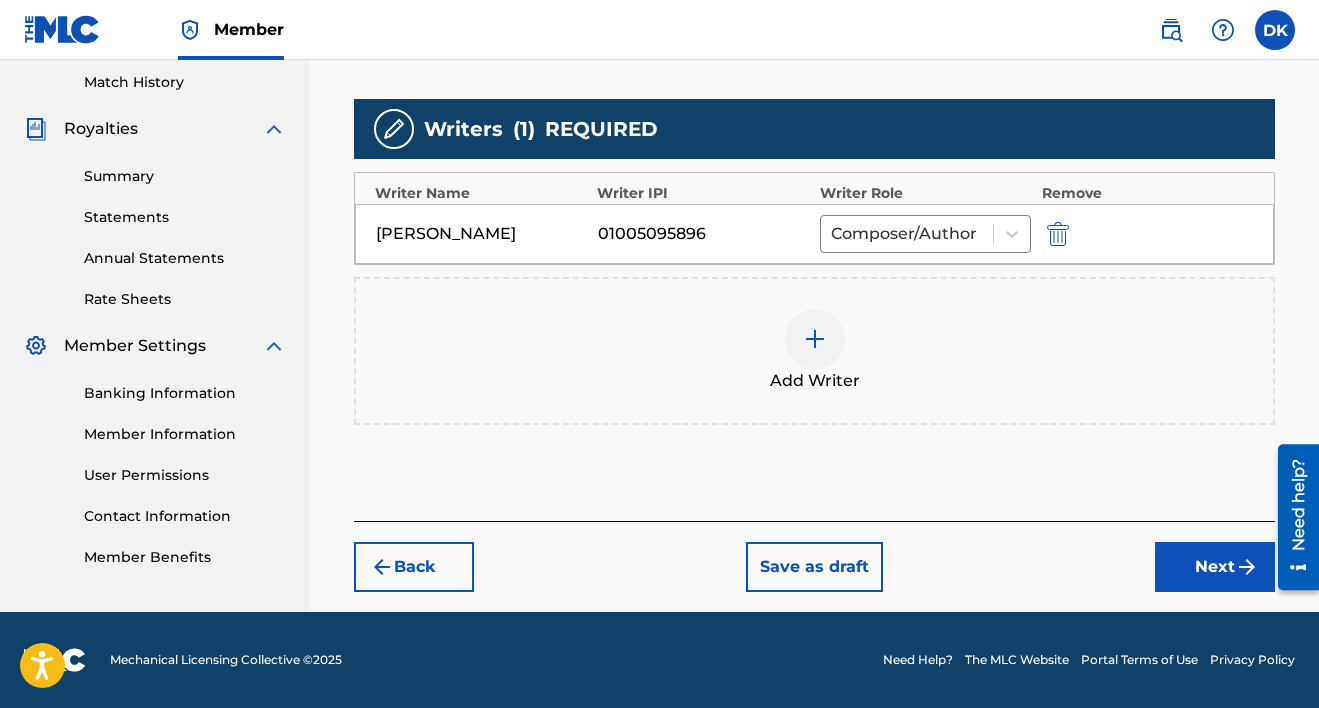 click on "Next" at bounding box center (1215, 567) 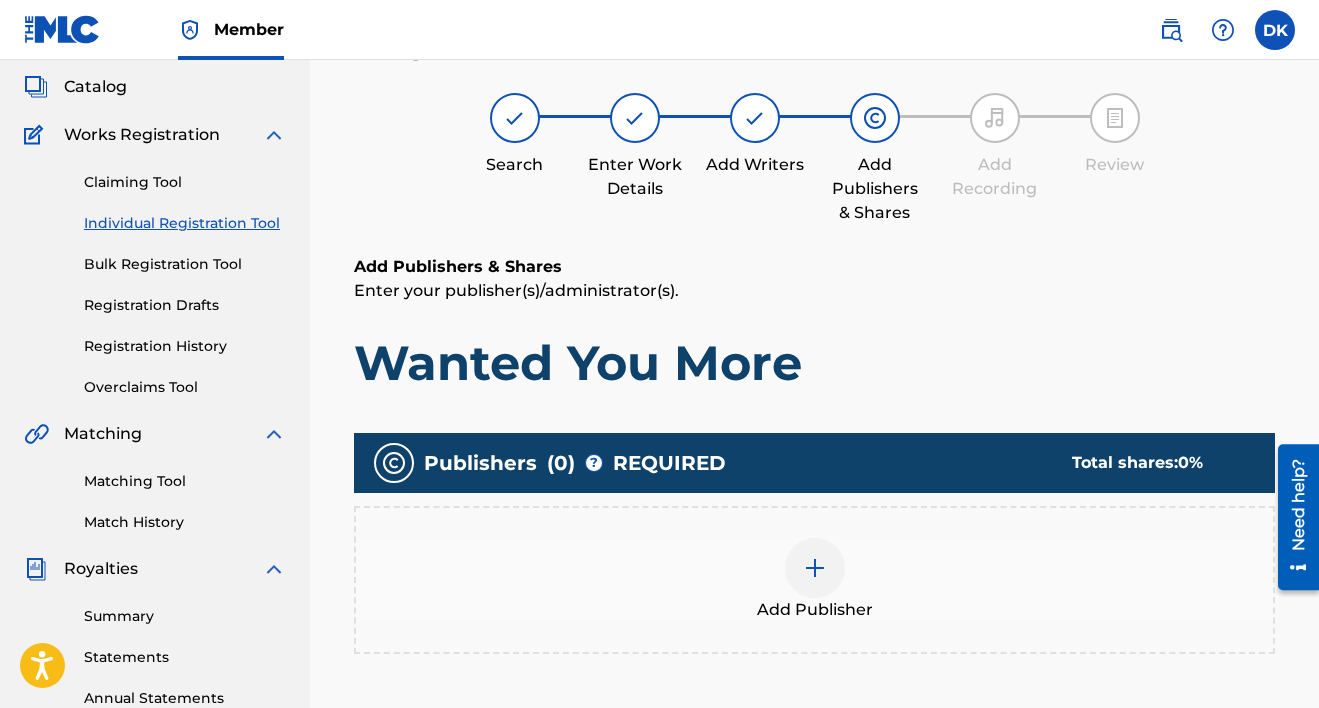 scroll, scrollTop: 90, scrollLeft: 0, axis: vertical 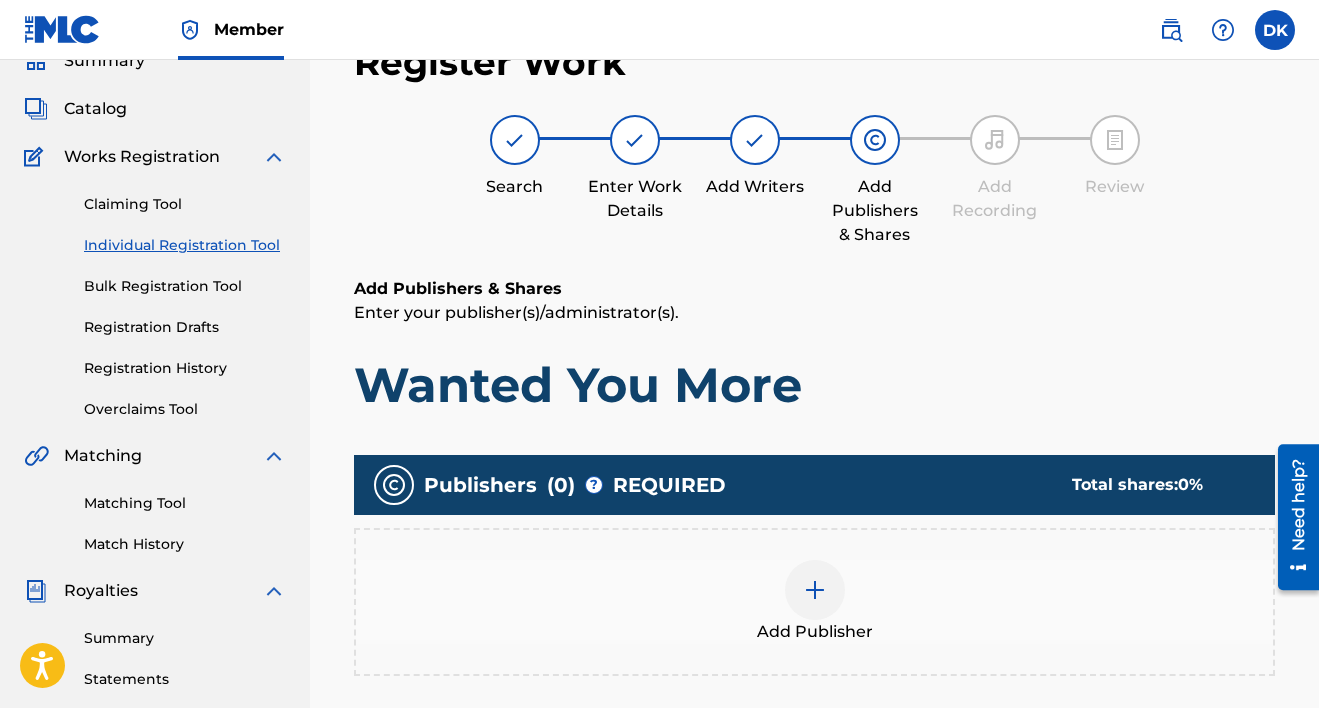 click at bounding box center [815, 590] 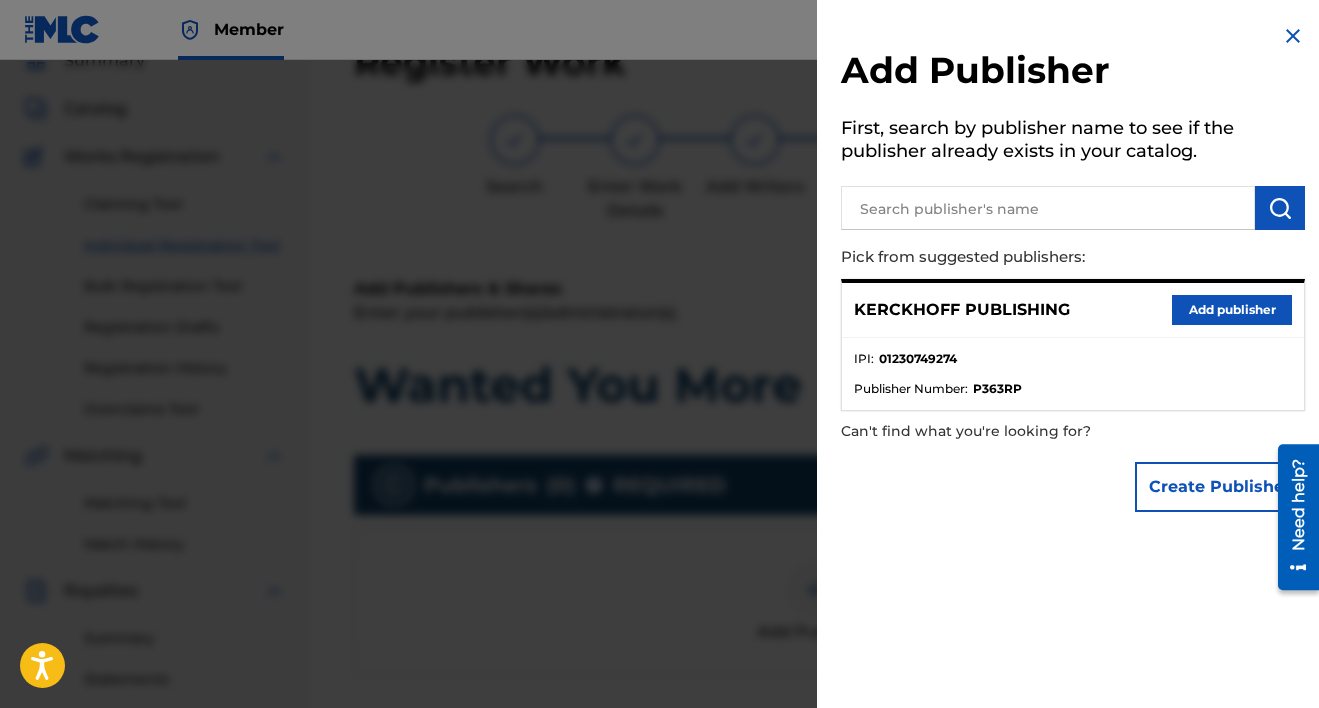 click on "Add publisher" at bounding box center (1232, 310) 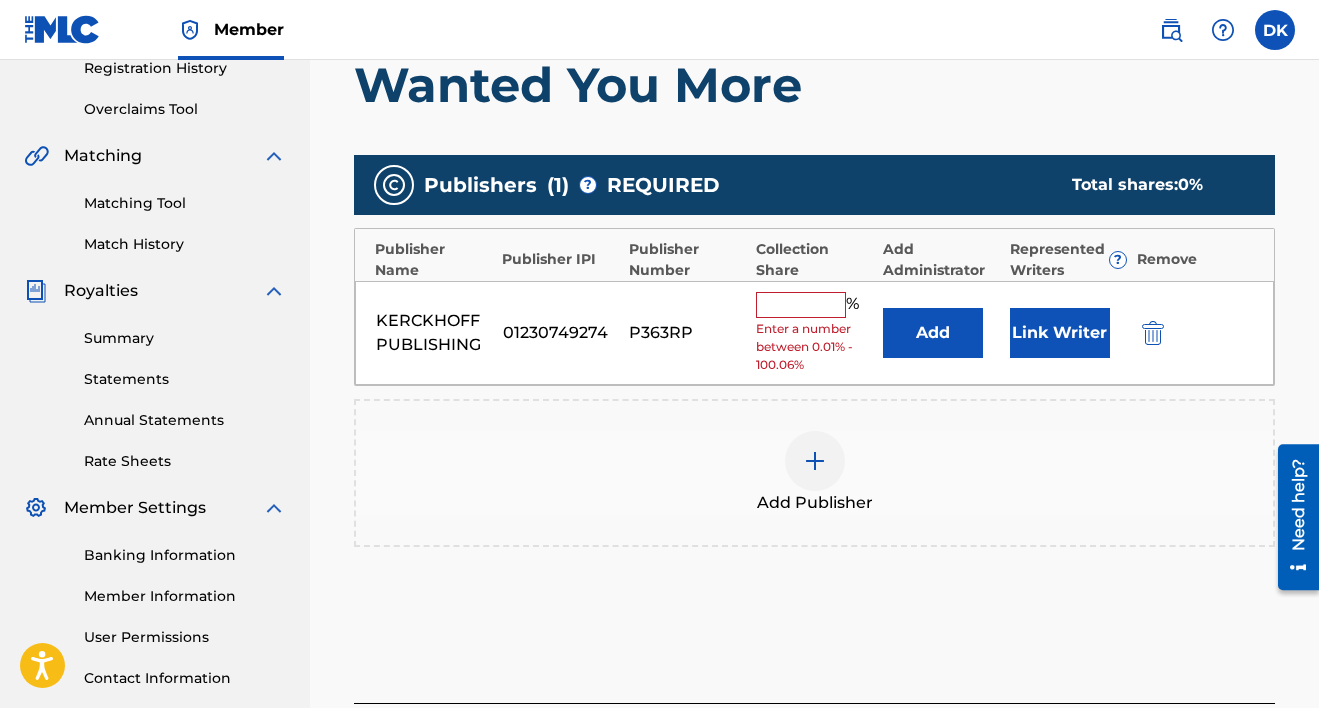 scroll, scrollTop: 388, scrollLeft: 0, axis: vertical 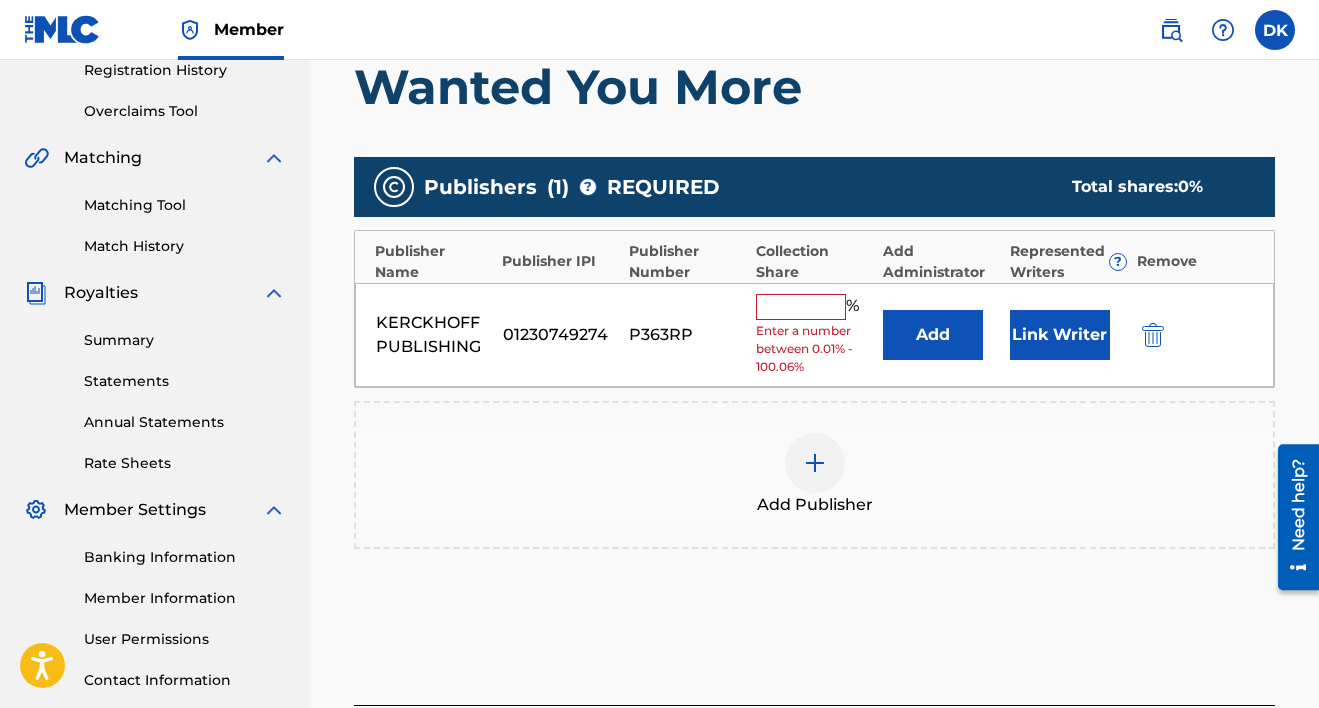 click at bounding box center [801, 307] 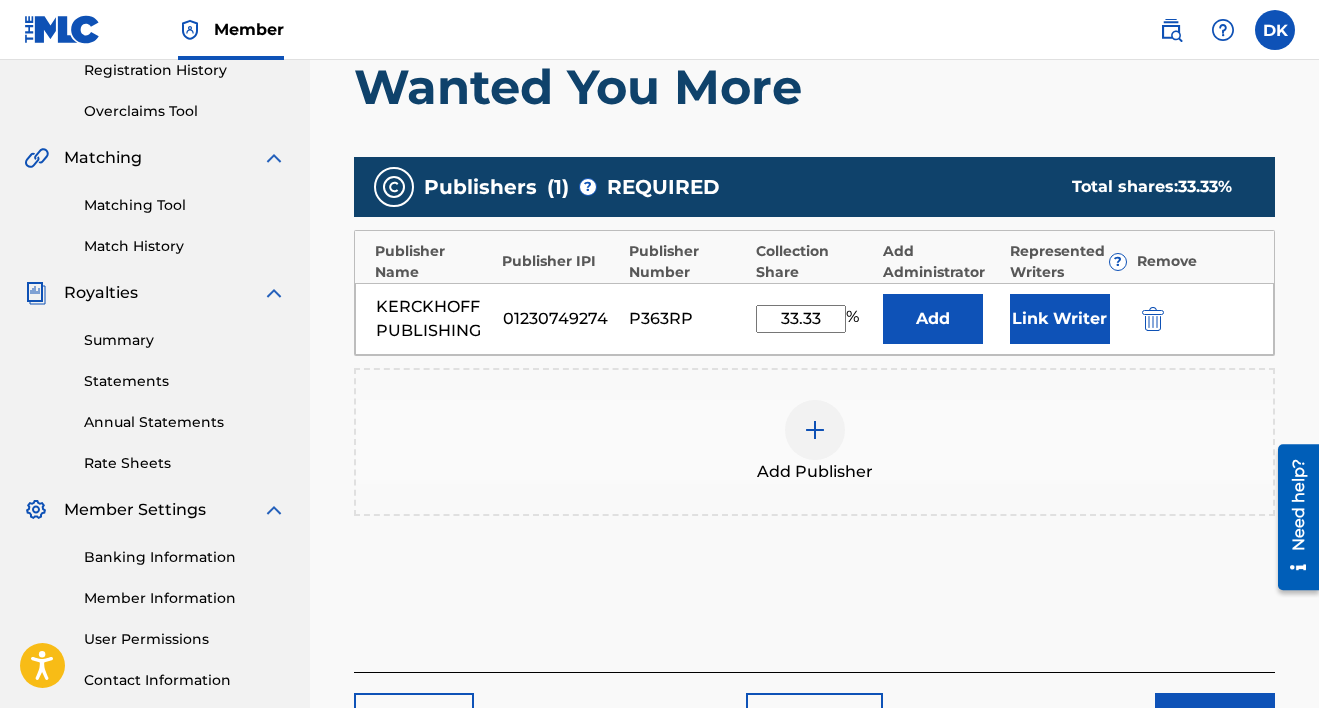 type on "33.33" 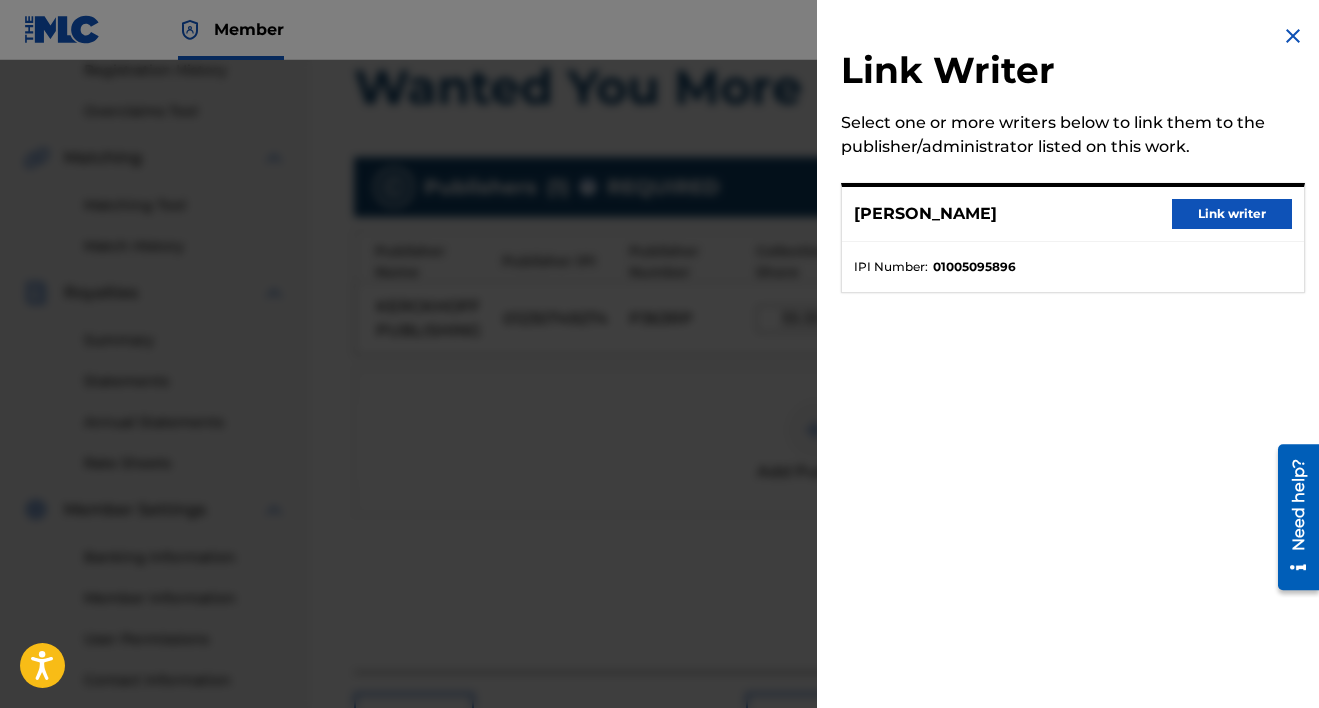 click on "Link writer" at bounding box center [1232, 214] 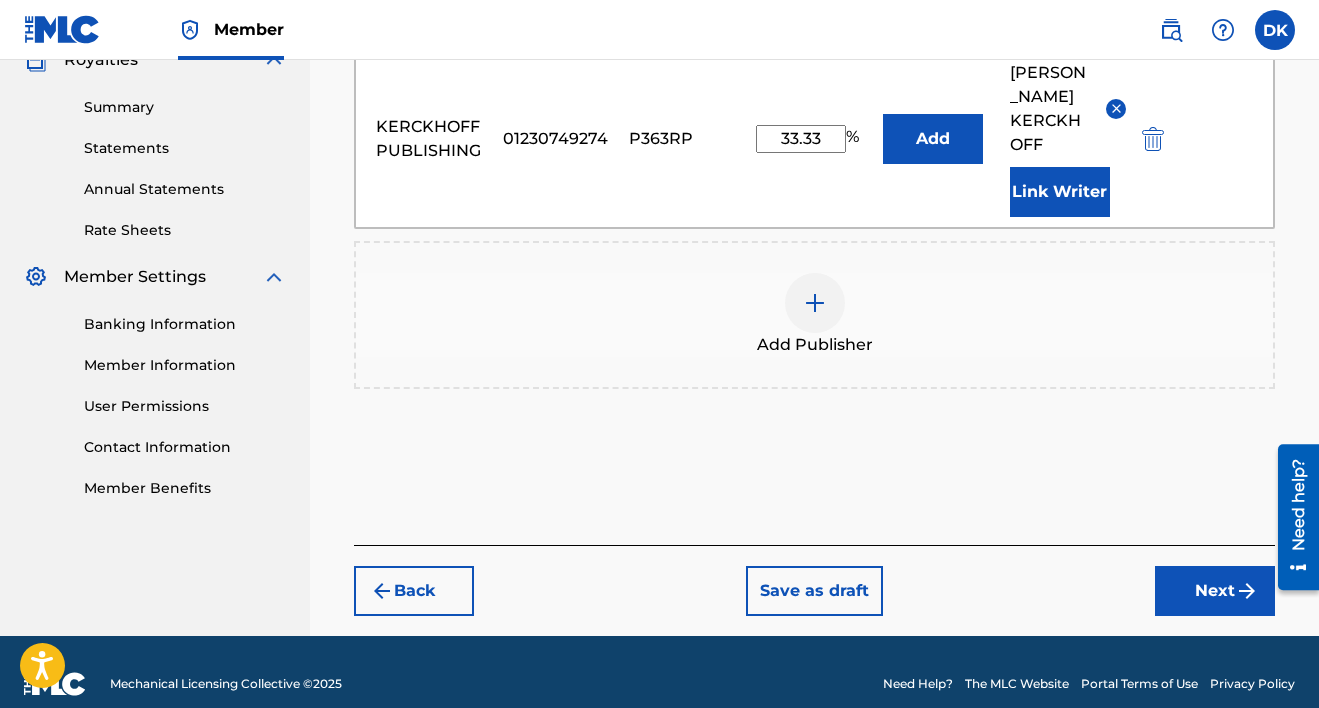 click on "Next" at bounding box center [1215, 591] 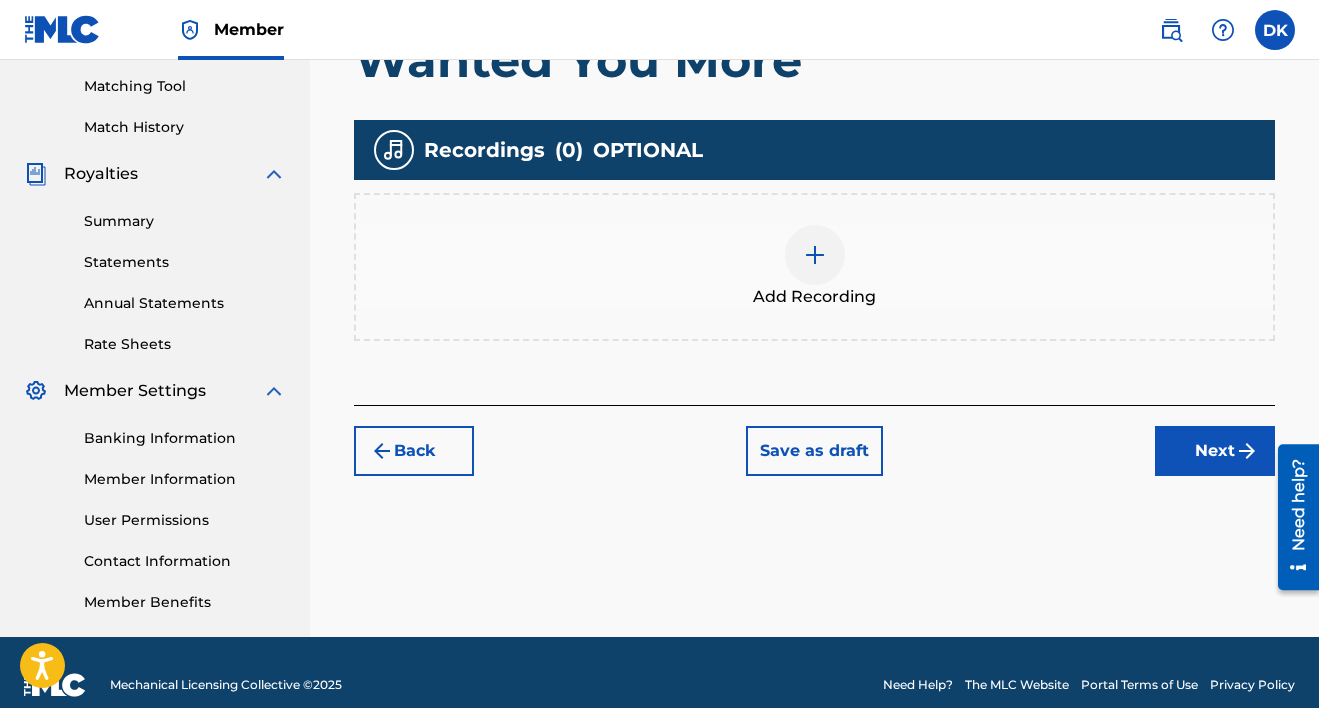 scroll, scrollTop: 511, scrollLeft: 0, axis: vertical 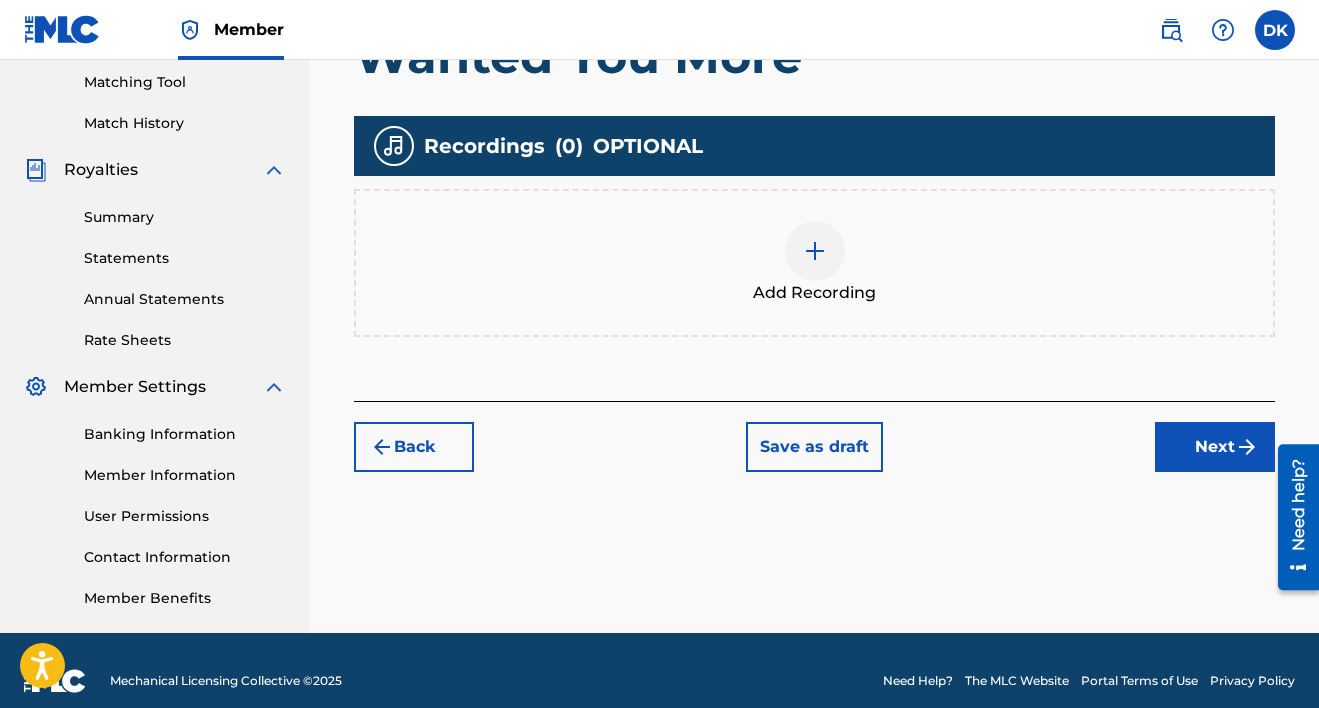 click on "Next" at bounding box center (1215, 447) 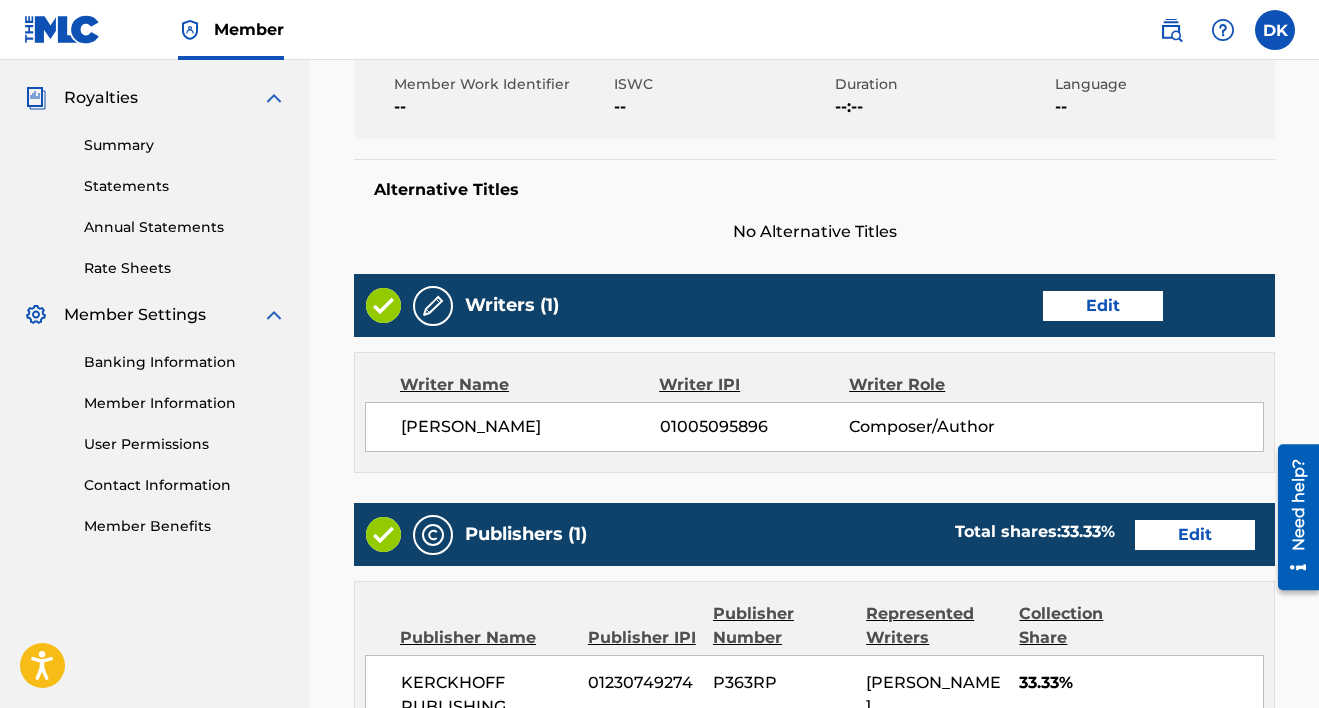 scroll, scrollTop: 1004, scrollLeft: 0, axis: vertical 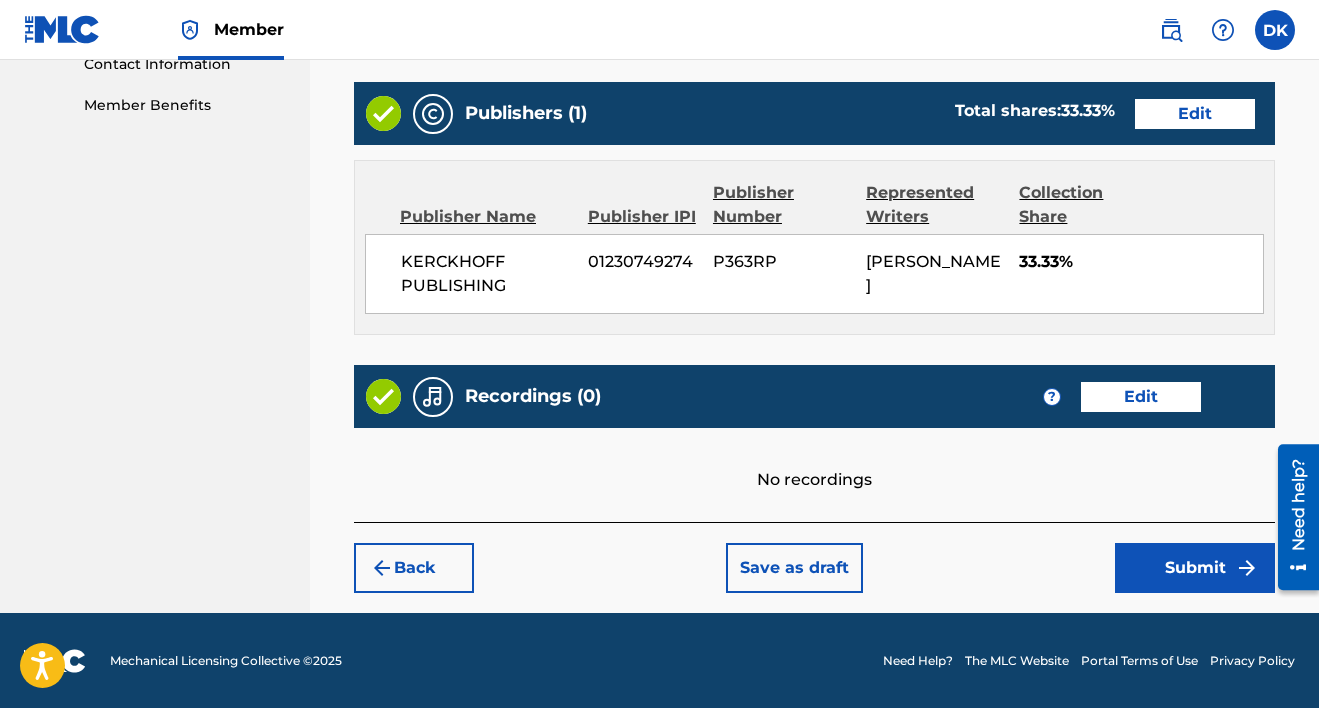 click on "Submit" at bounding box center (1195, 568) 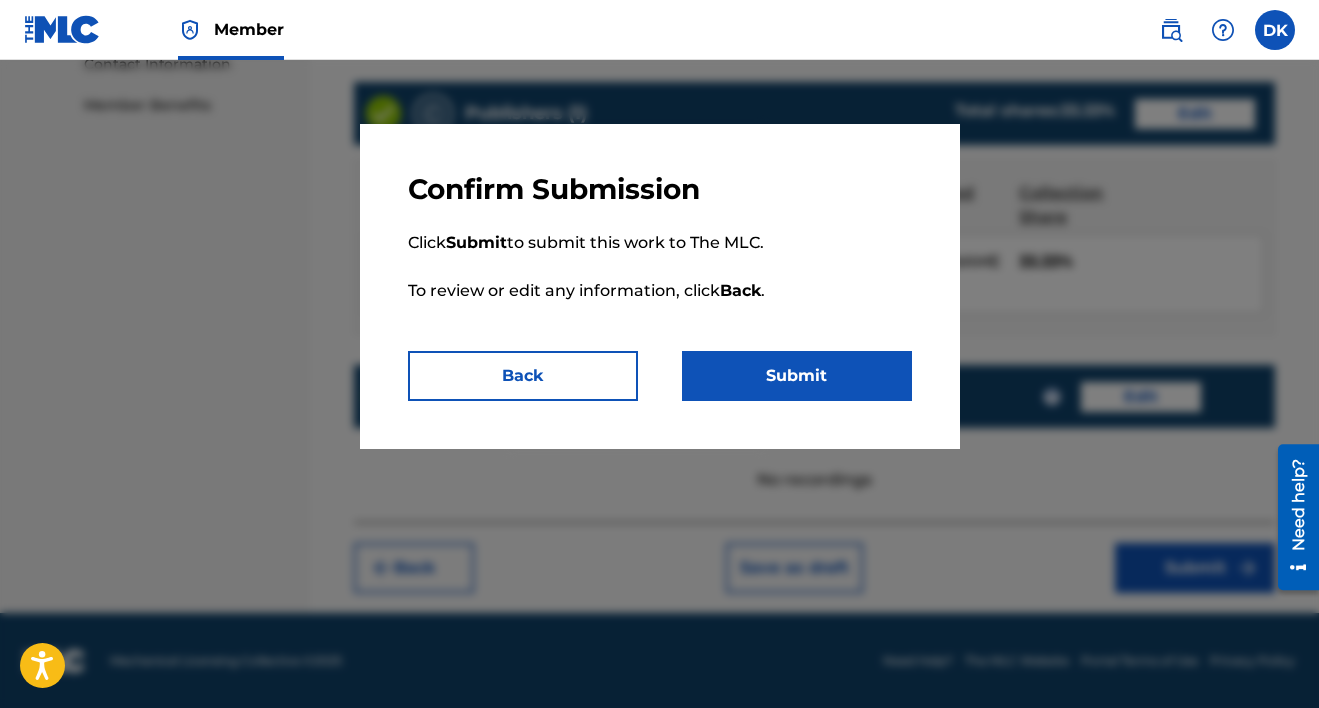 click on "Submit" at bounding box center (797, 376) 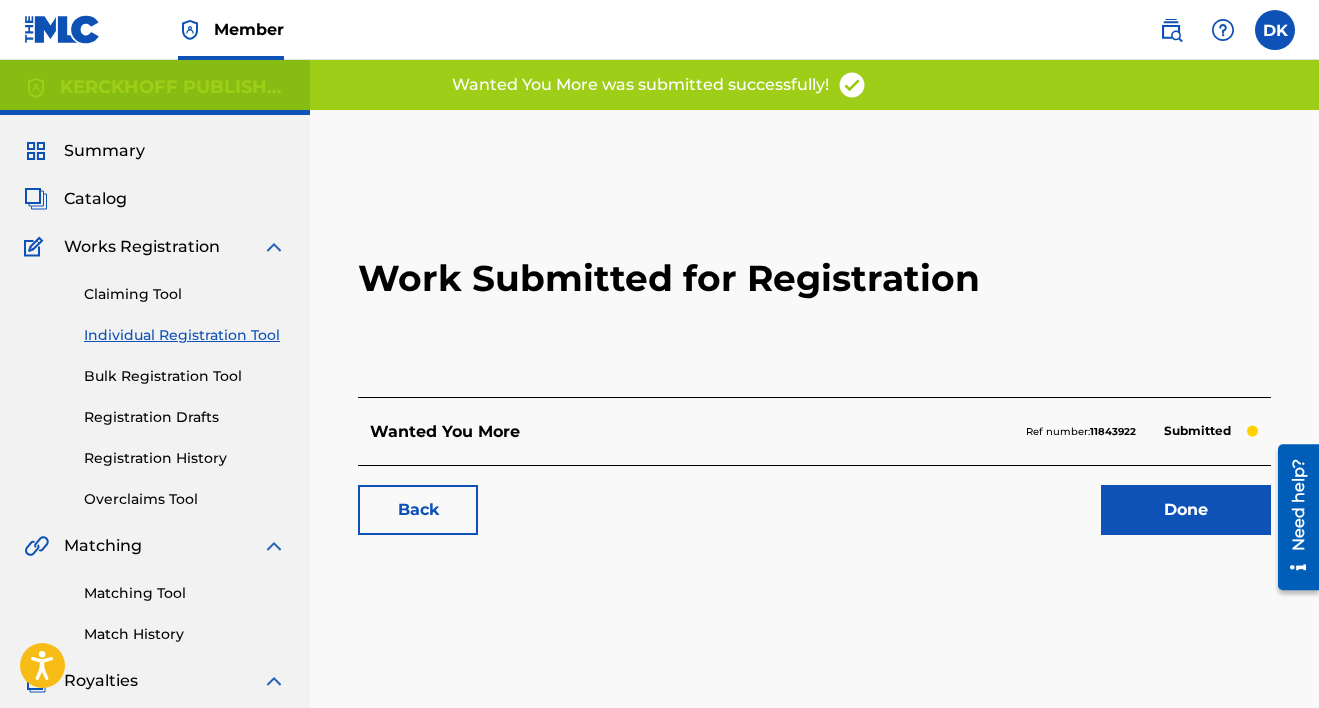 click on "Done" at bounding box center (1186, 510) 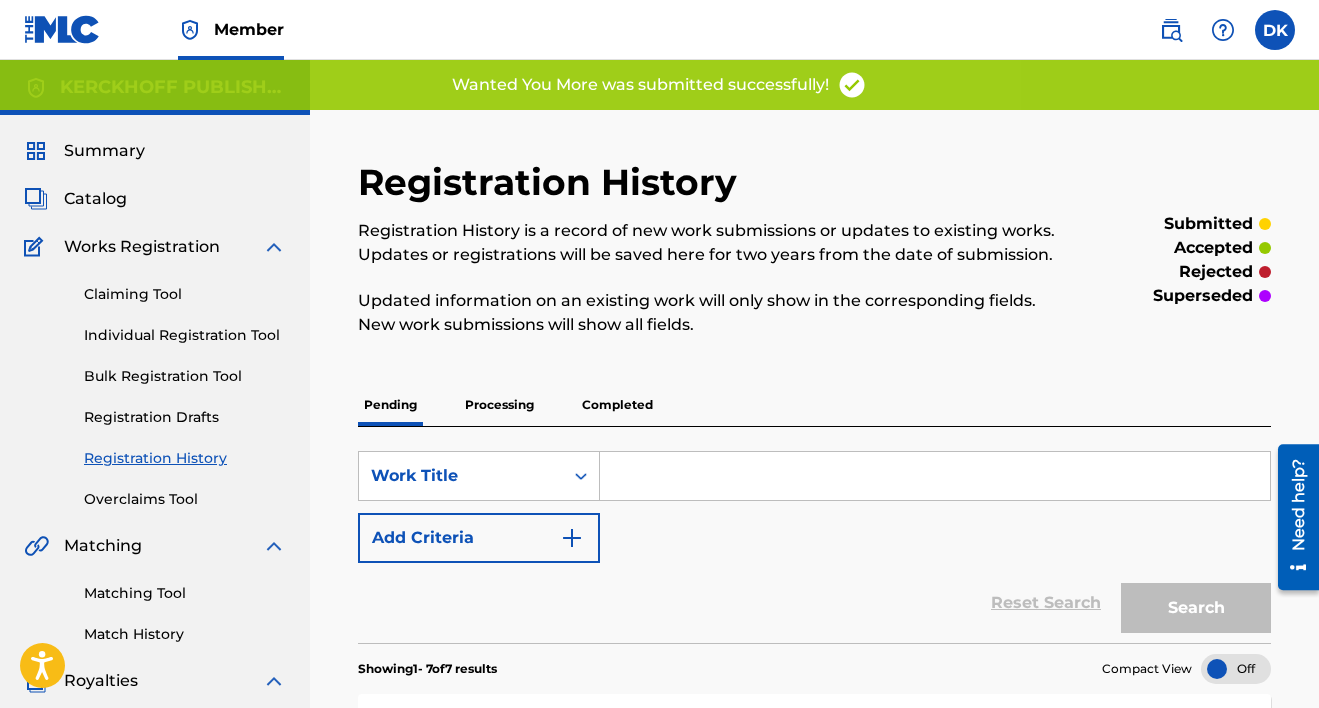 click on "Claiming Tool" at bounding box center (185, 294) 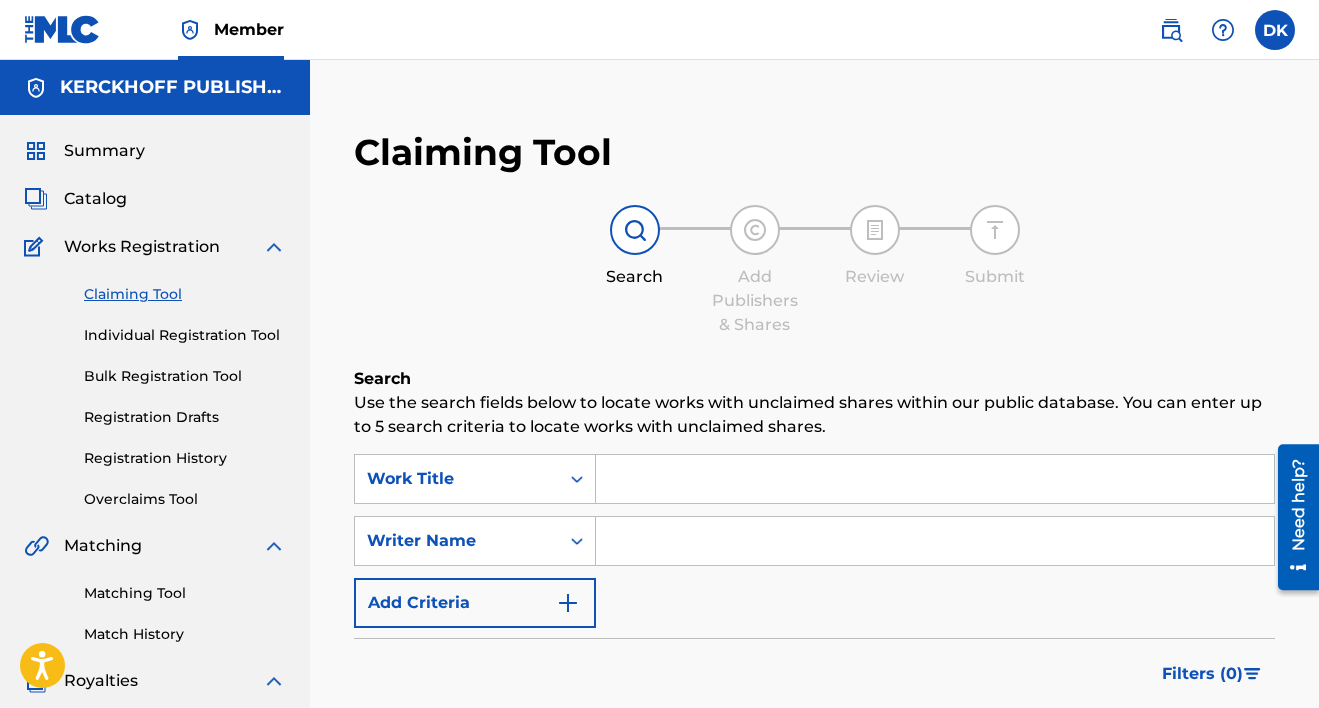 click at bounding box center (935, 479) 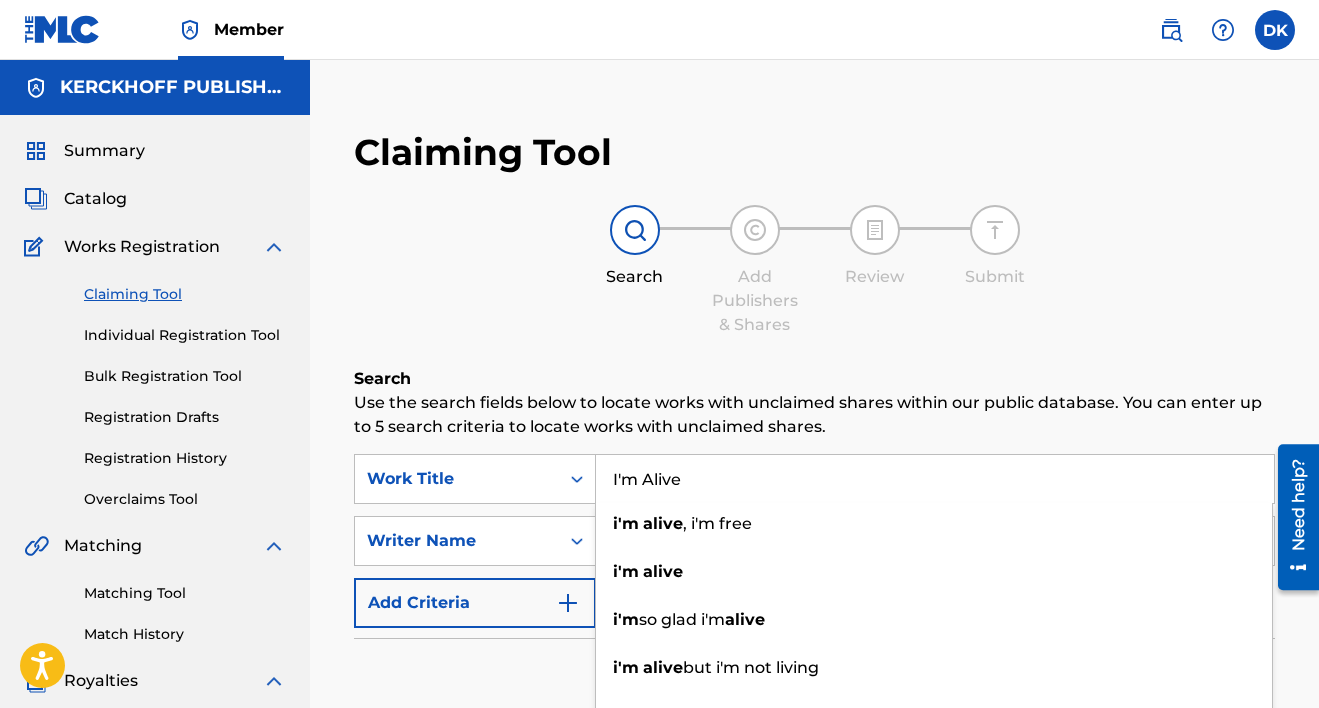 type on "I'm Alive" 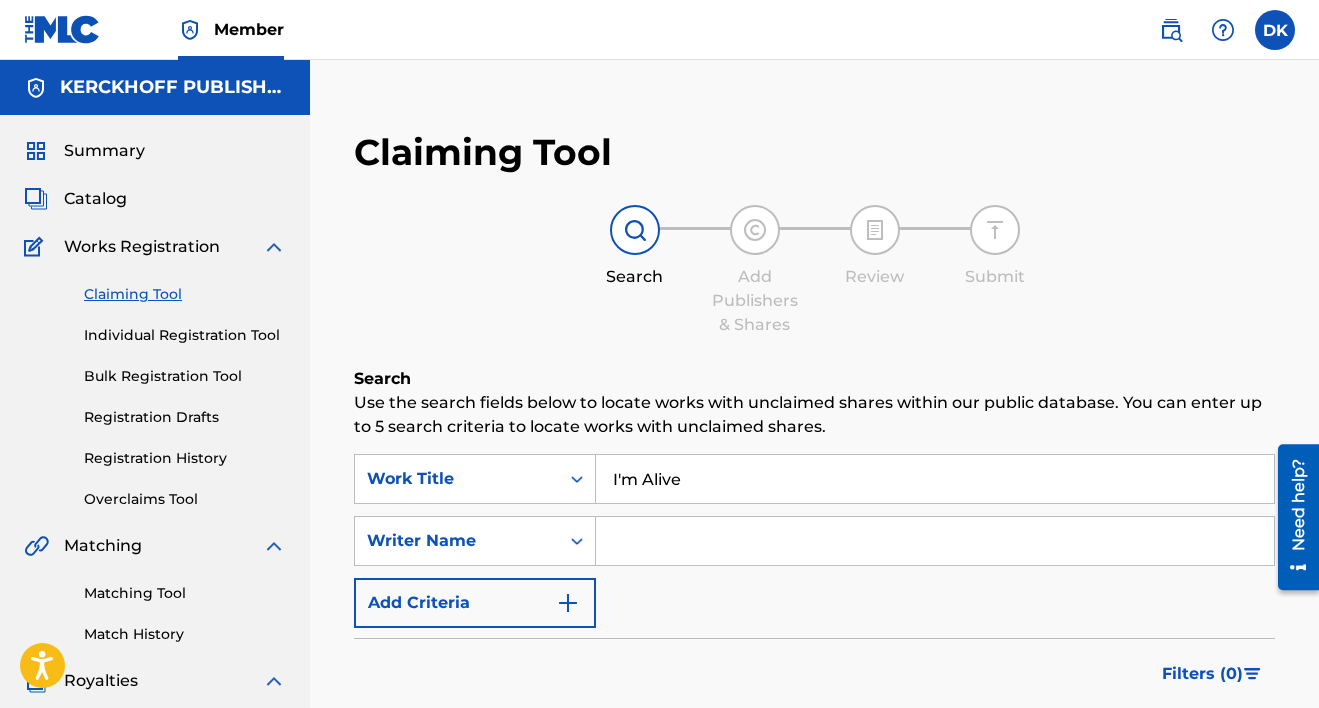 click on "Claiming Tool Search Add Publishers & Shares Review Submit Search Use the search fields below to locate works with unclaimed shares within our public database. You can enter up
to 5 search criteria to locate works with unclaimed shares. SearchWithCriteria36f4af31-af42-44b5-80f4-625a9ebb4e23 Work Title I'm Alive SearchWithCriteria8e69a446-5b4f-4034-bf58-b64ff9760c7a Writer Name Add Criteria Filter Claim Search Filters Include works claimed by my Member   Remove Filters Apply Filters Filters ( 0 ) Search" at bounding box center (814, 510) 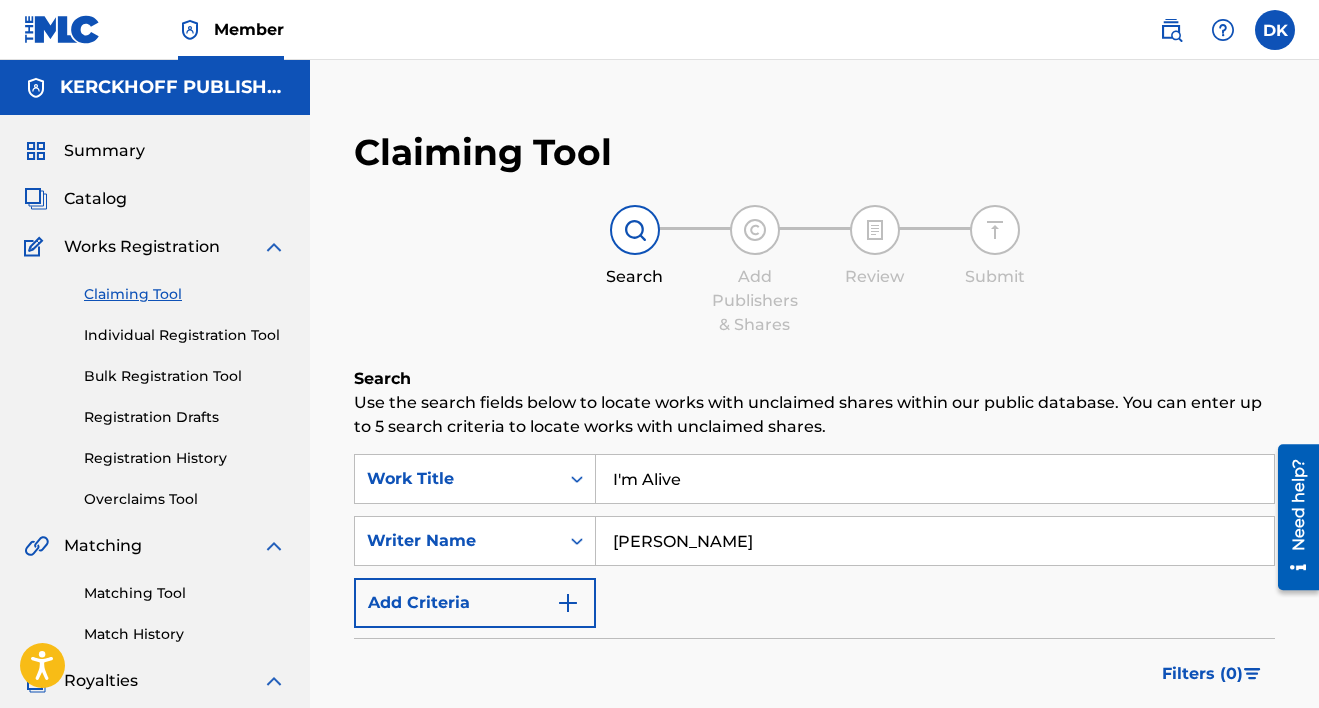 type on "[PERSON_NAME]" 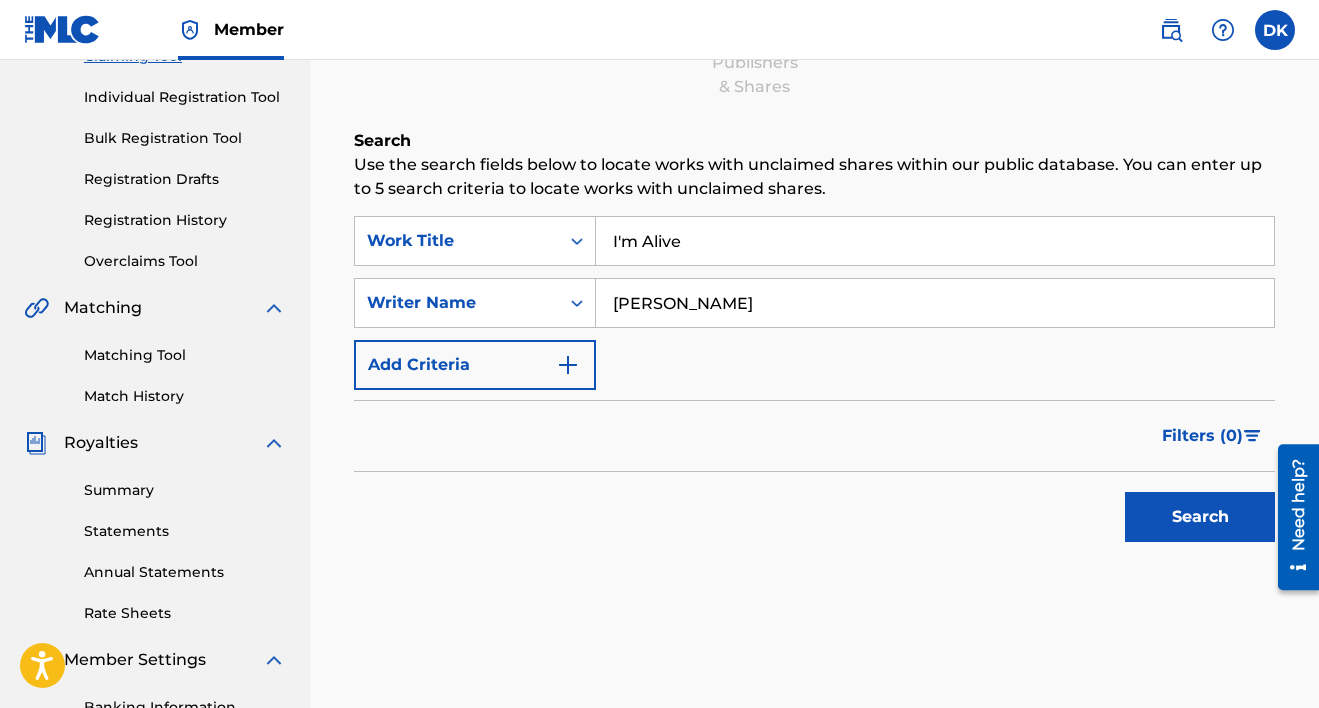 click on "Search" at bounding box center (1200, 517) 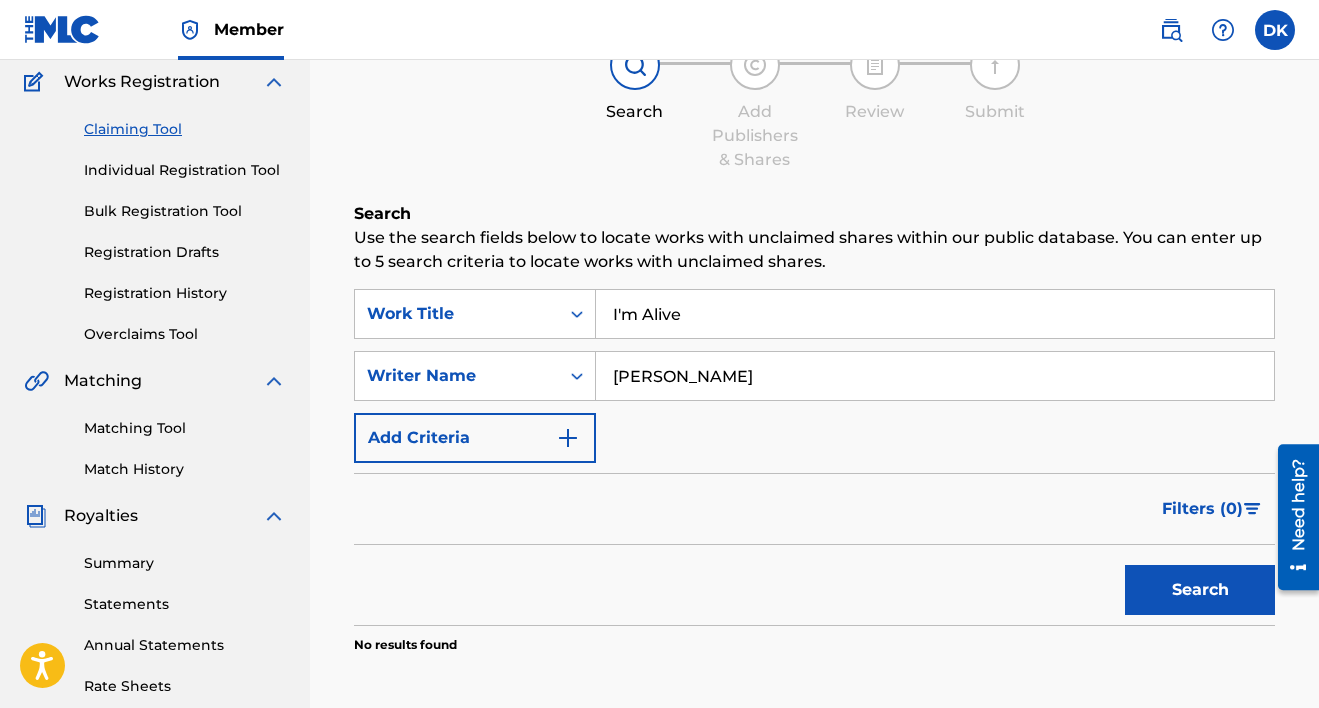 scroll, scrollTop: 189, scrollLeft: 0, axis: vertical 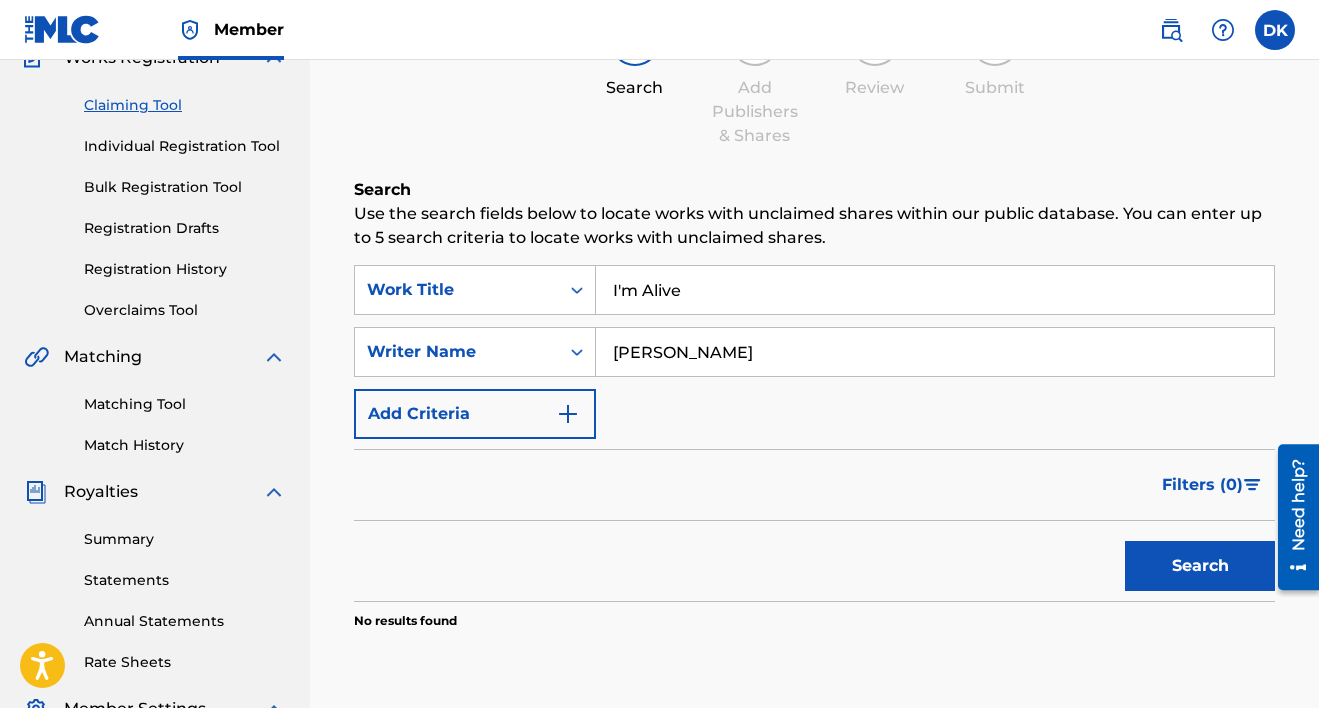 click on "Individual Registration Tool" at bounding box center [185, 146] 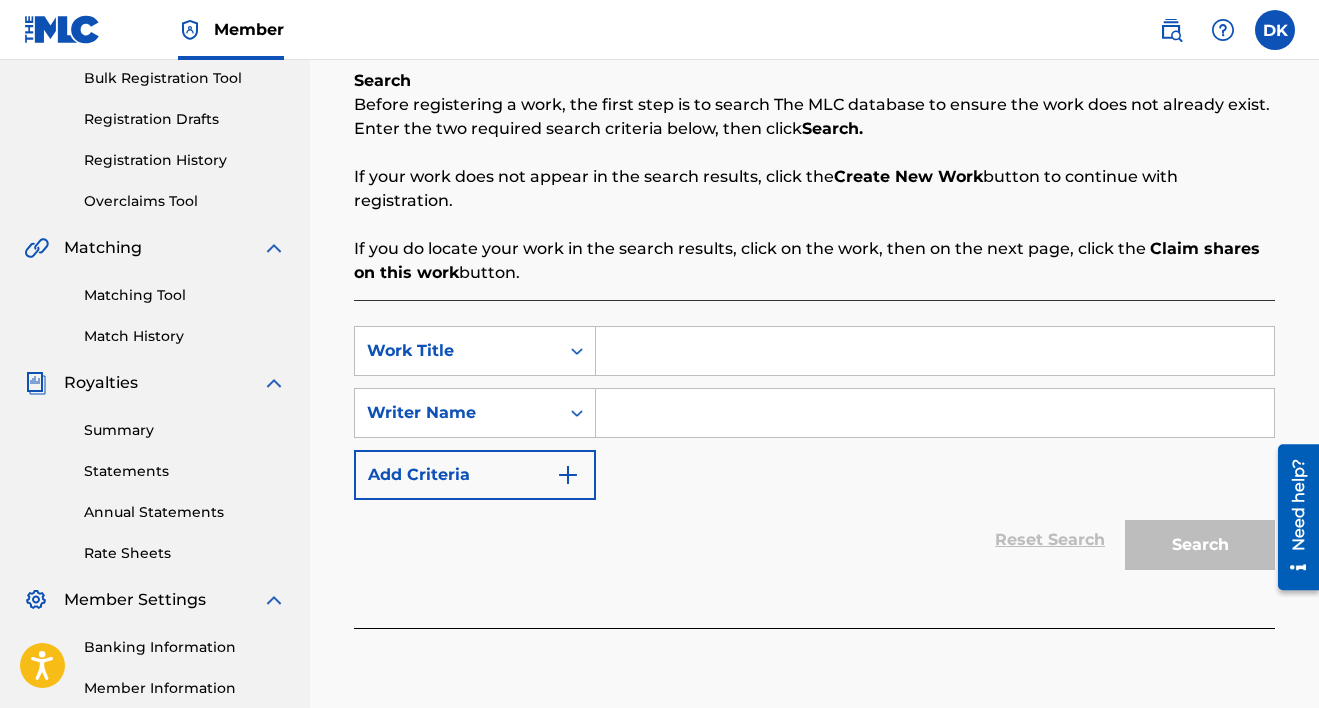 scroll, scrollTop: 346, scrollLeft: 0, axis: vertical 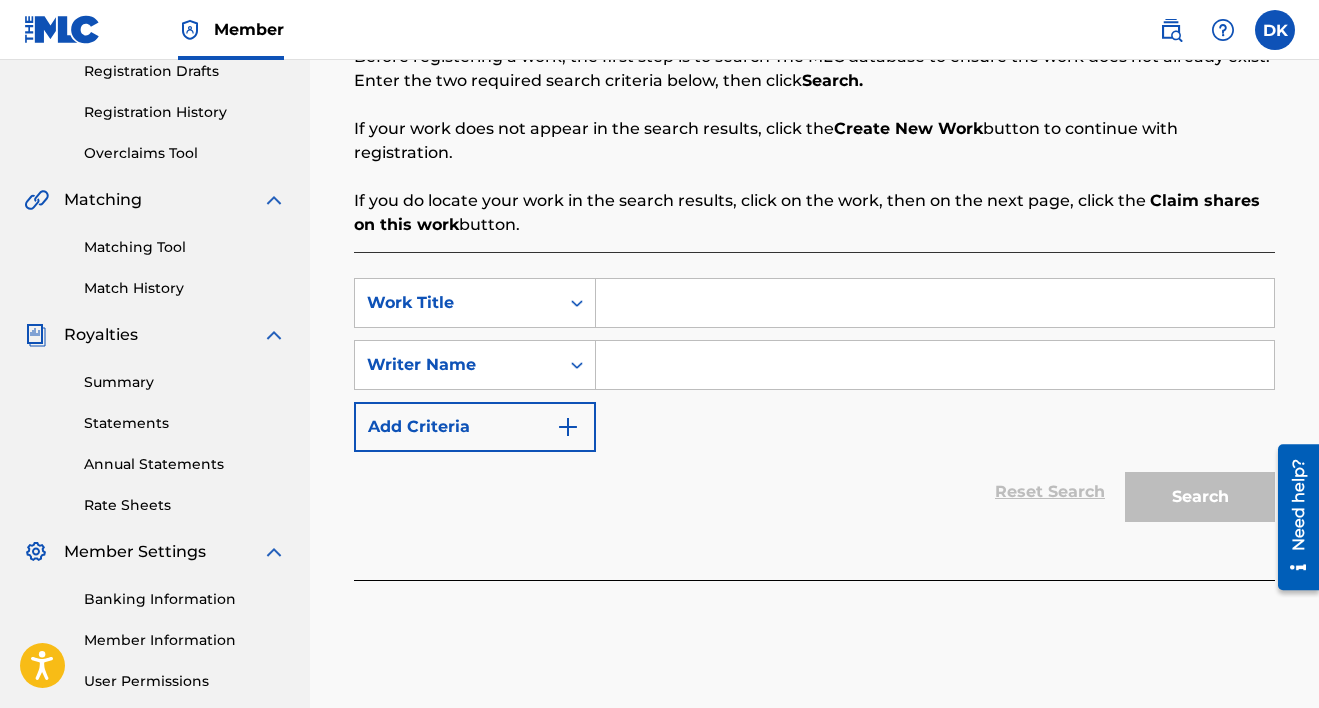 click at bounding box center (935, 303) 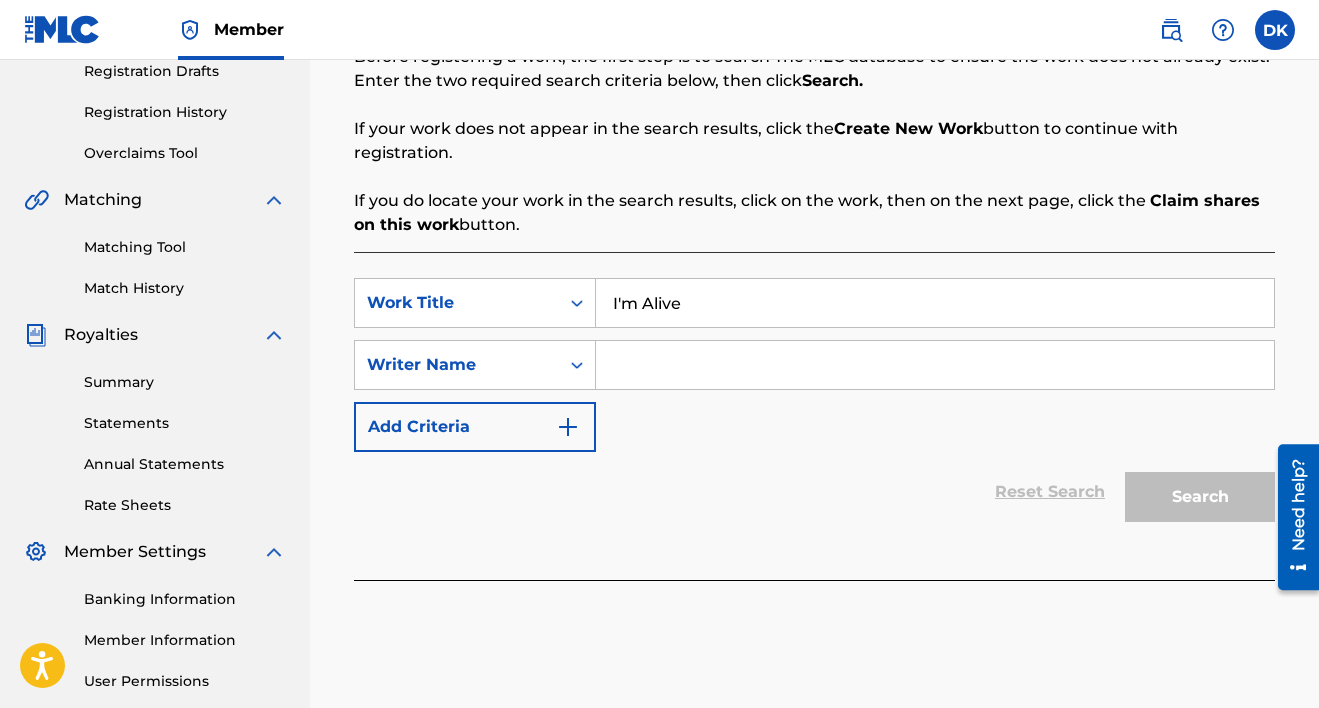 type on "I'm Alive" 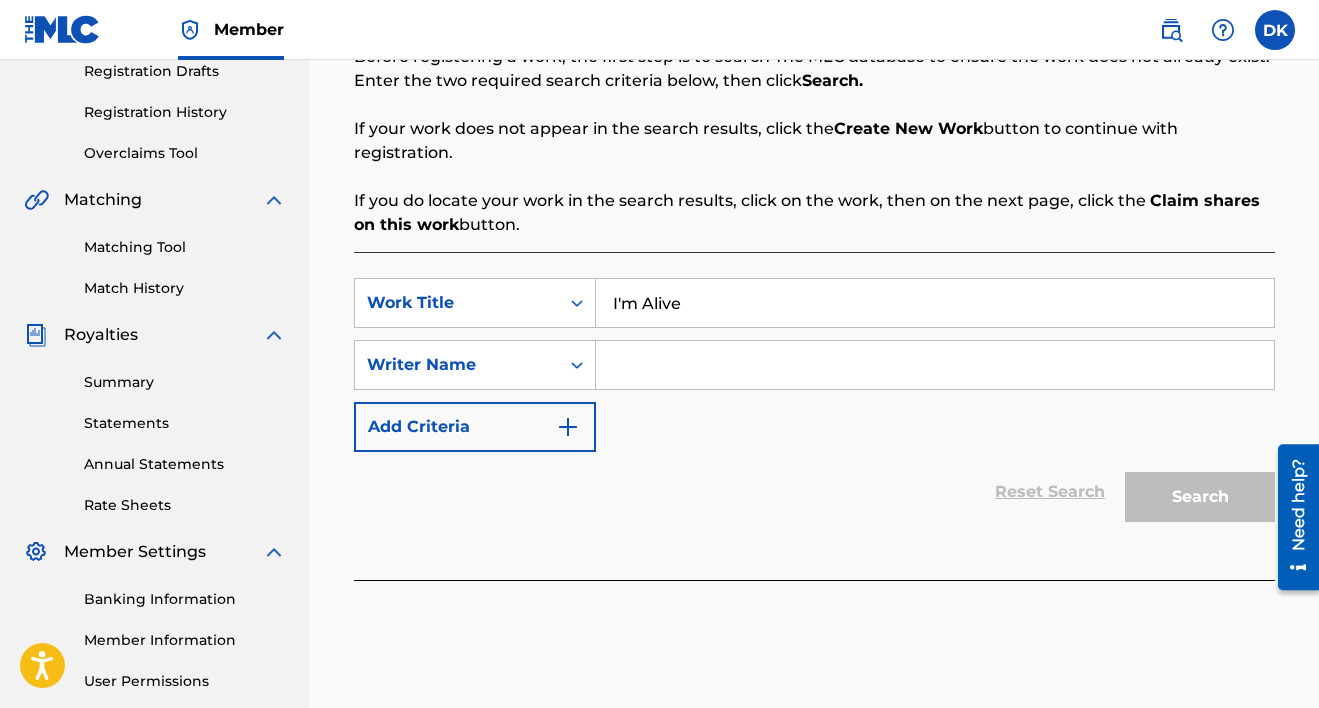 type on "[PERSON_NAME]" 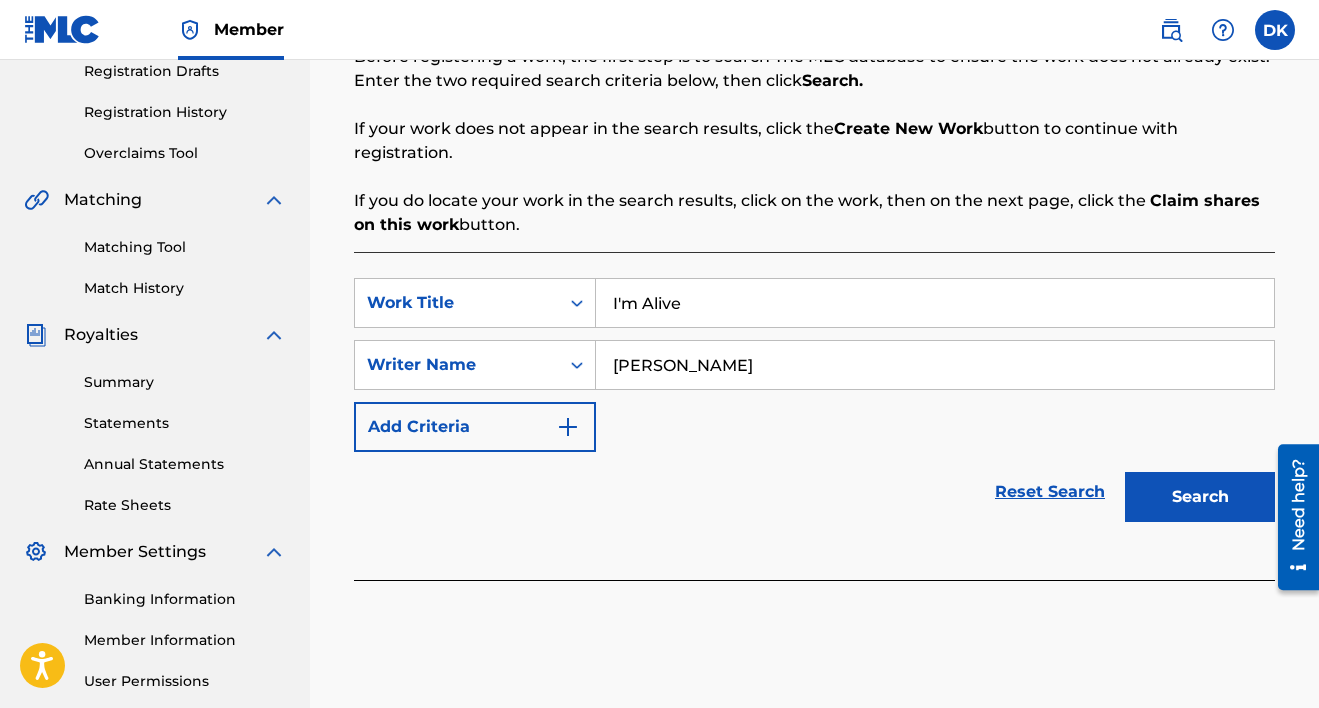 click on "Search" at bounding box center (1200, 497) 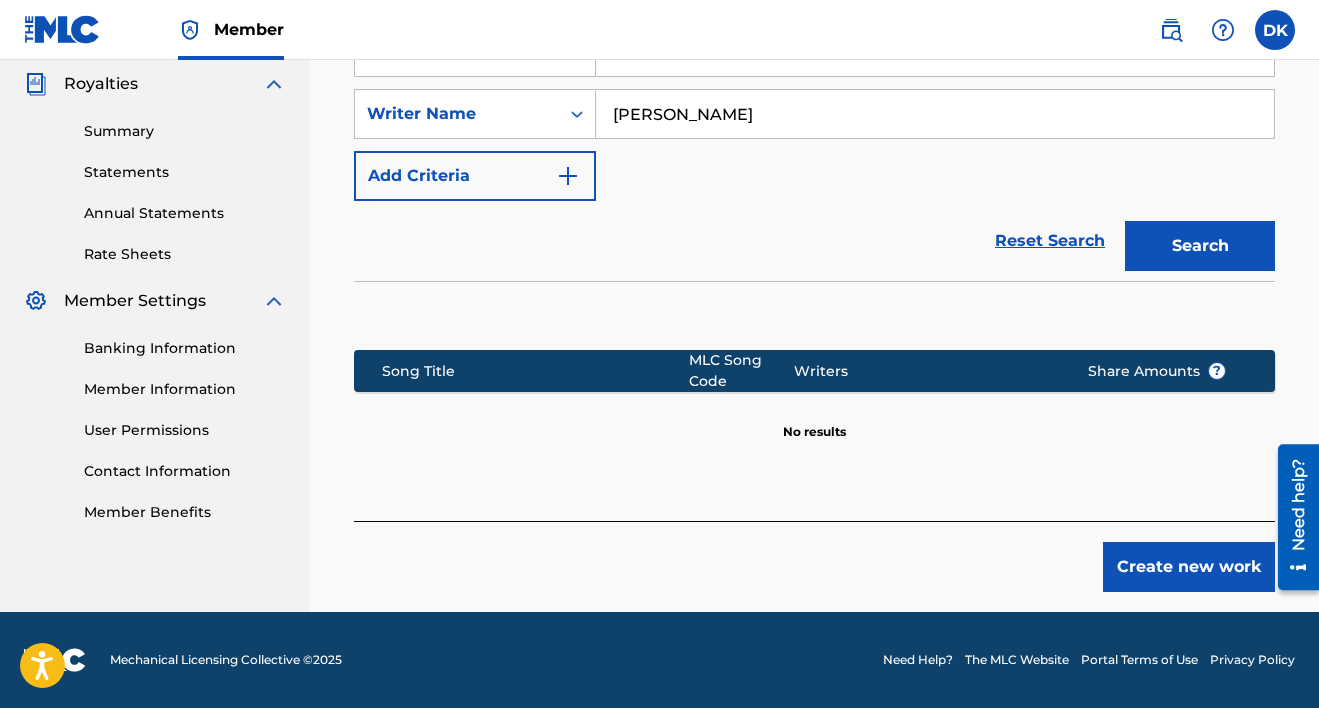 click on "Create new work" at bounding box center (1189, 567) 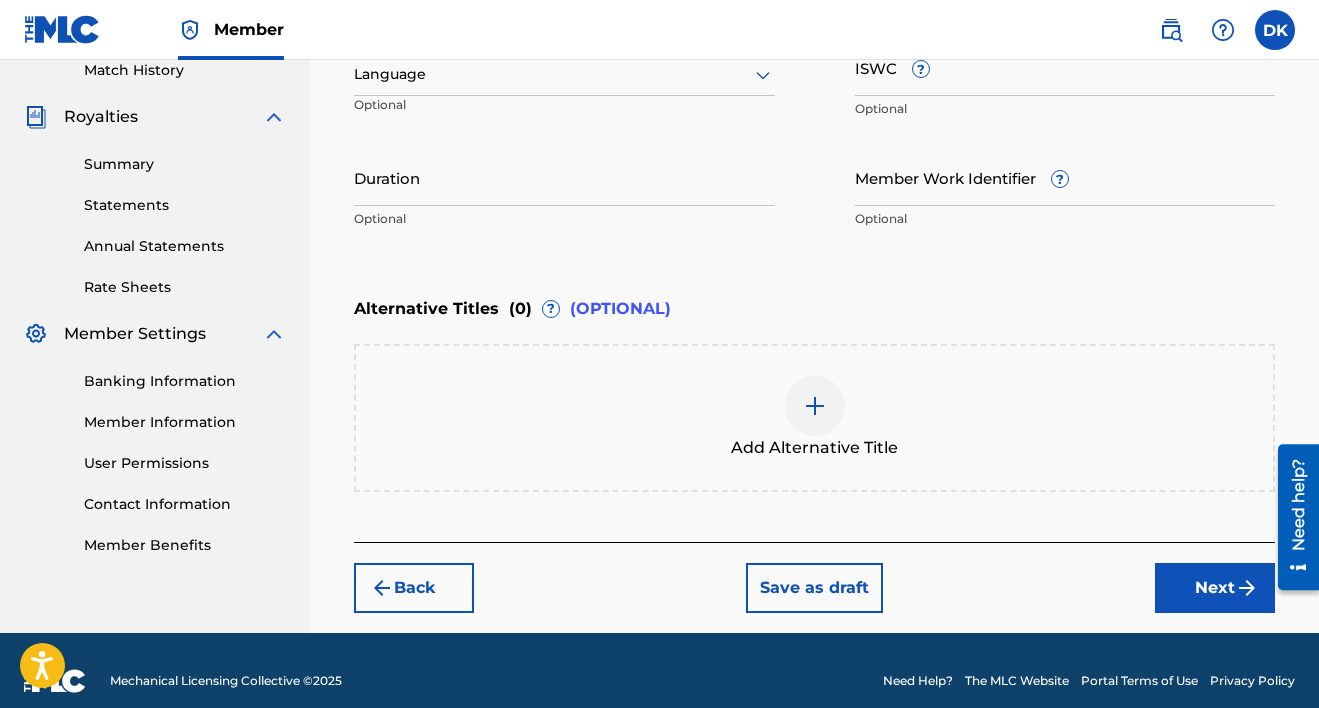 click on "Next" at bounding box center (1215, 588) 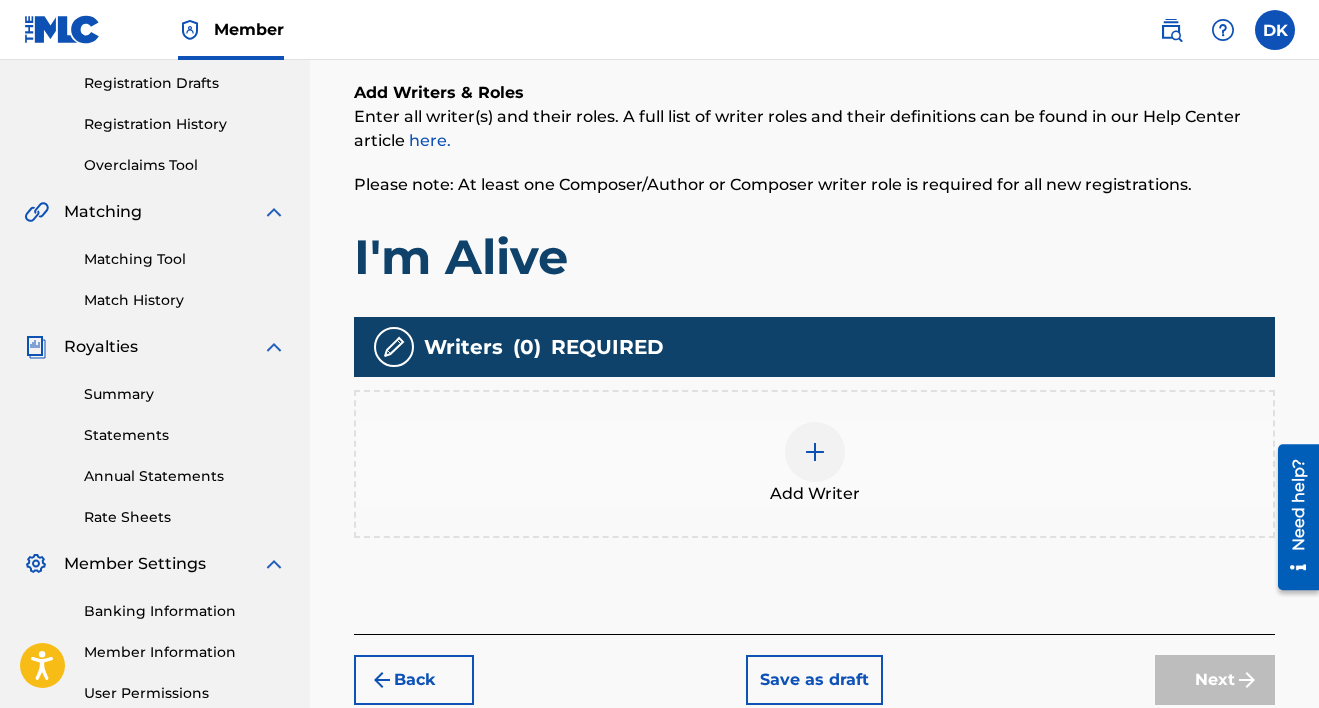 scroll, scrollTop: 348, scrollLeft: 0, axis: vertical 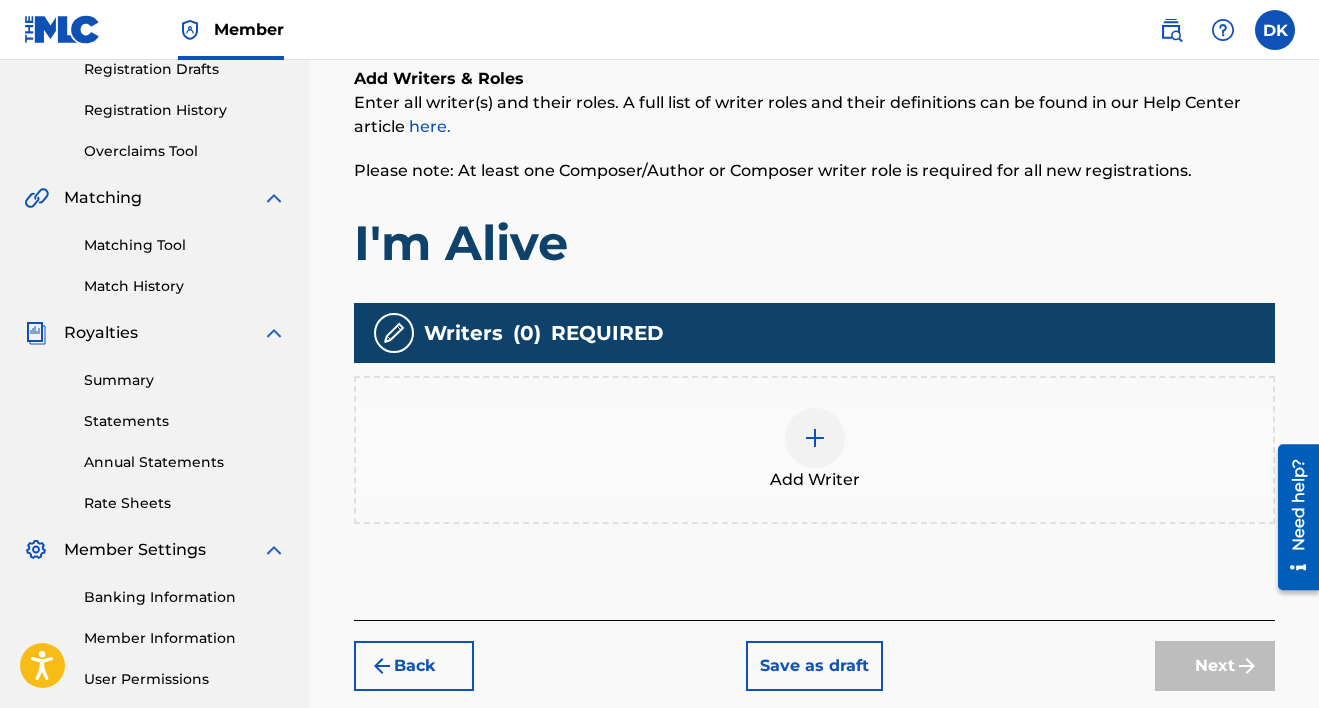 click at bounding box center (815, 438) 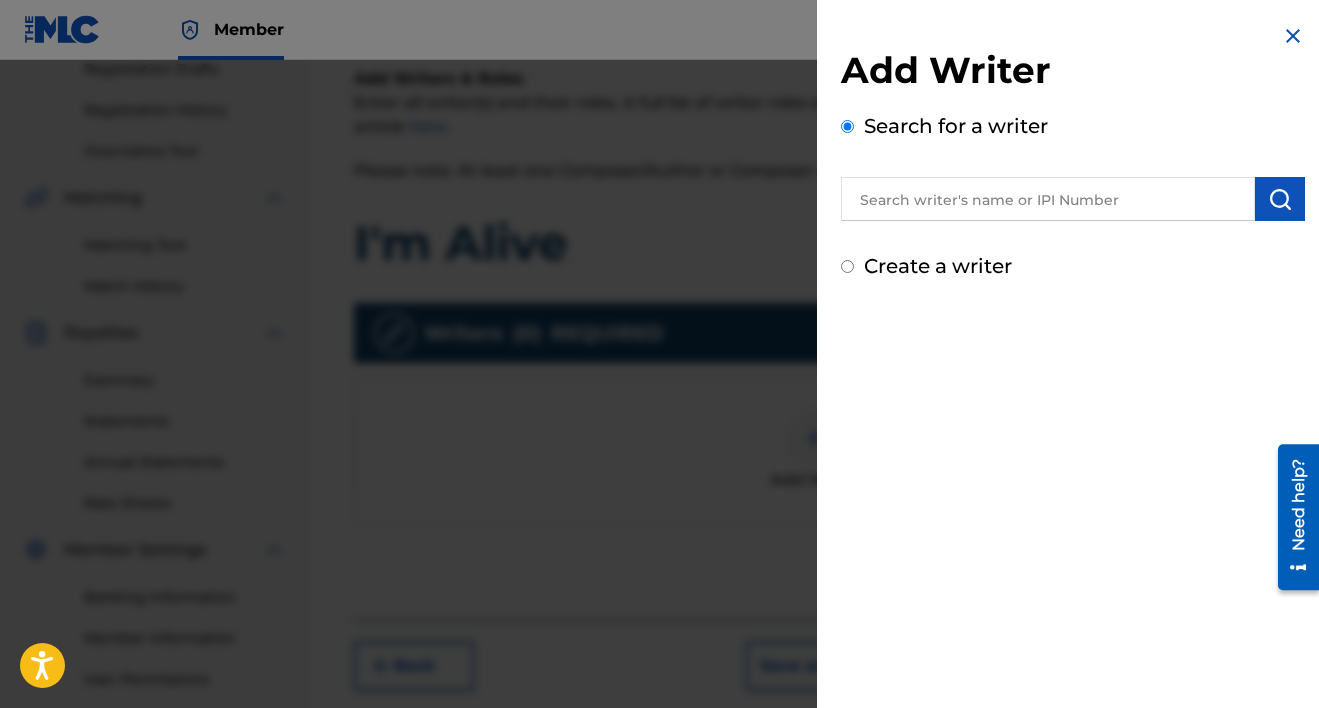 click at bounding box center [1048, 199] 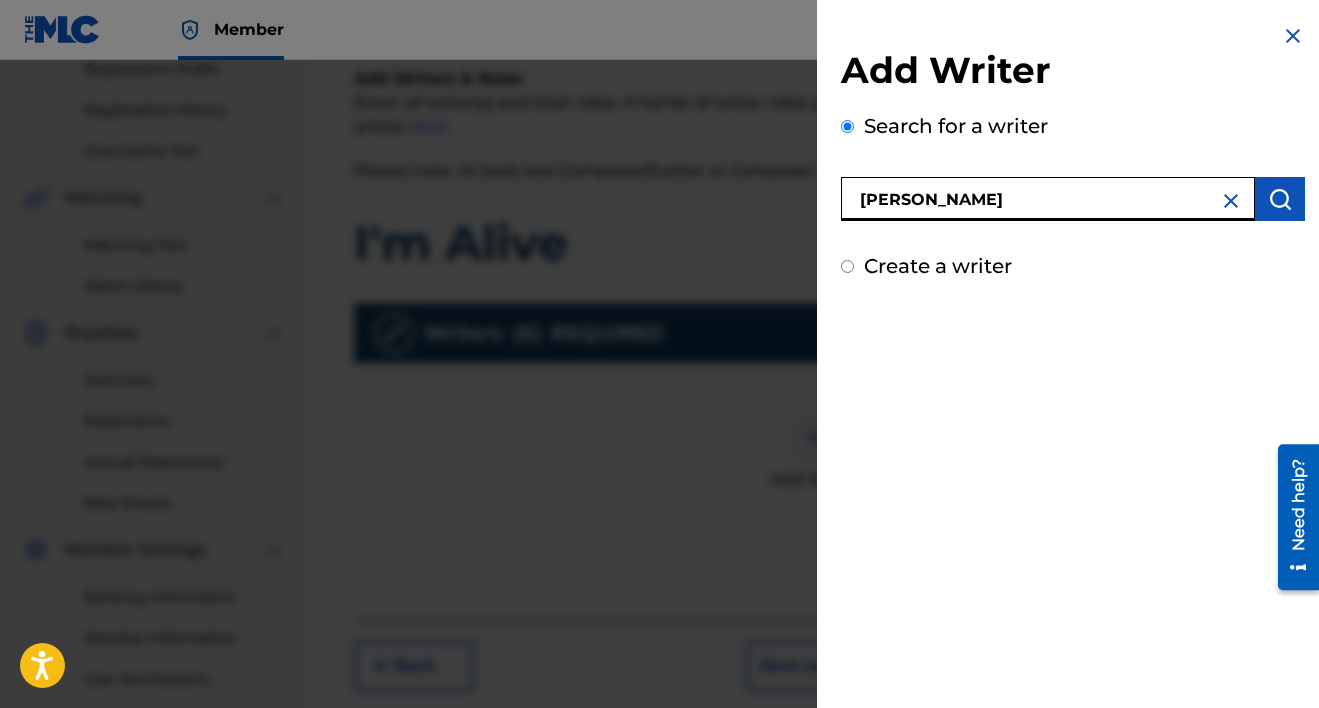 type on "[PERSON_NAME]" 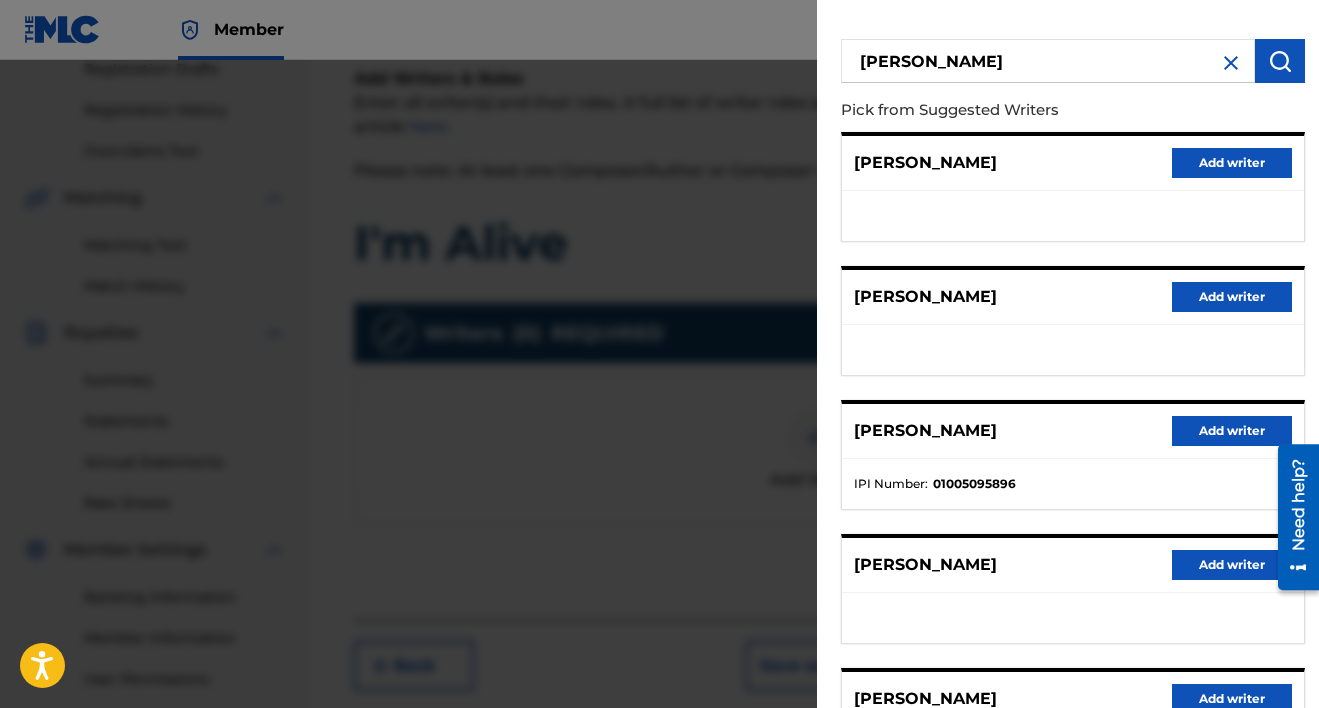 scroll, scrollTop: 154, scrollLeft: 0, axis: vertical 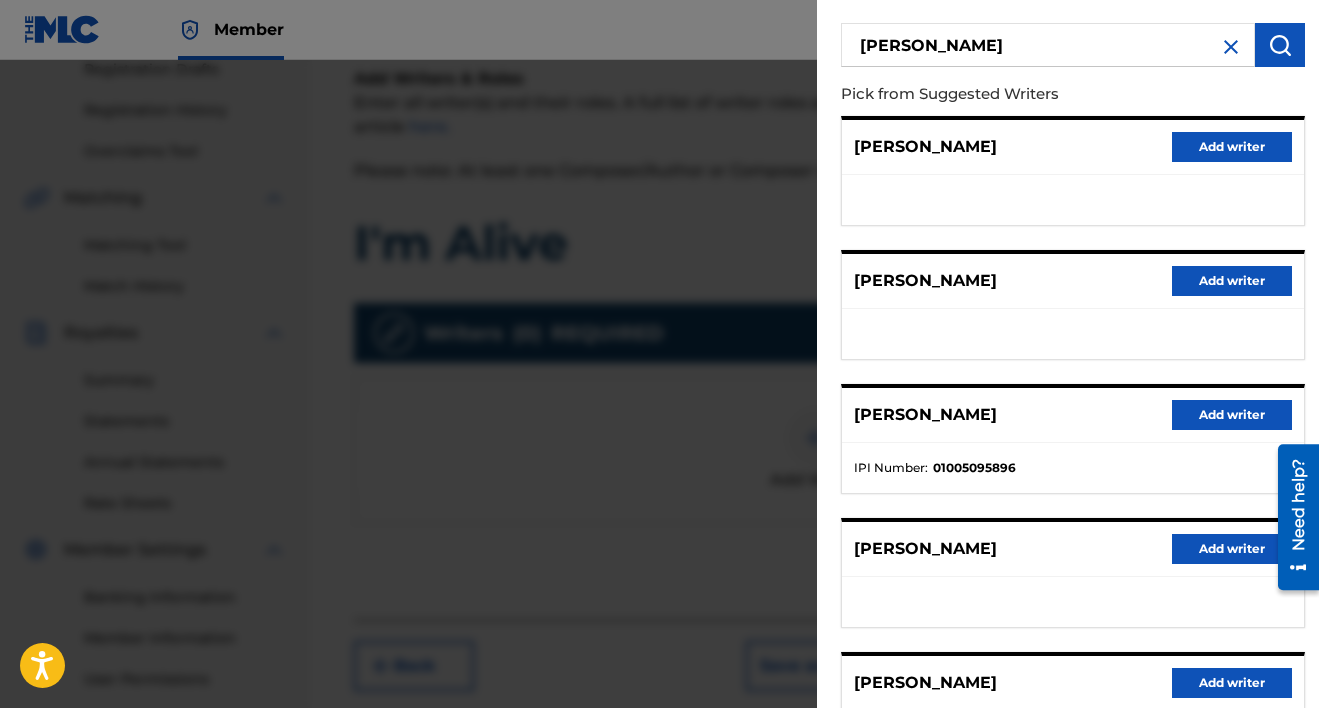 click on "Add writer" at bounding box center (1232, 415) 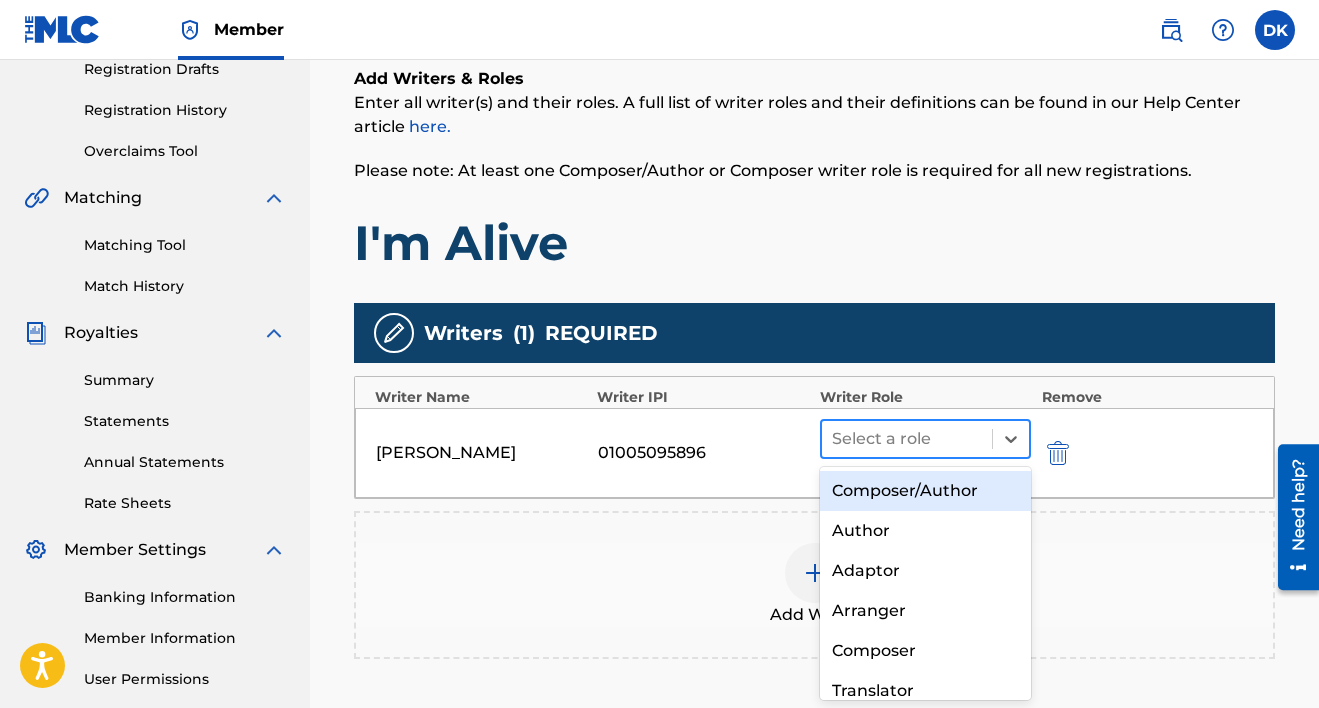 click on "Select a role" at bounding box center (907, 439) 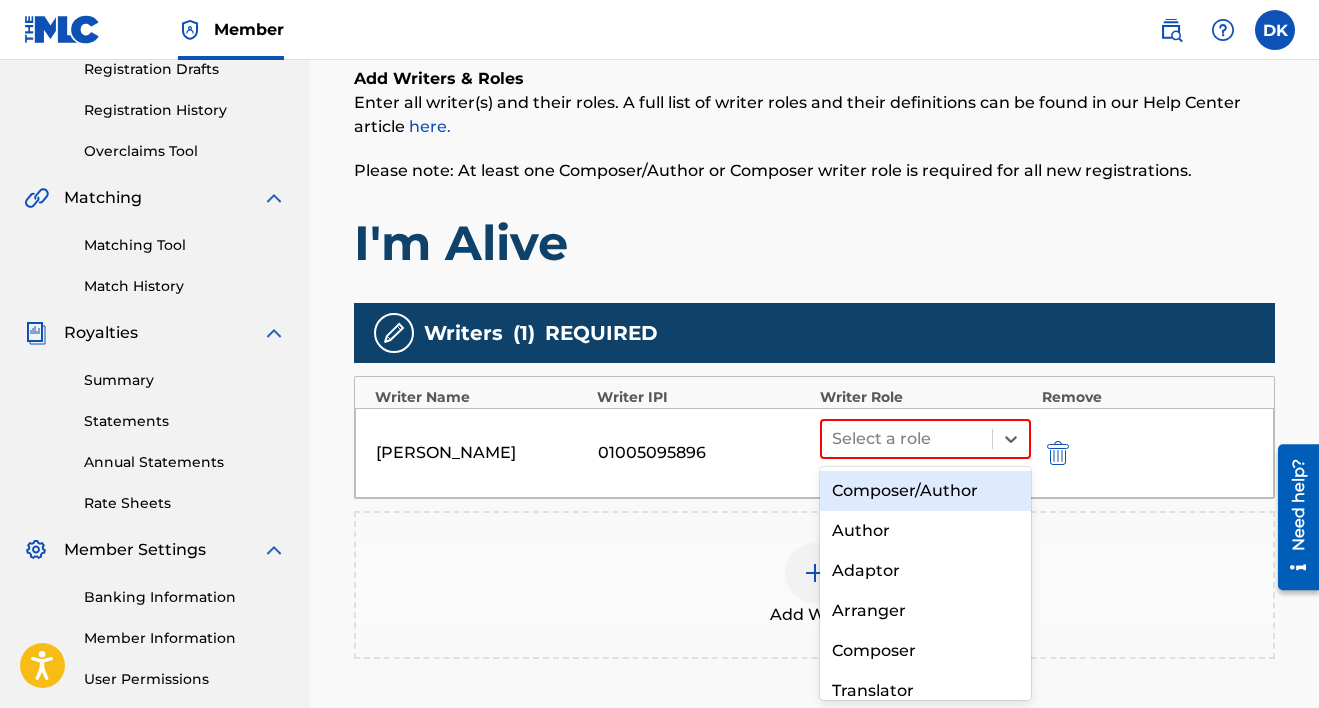 click on "Composer/Author" at bounding box center [926, 491] 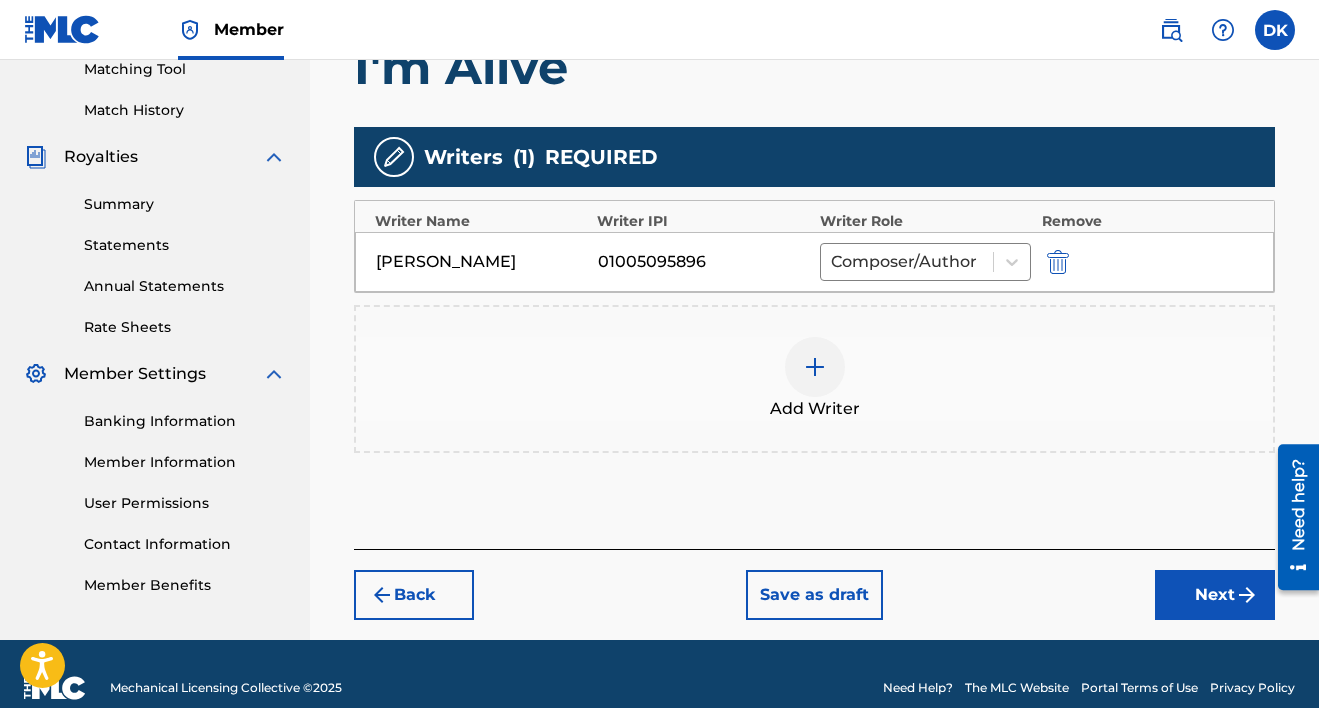 click on "Next" at bounding box center (1215, 595) 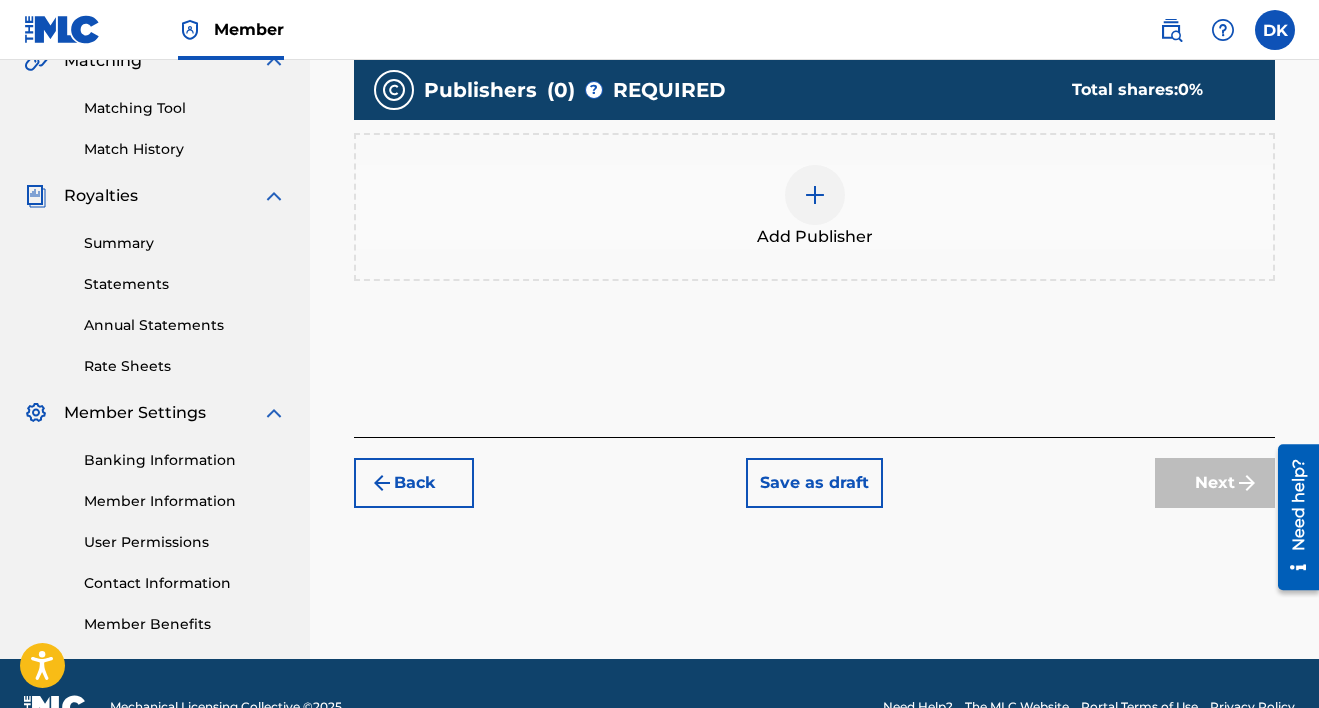 scroll, scrollTop: 532, scrollLeft: 0, axis: vertical 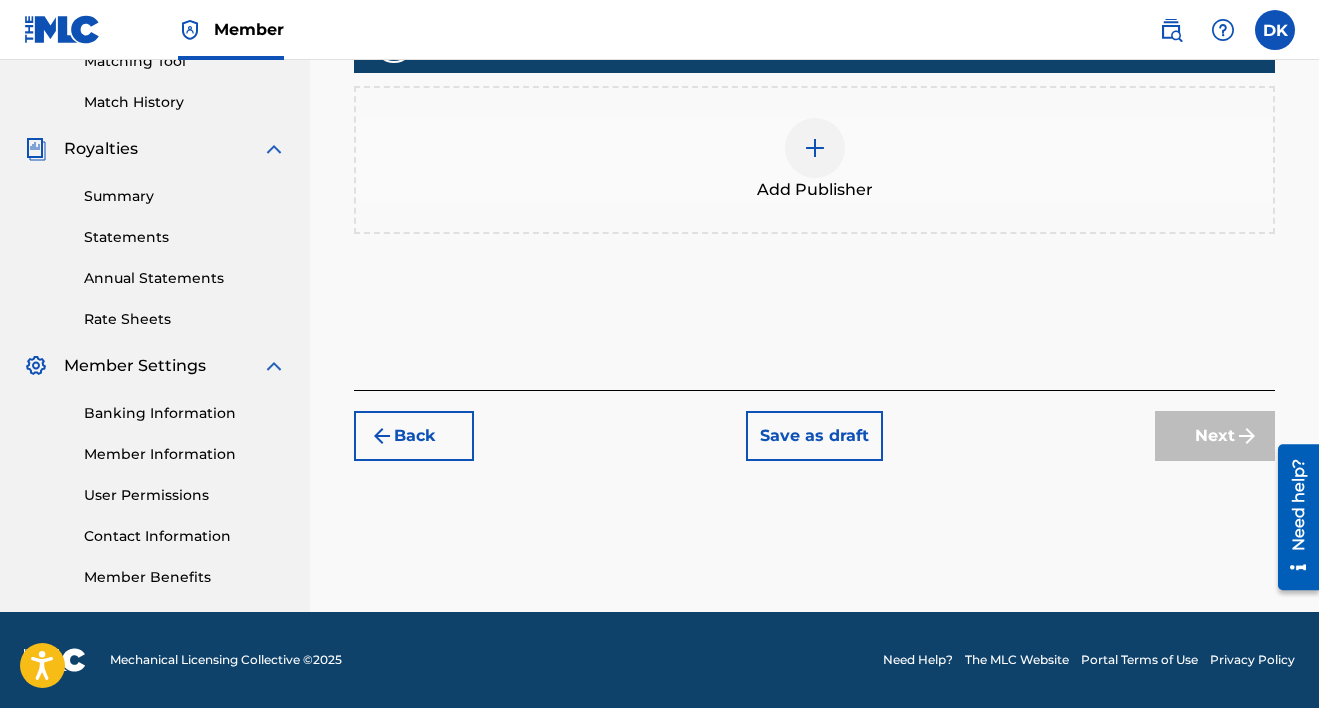 click at bounding box center [815, 148] 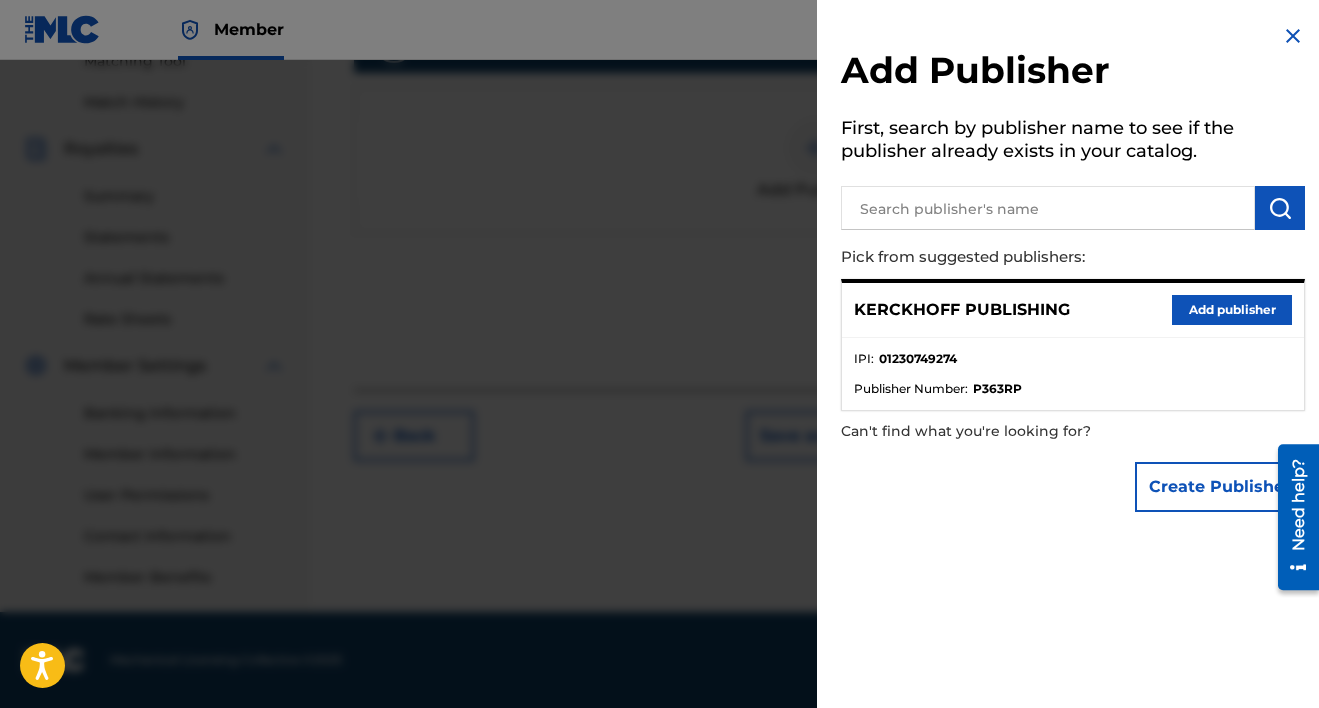 click on "Add publisher" at bounding box center [1232, 310] 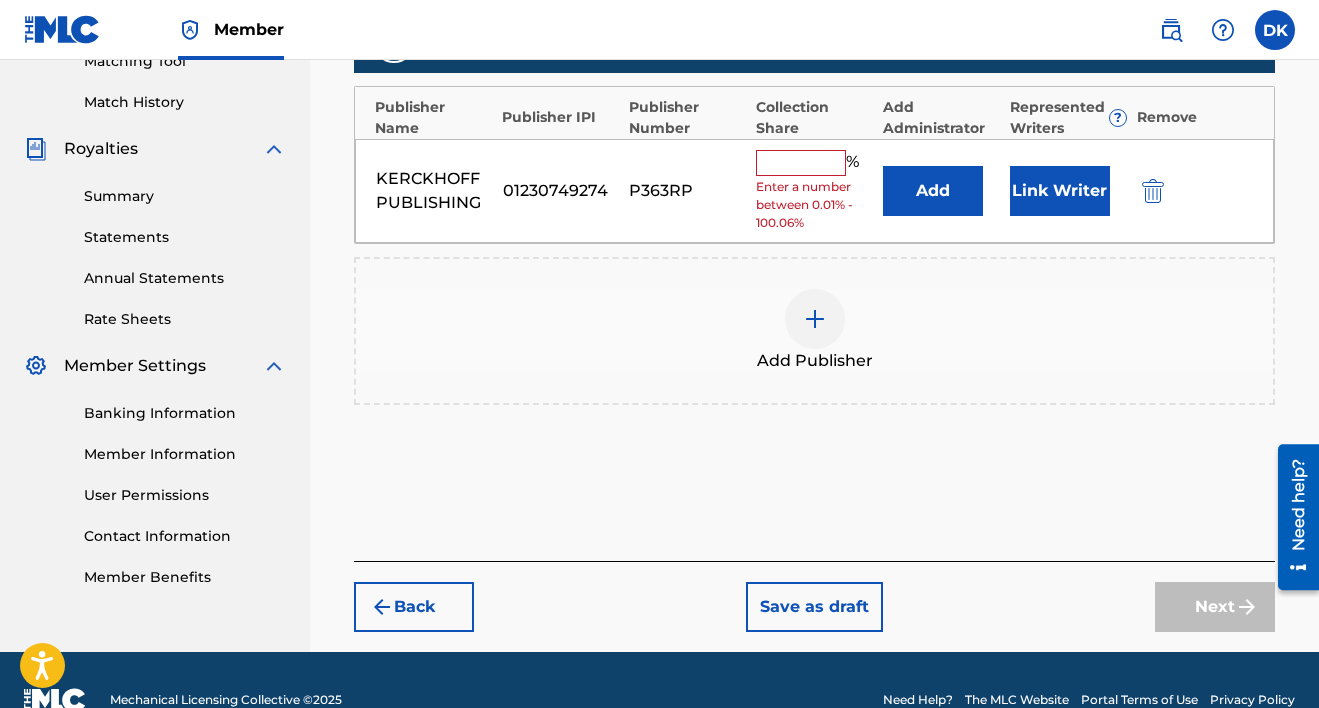 click at bounding box center [801, 163] 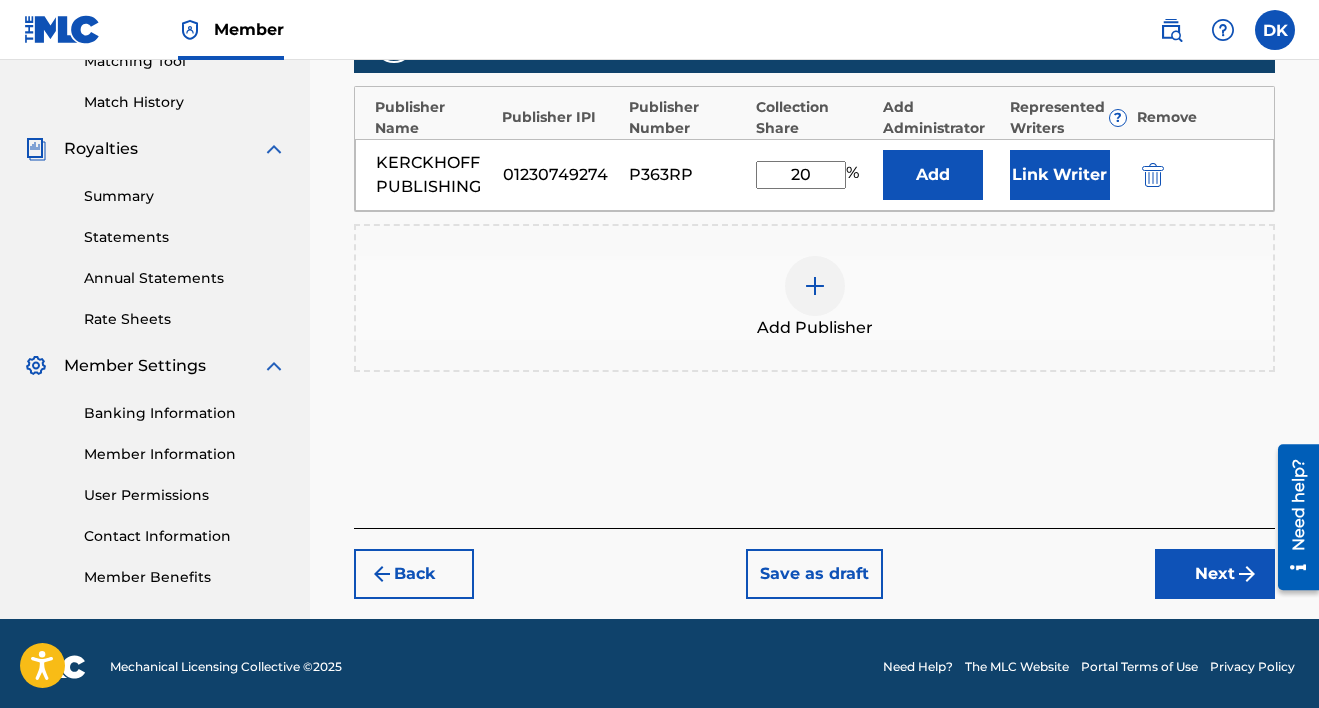 type on "20" 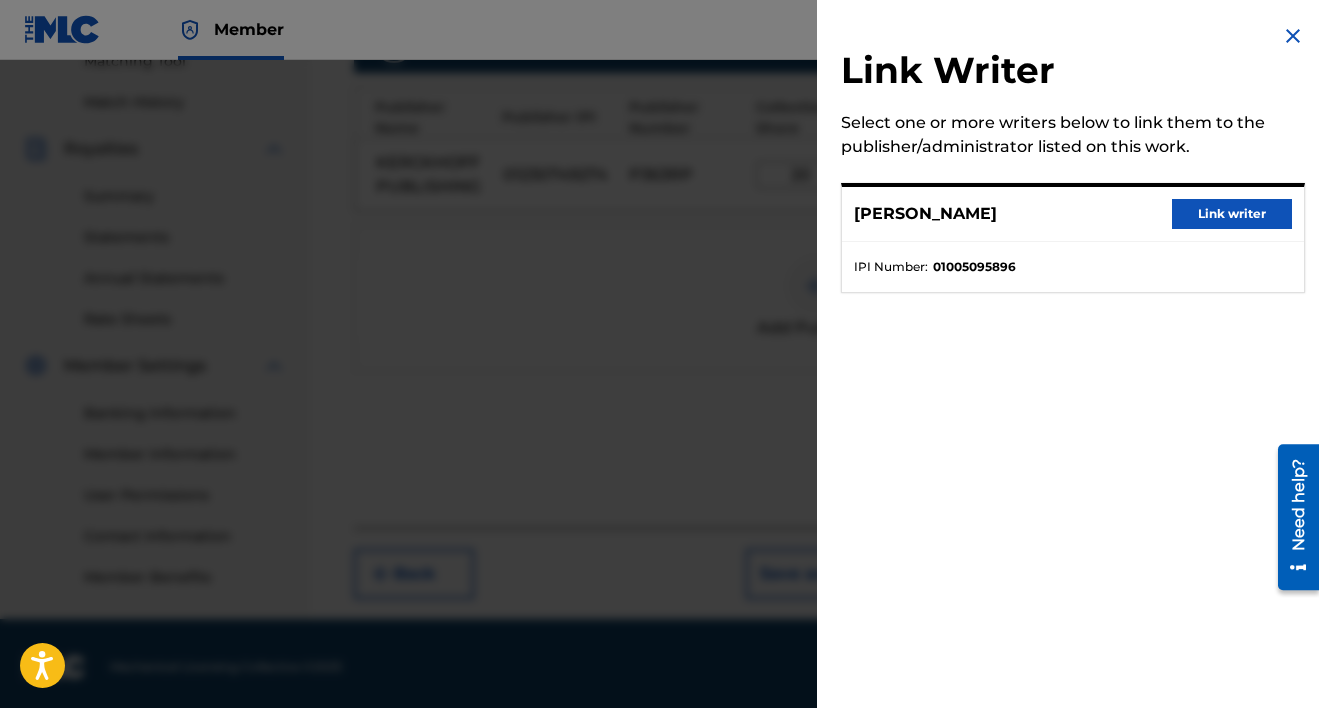 click on "Link writer" at bounding box center (1232, 214) 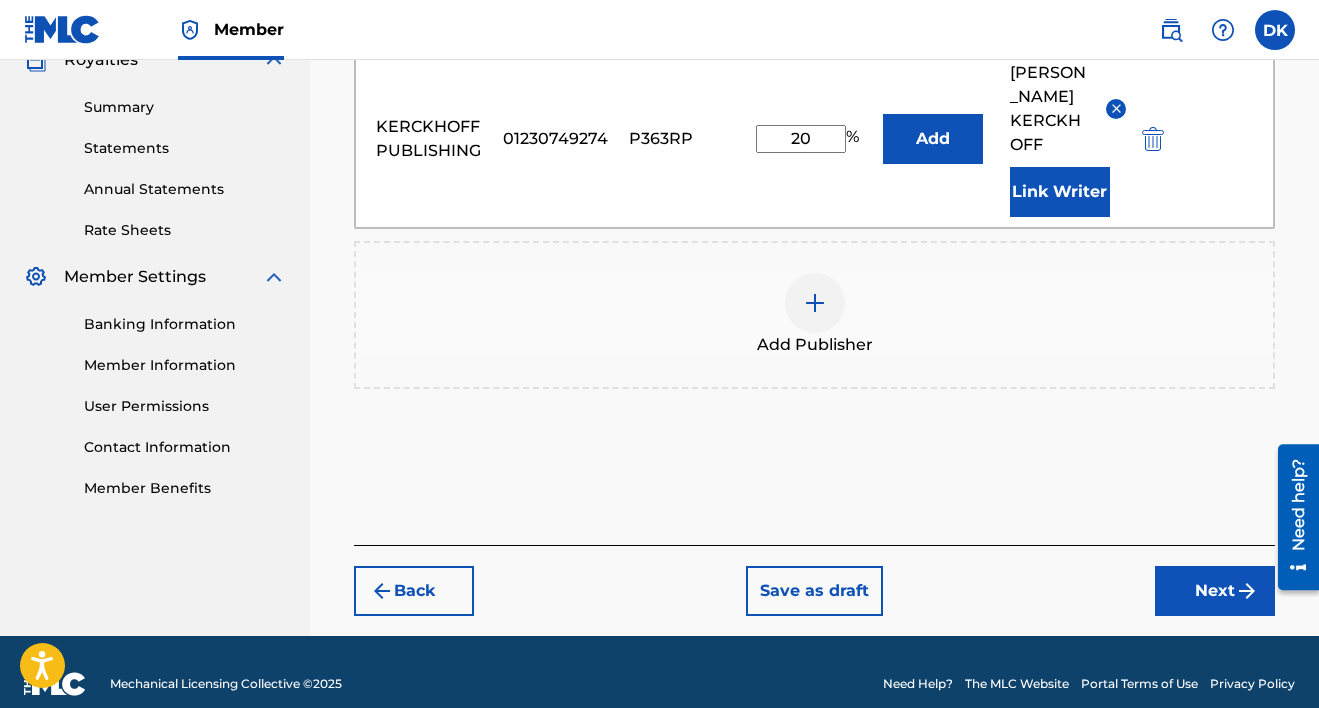 click on "Next" at bounding box center (1215, 591) 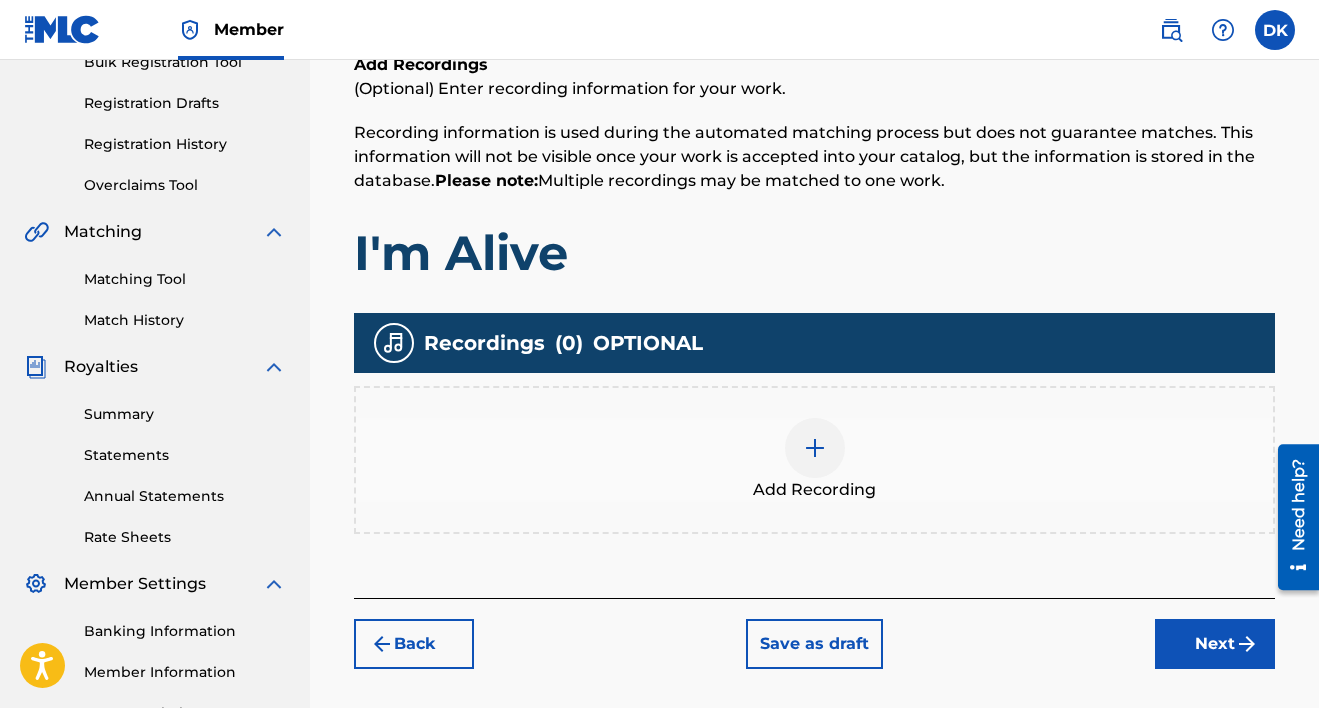 click on "Next" at bounding box center (1215, 644) 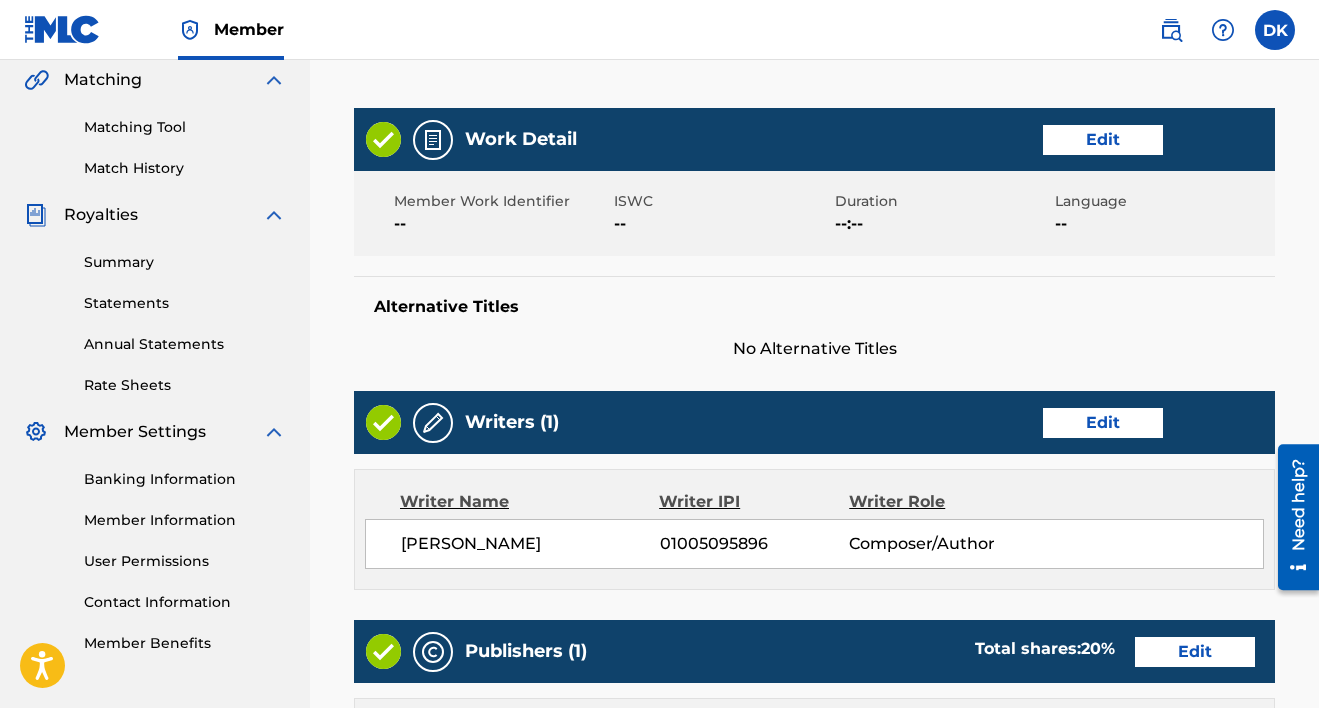 scroll, scrollTop: 1004, scrollLeft: 0, axis: vertical 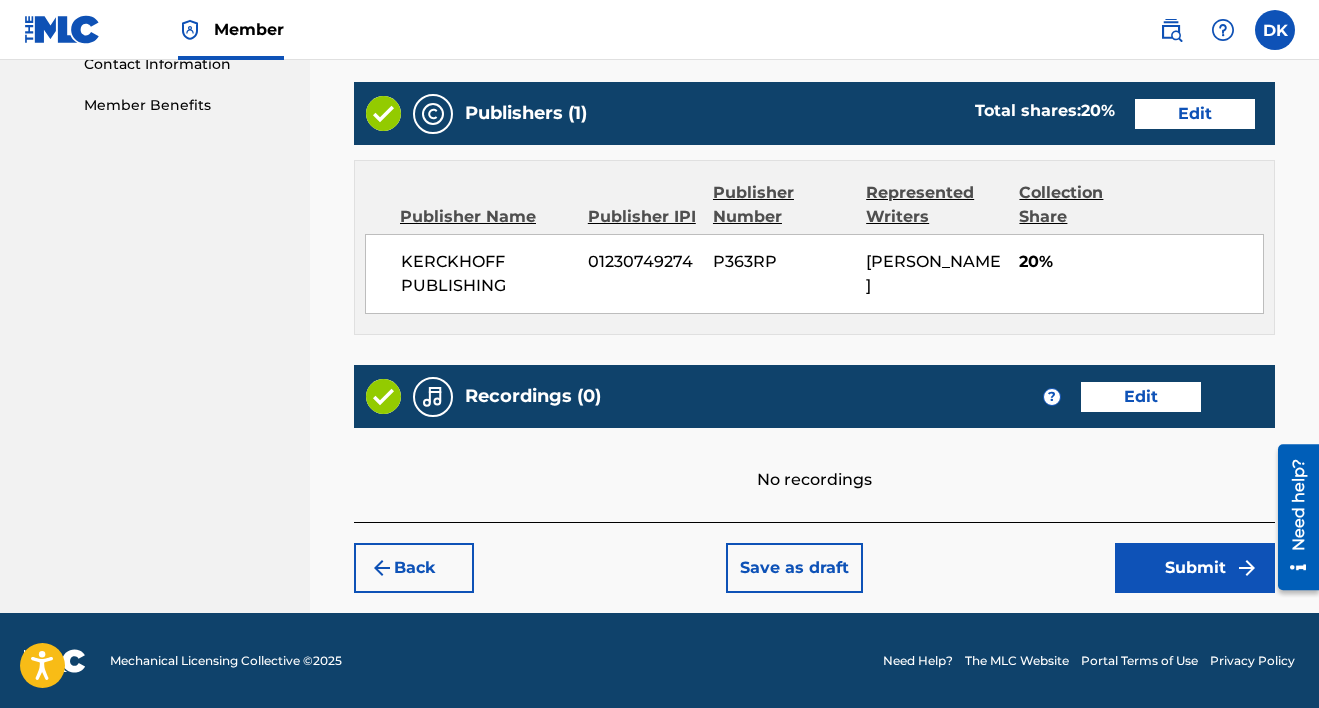 click on "Submit" at bounding box center (1195, 568) 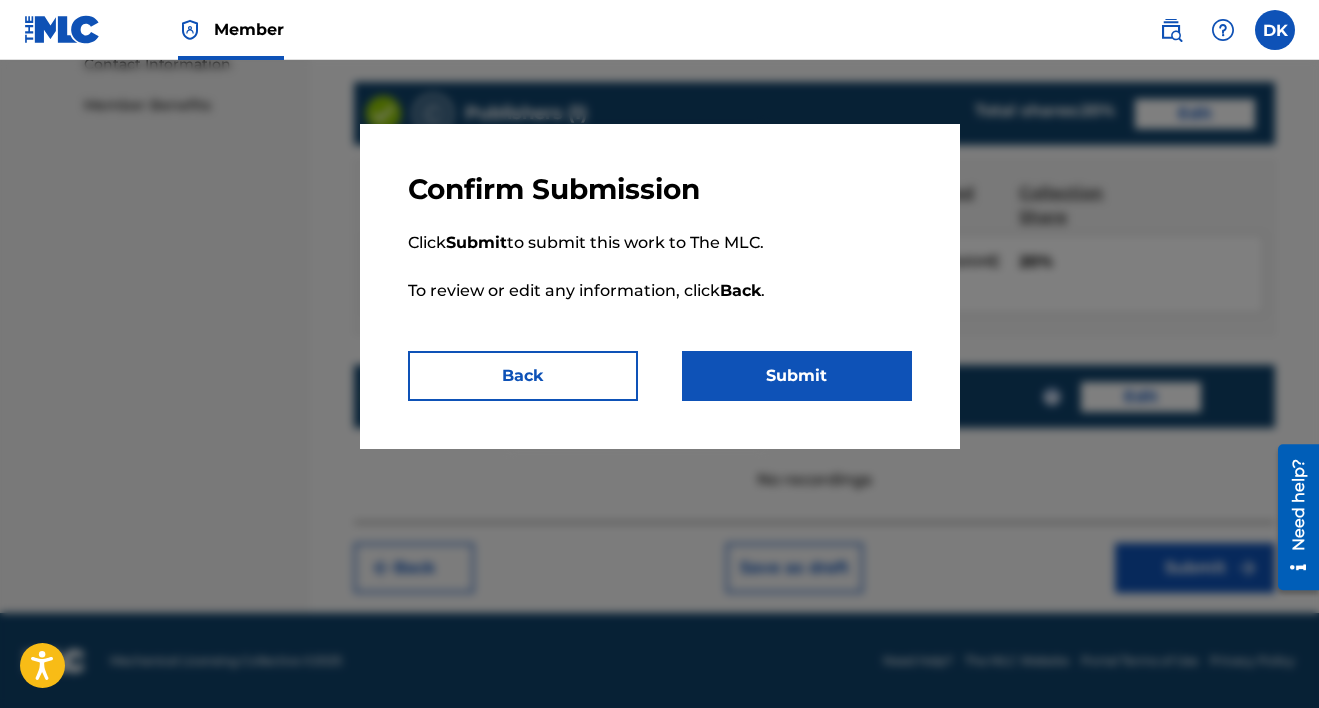 click on "Submit" at bounding box center [797, 376] 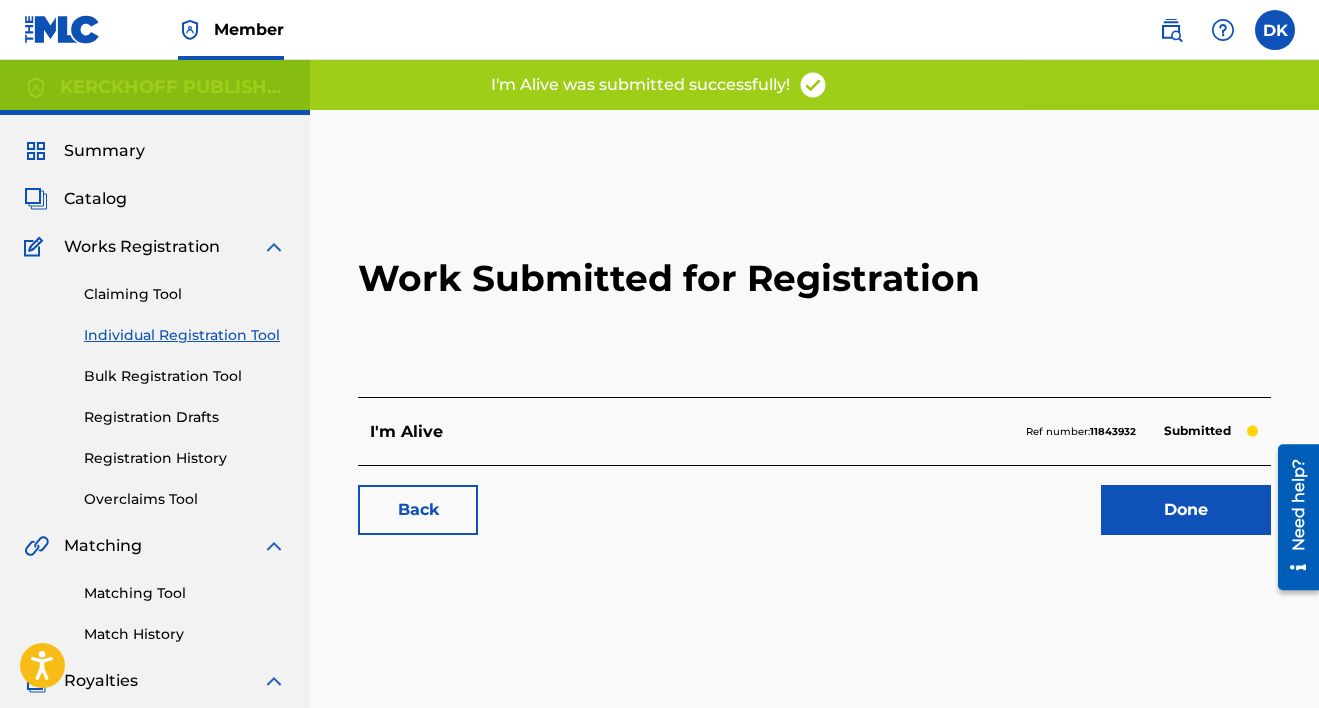 click on "Done" at bounding box center [1186, 510] 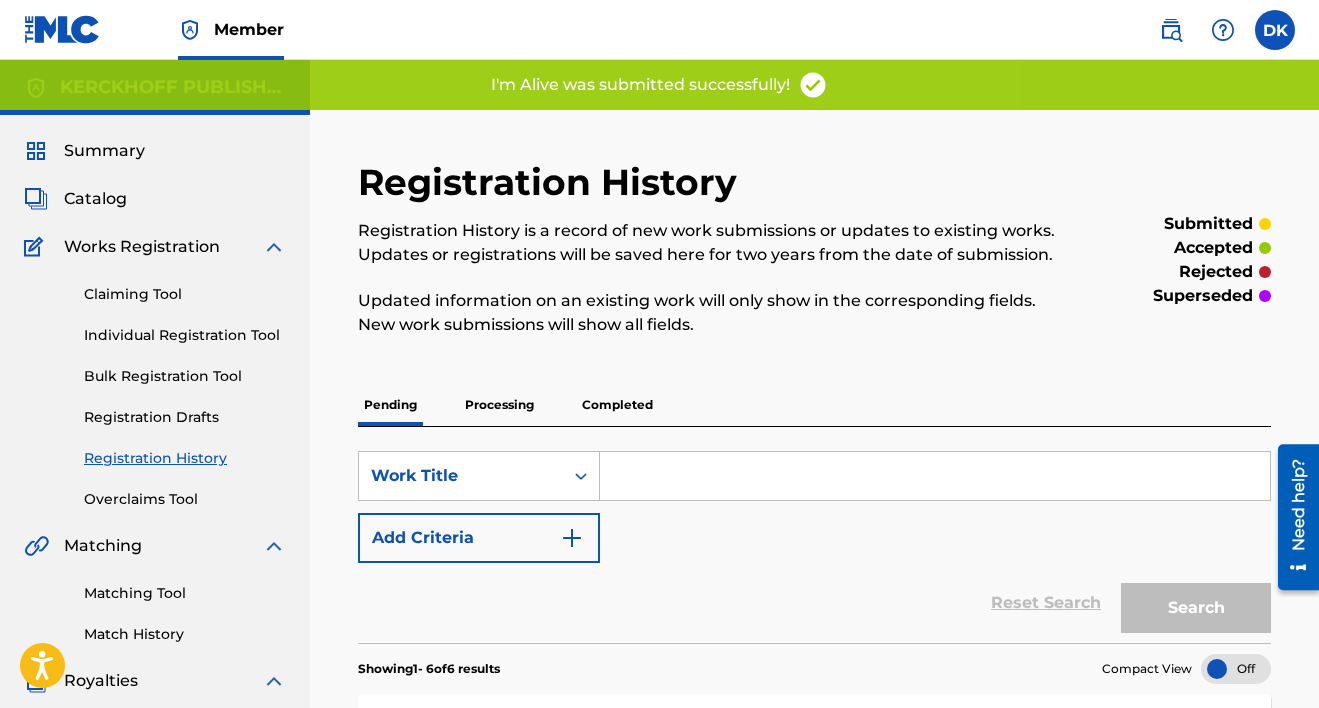 click on "Individual Registration Tool" at bounding box center (185, 335) 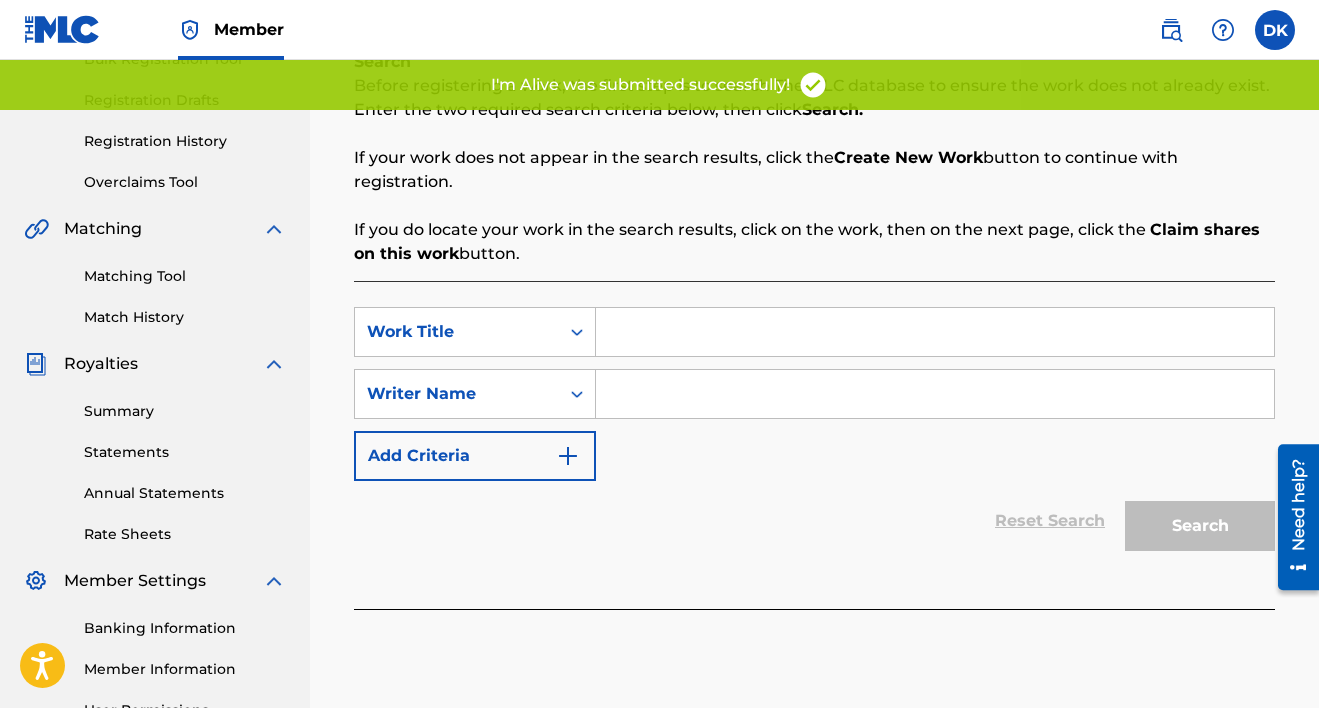 scroll, scrollTop: 316, scrollLeft: 0, axis: vertical 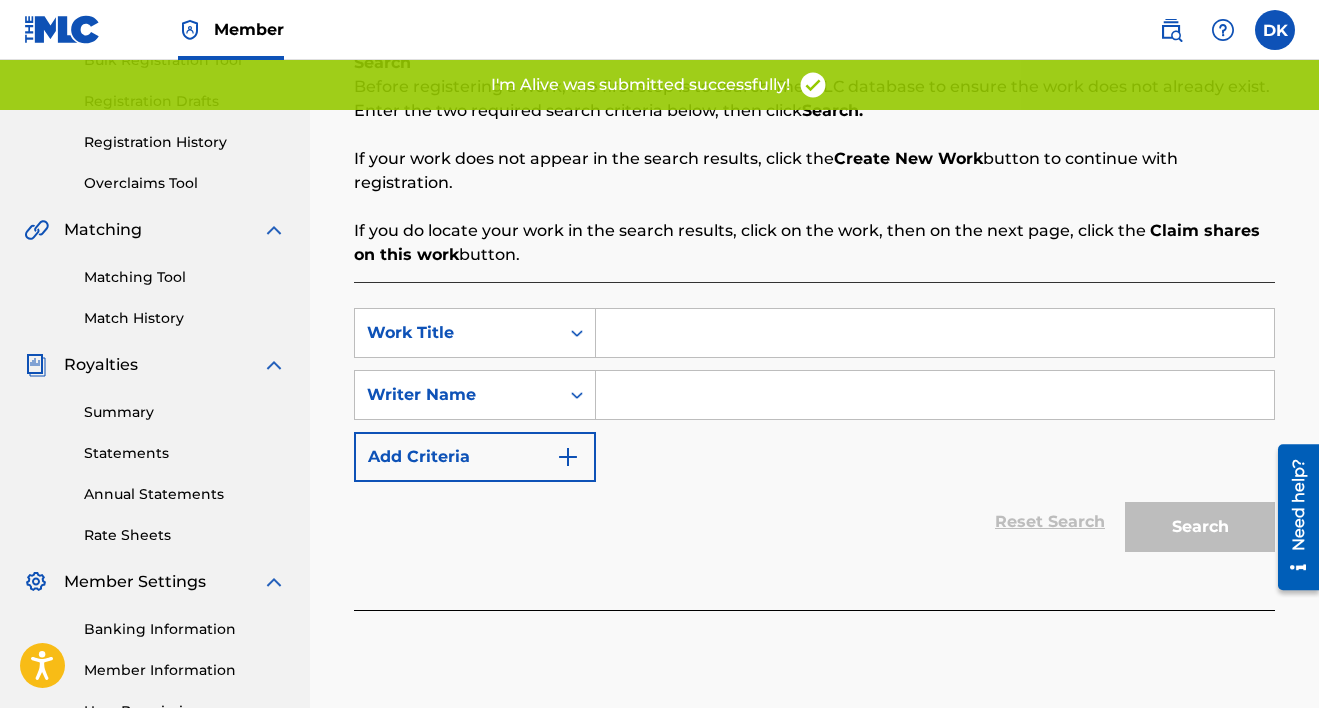 click at bounding box center [935, 395] 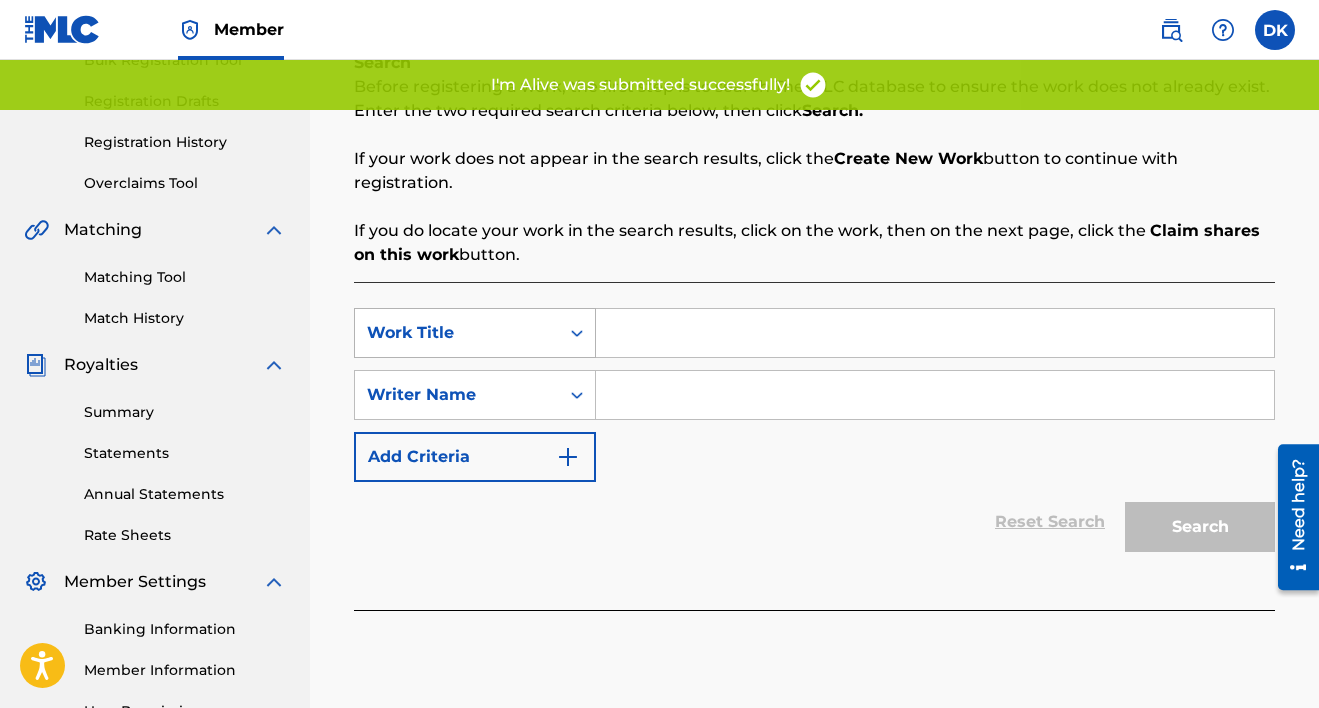 click on "Work Title" at bounding box center [457, 333] 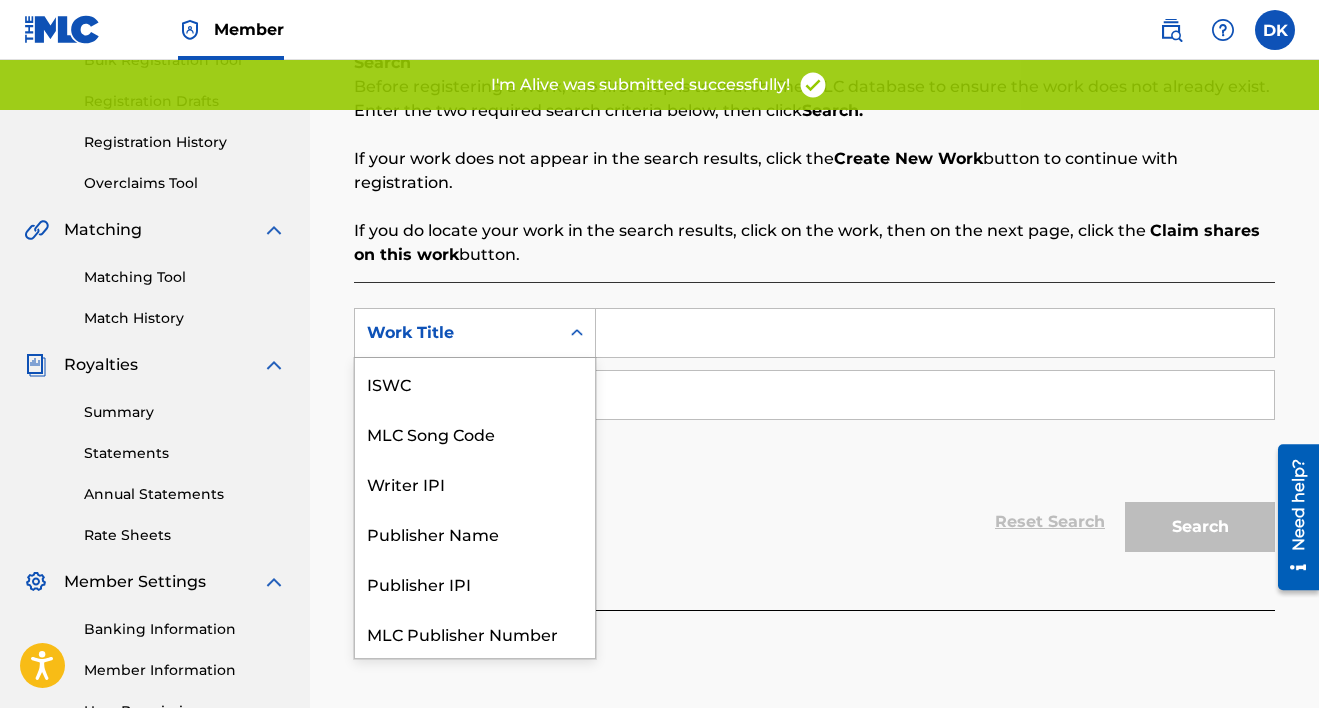 scroll, scrollTop: 50, scrollLeft: 0, axis: vertical 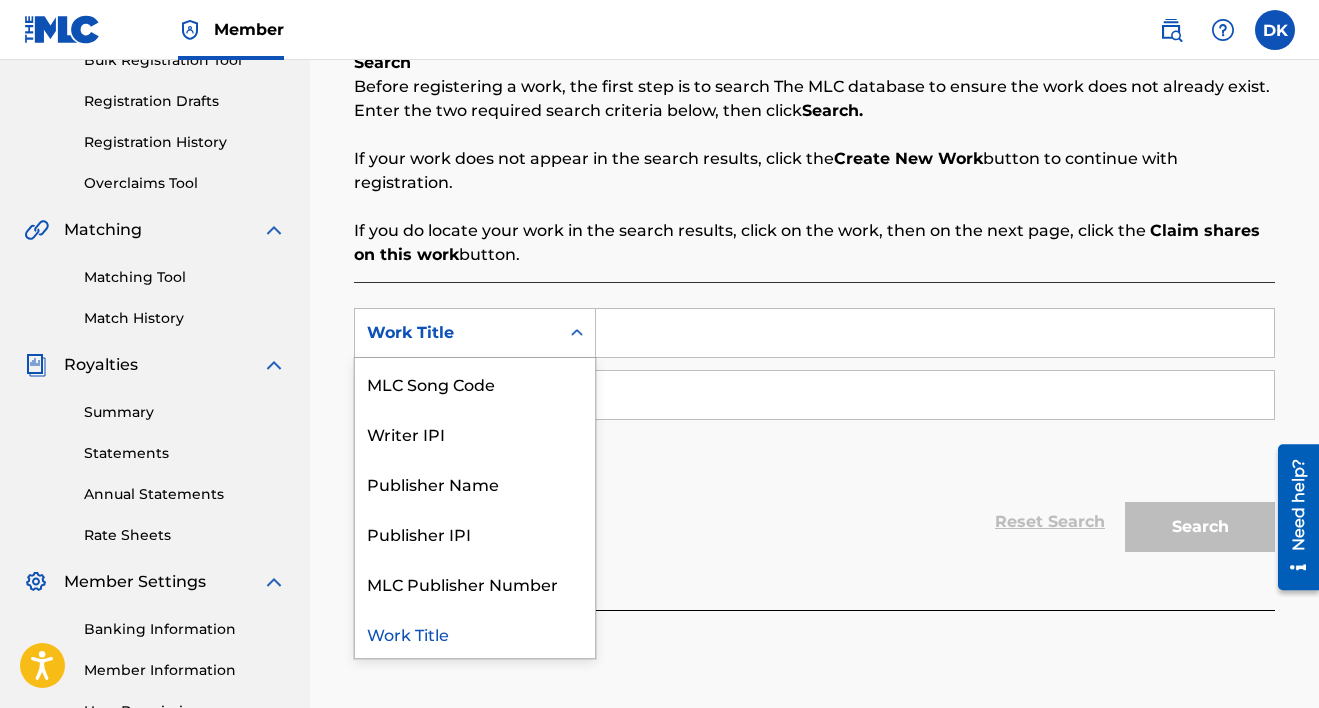 click on "SearchWithCriteria36f4af31-af42-44b5-80f4-625a9ebb4e23 Work Title selected, 7 of 7. 7 results available. Use Up and Down to choose options, press Enter to select the currently focused option, press Escape to exit the menu, press Tab to select the option and exit the menu. Work Title ISWC MLC Song Code Writer IPI Publisher Name Publisher IPI MLC Publisher Number Work Title SearchWithCriteria8e69a446-5b4f-4034-bf58-b64ff9760c7a Writer Name Add Criteria Reset Search Search" at bounding box center [814, 446] 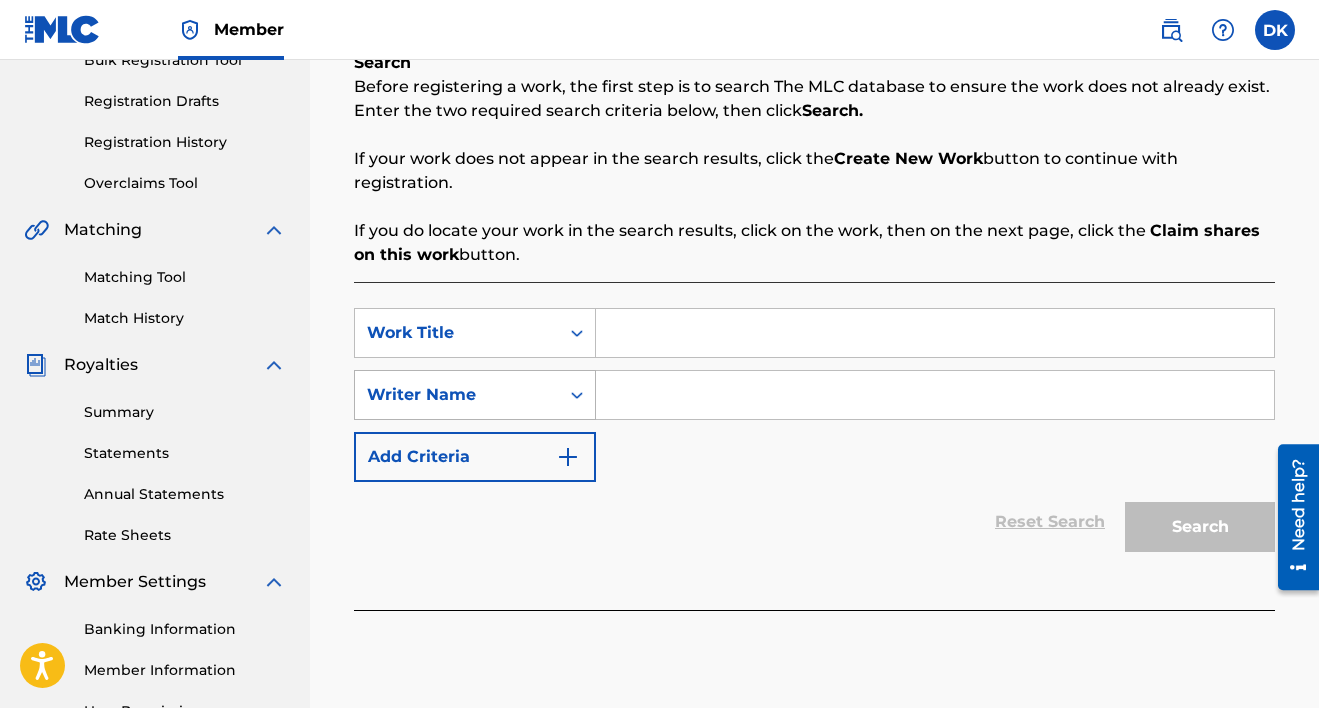 click at bounding box center (577, 395) 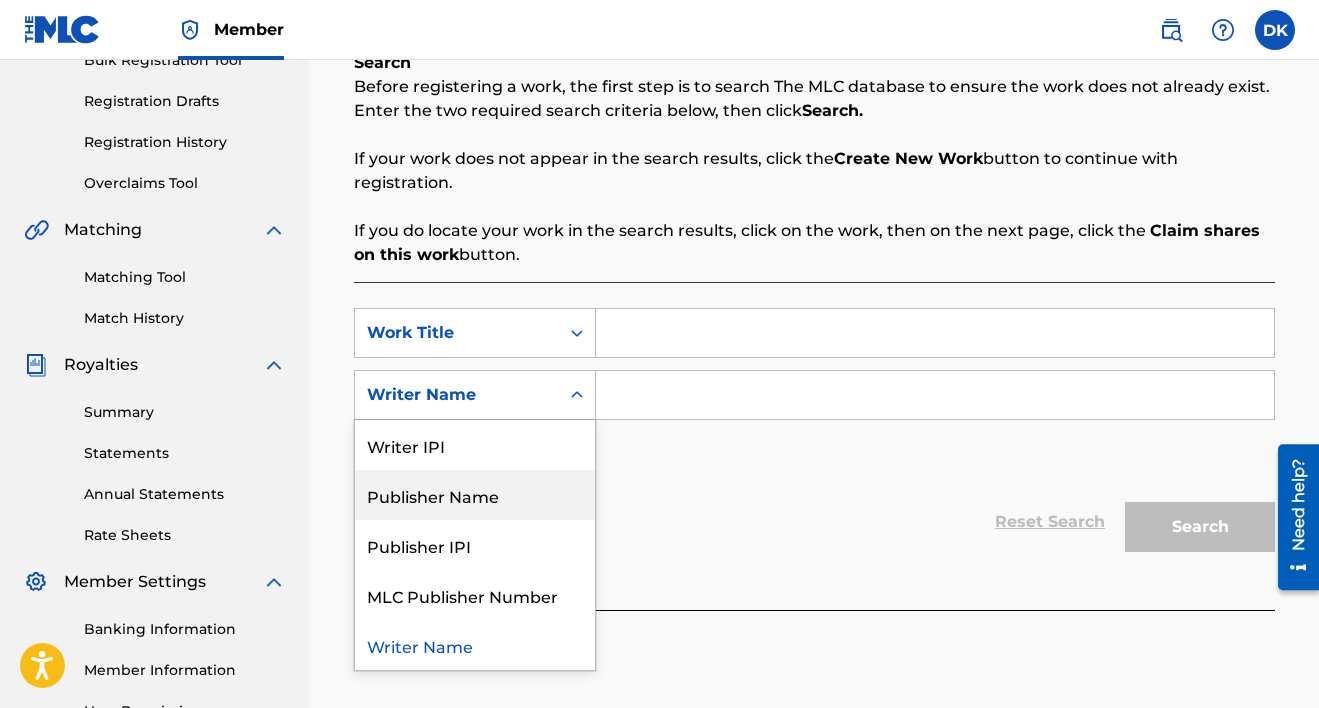 click on "SearchWithCriteria36f4af31-af42-44b5-80f4-625a9ebb4e23 Work Title SearchWithCriteria8e69a446-5b4f-4034-bf58-b64ff9760c7a Publisher Name, 2 of 5. 5 results available. Use Up and Down to choose options, press Enter to select the currently focused option, press Escape to exit the menu, press Tab to select the option and exit the menu. Writer Name Writer IPI Publisher Name Publisher IPI MLC Publisher Number Writer Name Add Criteria" at bounding box center [814, 395] 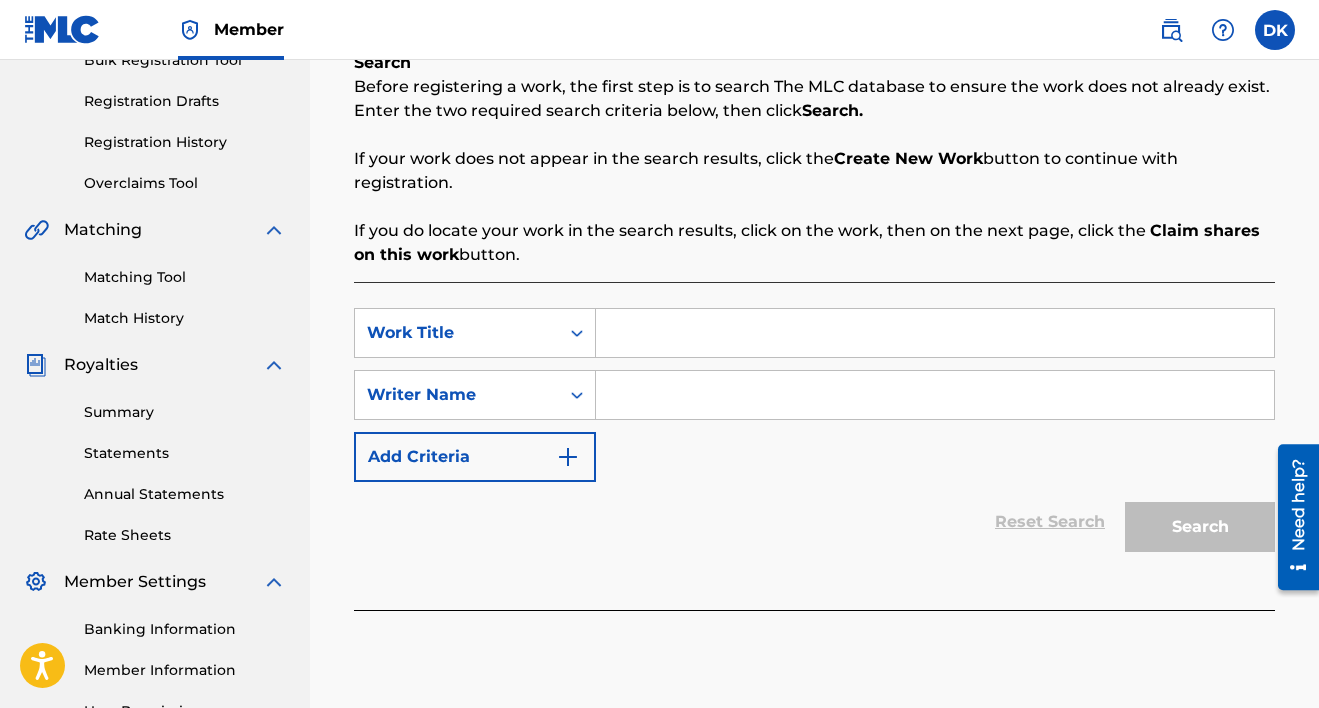 click on "Add Criteria" at bounding box center [475, 457] 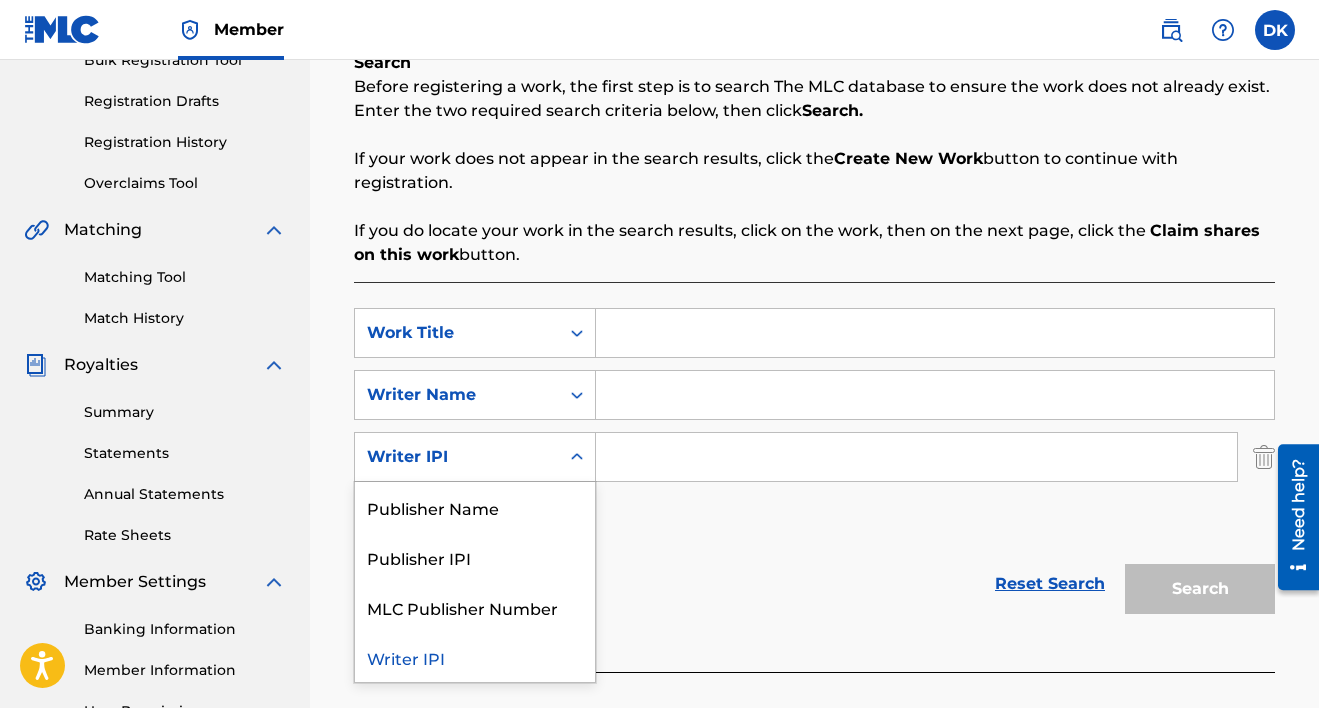 click on "Writer IPI" at bounding box center (457, 457) 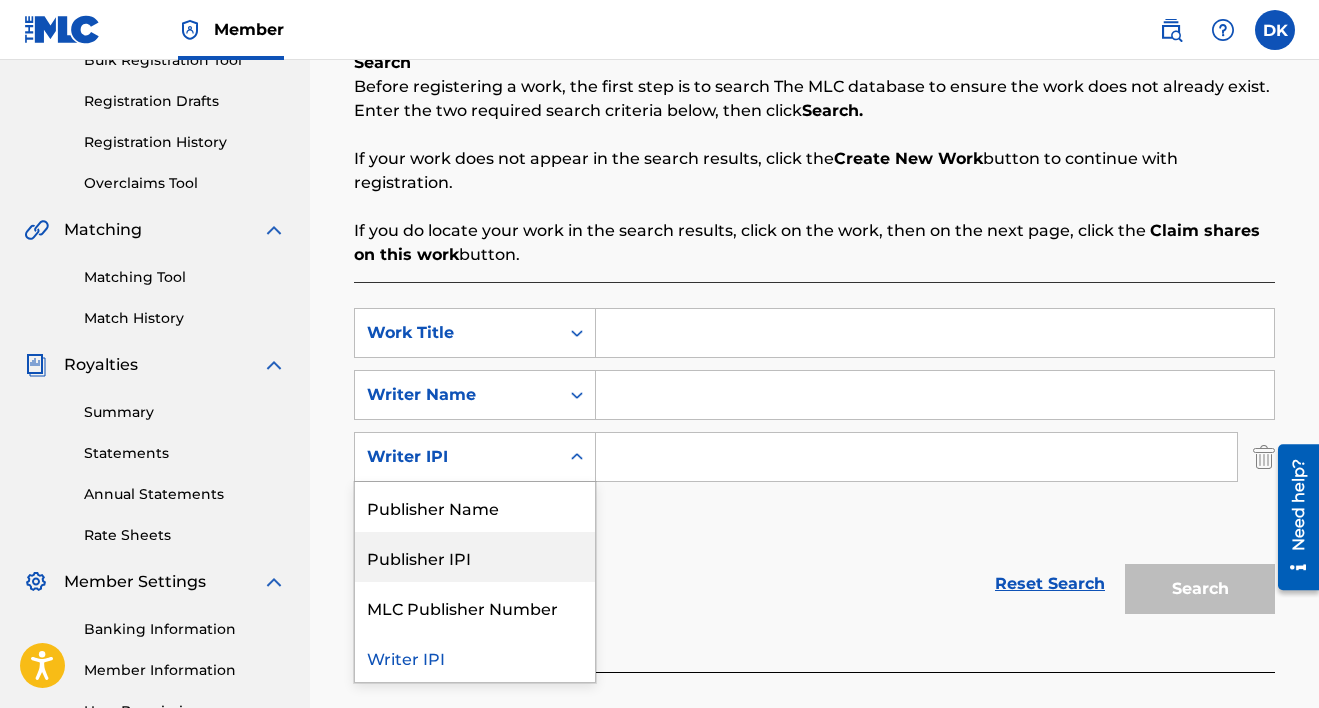 click on "SearchWithCriteria36f4af31-af42-44b5-80f4-625a9ebb4e23 Work Title SearchWithCriteria8e69a446-5b4f-4034-bf58-b64ff9760c7a Writer Name SearchWithCriteriabb4e1611-aae4-4c7e-b05f-cca070ee5196 Publisher IPI, 2 of 4. 4 results available. Use Up and Down to choose options, press Enter to select the currently focused option, press Escape to exit the menu, press Tab to select the option and exit the menu. Writer IPI Publisher Name Publisher IPI MLC Publisher Number Writer IPI Add Criteria" at bounding box center (814, 426) 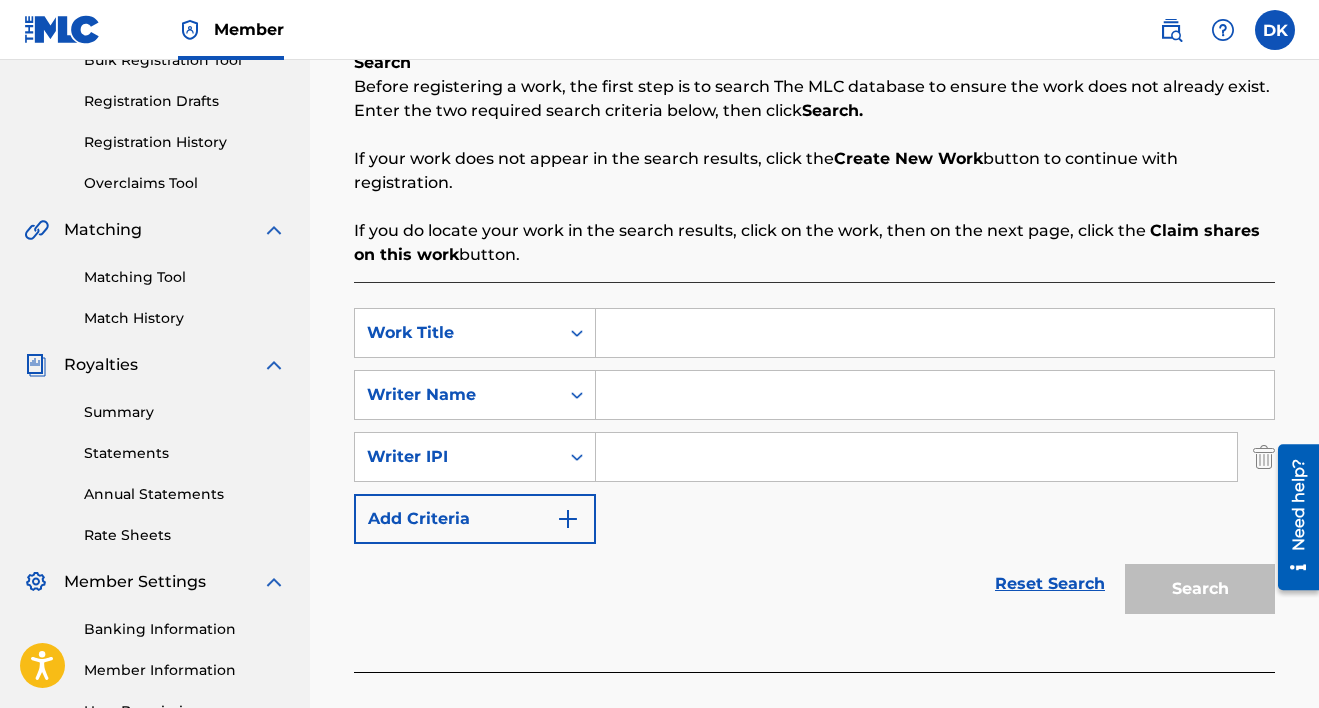 click at bounding box center (935, 333) 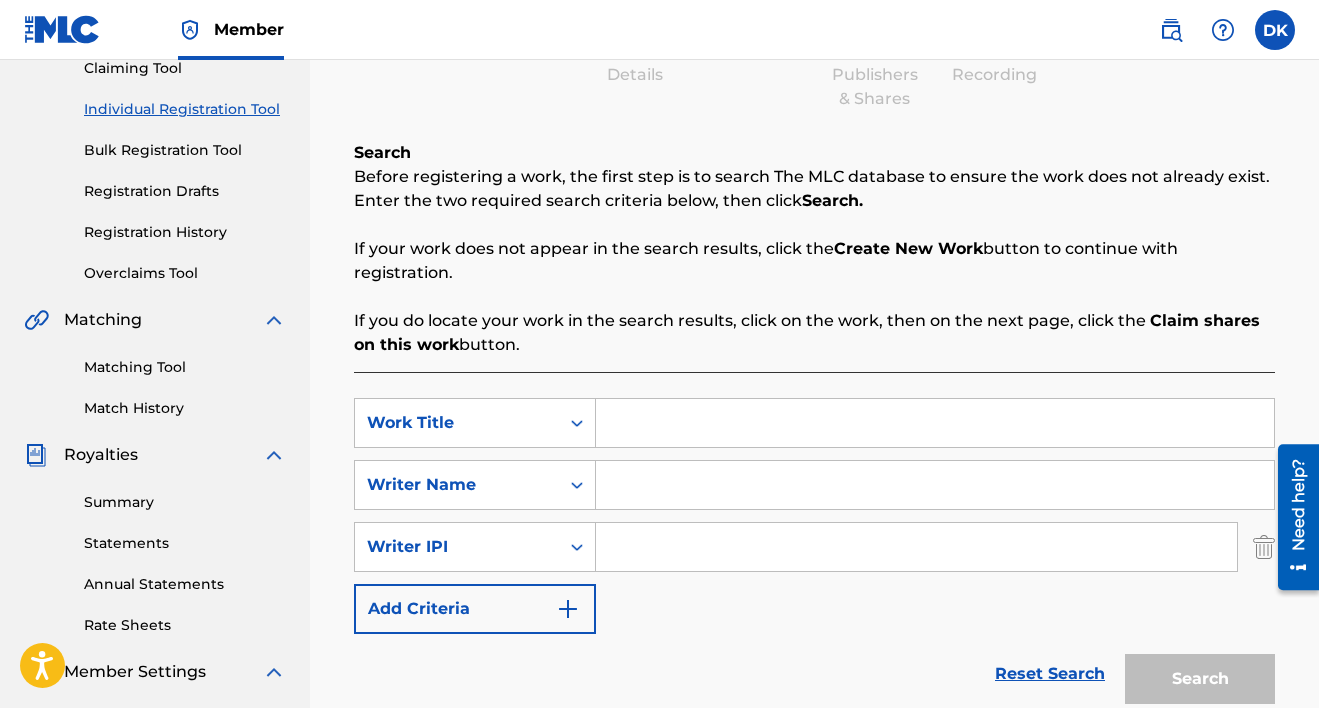 scroll, scrollTop: 225, scrollLeft: 0, axis: vertical 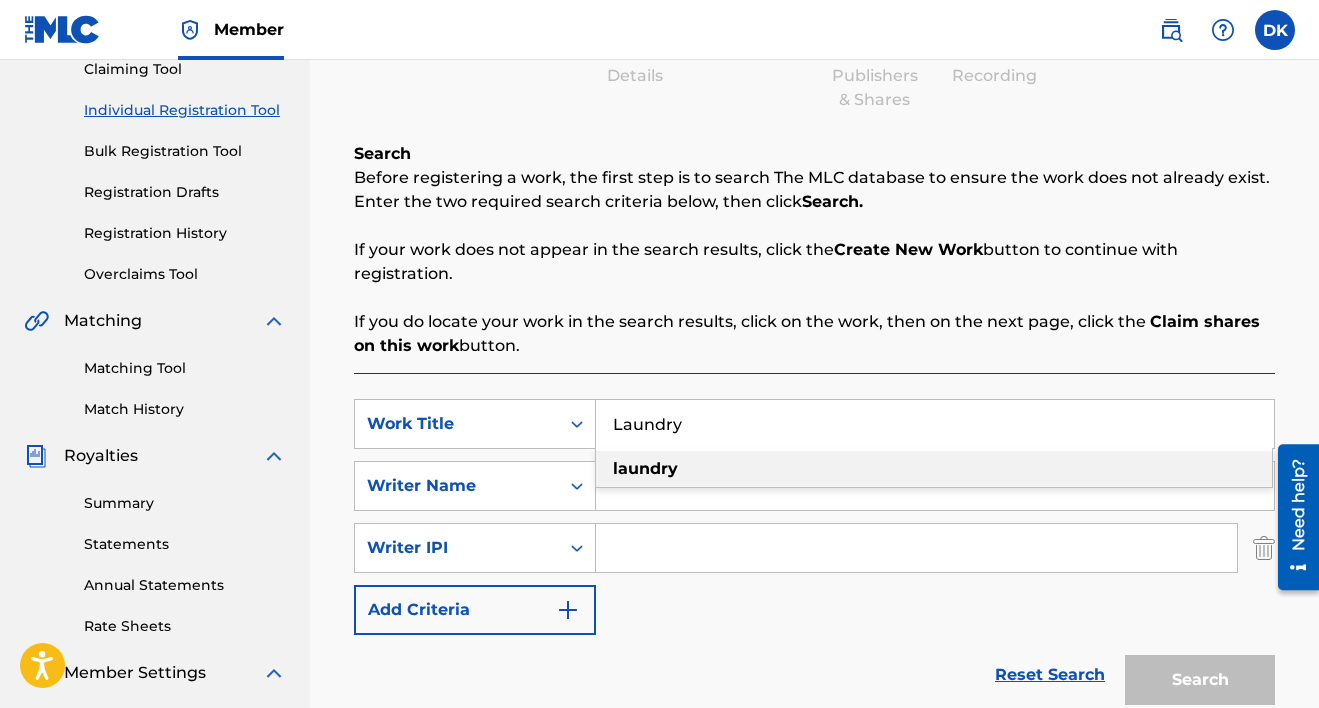 type on "Laundry" 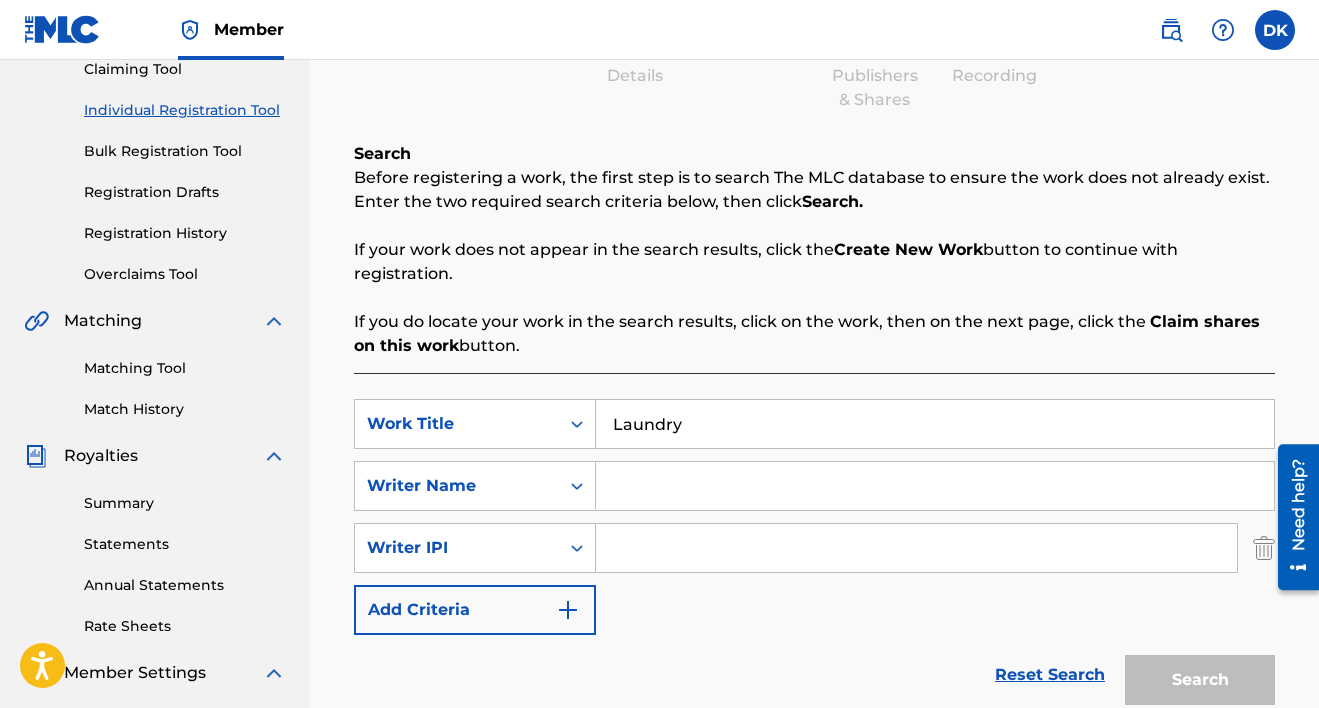 click at bounding box center (935, 486) 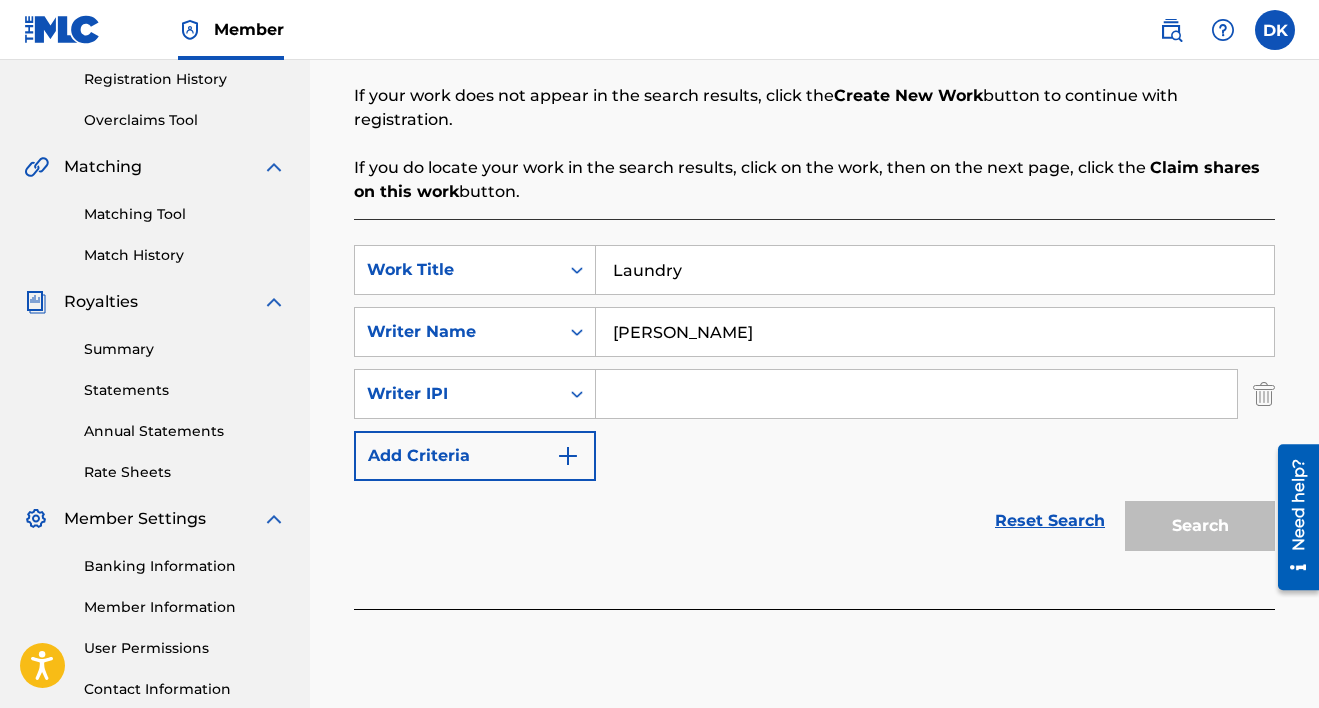 scroll, scrollTop: 388, scrollLeft: 0, axis: vertical 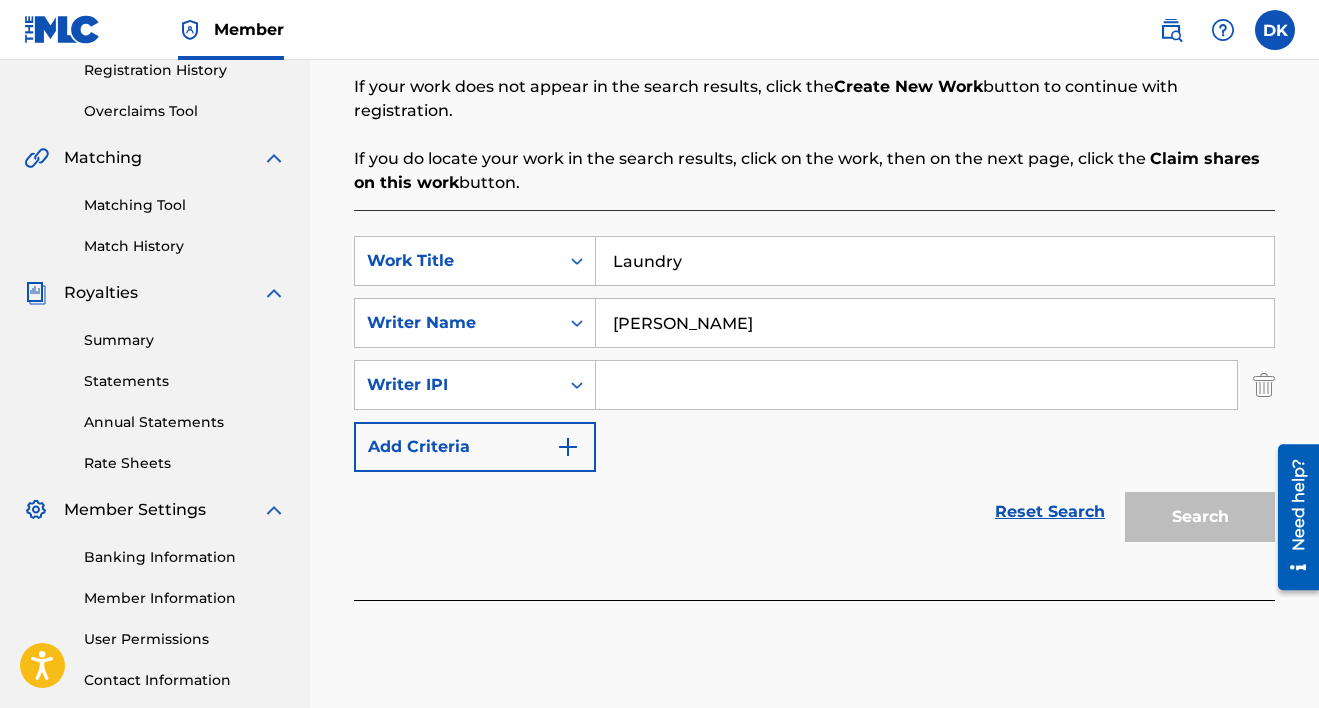 type on "[PERSON_NAME]" 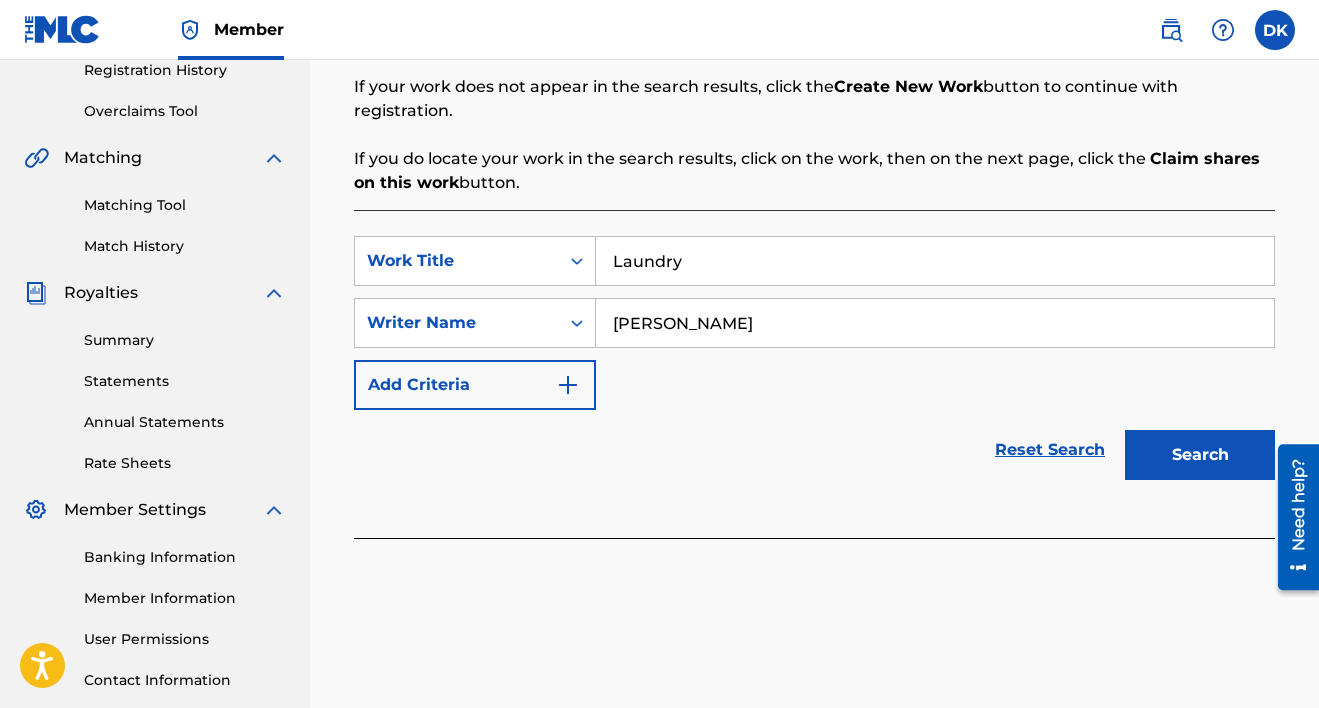 click on "Search" at bounding box center [1200, 455] 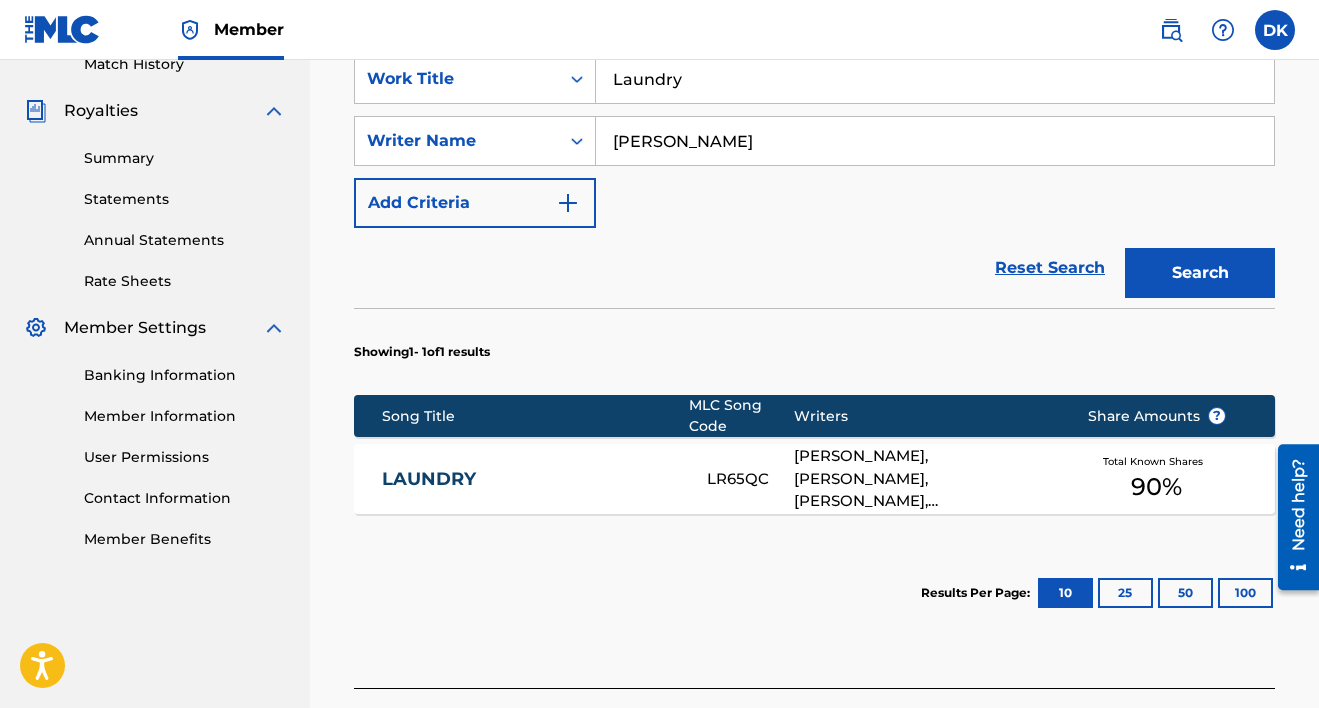scroll, scrollTop: 596, scrollLeft: 0, axis: vertical 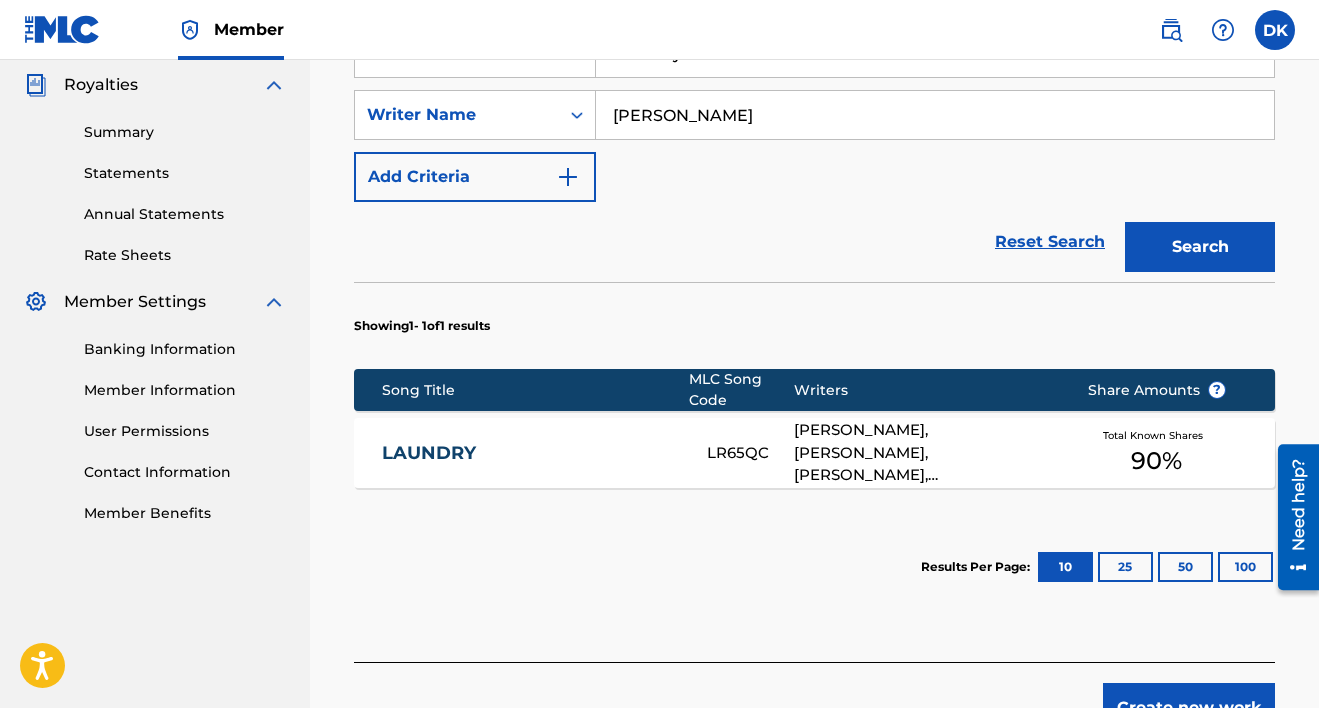 click on "Total Known Shares 90 %" at bounding box center (1157, 453) 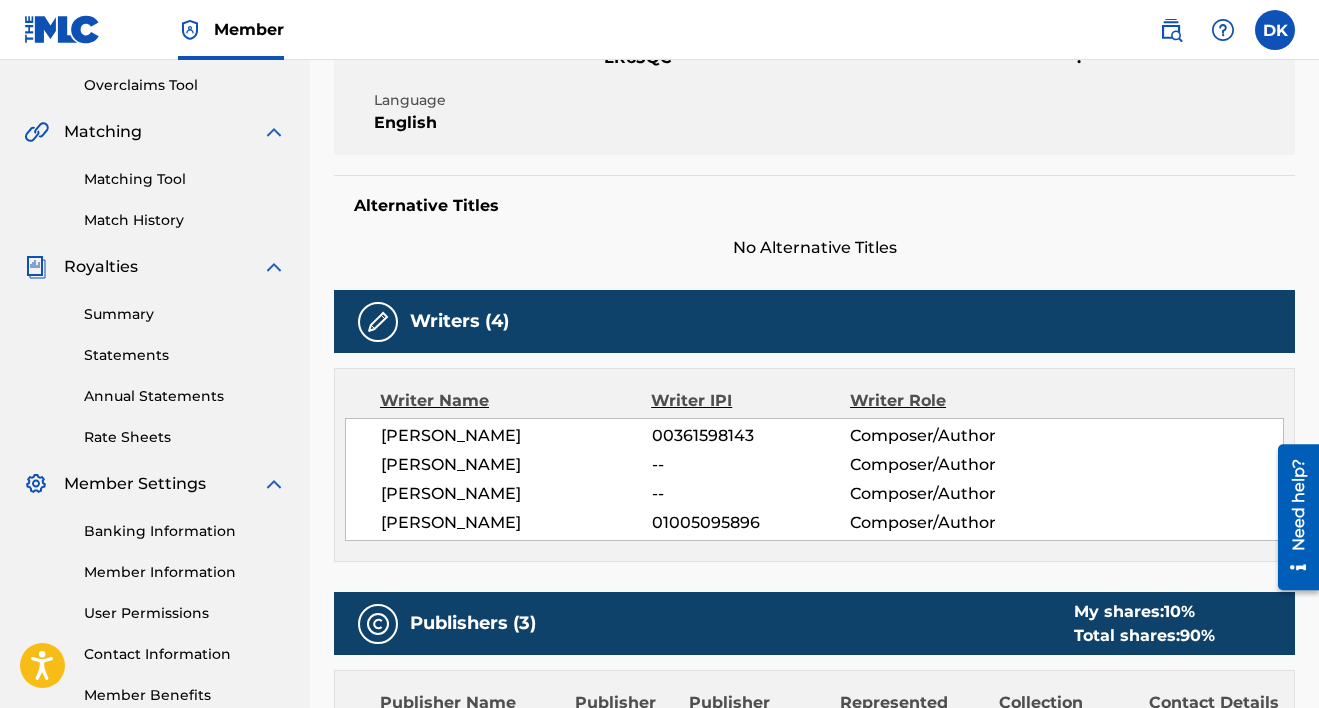 scroll, scrollTop: 484, scrollLeft: 0, axis: vertical 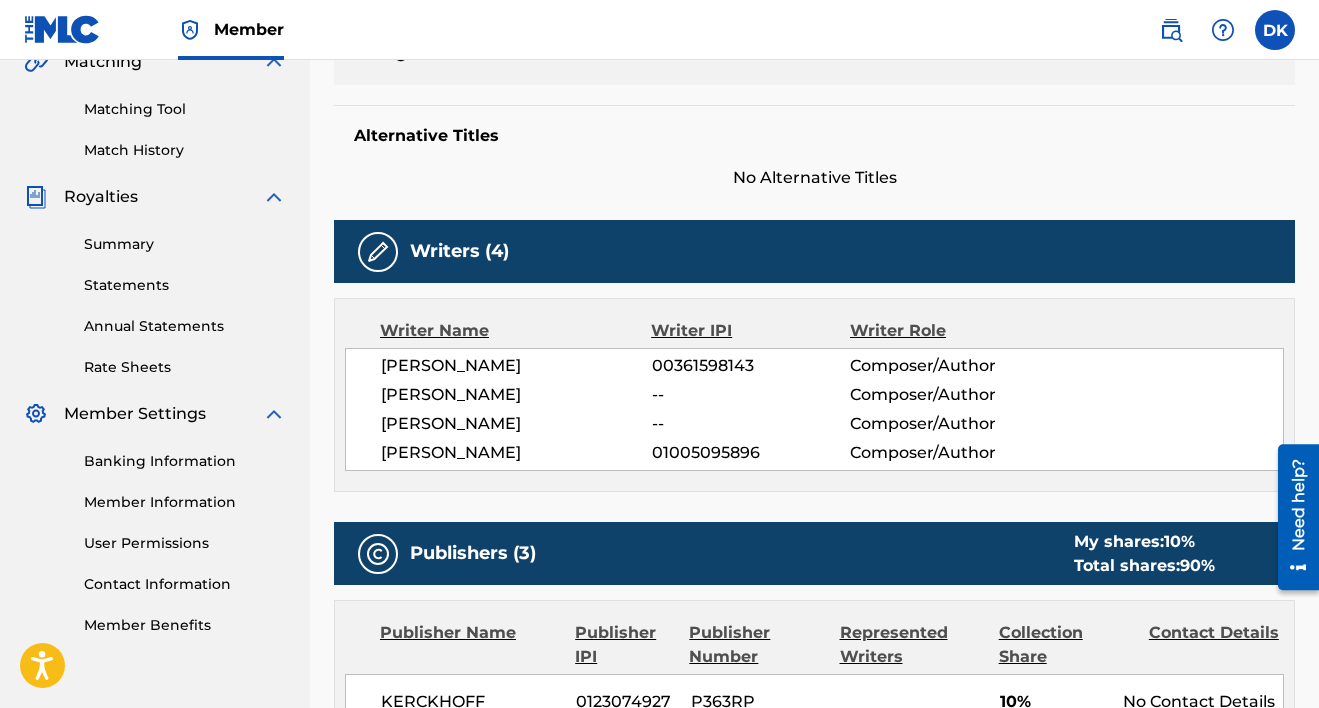 drag, startPoint x: 646, startPoint y: 449, endPoint x: 877, endPoint y: 449, distance: 231 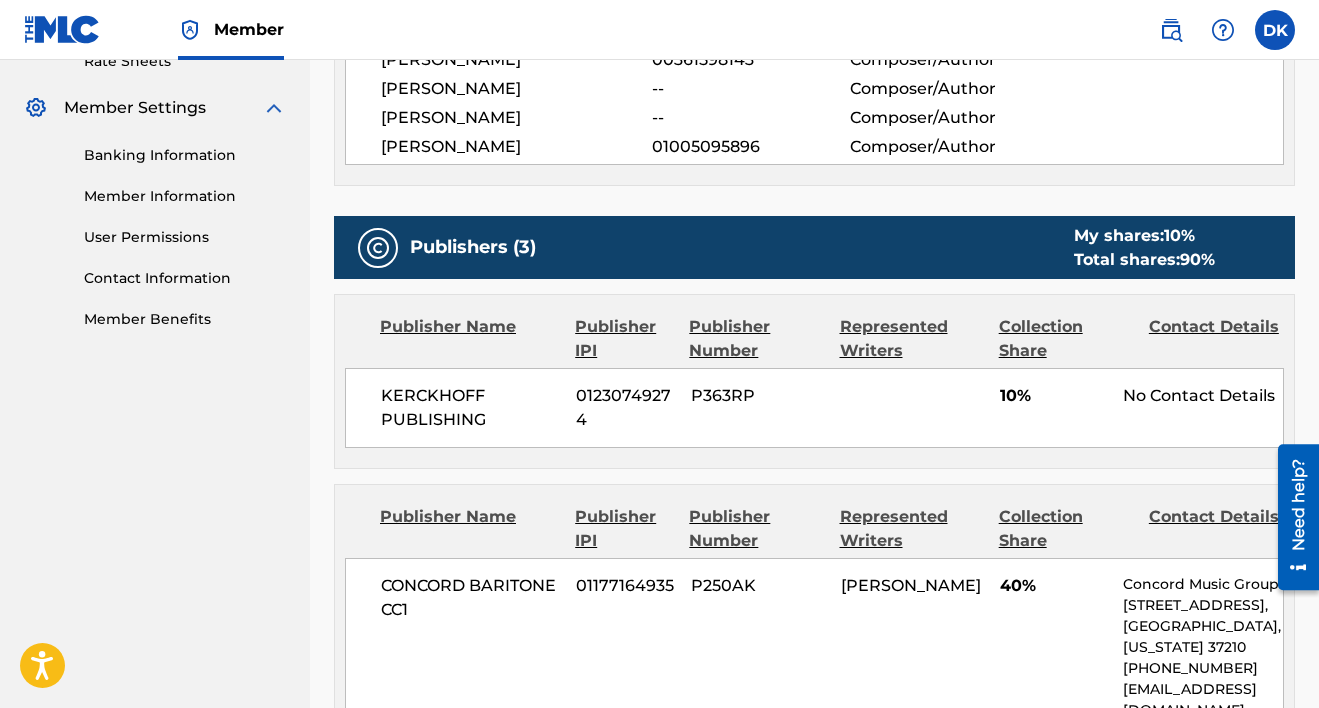 scroll, scrollTop: 0, scrollLeft: 0, axis: both 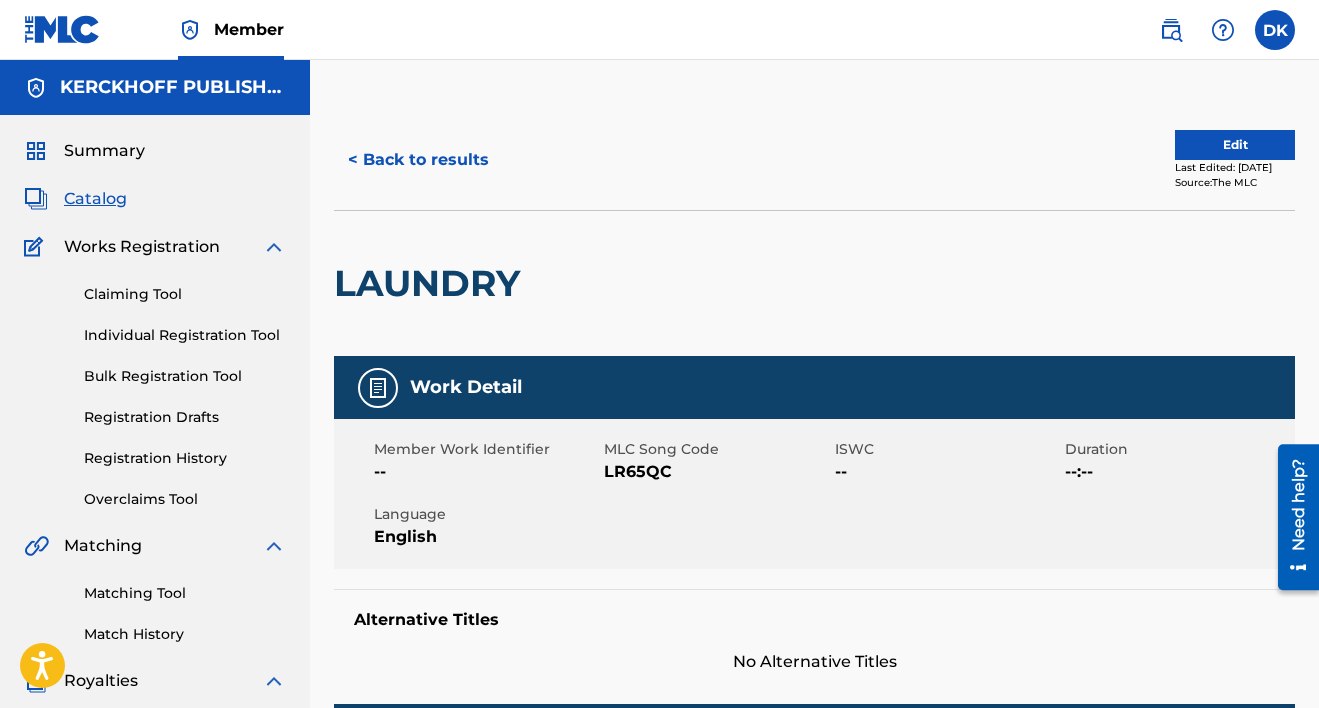 click on "< Back to results" at bounding box center (418, 160) 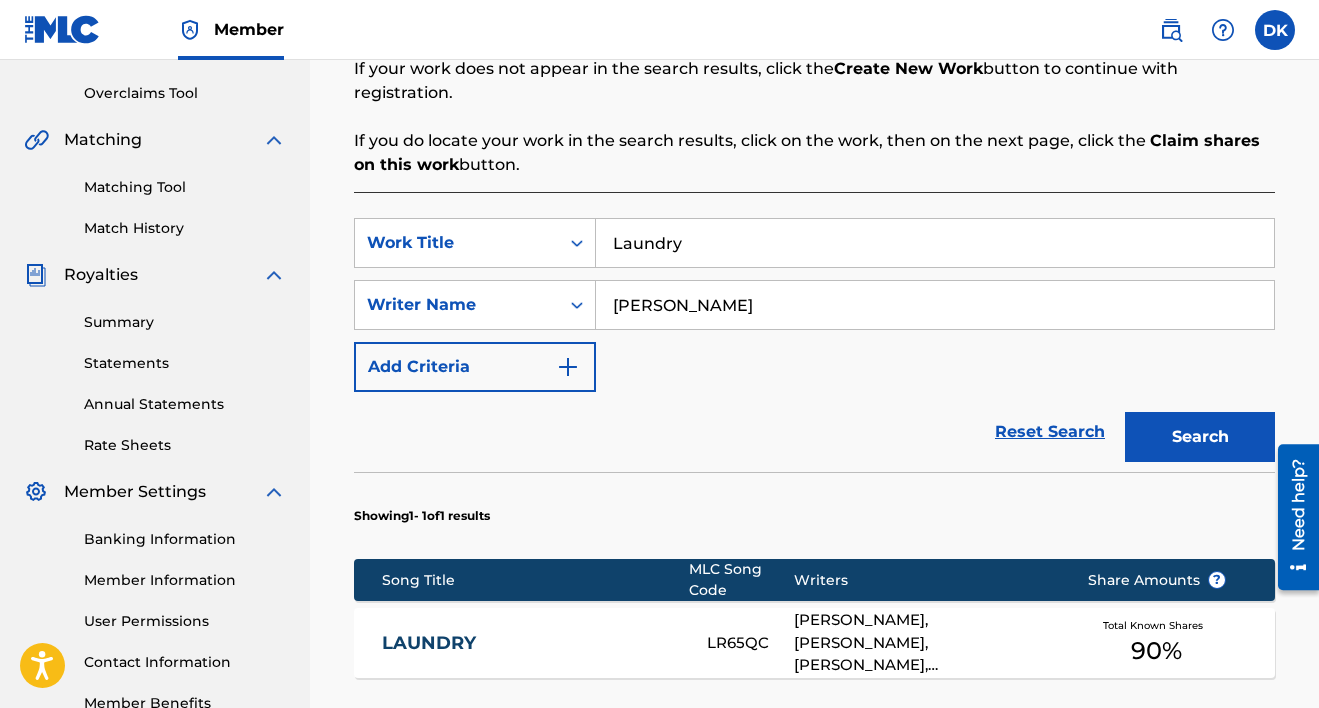scroll, scrollTop: 396, scrollLeft: 0, axis: vertical 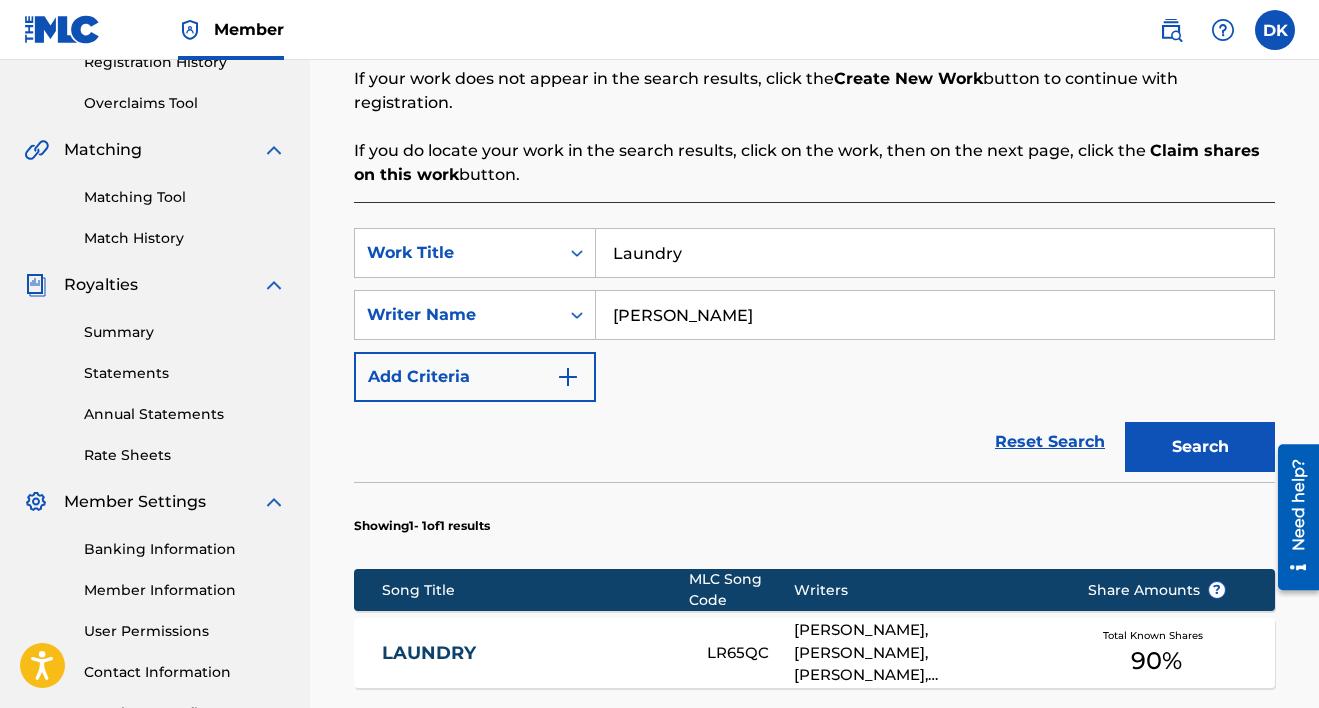 drag, startPoint x: 777, startPoint y: 264, endPoint x: 496, endPoint y: 218, distance: 284.74023 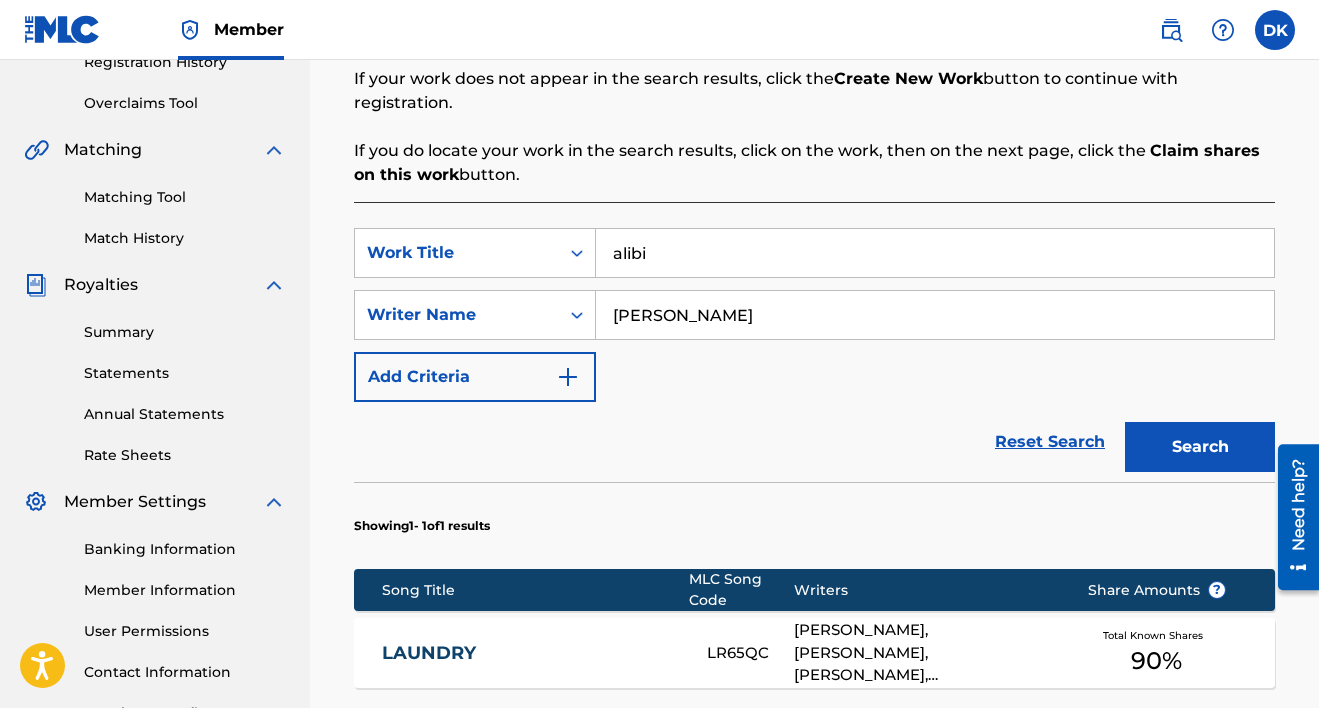 type on "alibi" 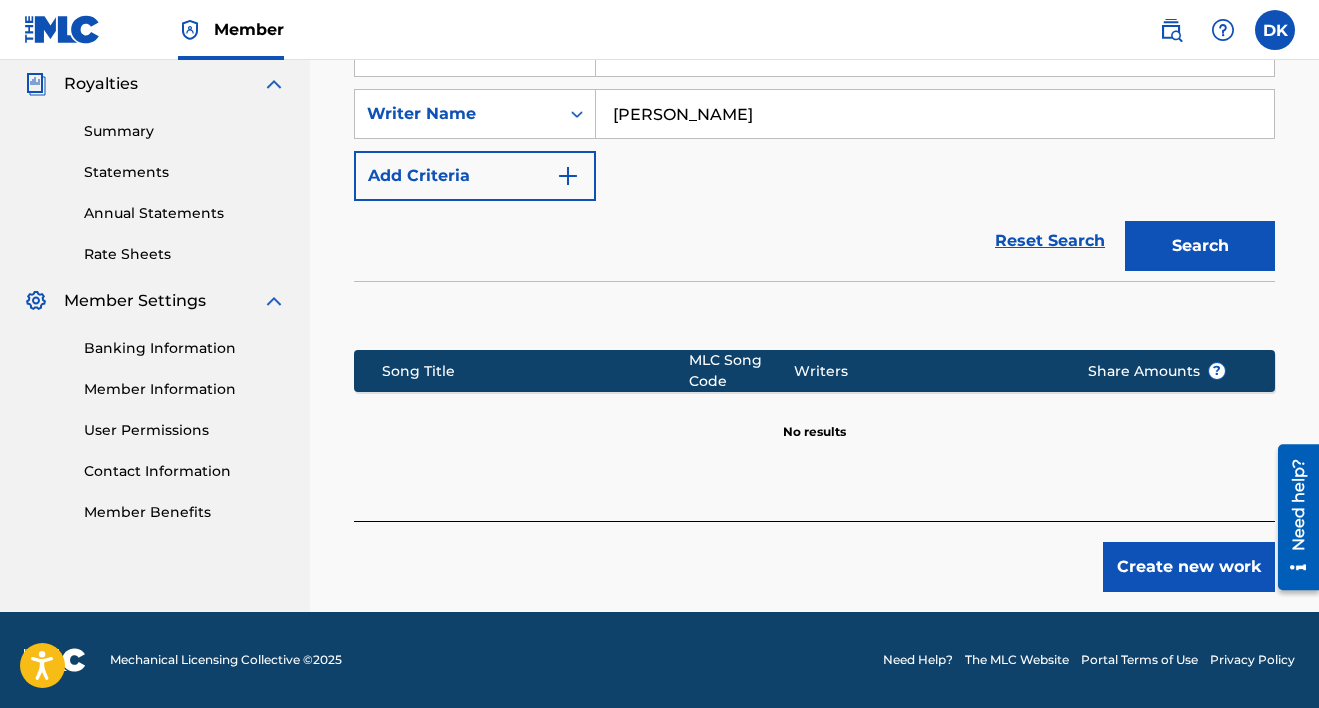 click on "Create new work" at bounding box center (1189, 567) 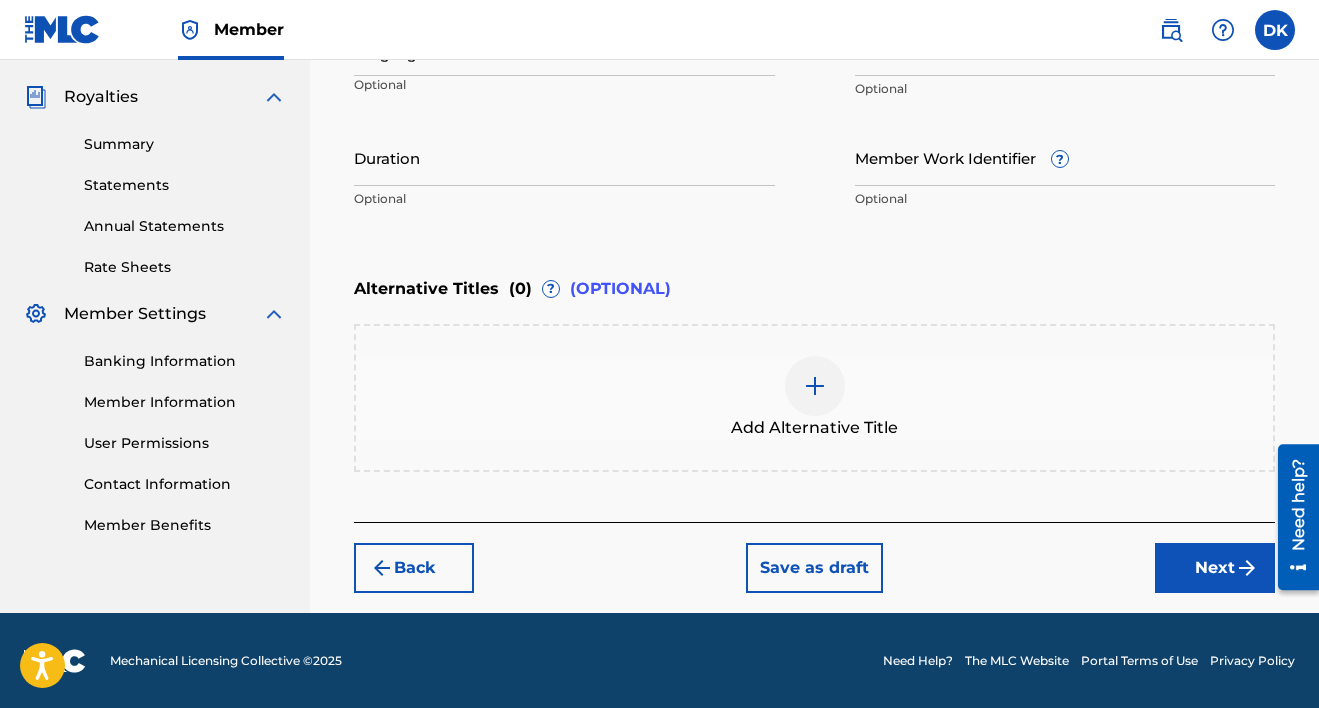 click on "Next" at bounding box center (1215, 568) 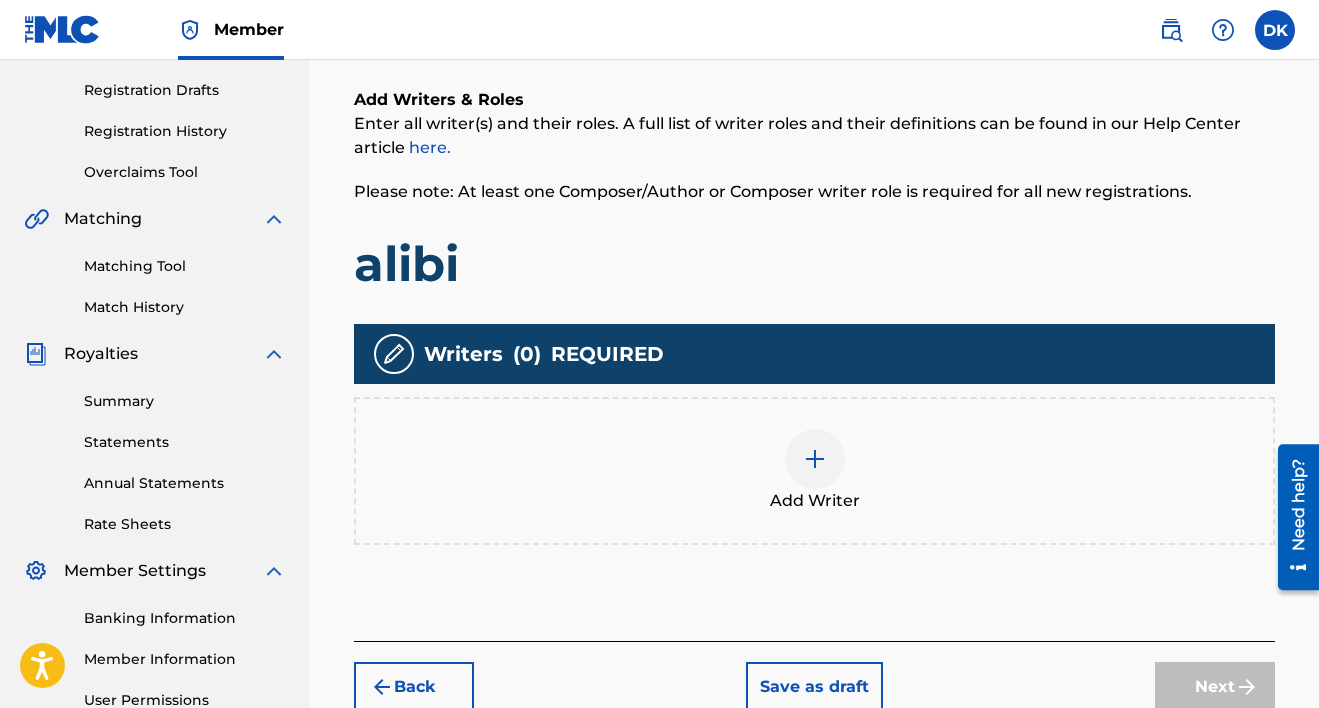 scroll, scrollTop: 383, scrollLeft: 0, axis: vertical 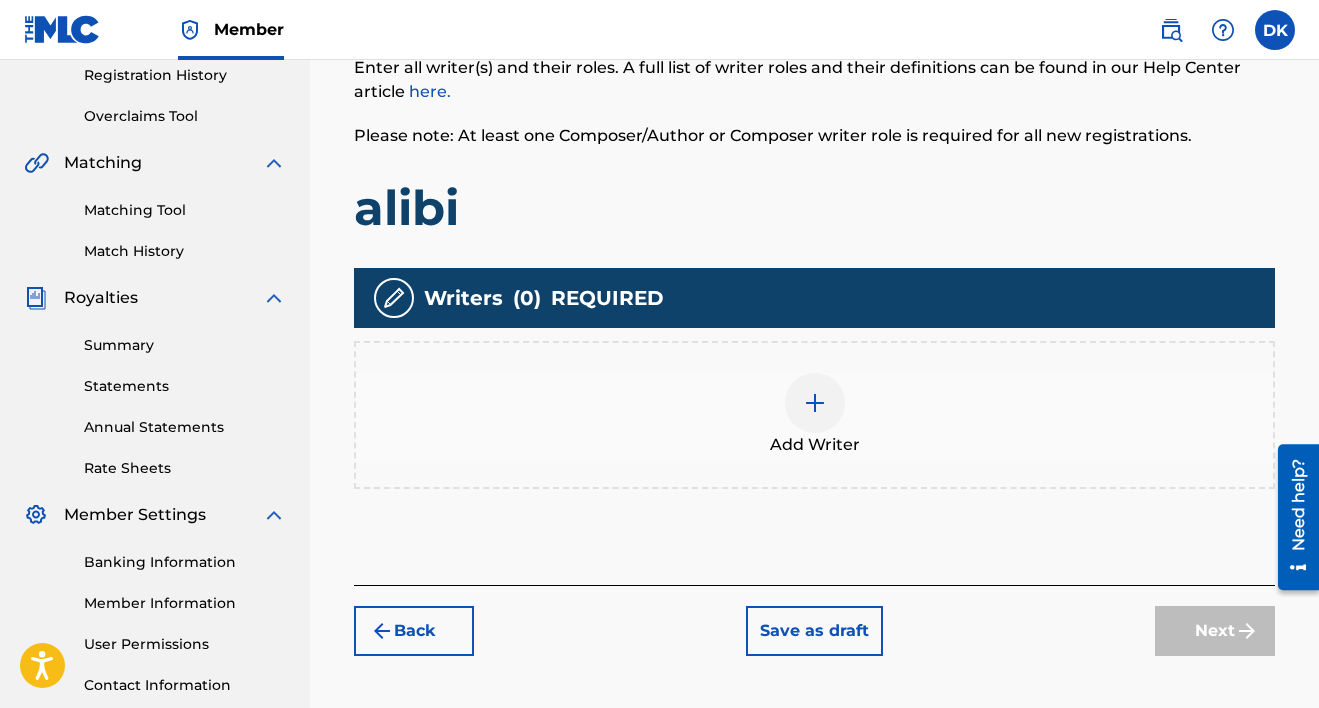 click at bounding box center [815, 403] 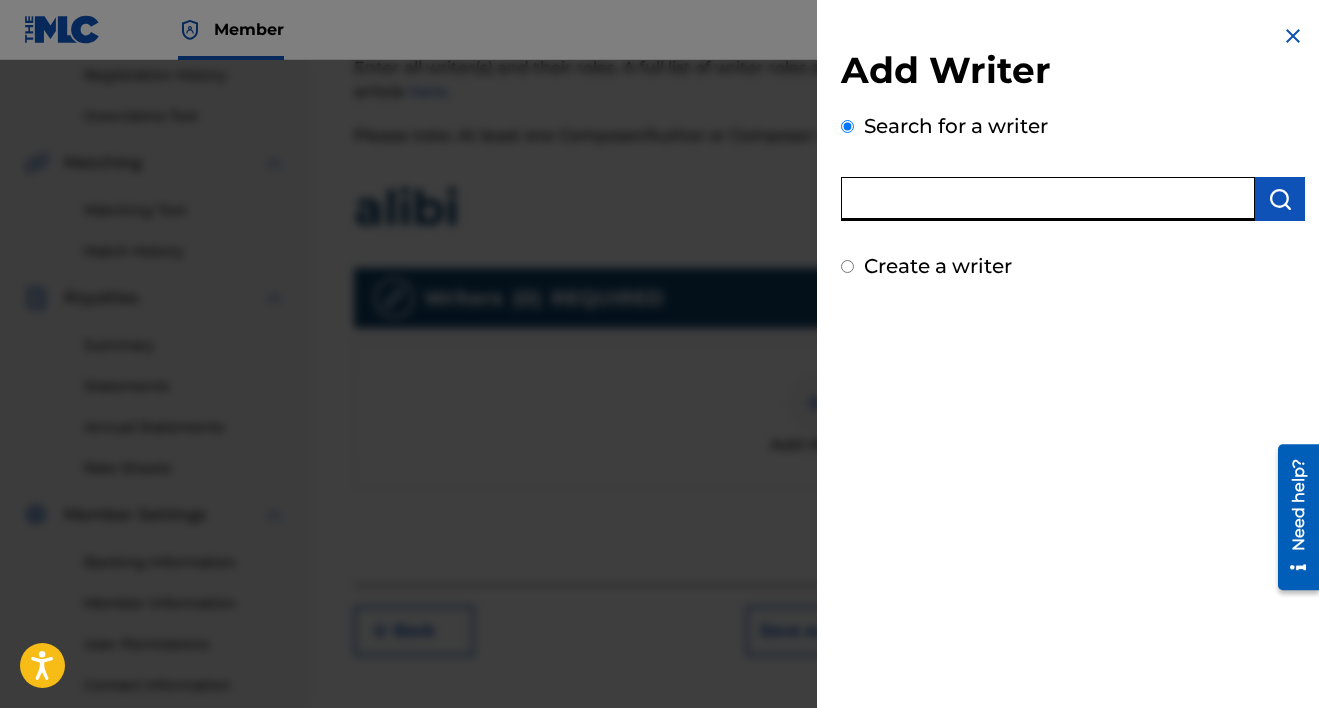 click at bounding box center (1048, 199) 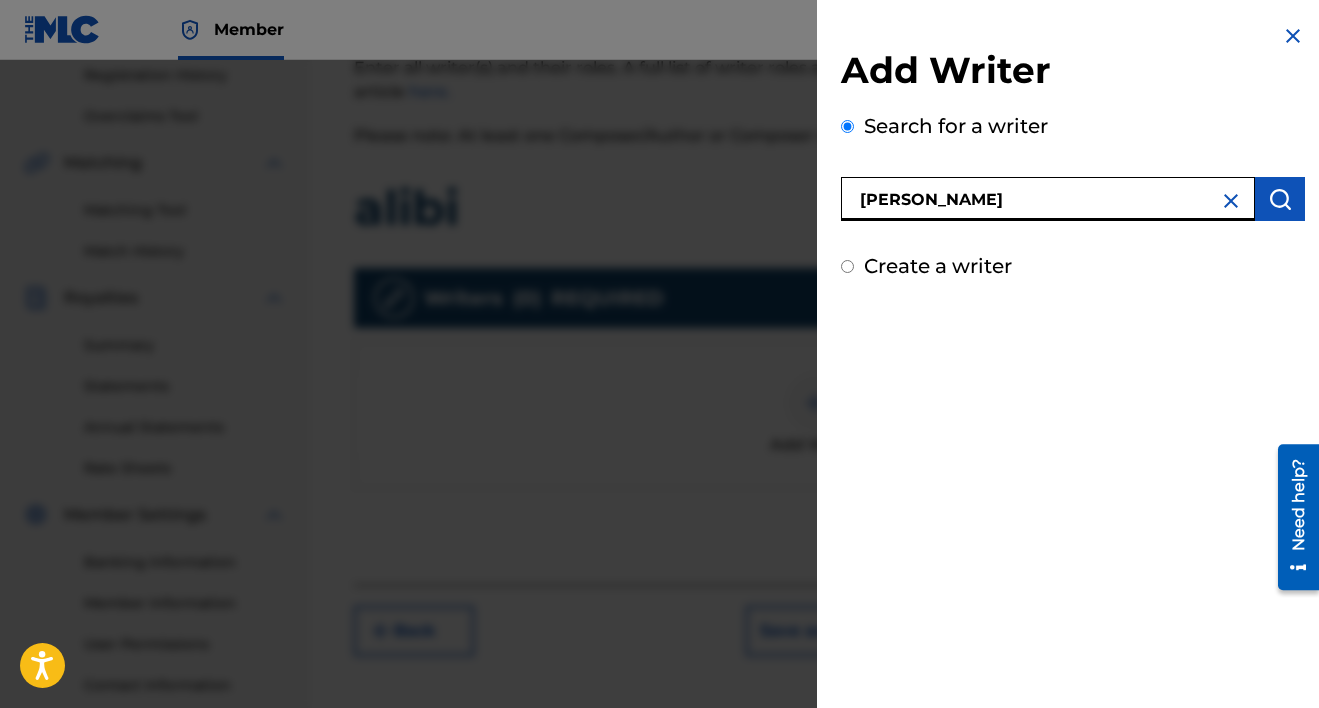 type on "[PERSON_NAME]" 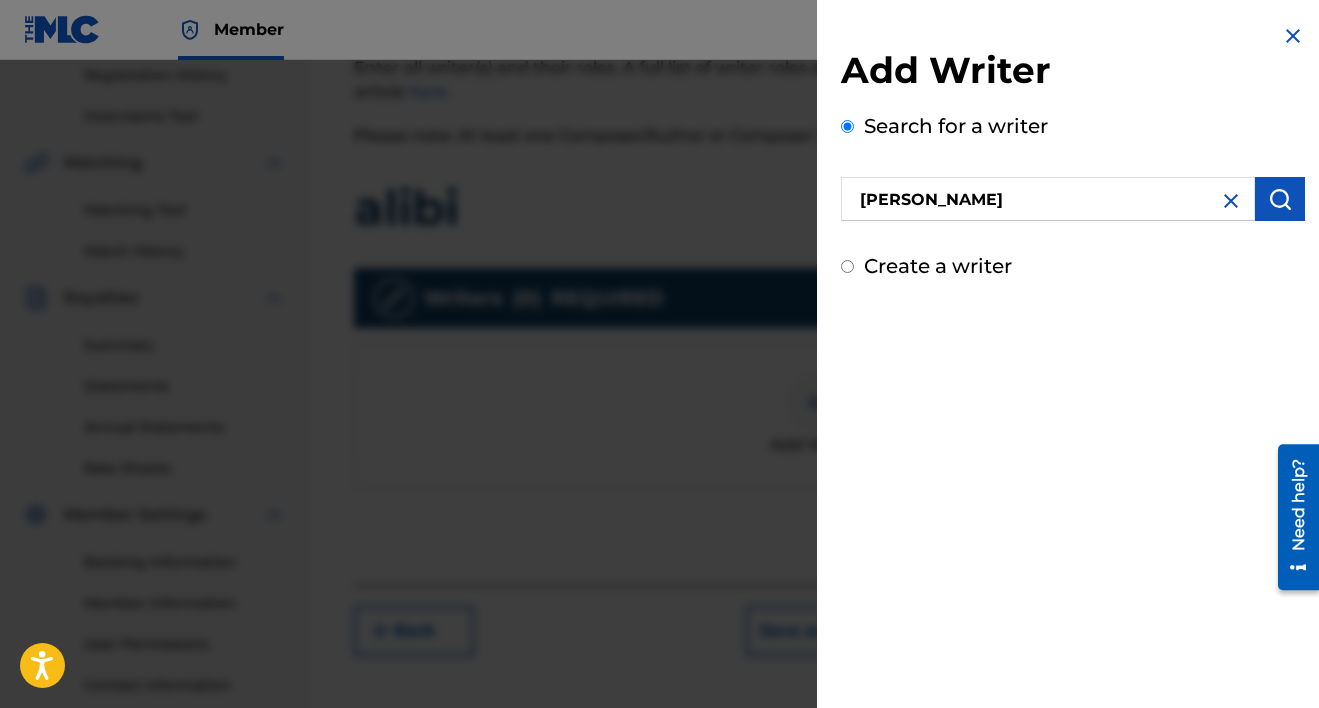 click at bounding box center (1280, 199) 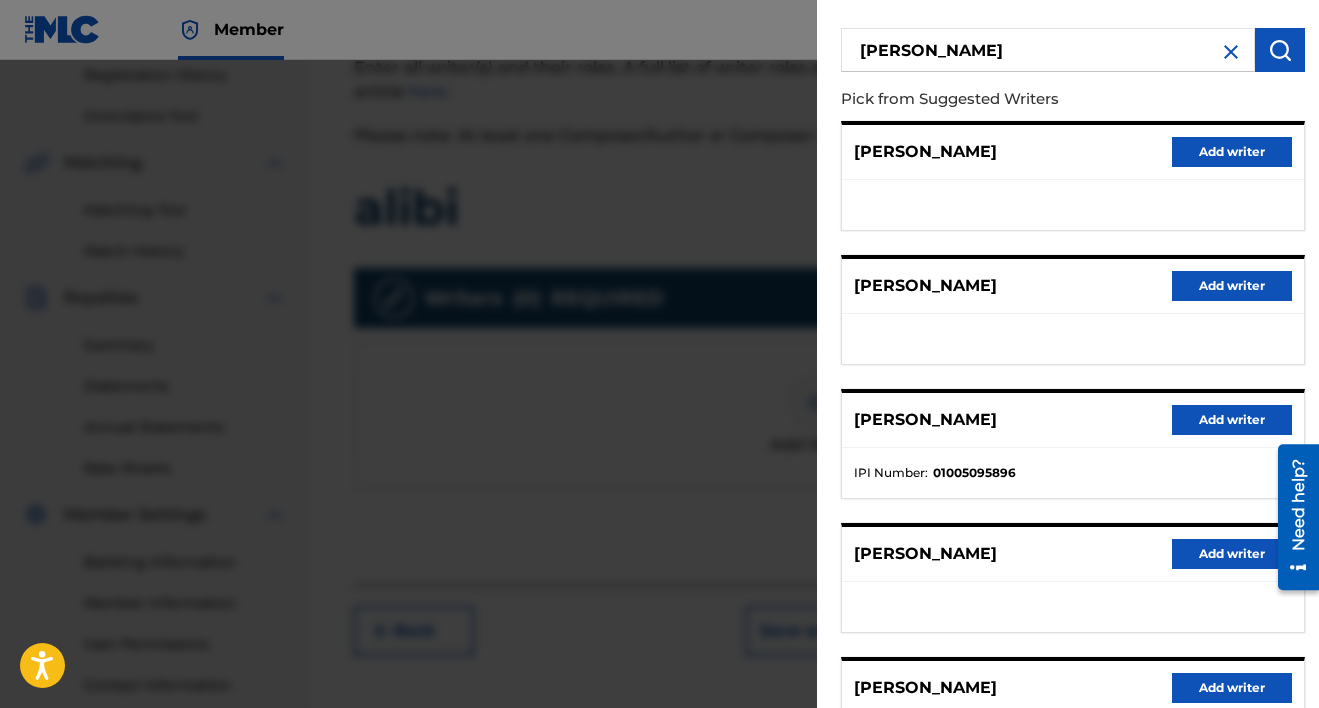 scroll, scrollTop: 176, scrollLeft: 0, axis: vertical 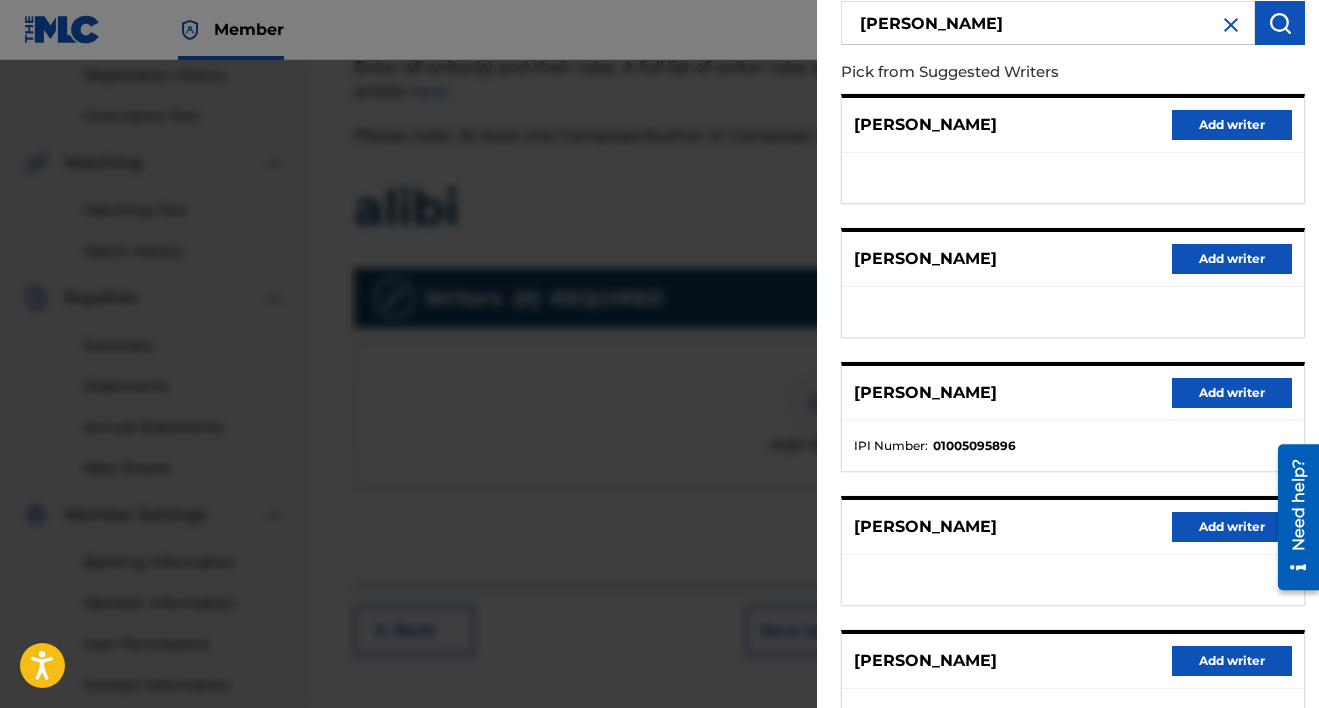 click on "Add writer" at bounding box center [1232, 393] 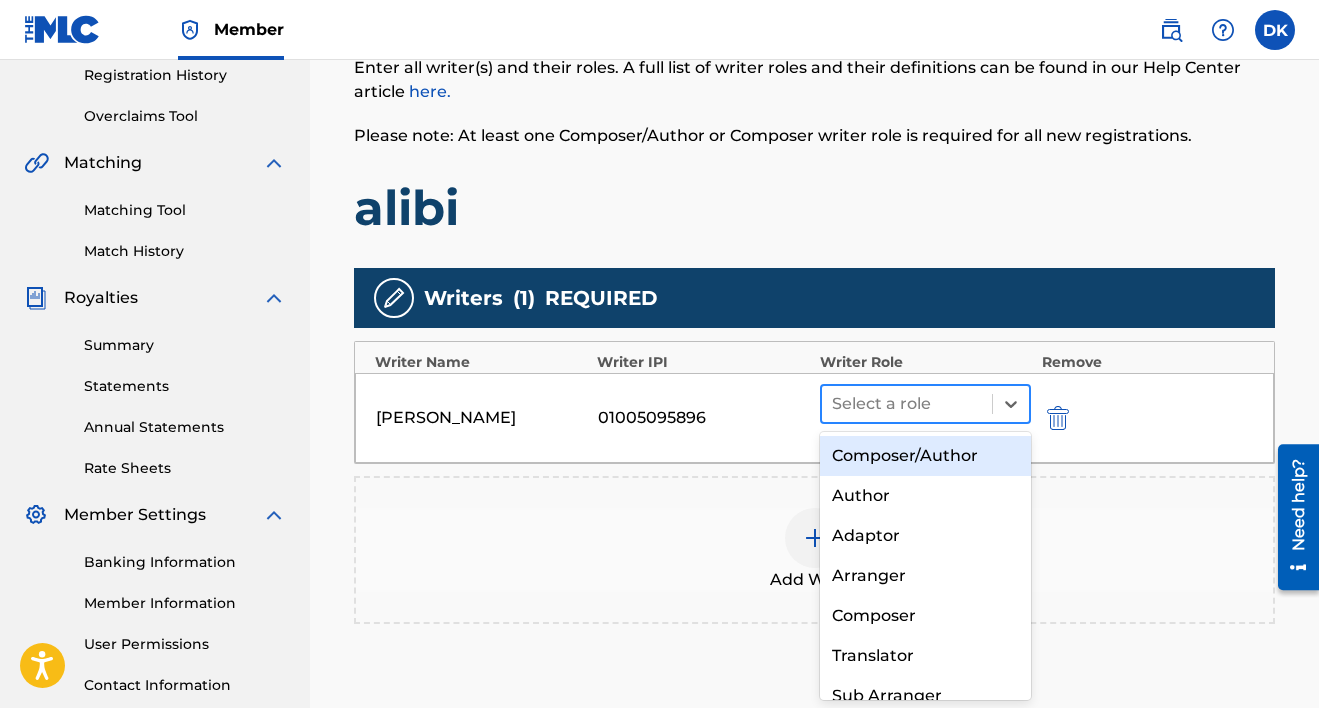 click at bounding box center [907, 404] 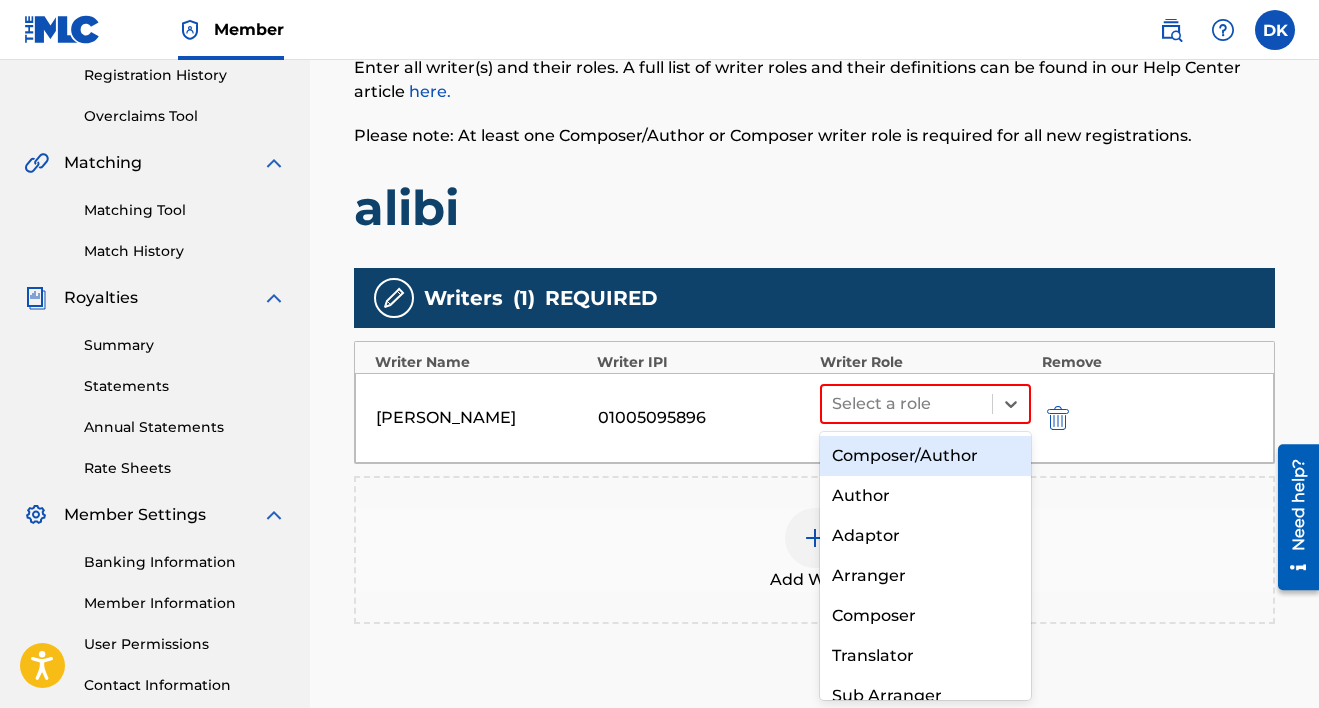 click on "Composer/Author" at bounding box center (926, 456) 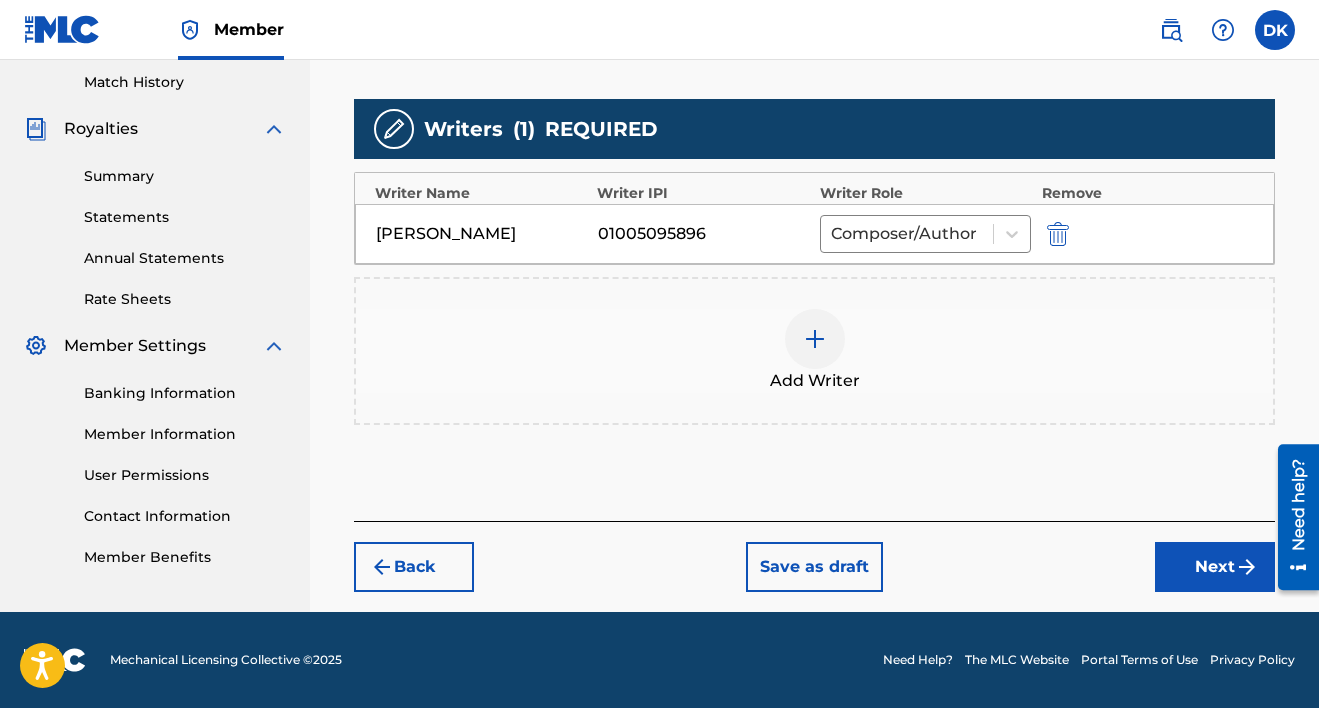 click on "Next" at bounding box center [1215, 567] 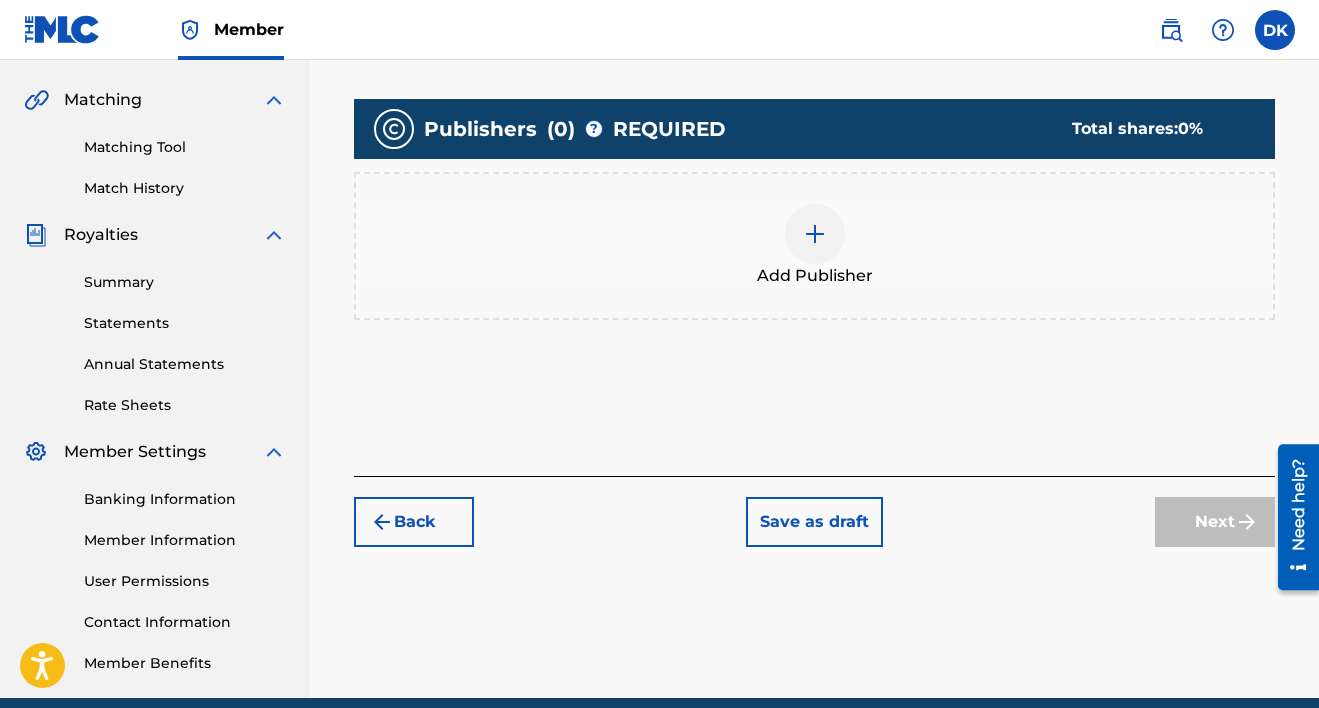 scroll, scrollTop: 447, scrollLeft: 0, axis: vertical 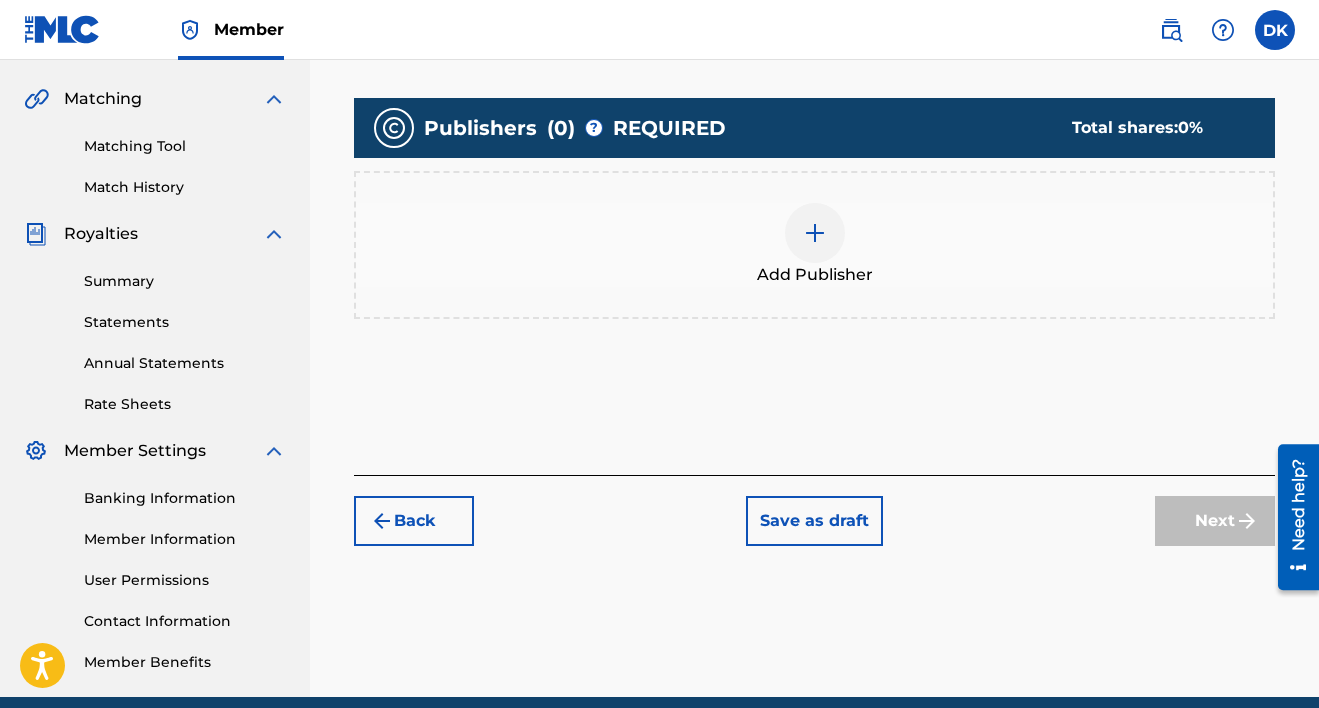 click at bounding box center [815, 233] 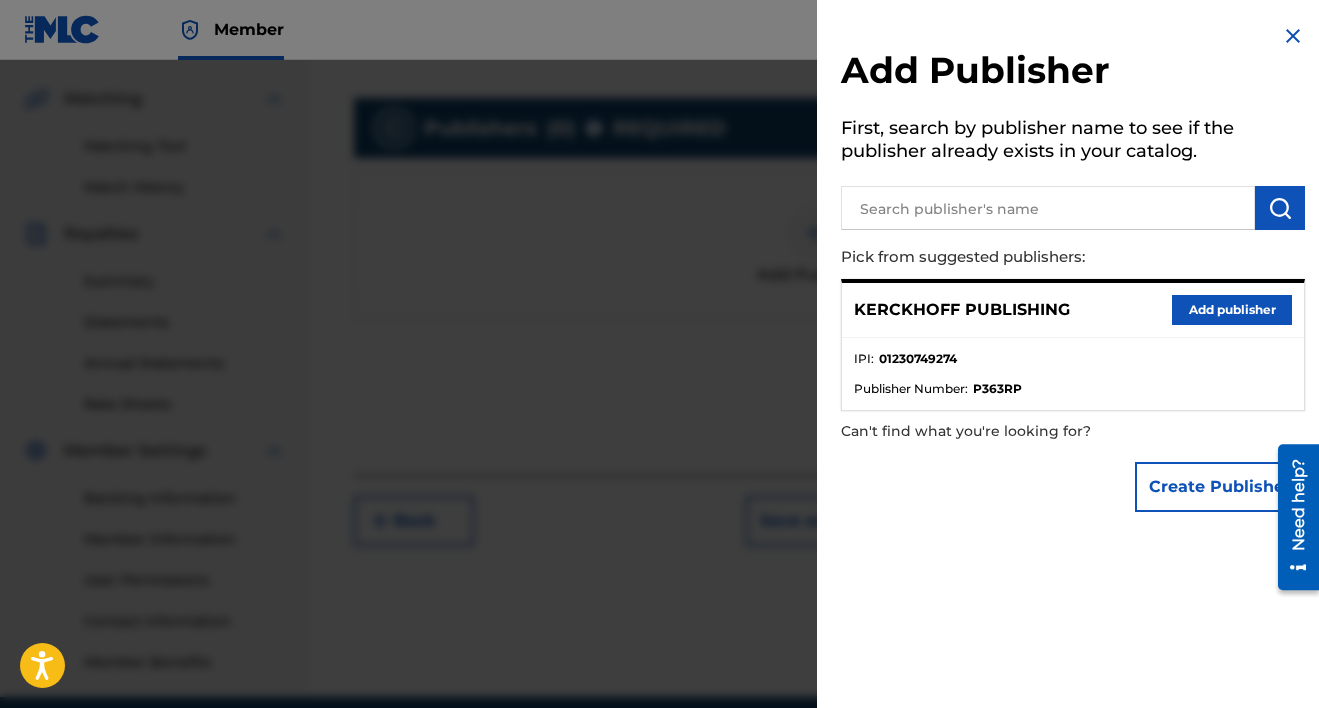 click on "Add publisher" at bounding box center (1232, 310) 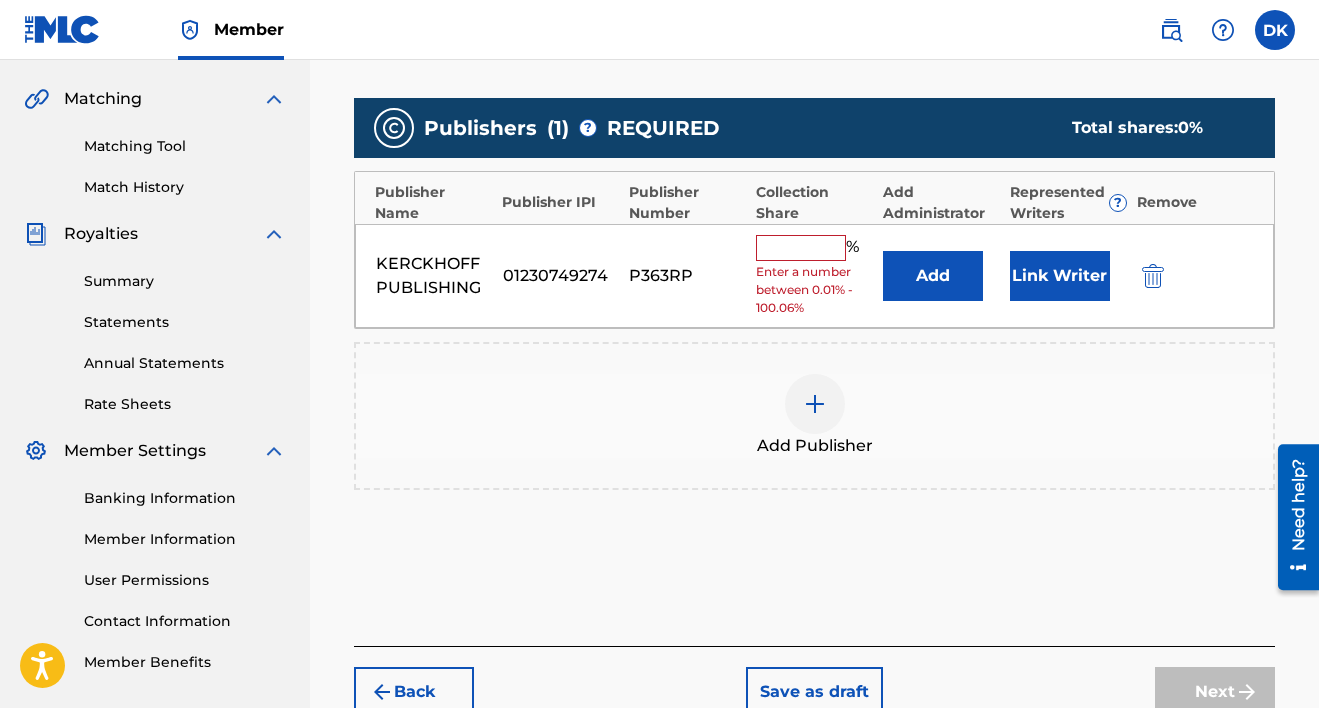 click at bounding box center (801, 248) 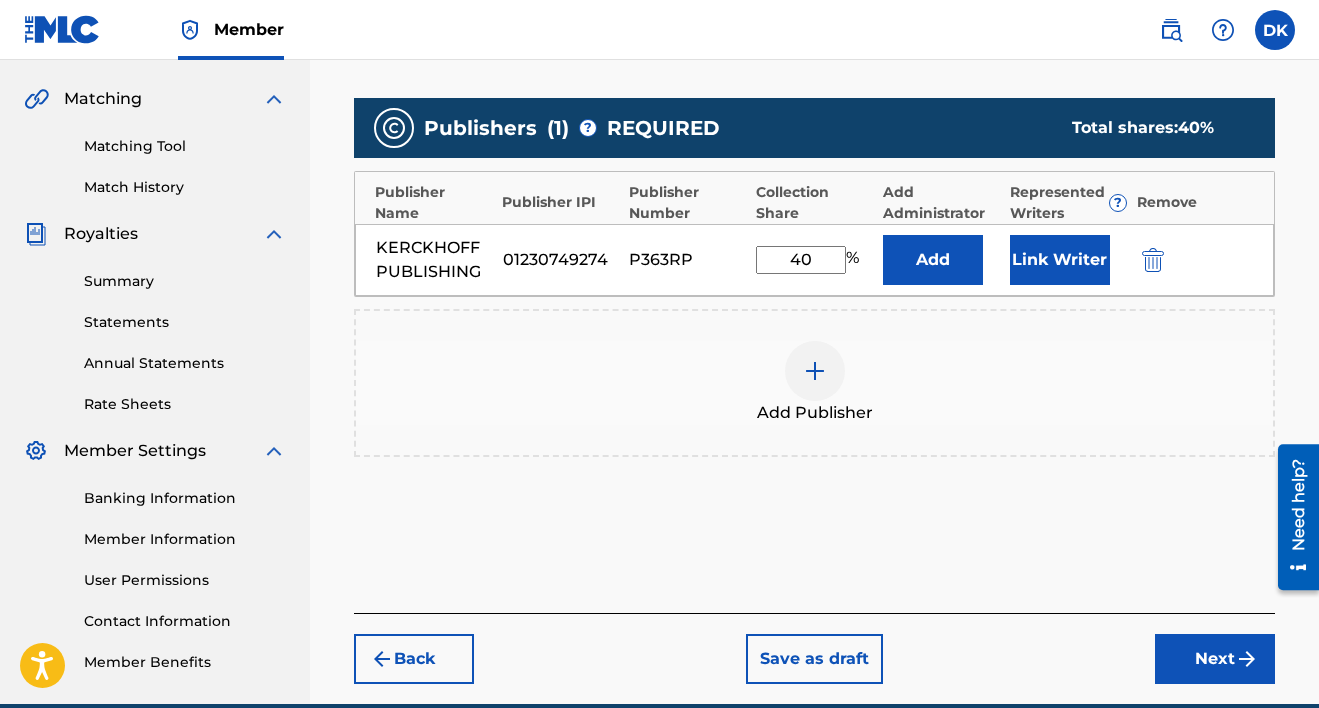 type on "40" 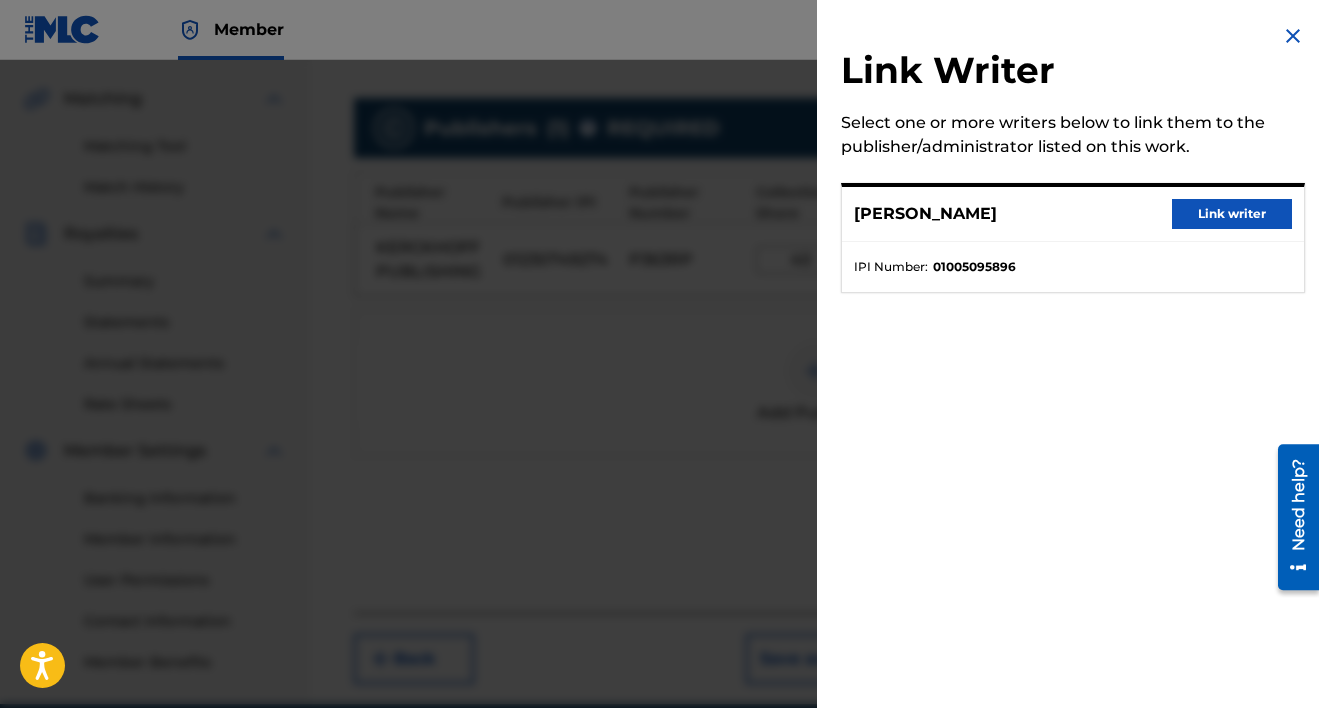 click on "Link writer" at bounding box center [1232, 214] 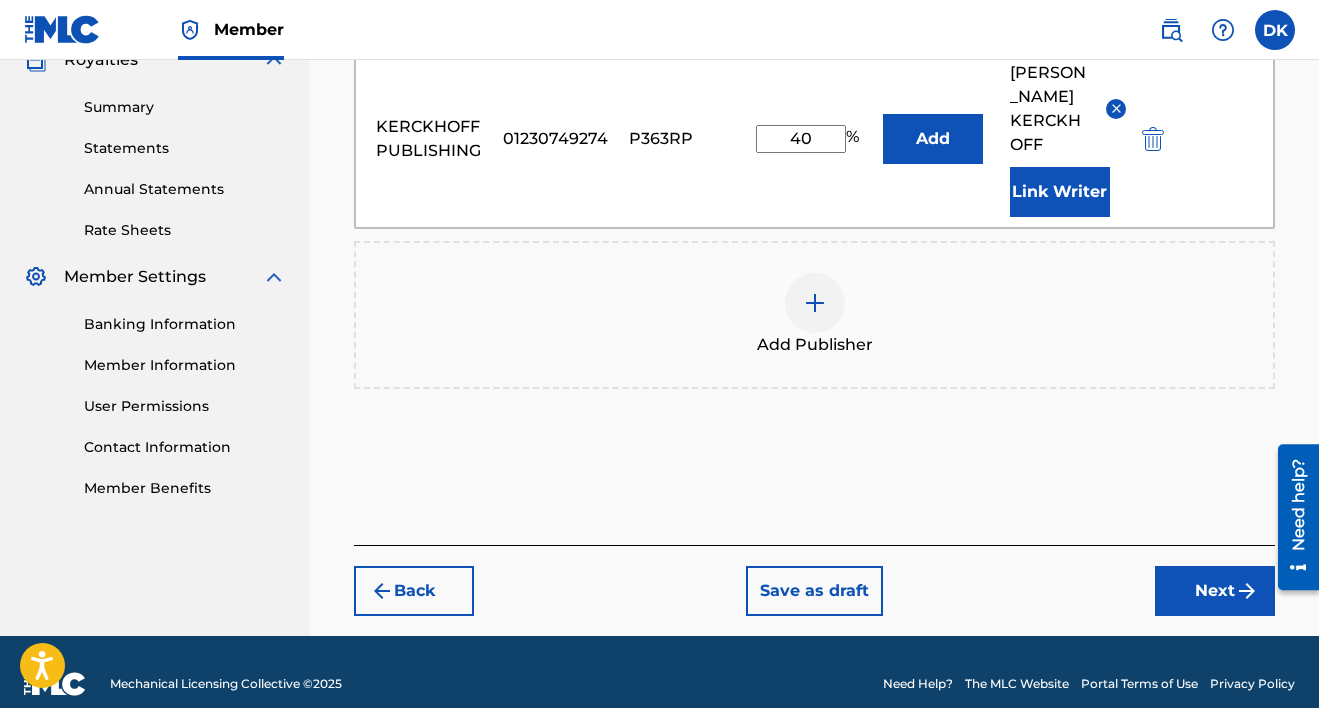 click on "Next" at bounding box center (1215, 591) 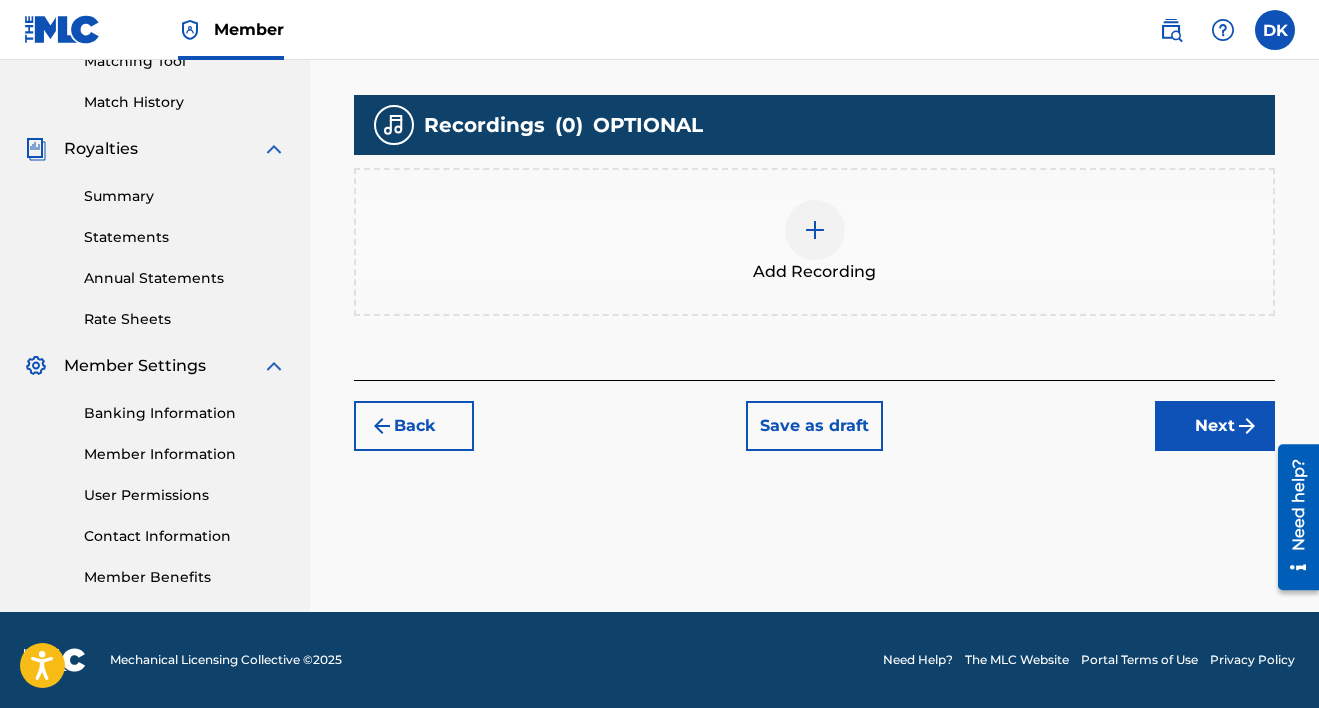 click on "Next" at bounding box center [1215, 426] 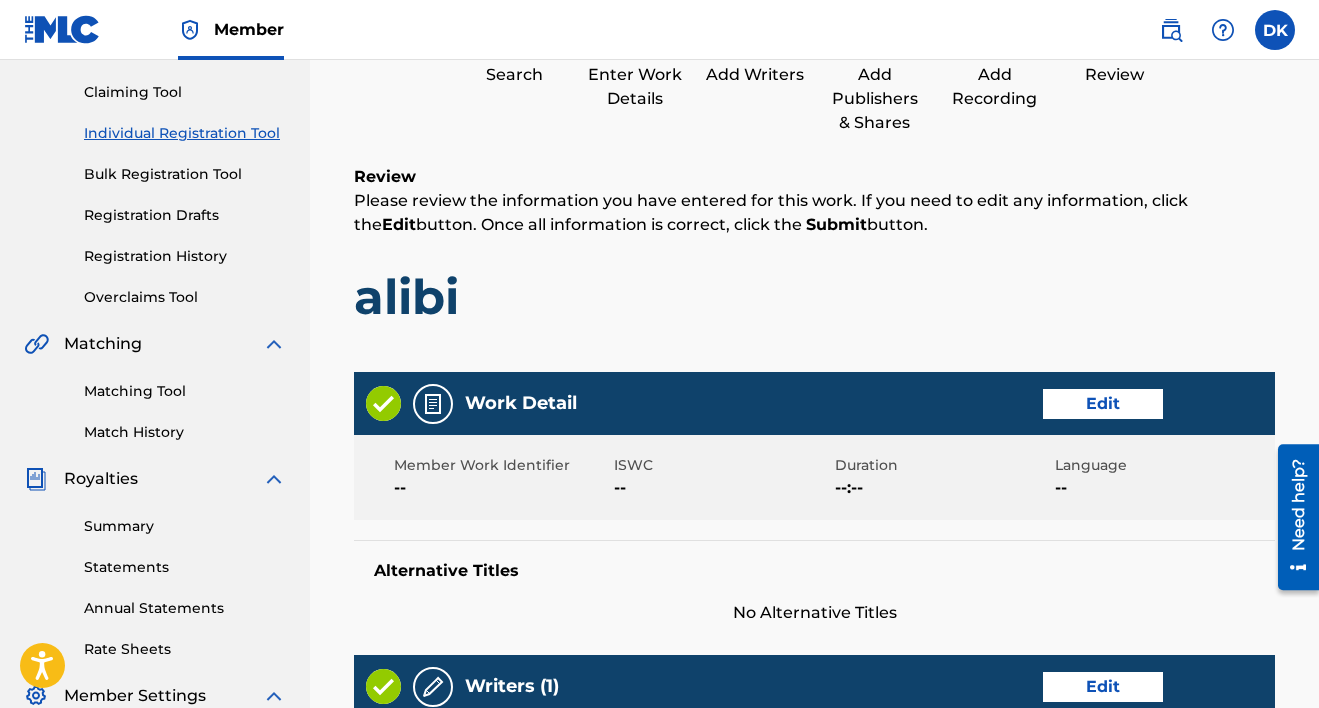 scroll, scrollTop: 1004, scrollLeft: 0, axis: vertical 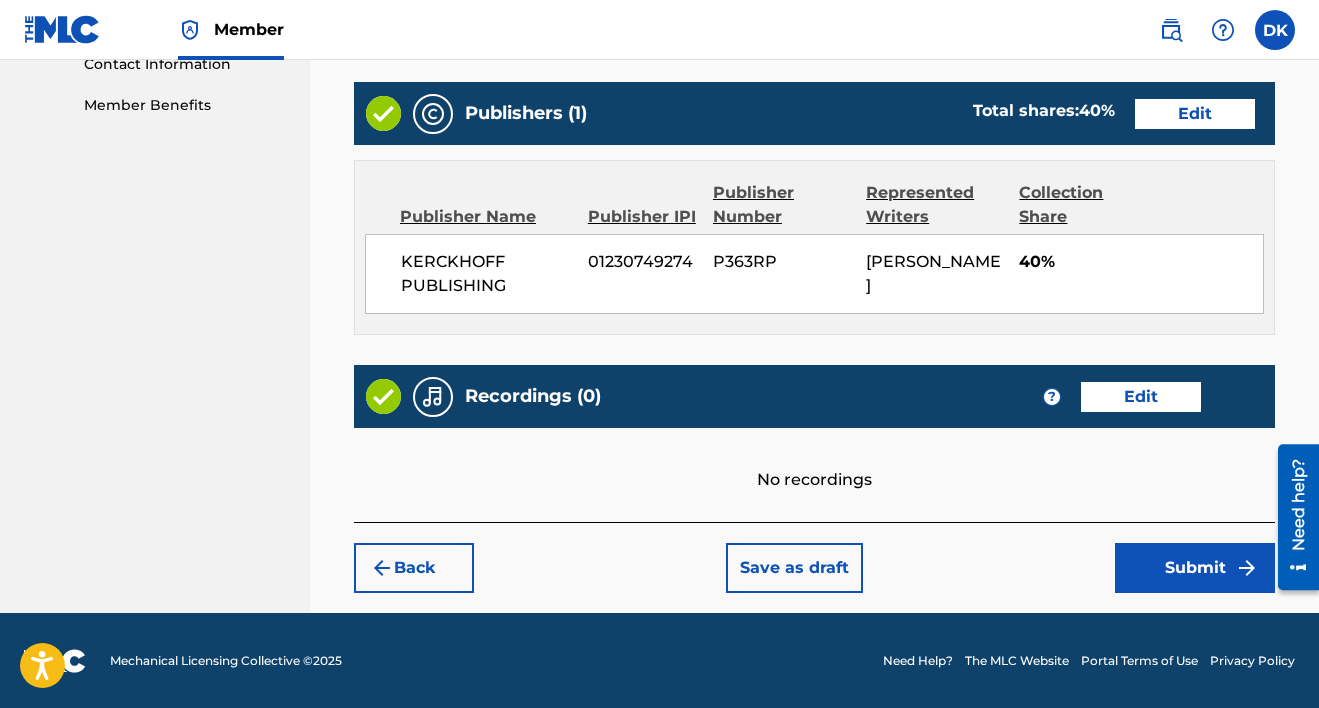 click on "Submit" at bounding box center (1195, 568) 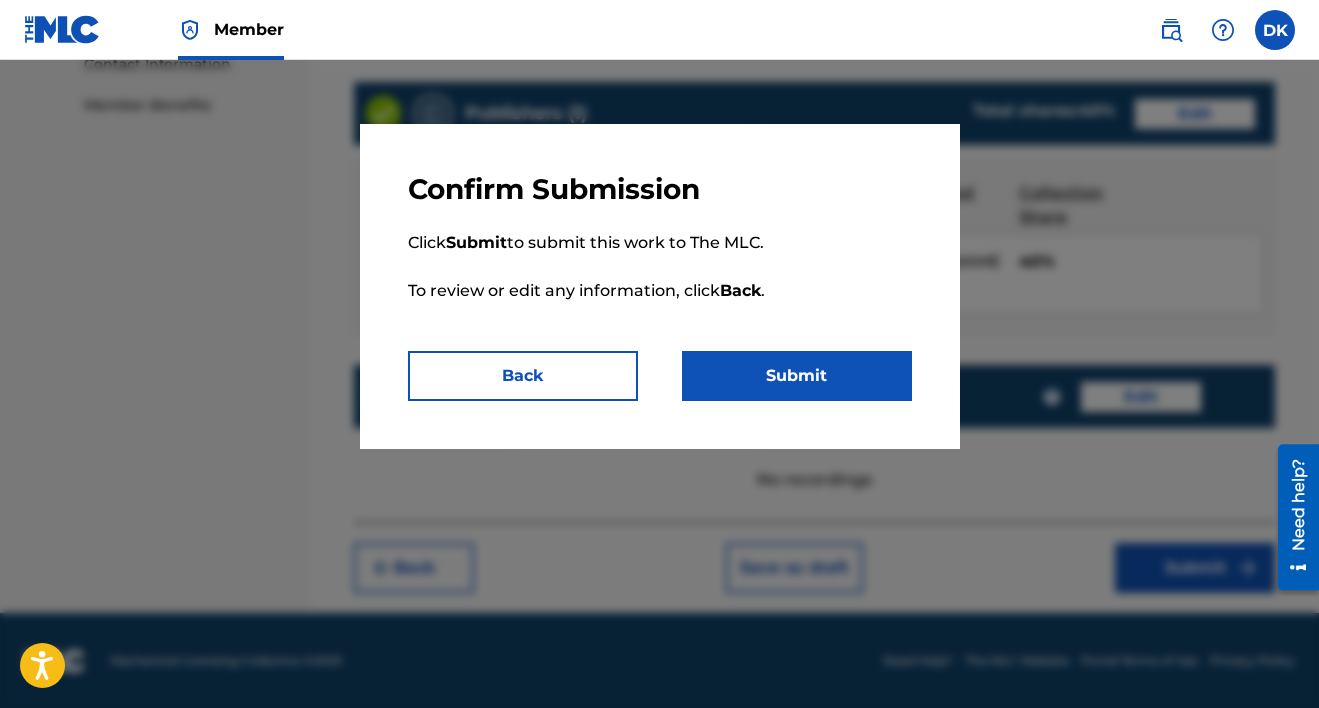 click on "Submit" at bounding box center [797, 376] 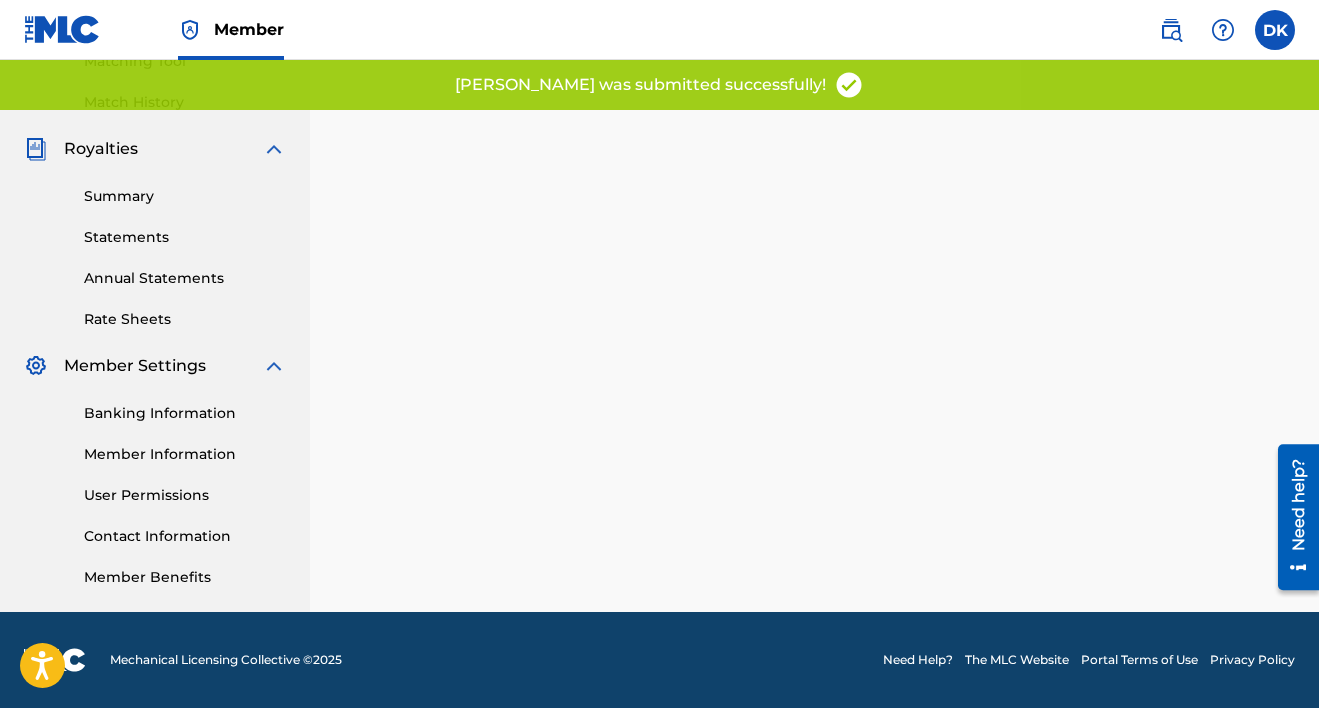 scroll, scrollTop: 0, scrollLeft: 0, axis: both 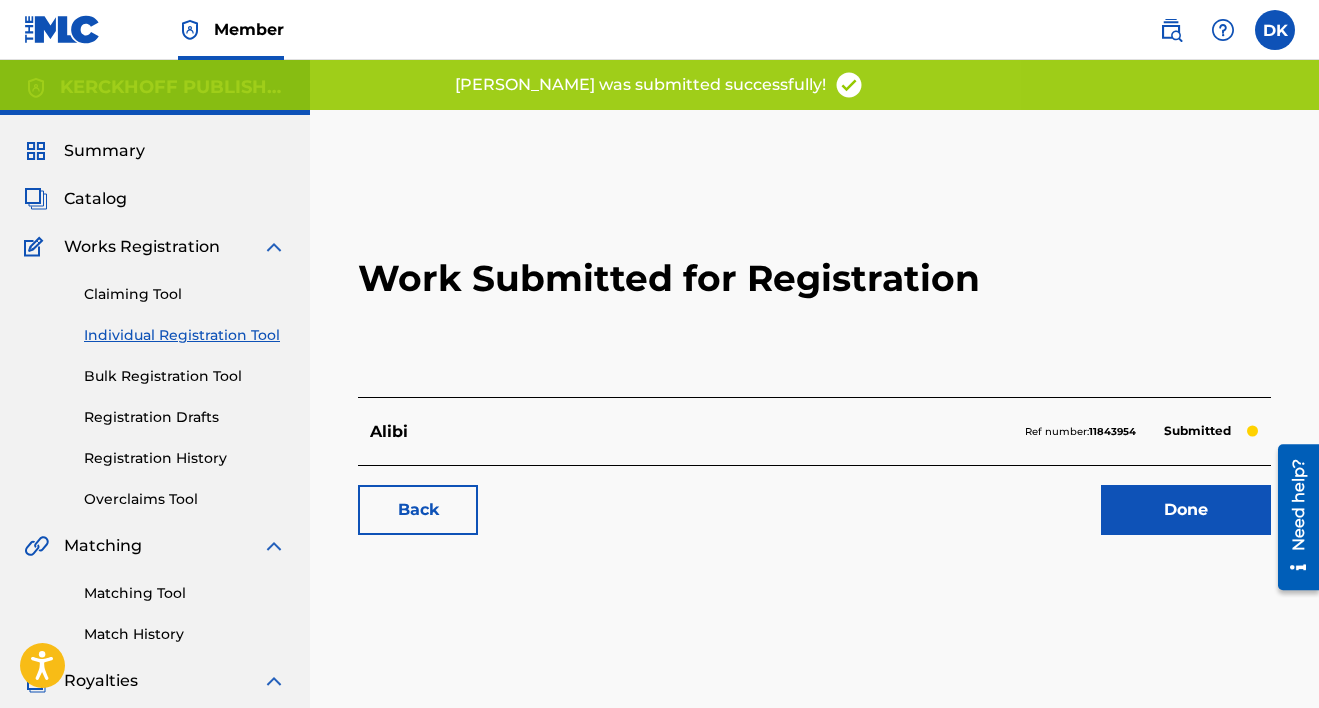 click on "Done" at bounding box center [1186, 510] 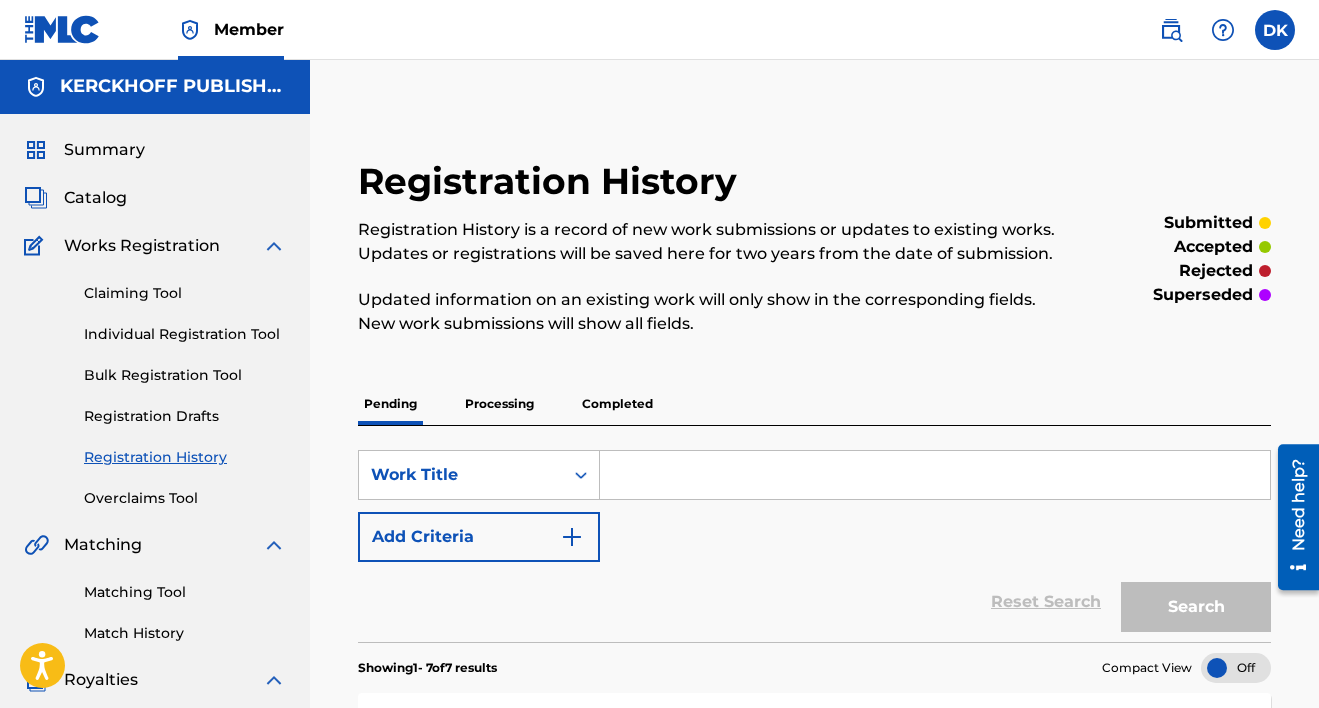 scroll, scrollTop: 1, scrollLeft: 0, axis: vertical 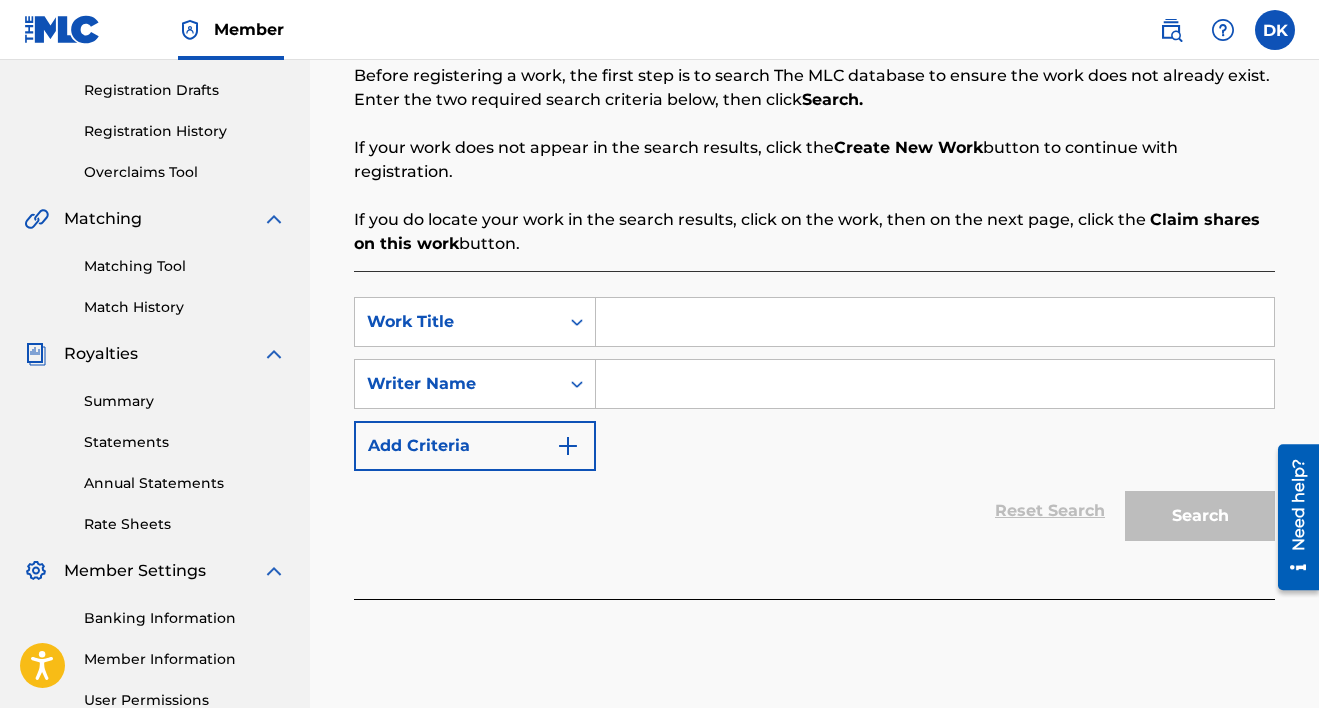 click at bounding box center [935, 322] 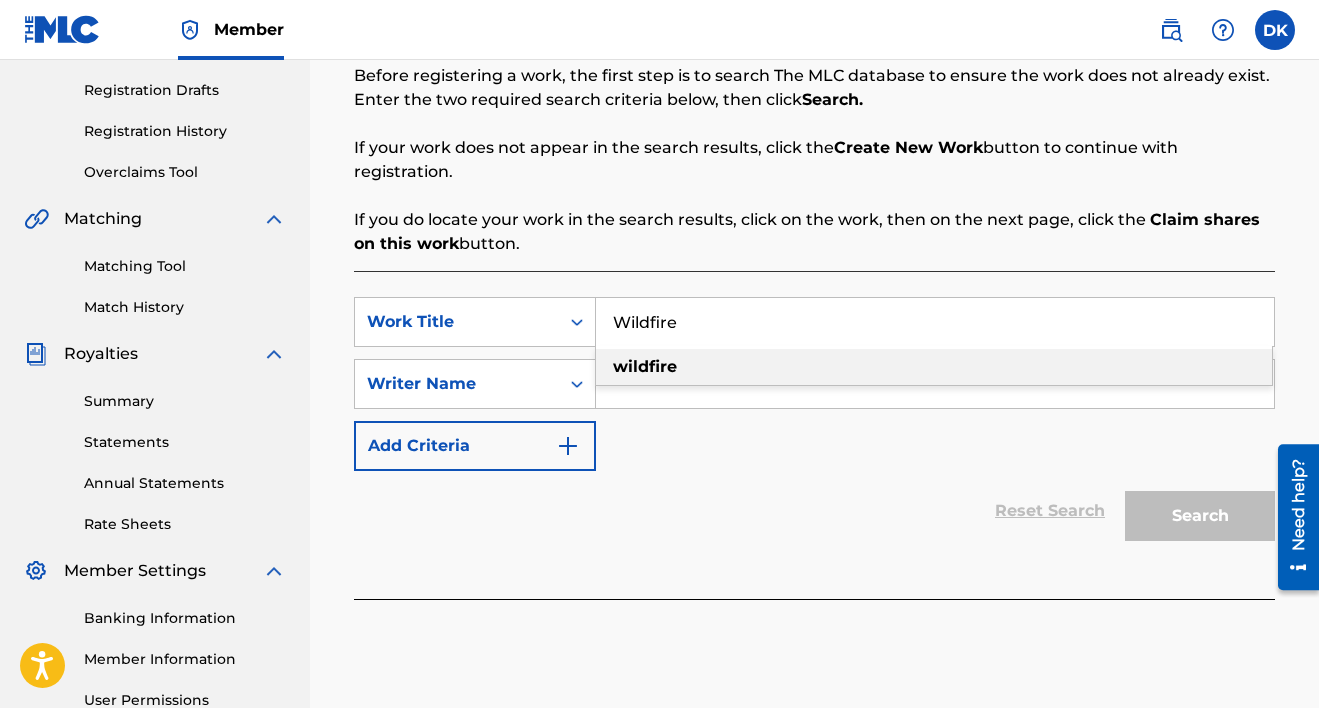 click on "wildfire" at bounding box center (645, 366) 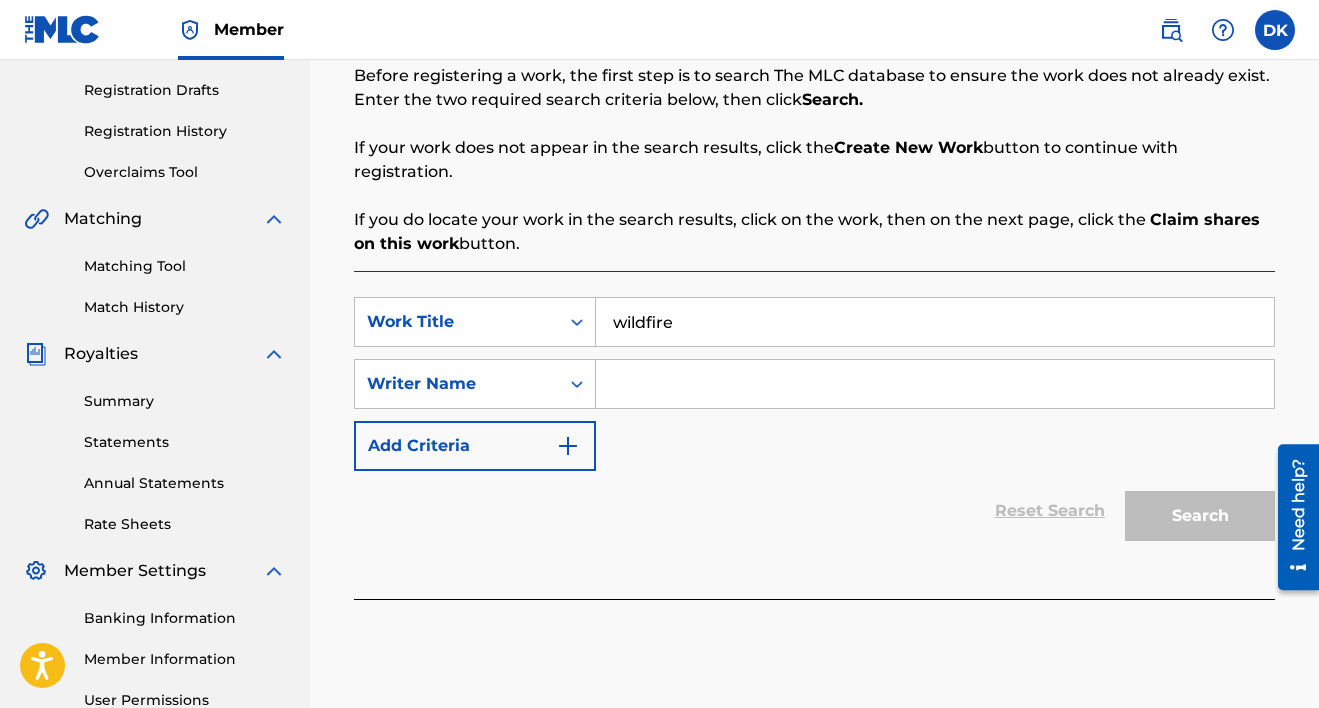 click at bounding box center [935, 384] 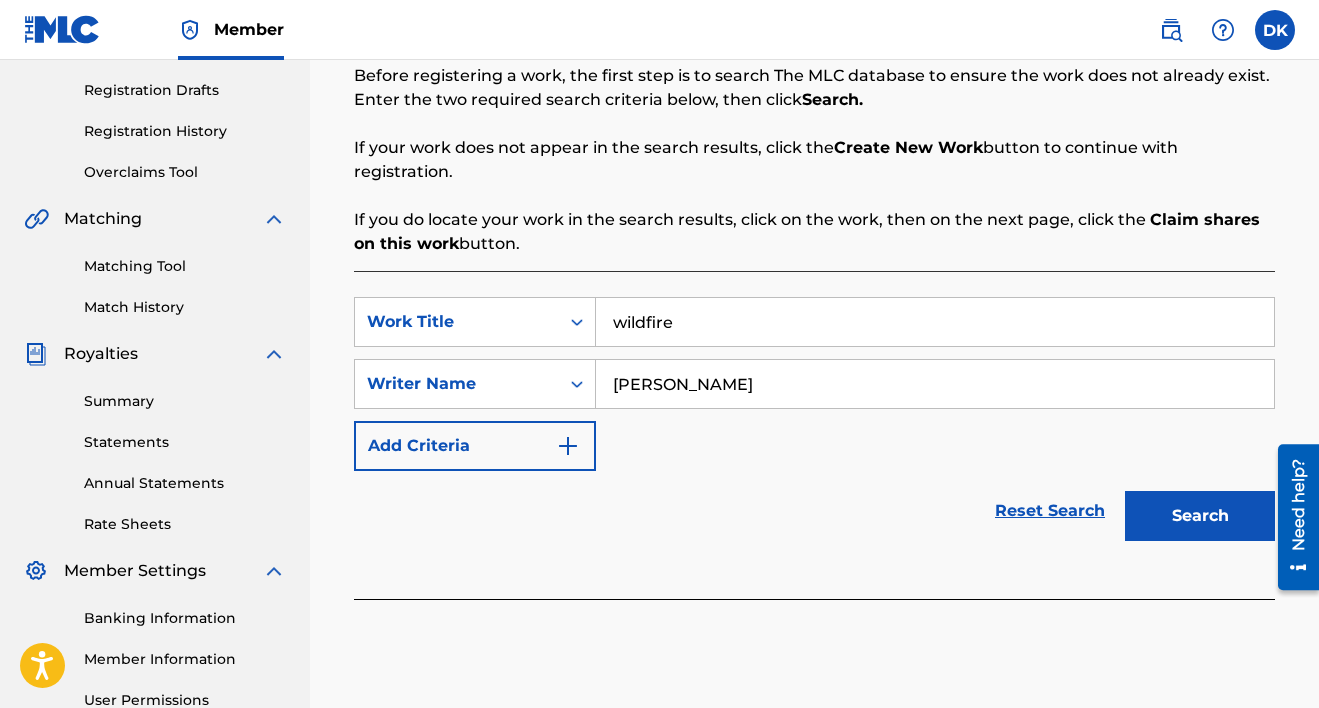 type on "[PERSON_NAME]" 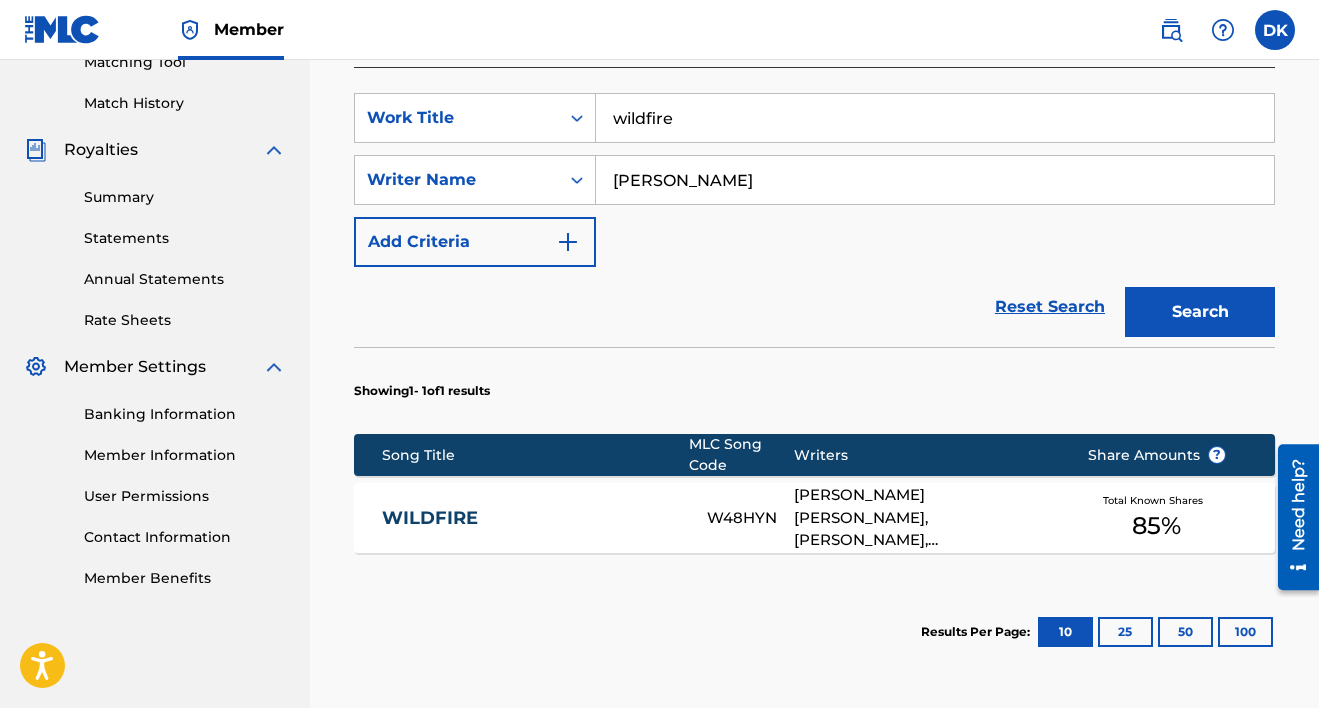 scroll, scrollTop: 600, scrollLeft: 0, axis: vertical 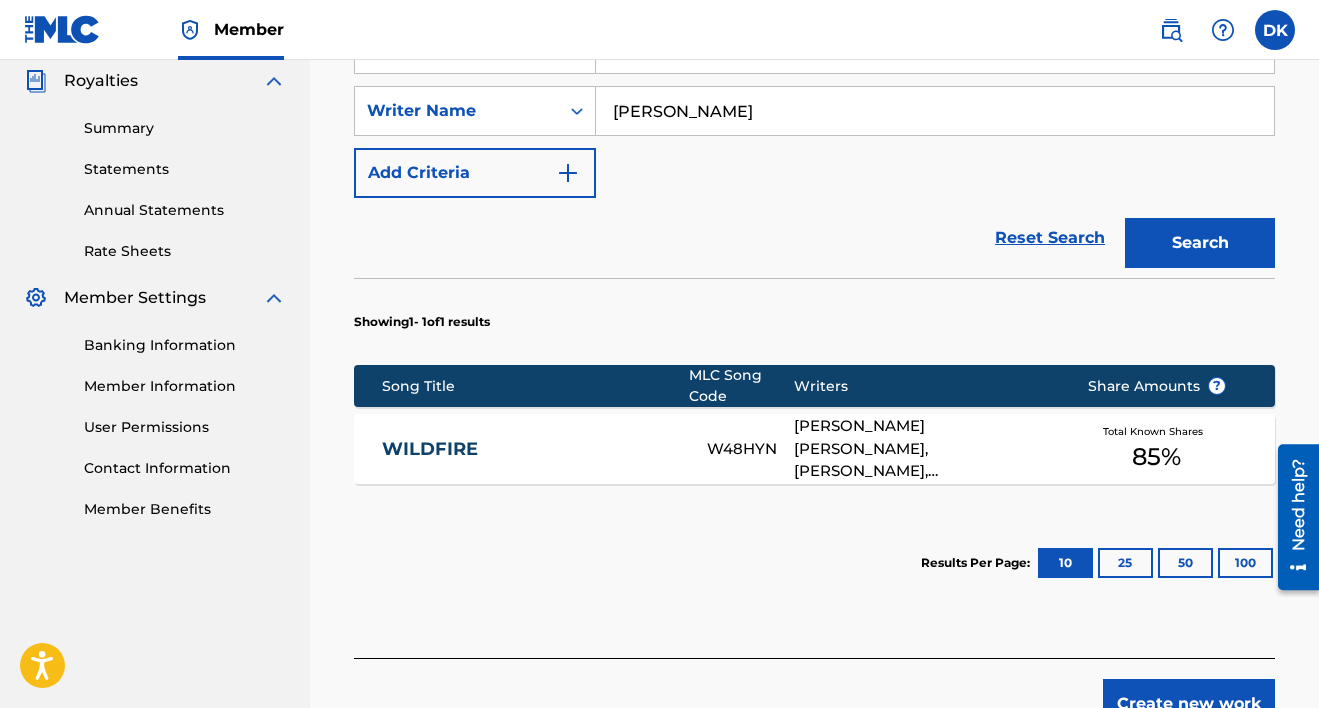 click on "Total Known Shares 85 %" at bounding box center [1157, 449] 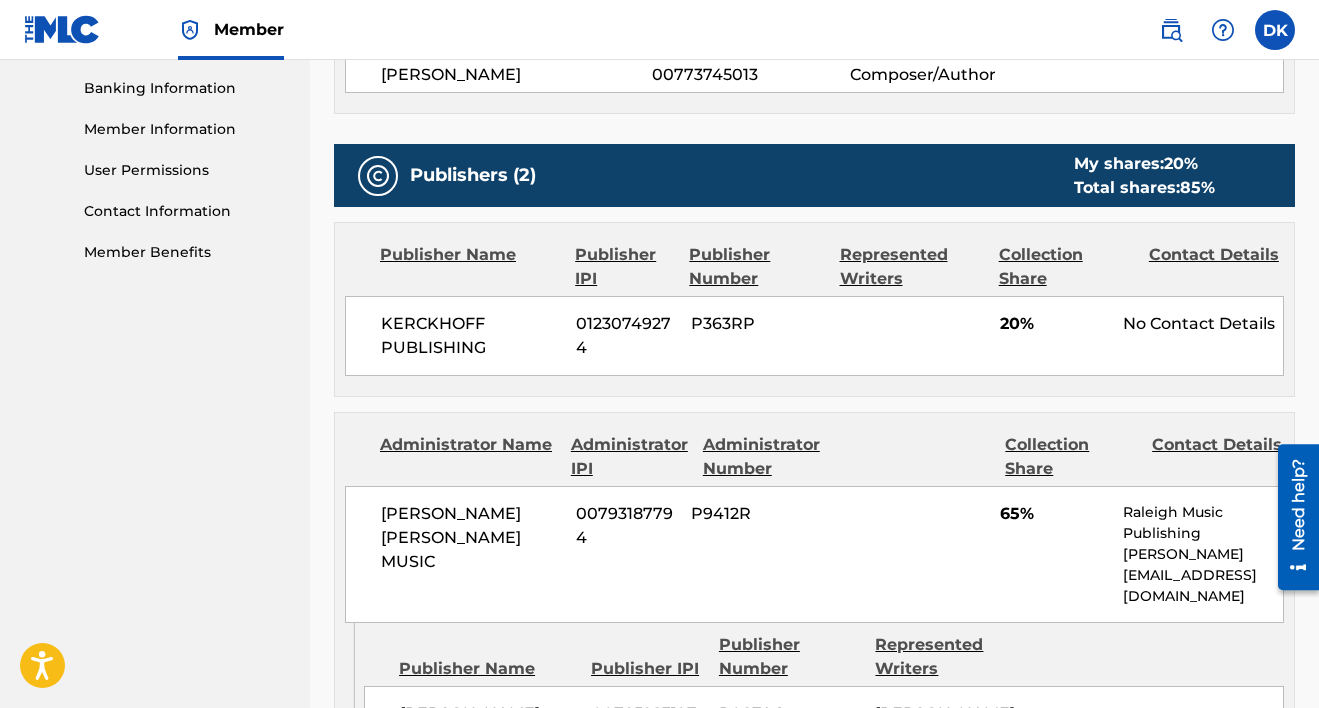 scroll, scrollTop: 0, scrollLeft: 0, axis: both 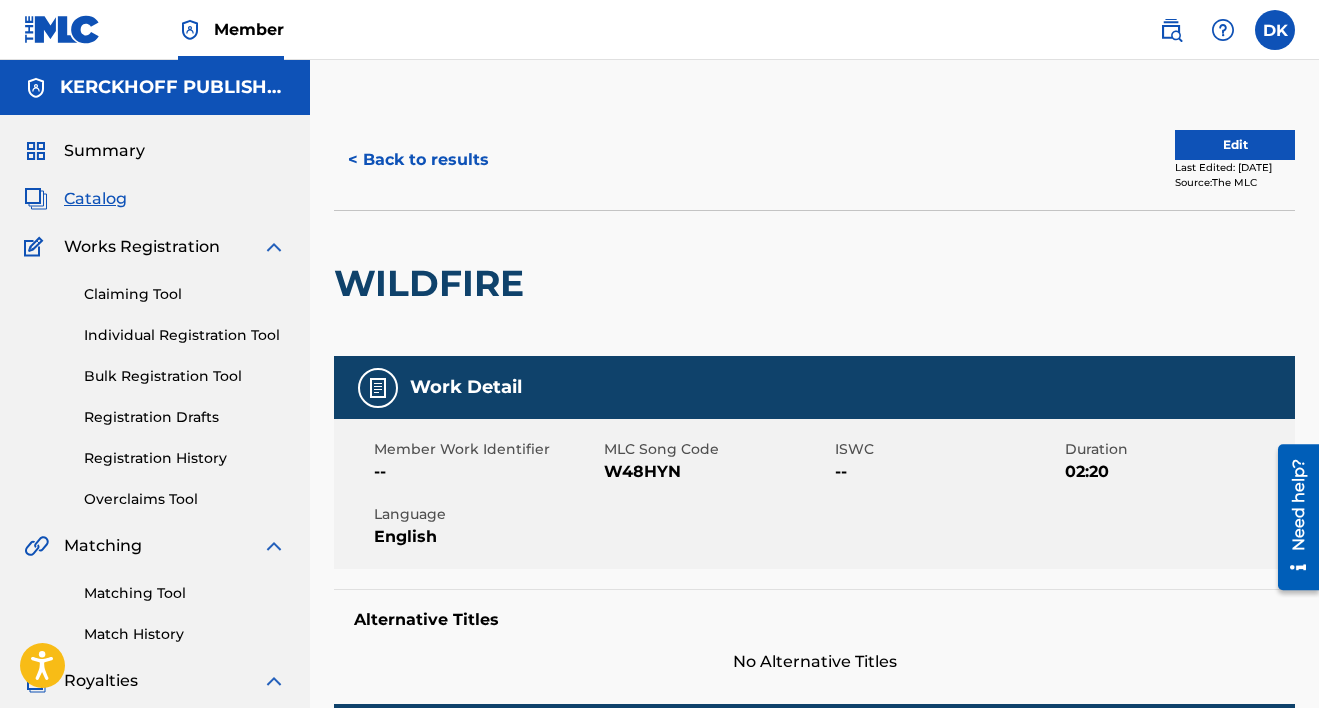 click on "Edit" at bounding box center [1235, 145] 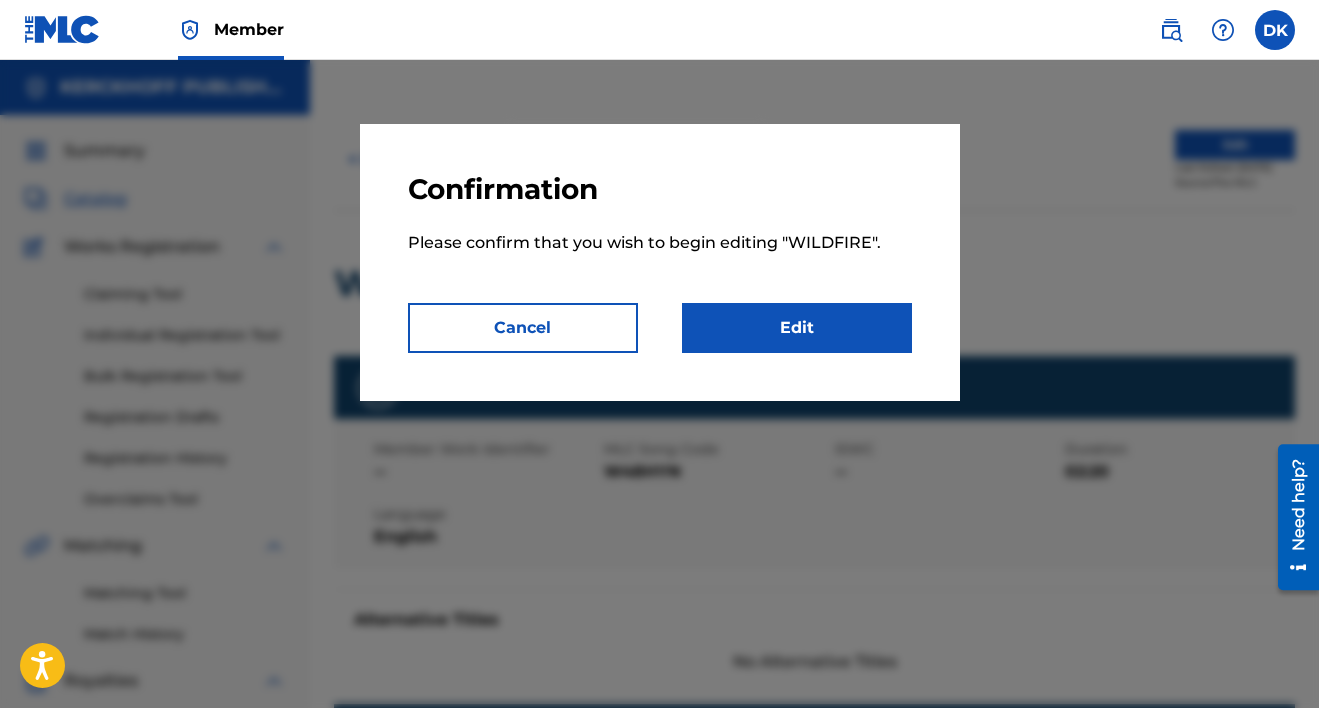 click on "Cancel" at bounding box center (523, 328) 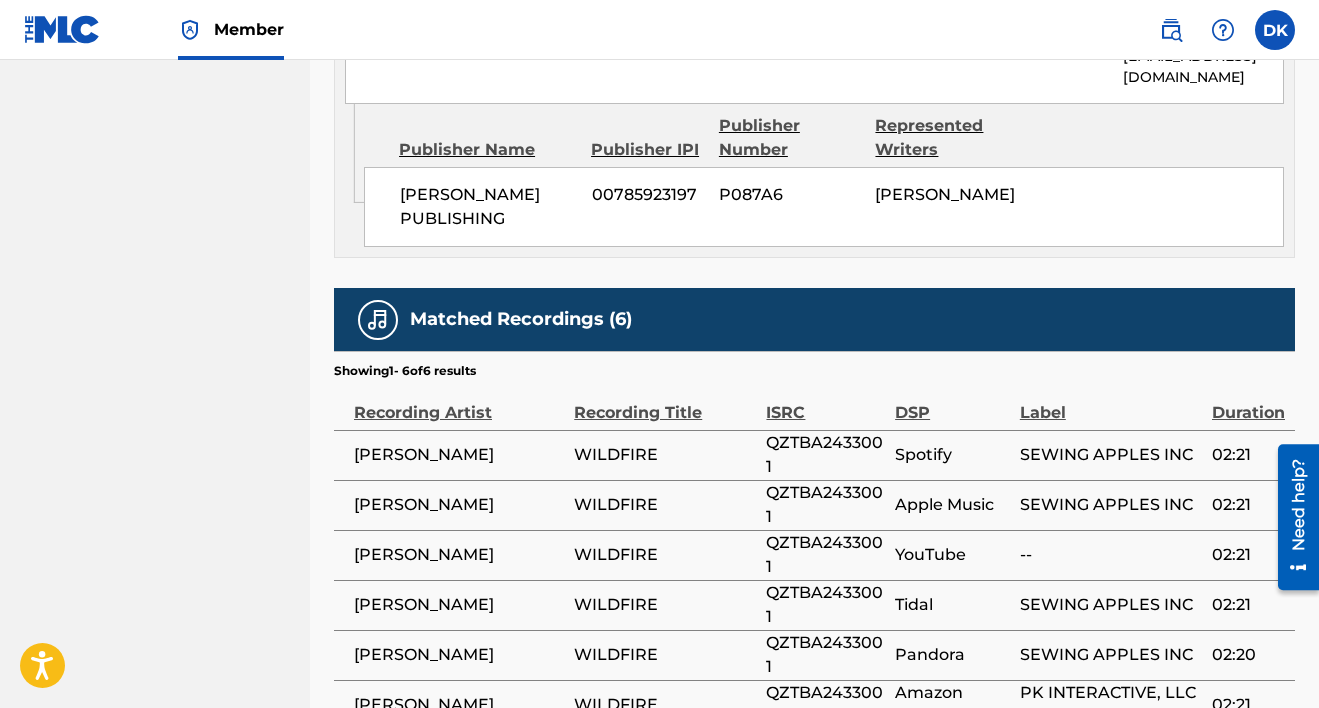 scroll, scrollTop: 1525, scrollLeft: 0, axis: vertical 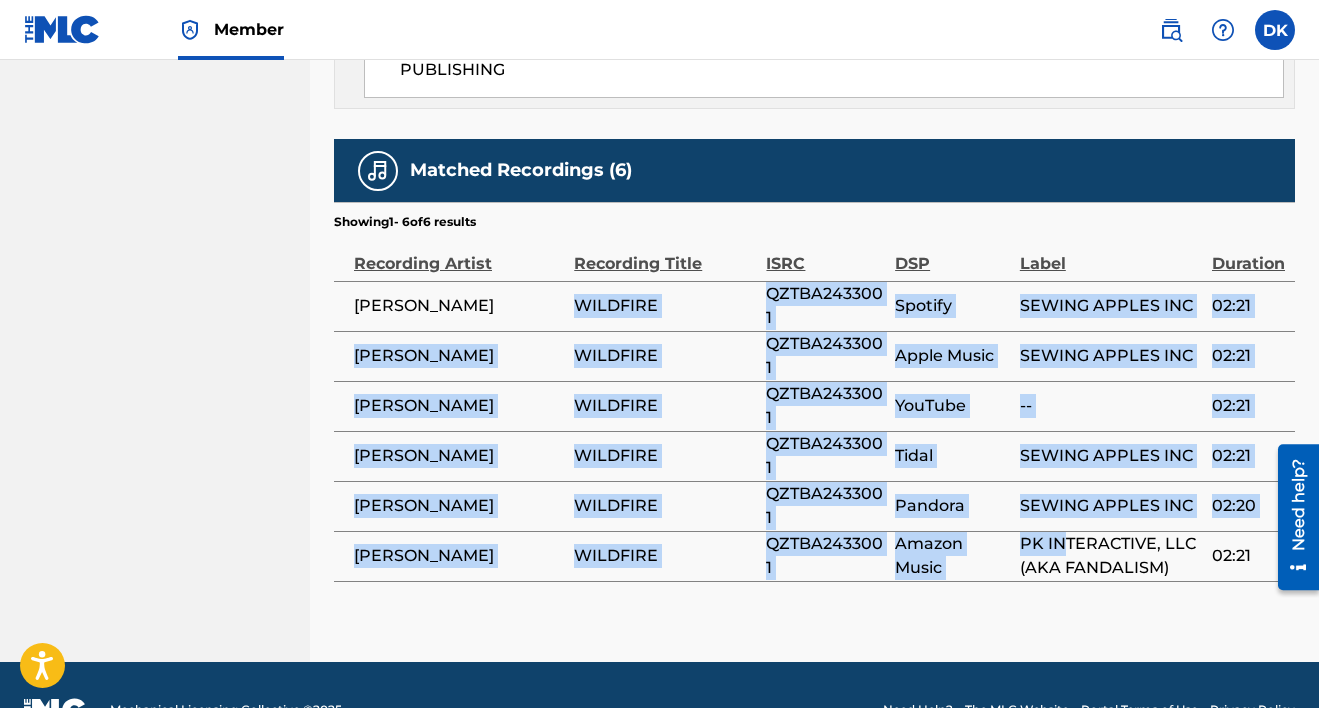 drag, startPoint x: 799, startPoint y: 275, endPoint x: 1059, endPoint y: 499, distance: 343.1851 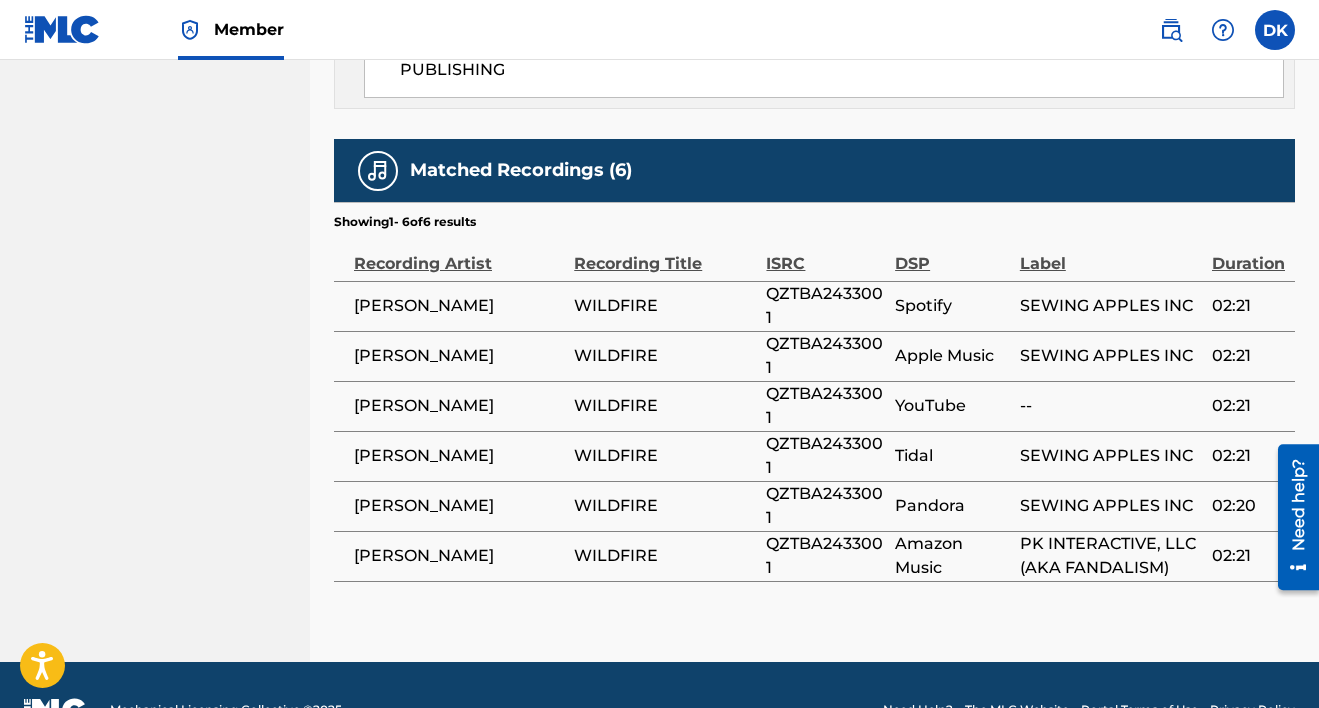 click on "< Back to results Edit Last Edited:   [DATE] Source:  The MLC WILDFIRE     Work Detail   Member Work Identifier -- MLC Song Code W48HYN ISWC -- Duration 02:20 Language English Alternative Titles No Alternative Titles Writers   (3) Writer Name Writer IPI Writer Role [PERSON_NAME] [PERSON_NAME] 00646356331 Composer/Author [PERSON_NAME] 01005095896 Composer/Author [PERSON_NAME] 00773745013 Composer/Author Publishers   (2) My shares:  20 % Total shares:  85 % Publisher Name Publisher IPI Publisher Number Represented Writers Collection Share Contact Details KERCKHOFF PUBLISHING [PHONE_NUMBER] P363RP 20% No Contact Details Administrator Name Administrator IPI Administrator Number Collection Share Contact Details [PERSON_NAME] [PERSON_NAME] MUSIC 00793187794 P9412R 65% Raleigh Music Publishing [PERSON_NAME][EMAIL_ADDRESS][DOMAIN_NAME] Admin Original Publisher Connecting Line Publisher Name Publisher IPI Publisher Number Represented Writers [PERSON_NAME] PUBLISHING 00785923197 P087A6 [PERSON_NAME] My shares:  20 % Total shares:  85 %   (6) Showing" at bounding box center (814, -377) 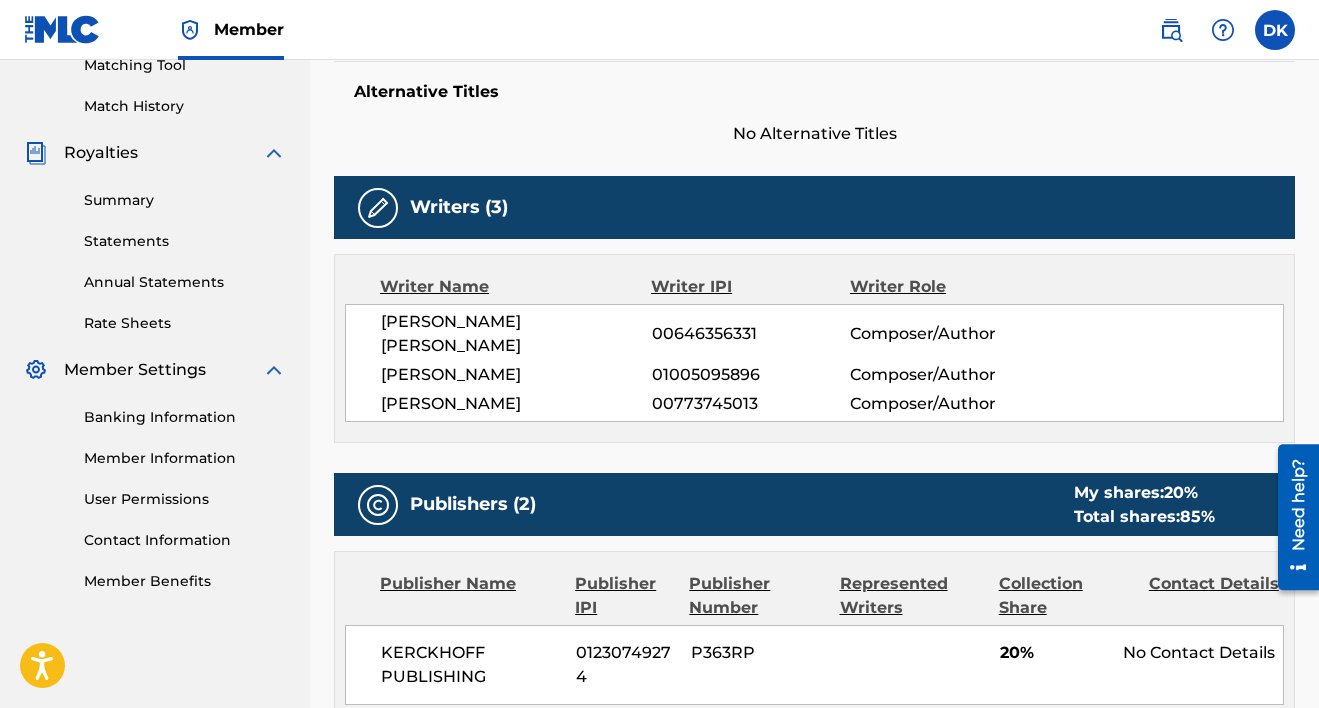 scroll, scrollTop: 0, scrollLeft: 0, axis: both 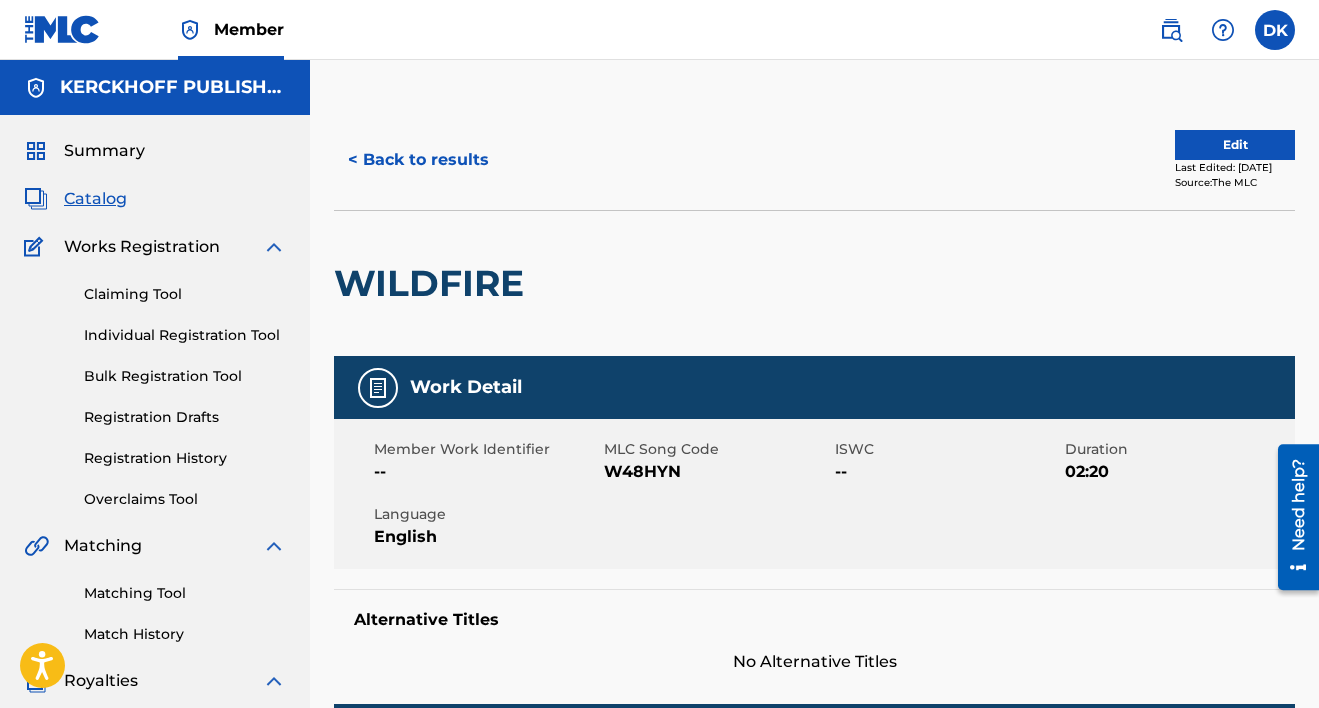 click on "Edit" at bounding box center (1235, 145) 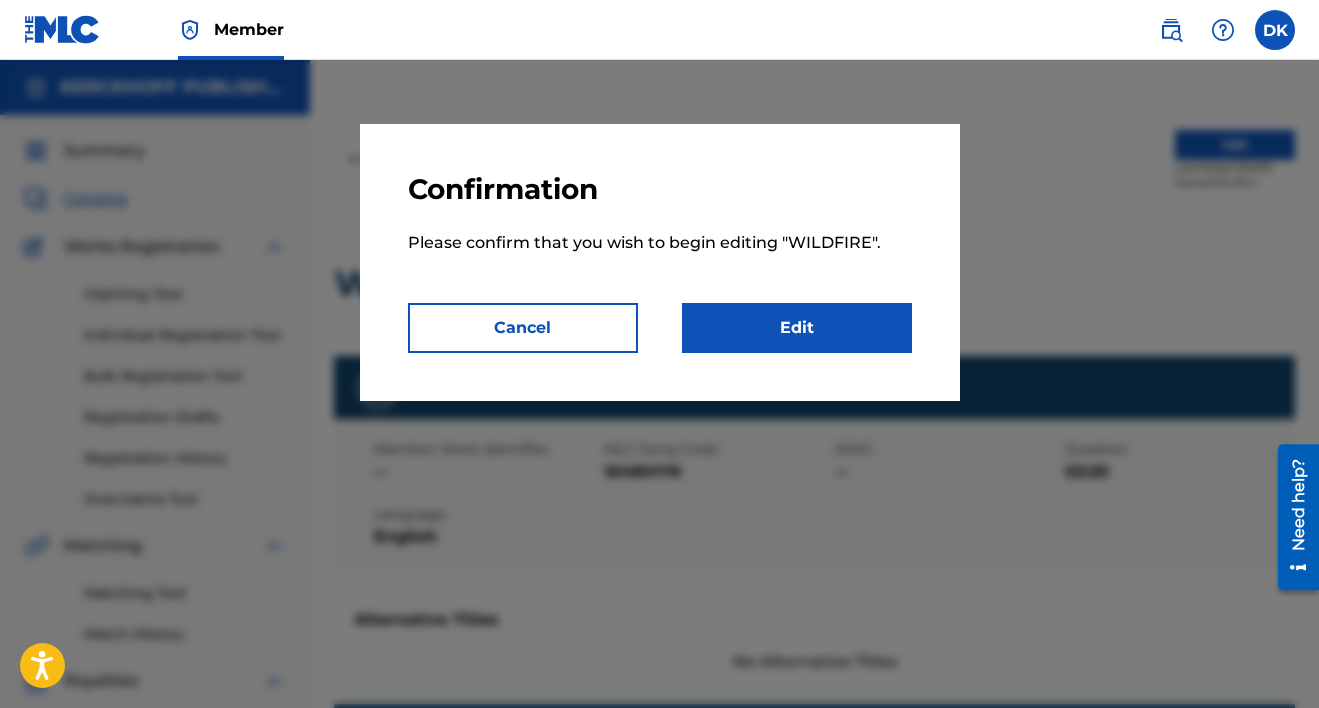 click on "Cancel" at bounding box center [523, 328] 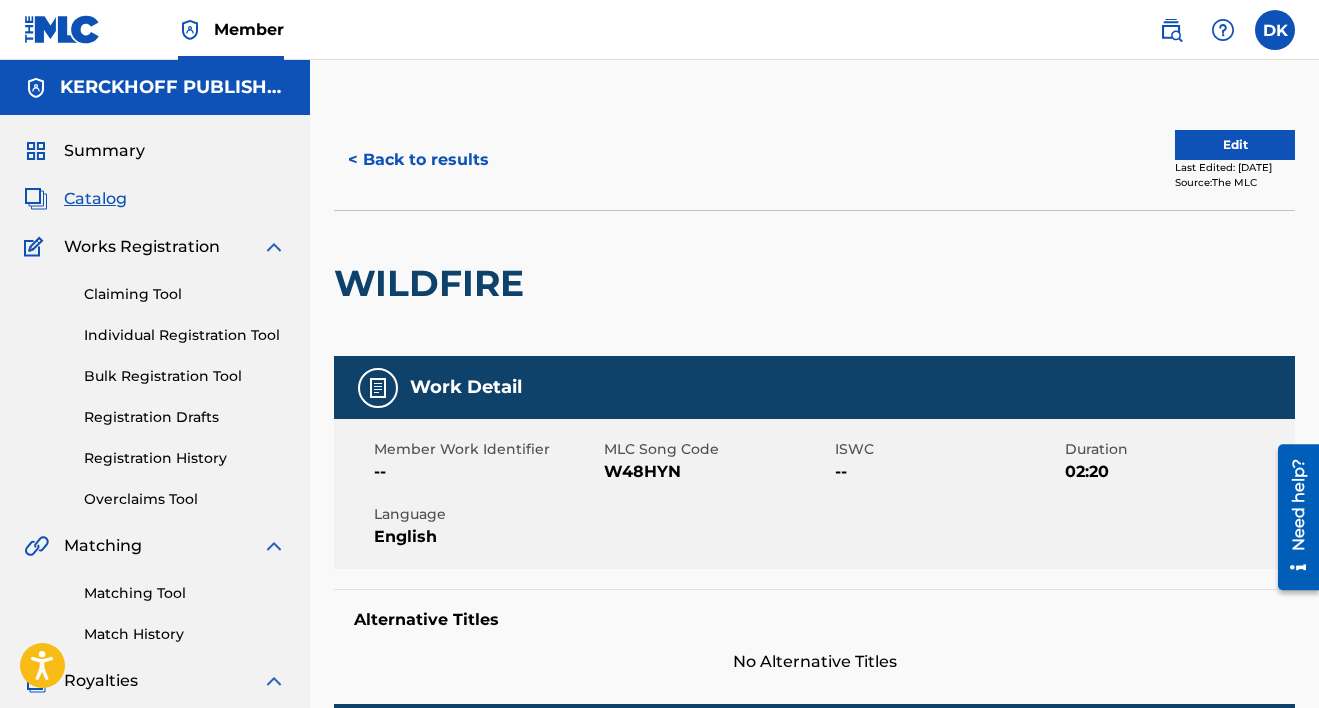 click at bounding box center (274, 247) 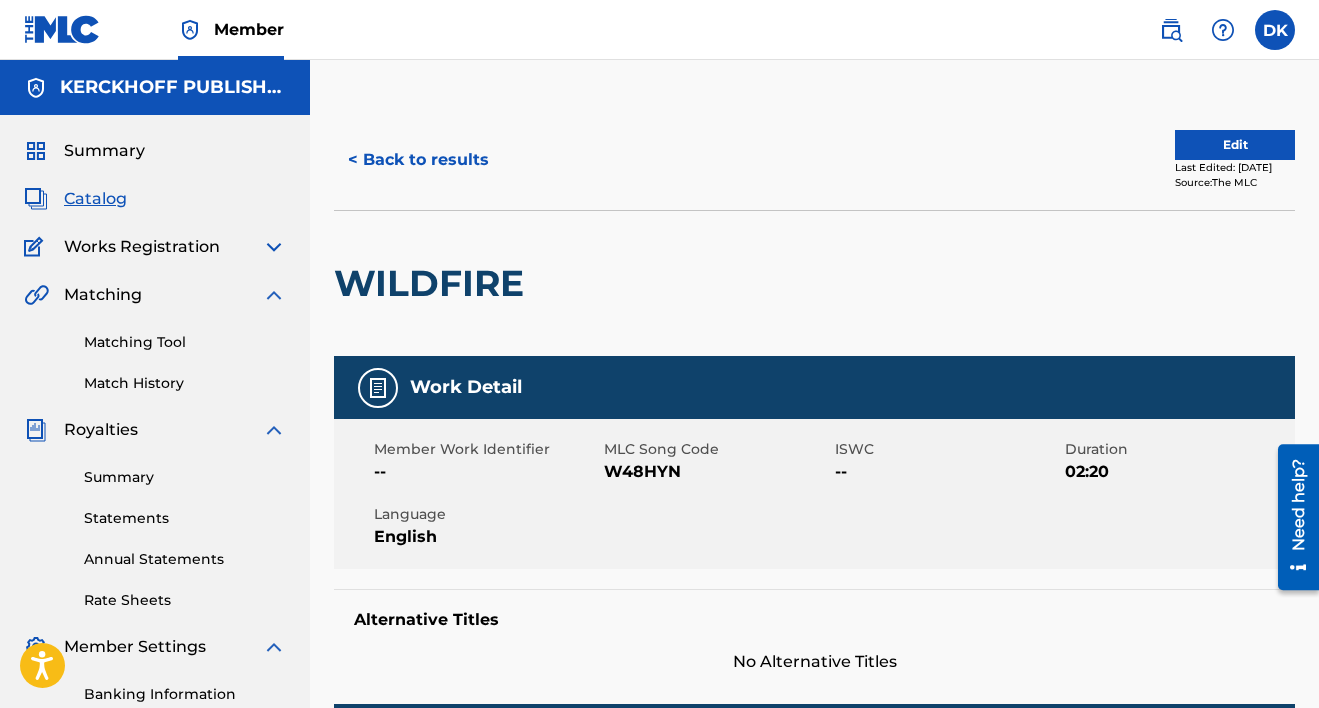 click on "Summary" at bounding box center (104, 151) 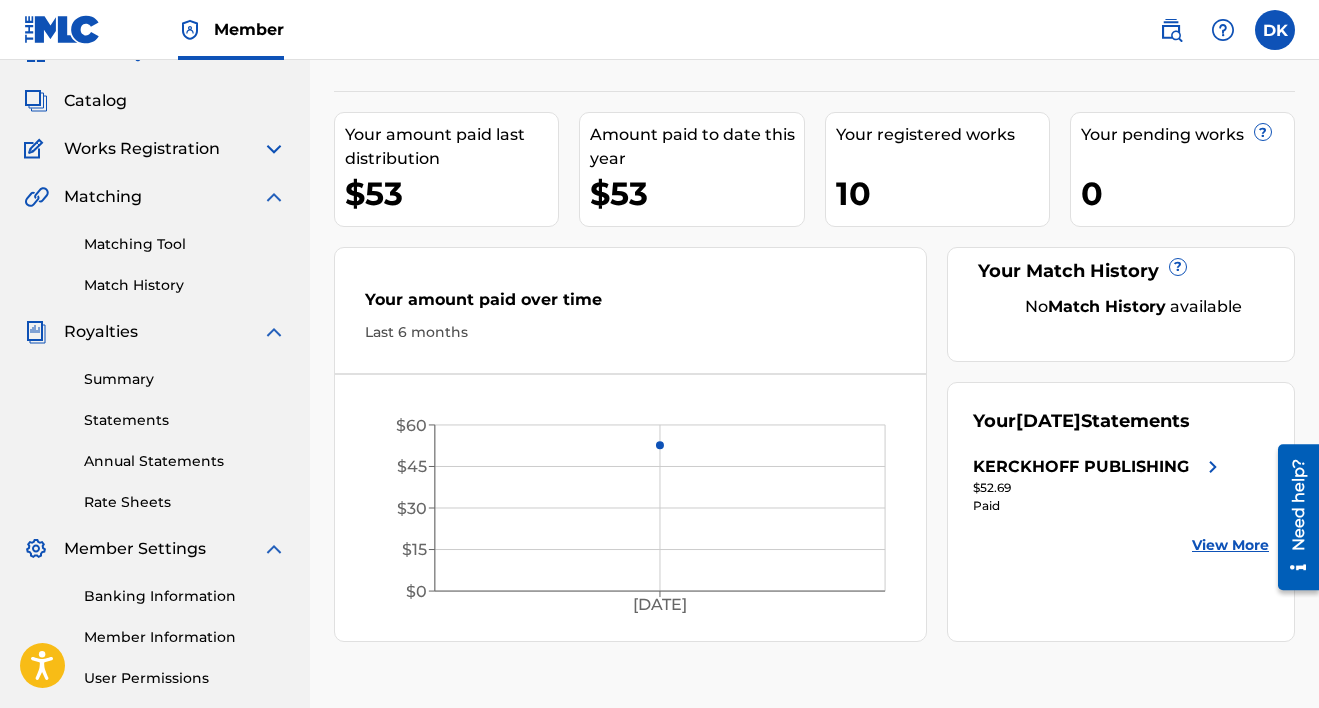scroll, scrollTop: 0, scrollLeft: 0, axis: both 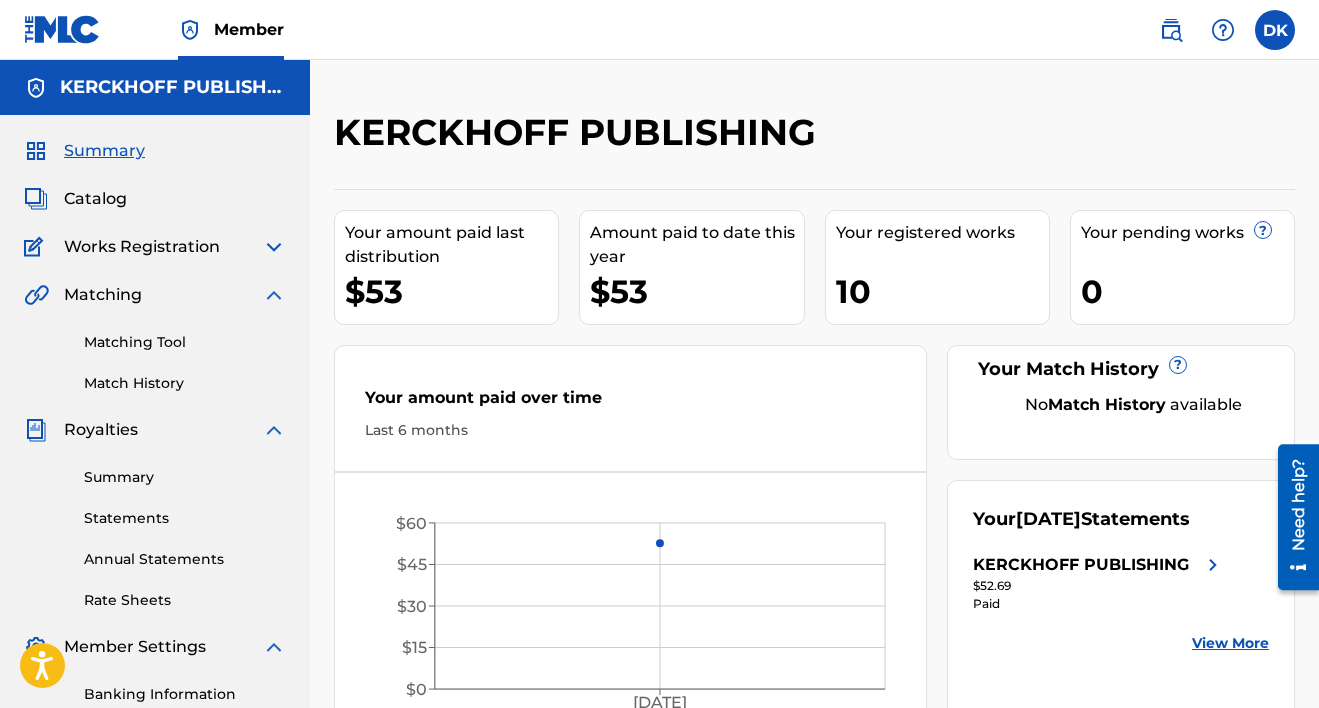 click on "$53" at bounding box center (451, 291) 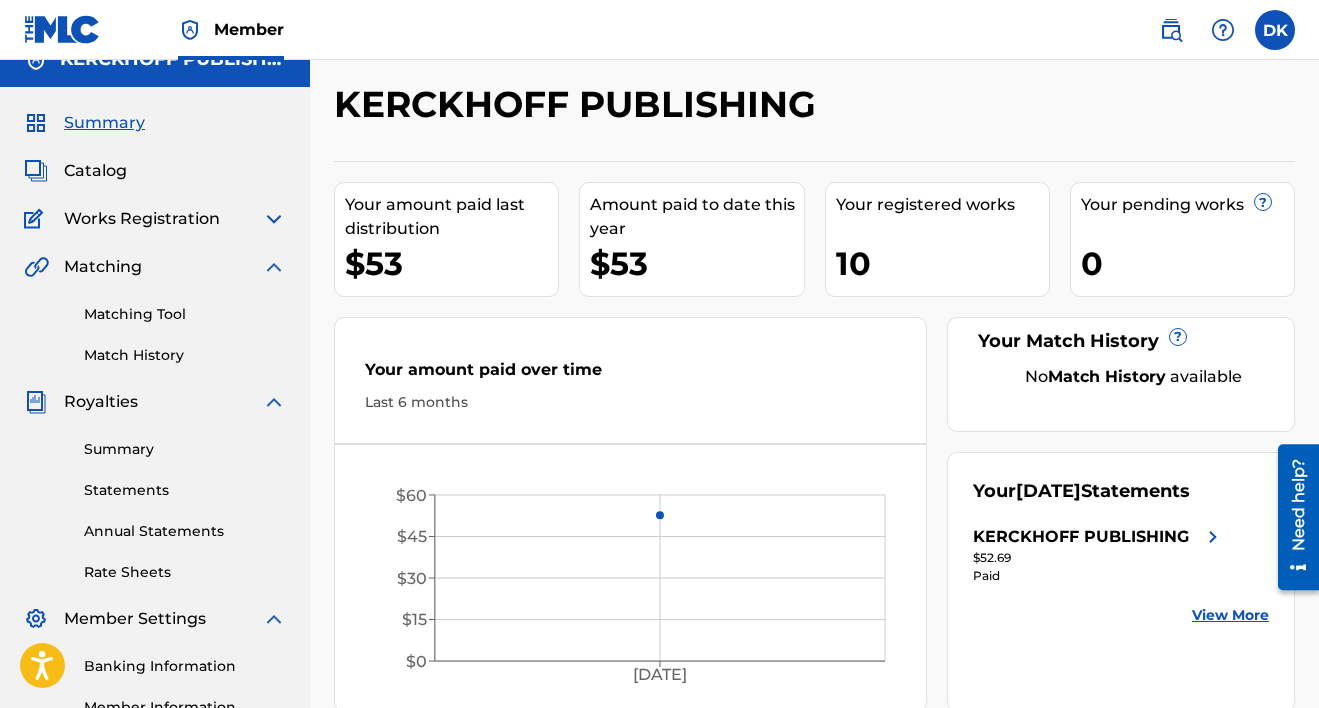 scroll, scrollTop: 0, scrollLeft: 0, axis: both 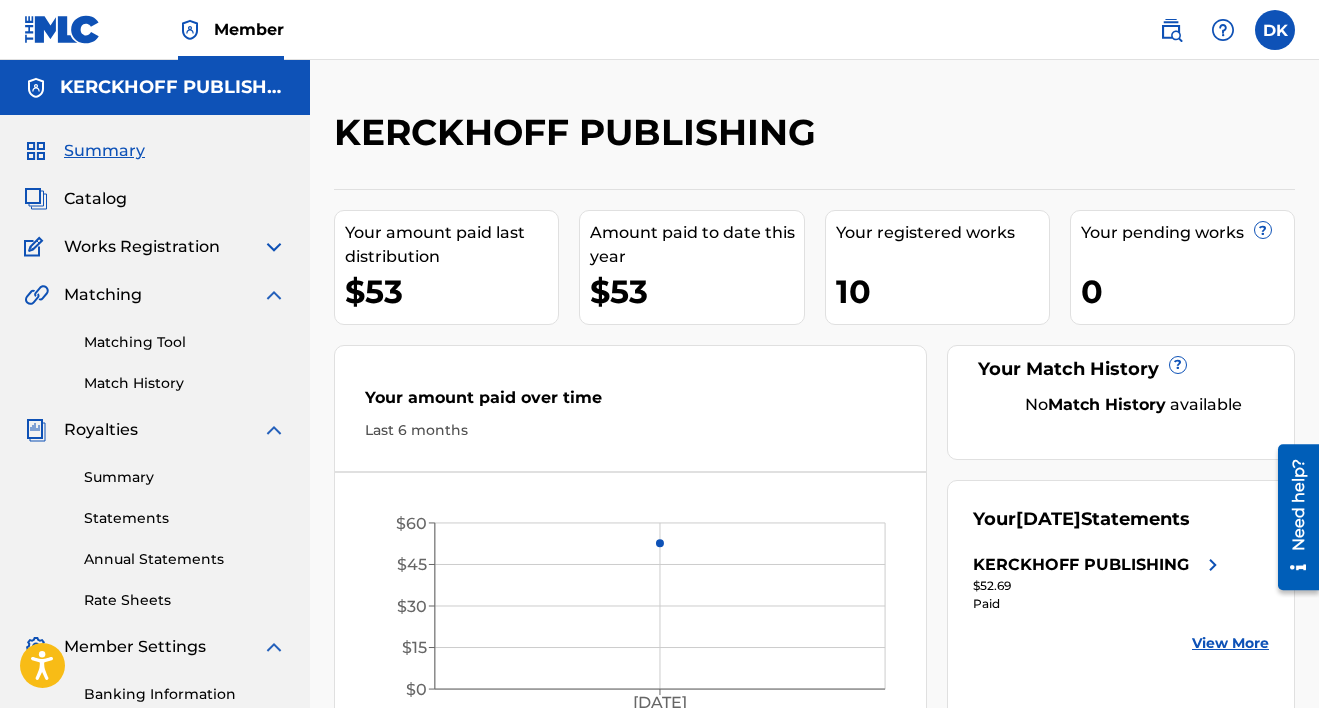 click on "10" at bounding box center (942, 291) 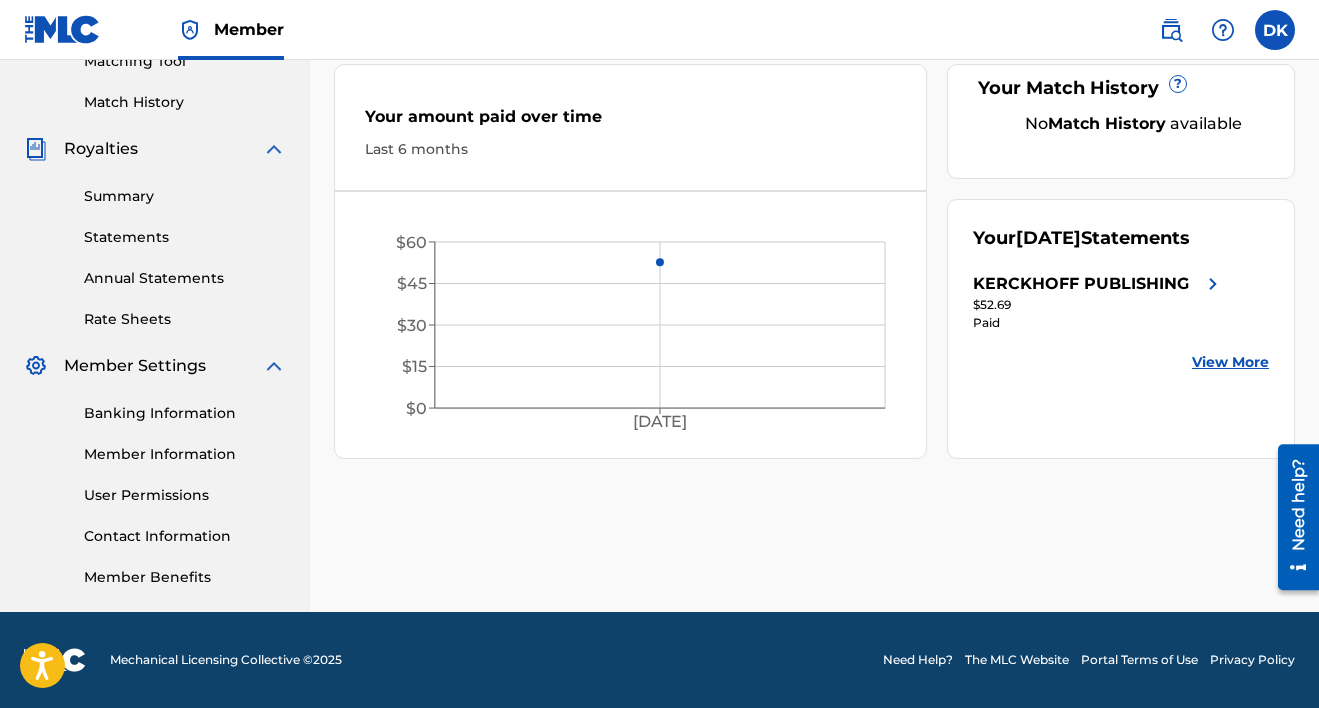 scroll, scrollTop: 0, scrollLeft: 0, axis: both 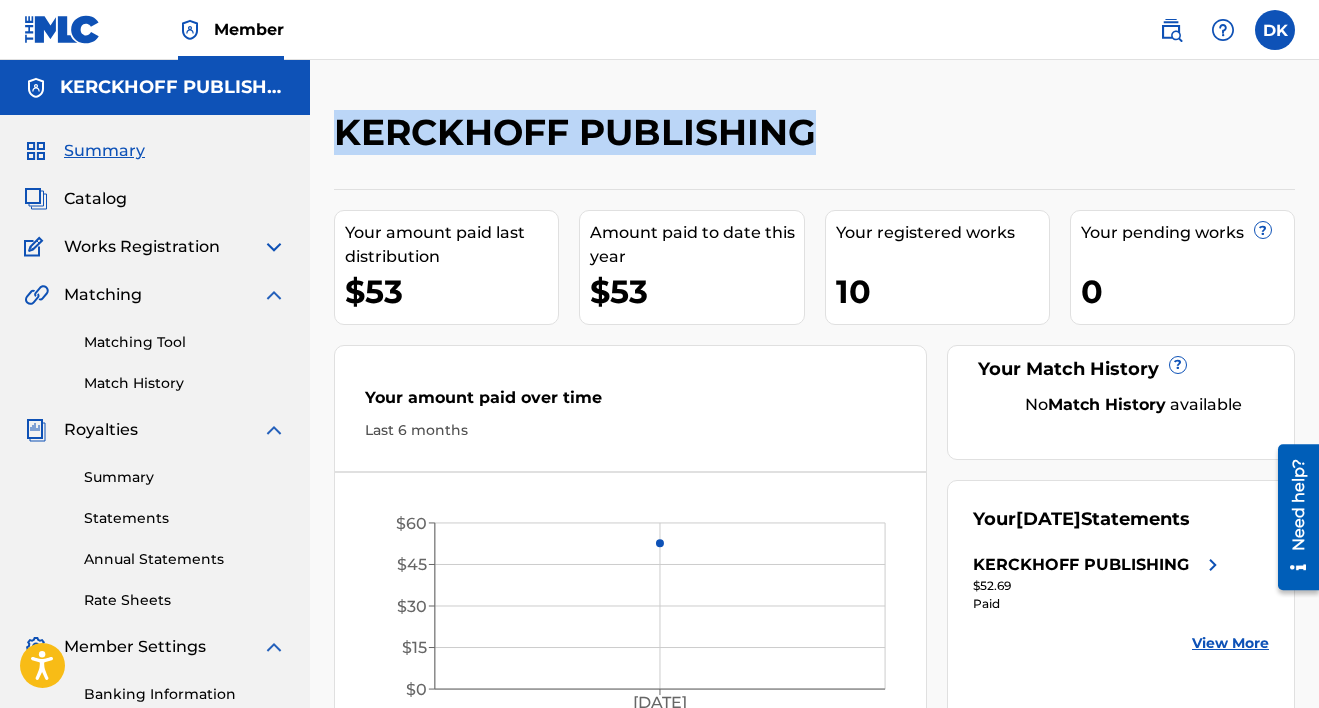 drag, startPoint x: 330, startPoint y: 135, endPoint x: 848, endPoint y: 133, distance: 518.00385 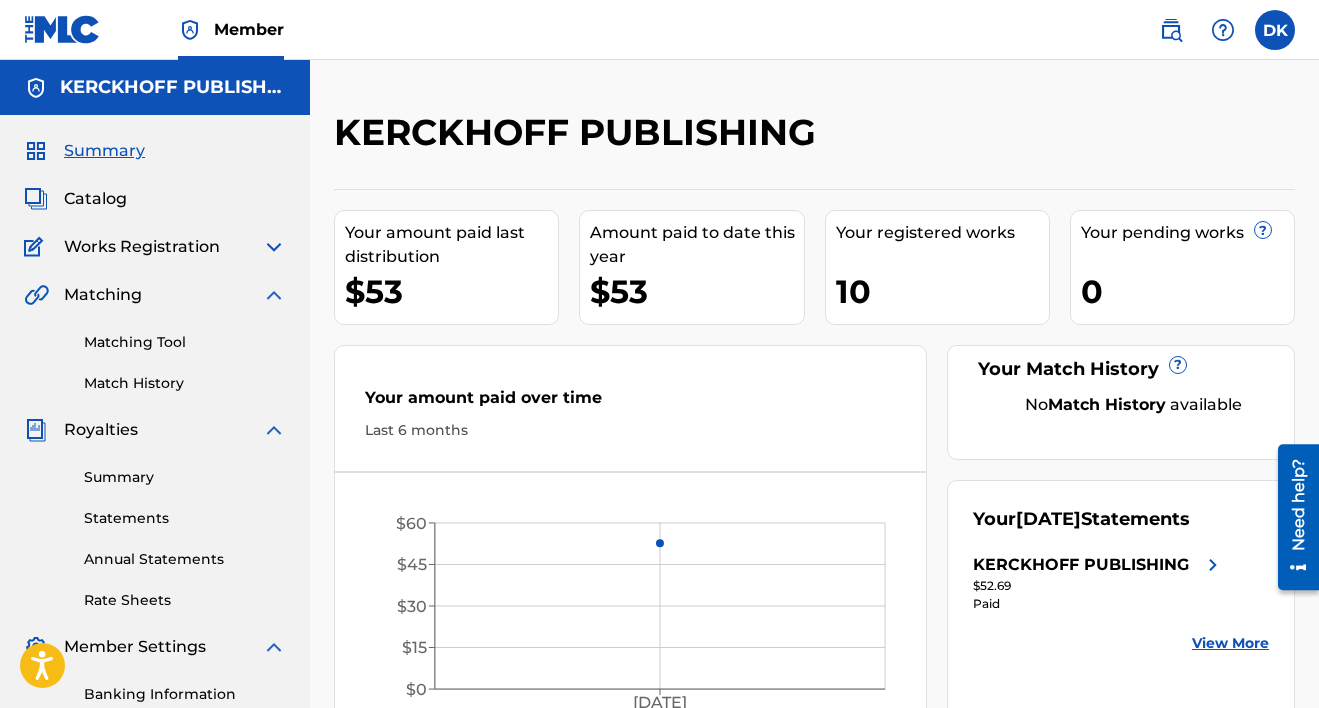 click on "KERCKHOFF PUBLISHING" at bounding box center (704, 139) 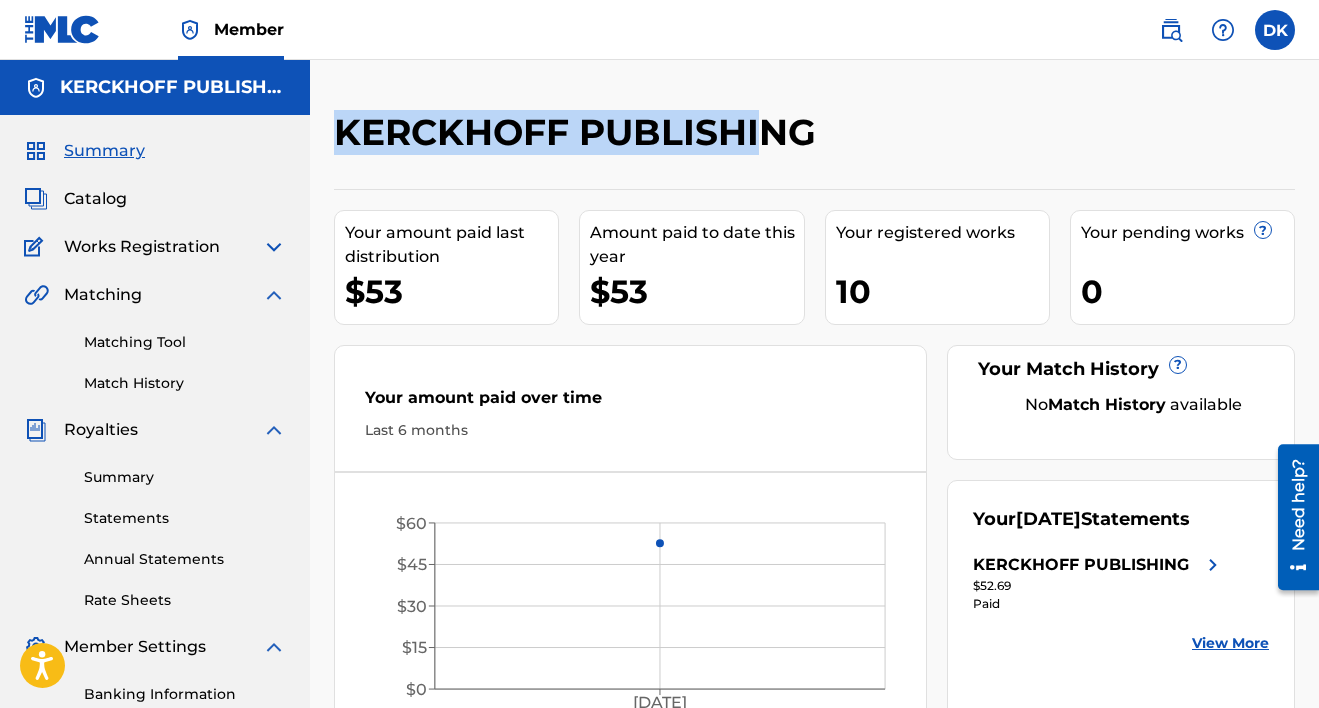drag, startPoint x: 338, startPoint y: 141, endPoint x: 769, endPoint y: 138, distance: 431.01044 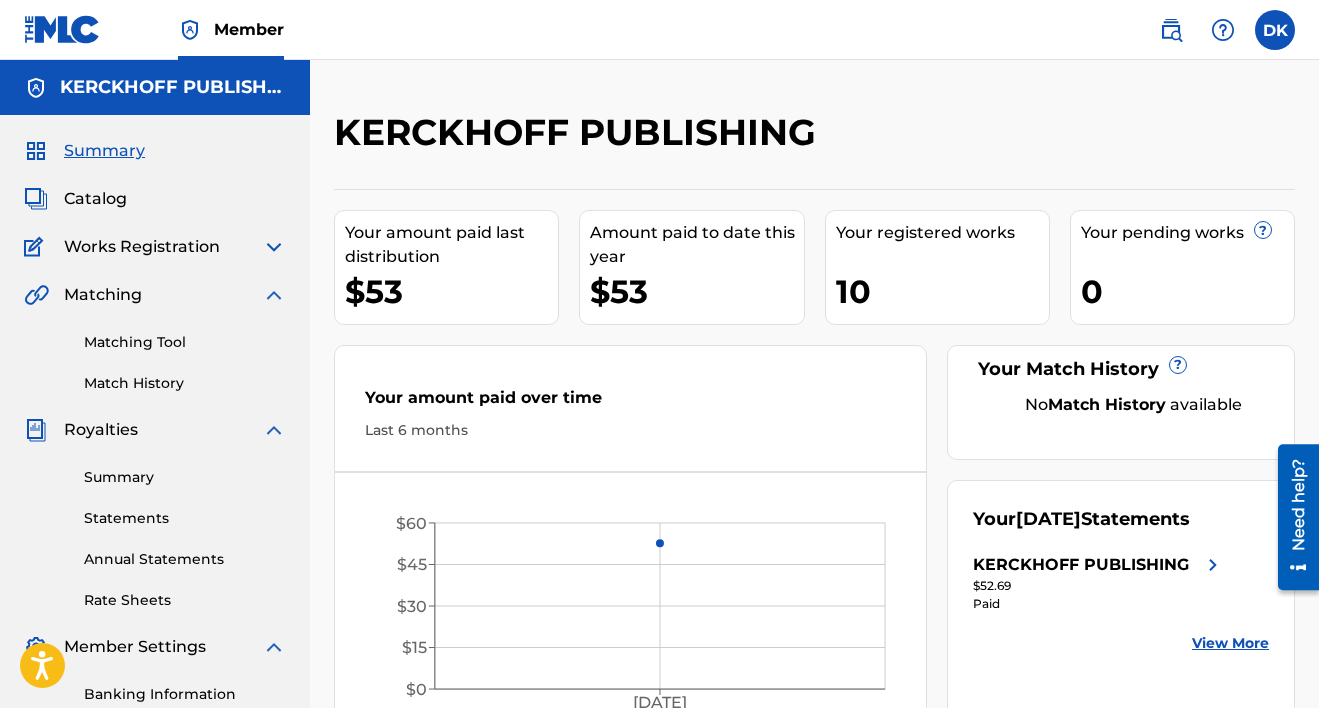click on "KERCKHOFF PUBLISHING" at bounding box center (704, 139) 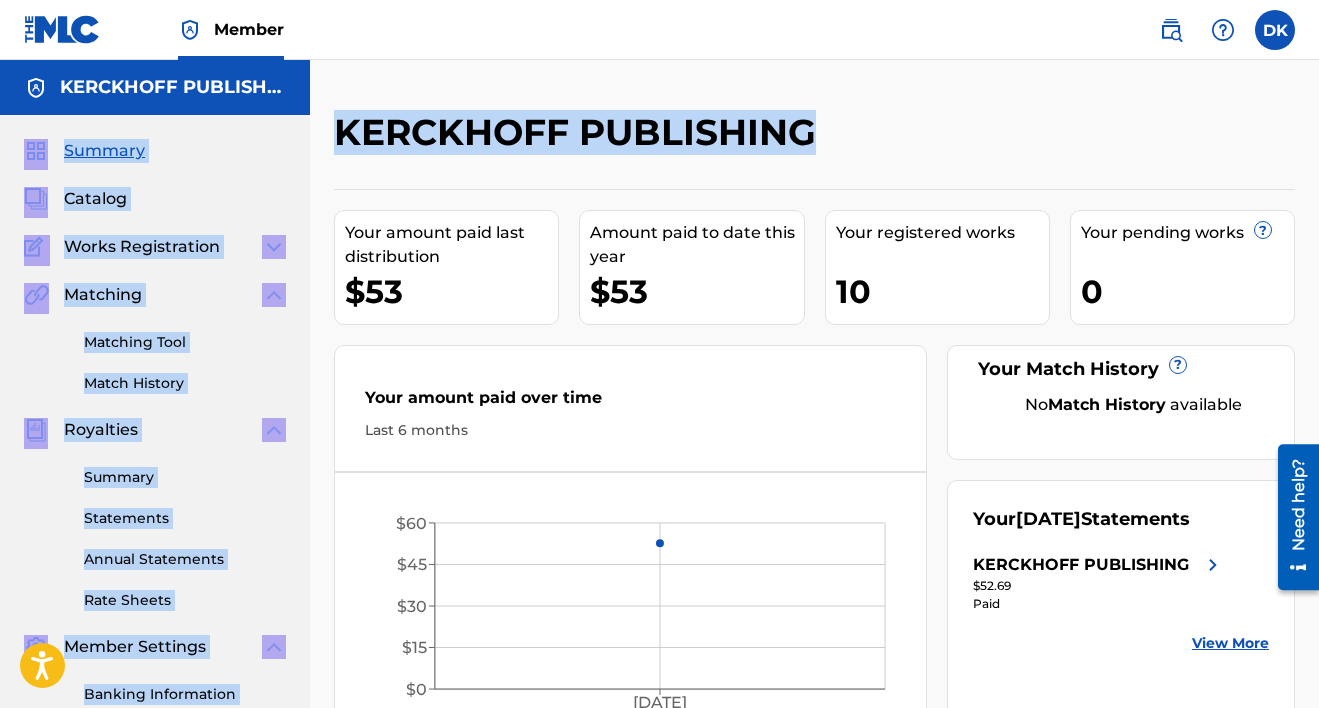 drag, startPoint x: 839, startPoint y: 140, endPoint x: 291, endPoint y: 98, distance: 549.6071 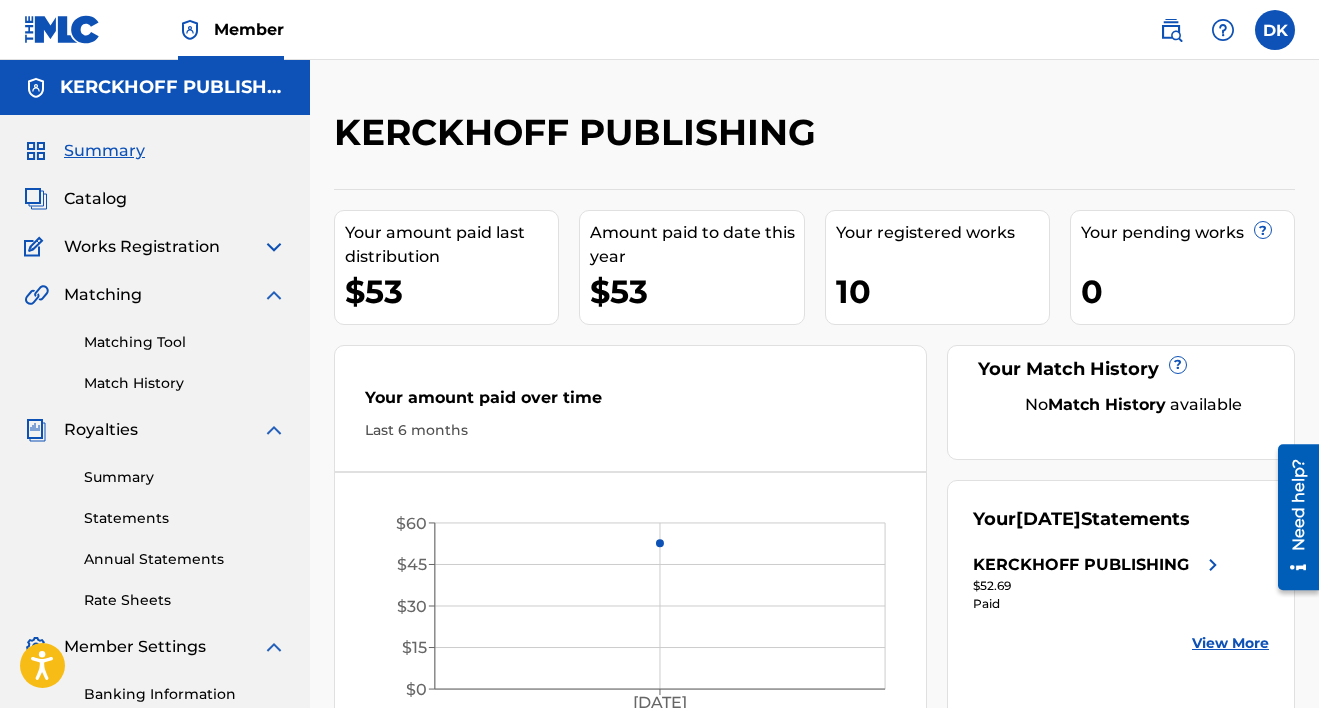 click on "KERCKHOFF PUBLISHING" at bounding box center (580, 132) 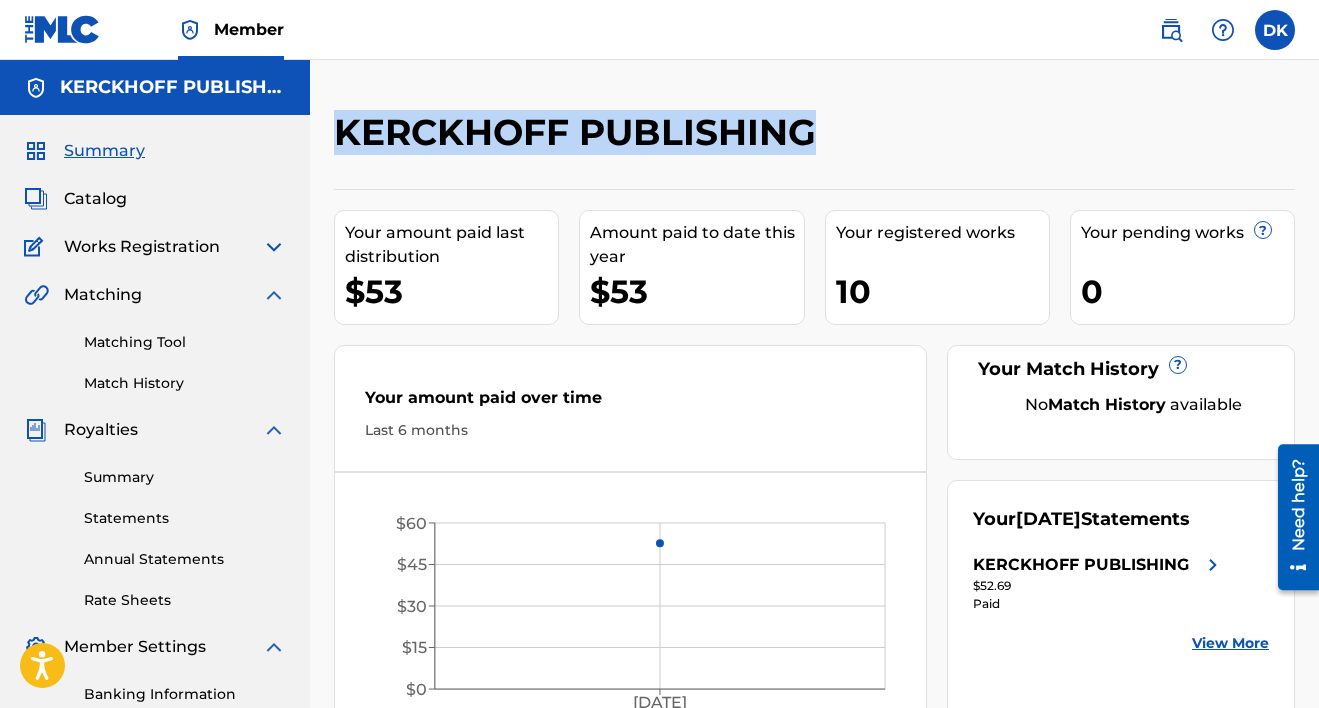 drag, startPoint x: 345, startPoint y: 131, endPoint x: 808, endPoint y: 124, distance: 463.05292 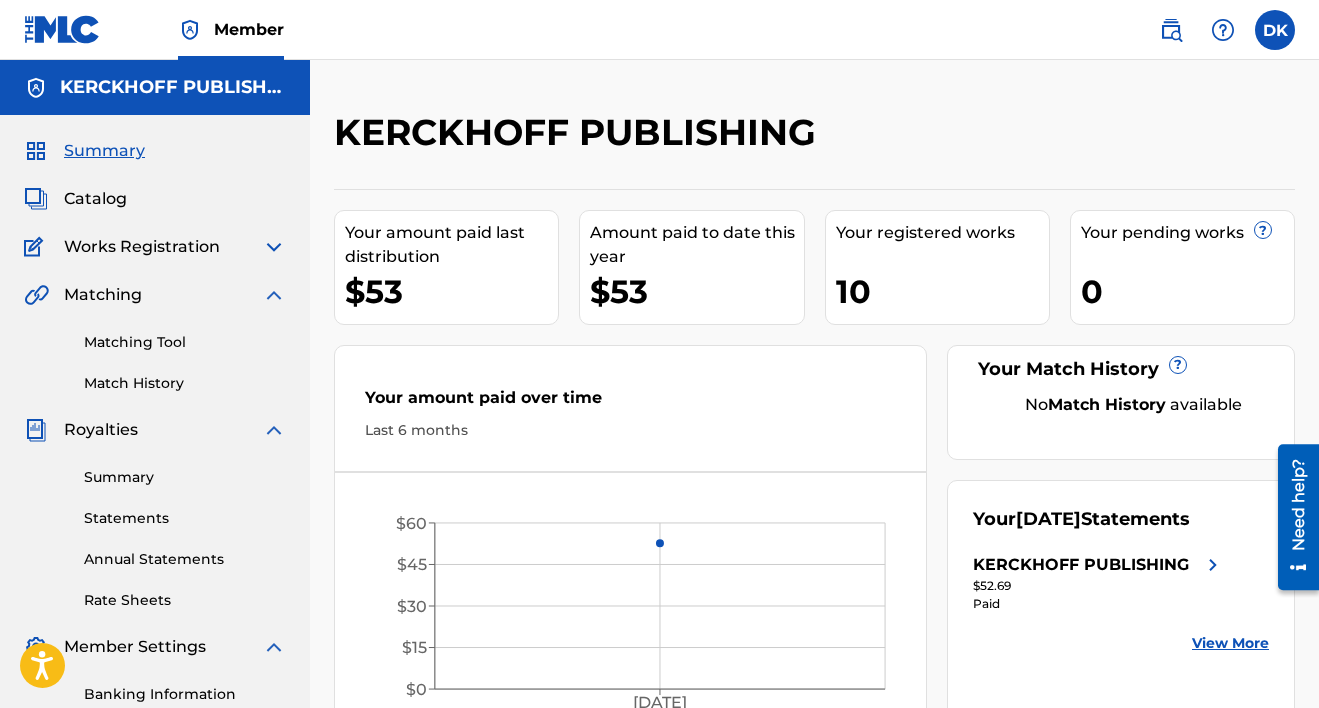 click on "KERCKHOFF PUBLISHING Your amount paid last distribution   $53 Amount paid to date this year   $53 Your registered works   10 Your pending works   ? 0 Your Match History ? No  Match History   available Your amount paid over time Last 6 months [DATE] $0 $15 $30 $45 $60 Your  [DATE]  Statements KERCKHOFF PUBLISHING $52.69 Paid View More" at bounding box center [814, 501] 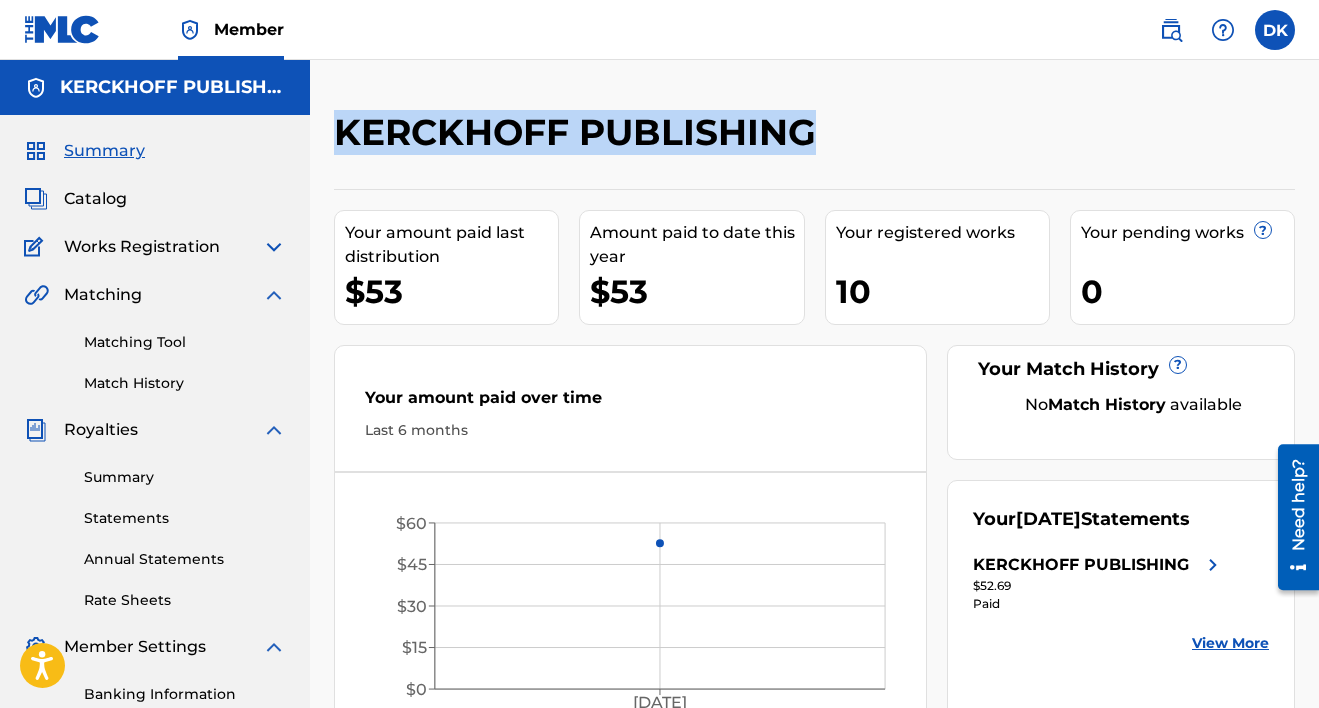 drag, startPoint x: 338, startPoint y: 133, endPoint x: 845, endPoint y: 141, distance: 507.0631 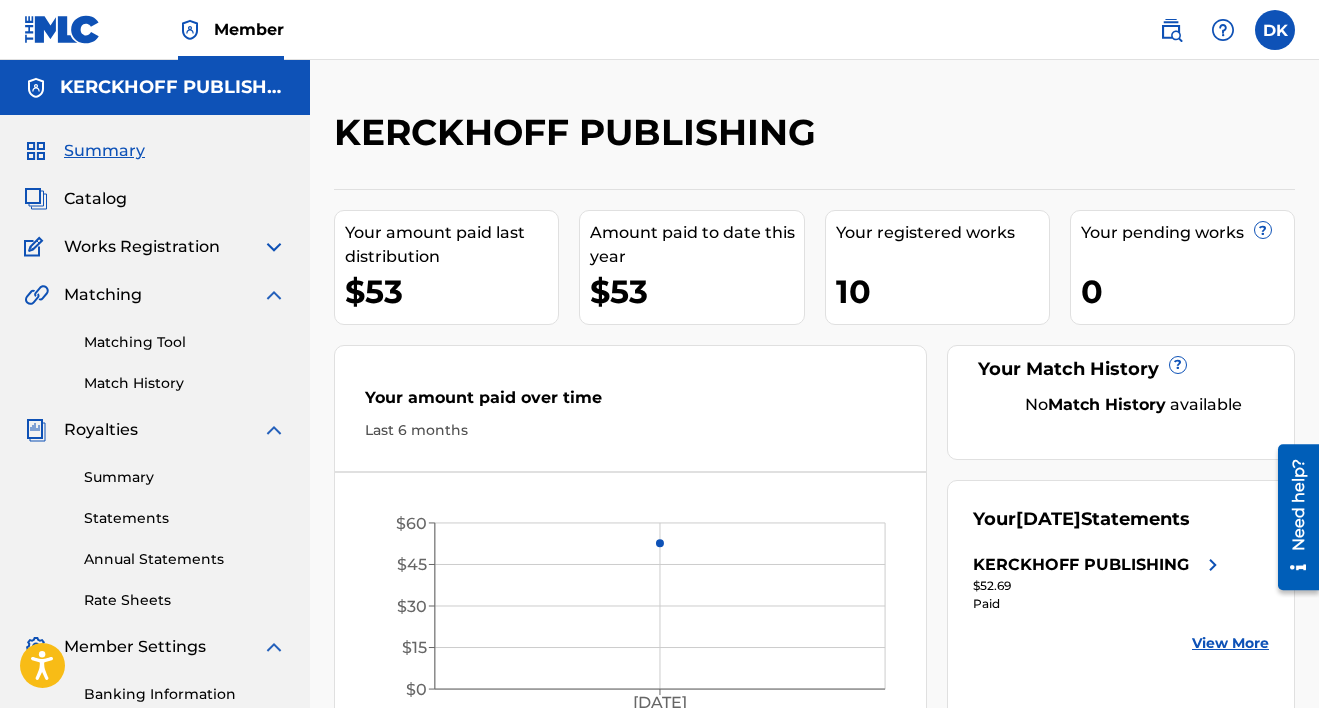 click on "KERCKHOFF PUBLISHING" at bounding box center [704, 139] 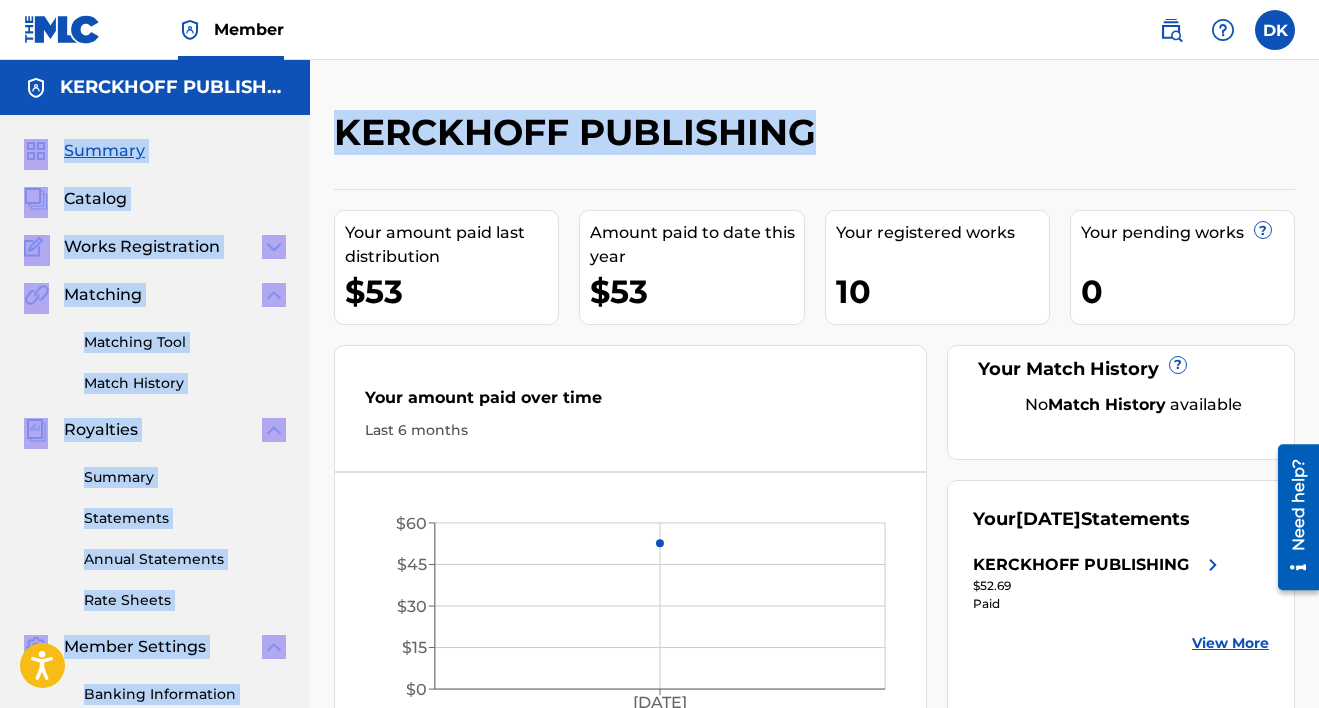 drag, startPoint x: 867, startPoint y: 141, endPoint x: 268, endPoint y: 106, distance: 600.02167 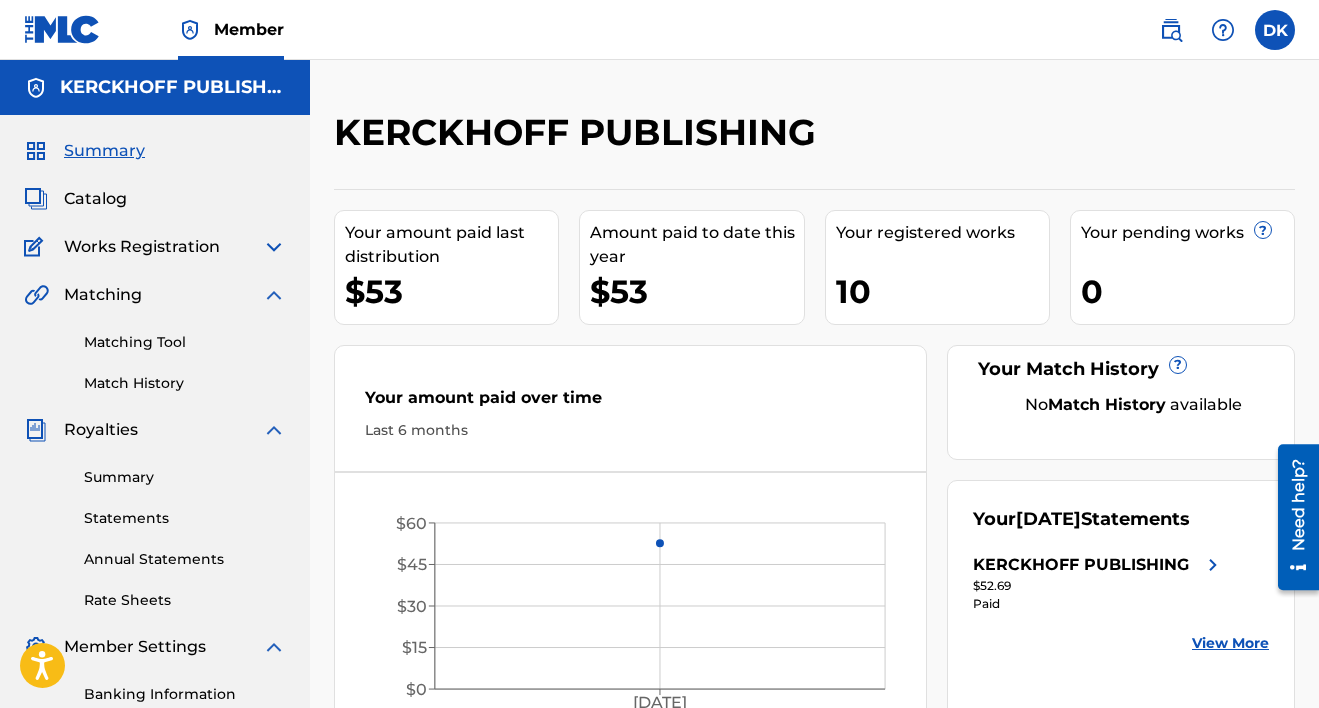click on "KERCKHOFF PUBLISHING" at bounding box center [580, 132] 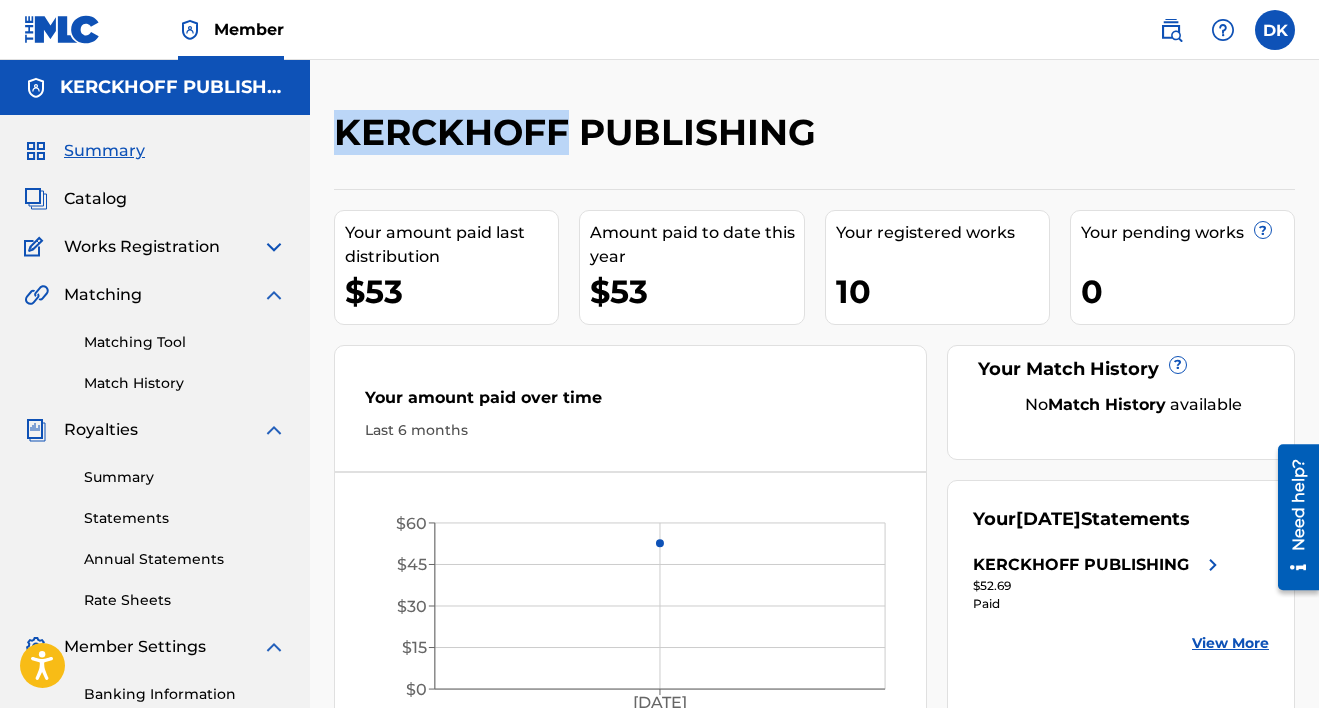 drag, startPoint x: 329, startPoint y: 136, endPoint x: 572, endPoint y: 135, distance: 243.00206 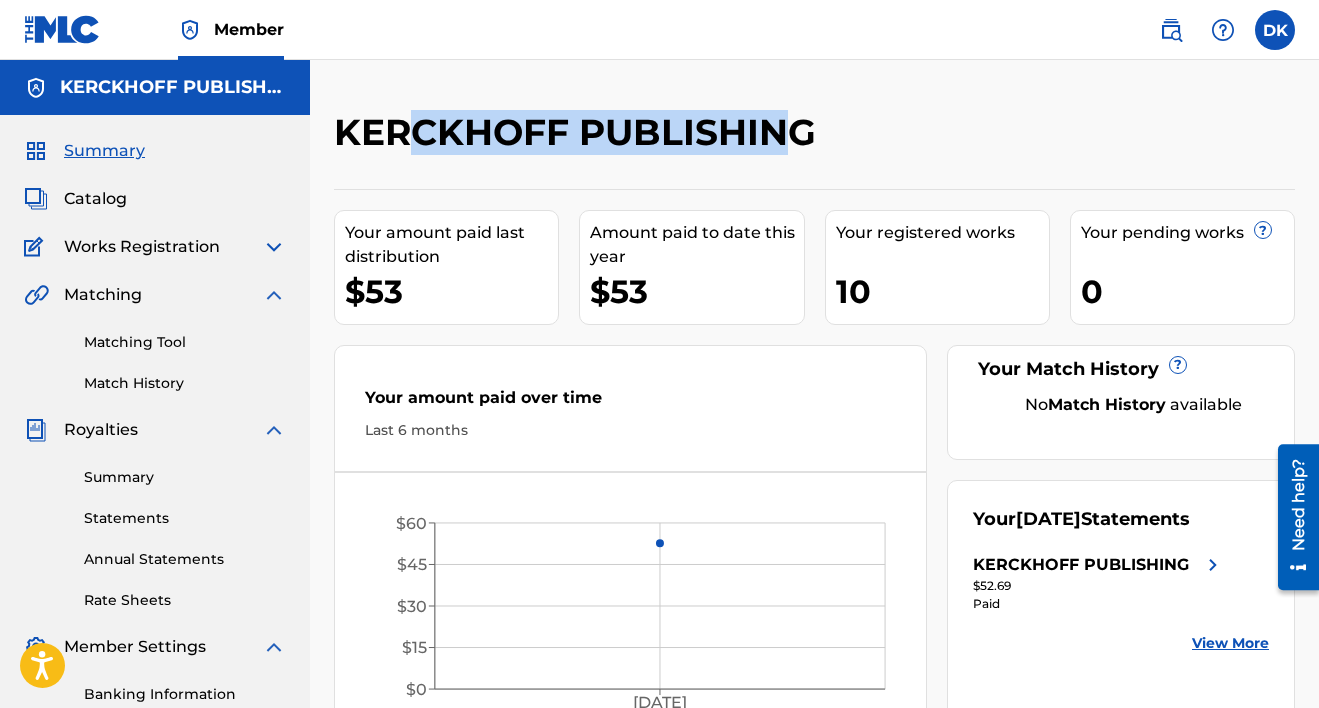 drag, startPoint x: 420, startPoint y: 135, endPoint x: 798, endPoint y: 135, distance: 378 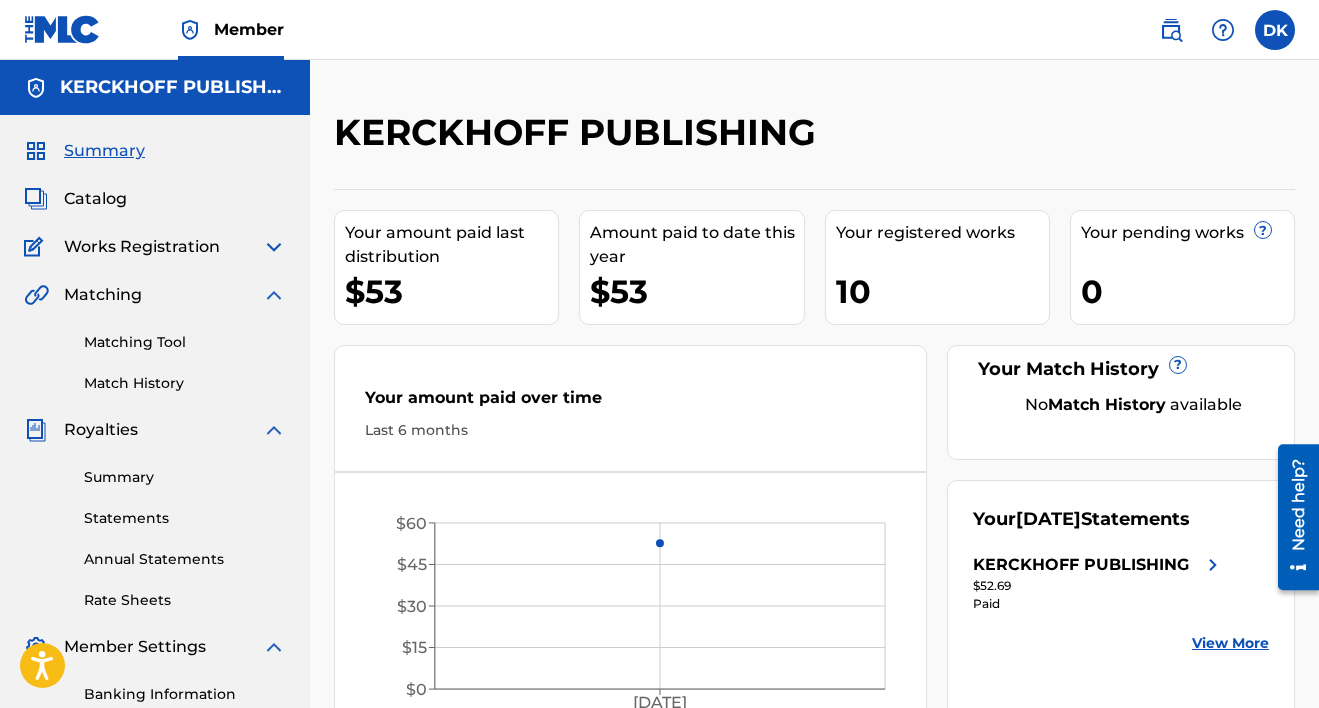 click on "KERCKHOFF PUBLISHING" at bounding box center [704, 139] 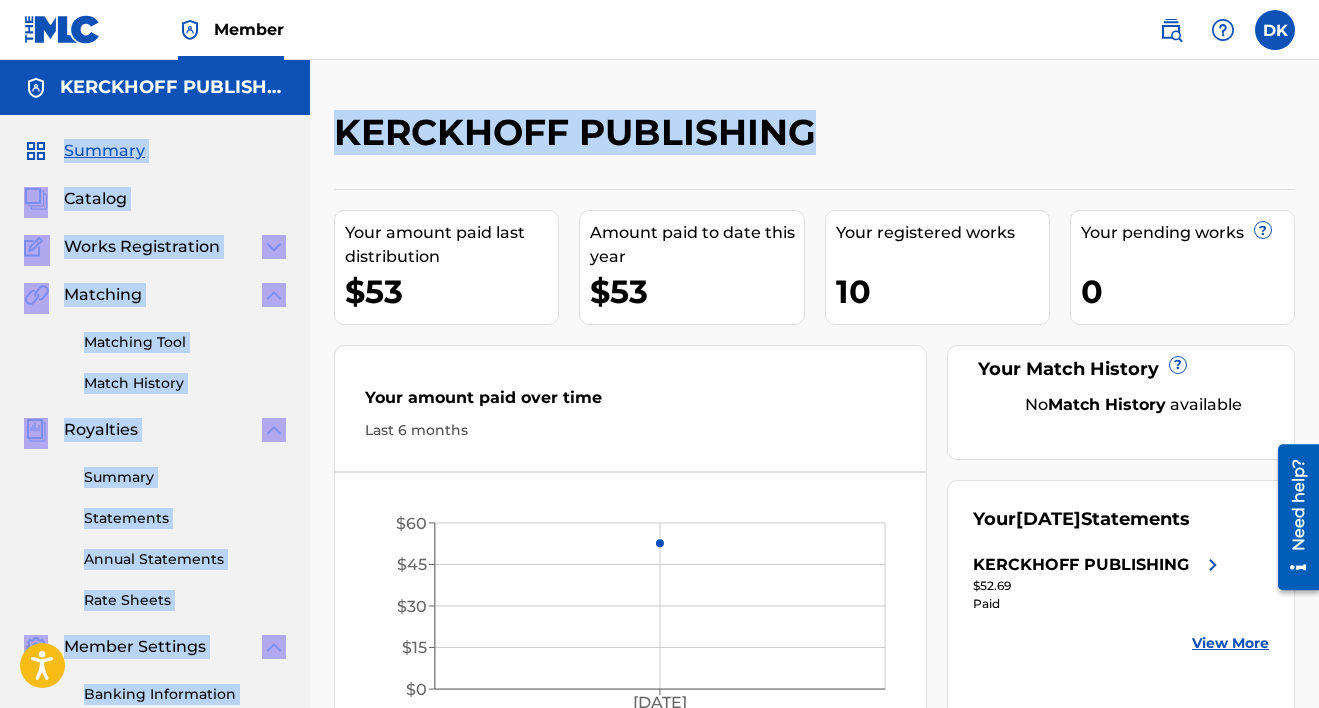 drag, startPoint x: 850, startPoint y: 136, endPoint x: 301, endPoint y: 136, distance: 549 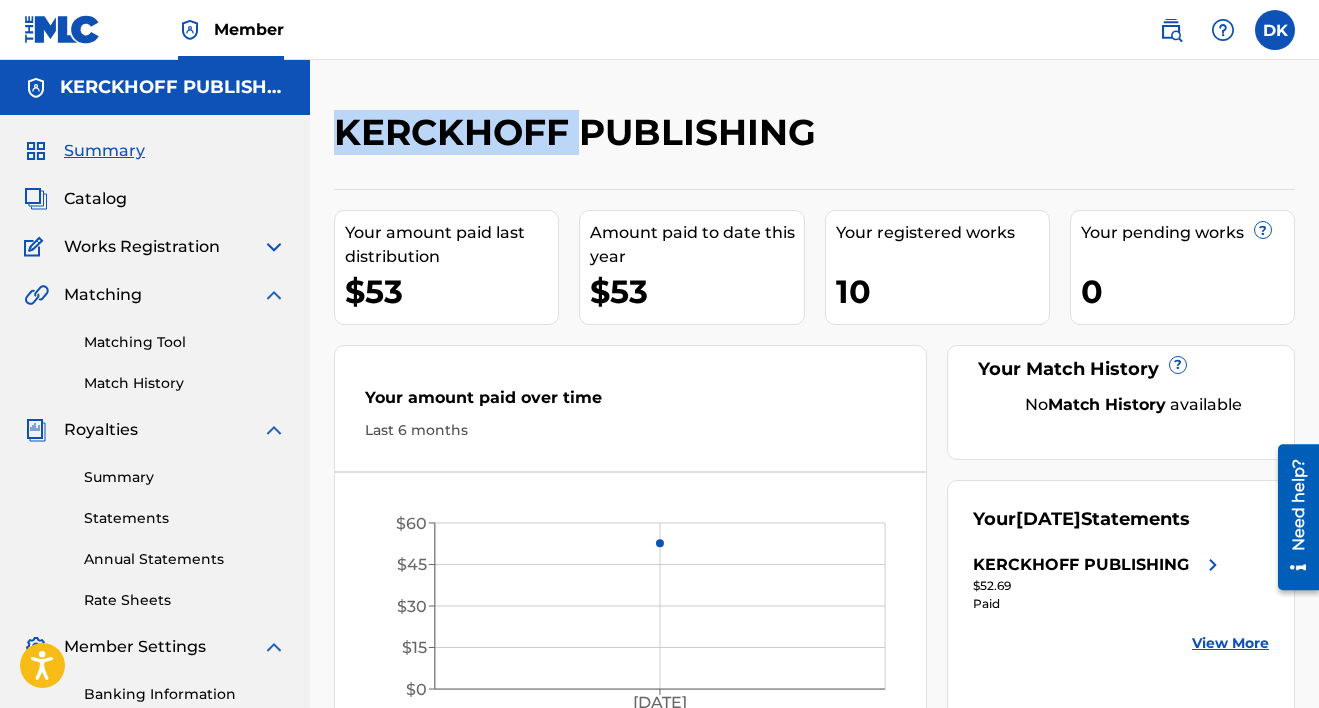 drag, startPoint x: 327, startPoint y: 131, endPoint x: 586, endPoint y: 141, distance: 259.193 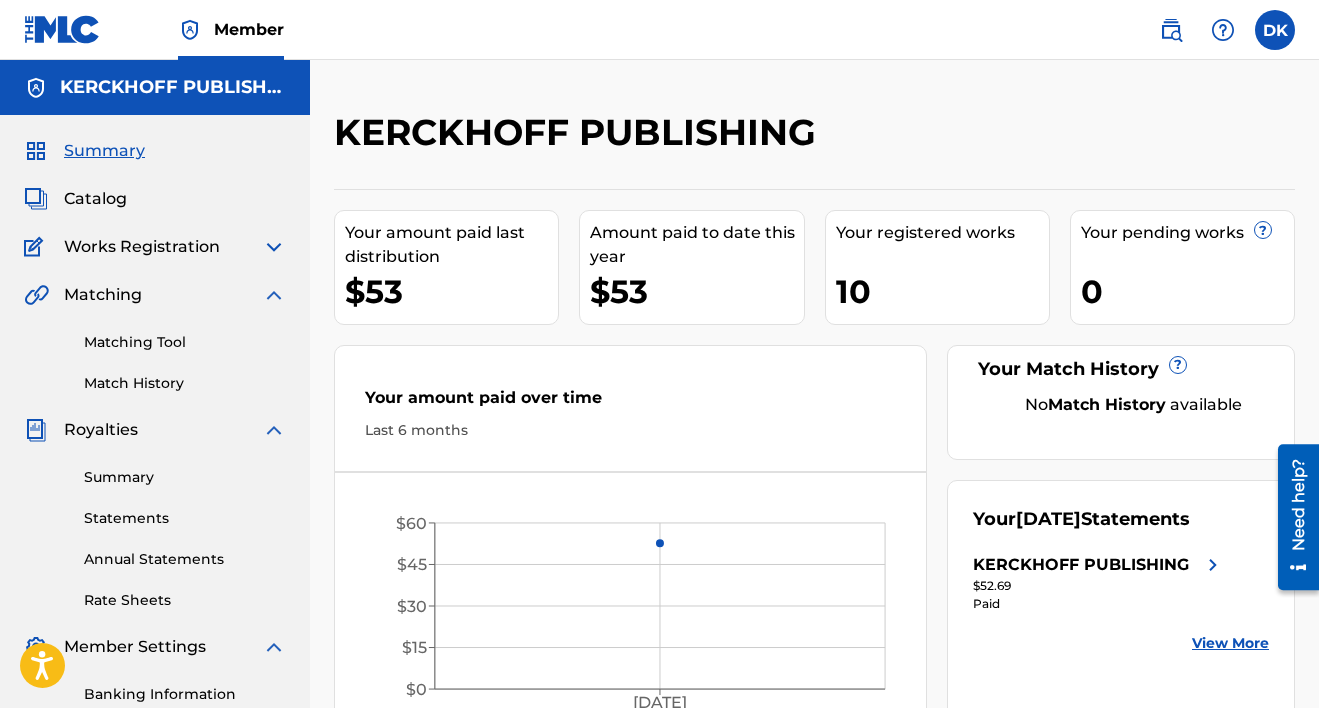 click on "KERCKHOFF PUBLISHING" at bounding box center [704, 139] 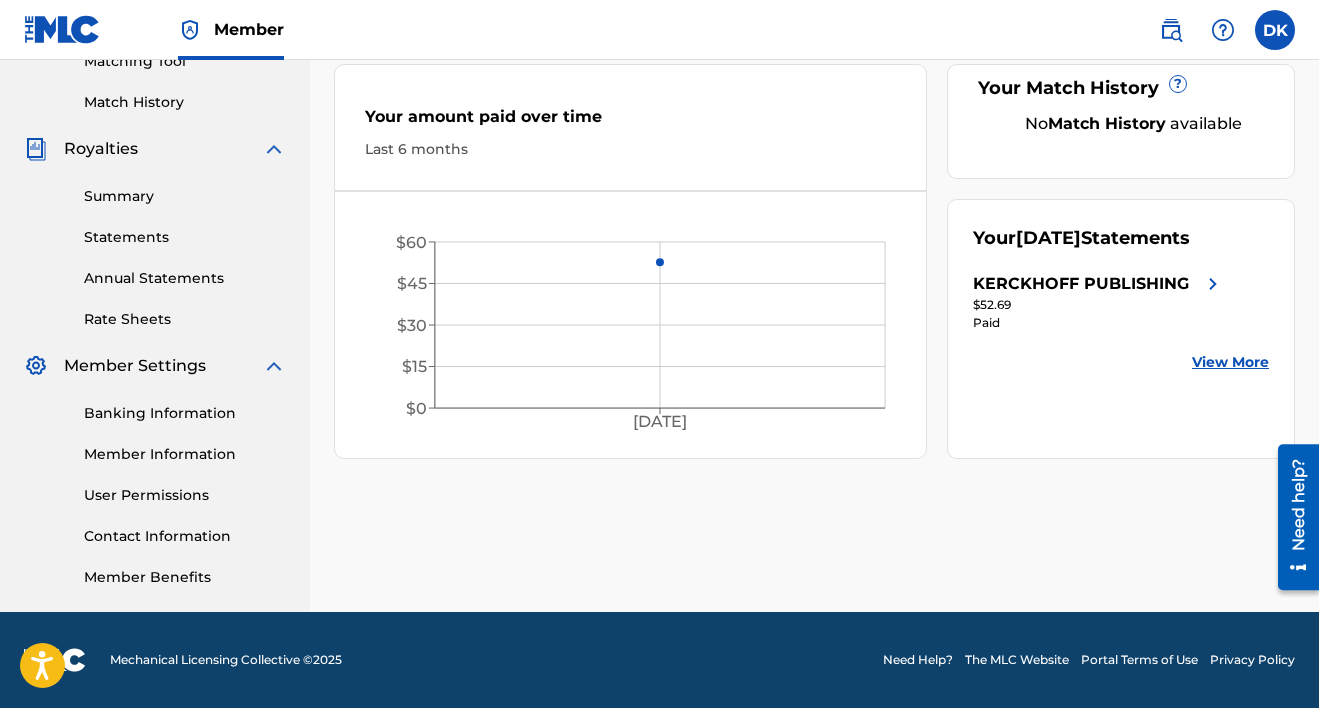 scroll, scrollTop: 0, scrollLeft: 0, axis: both 